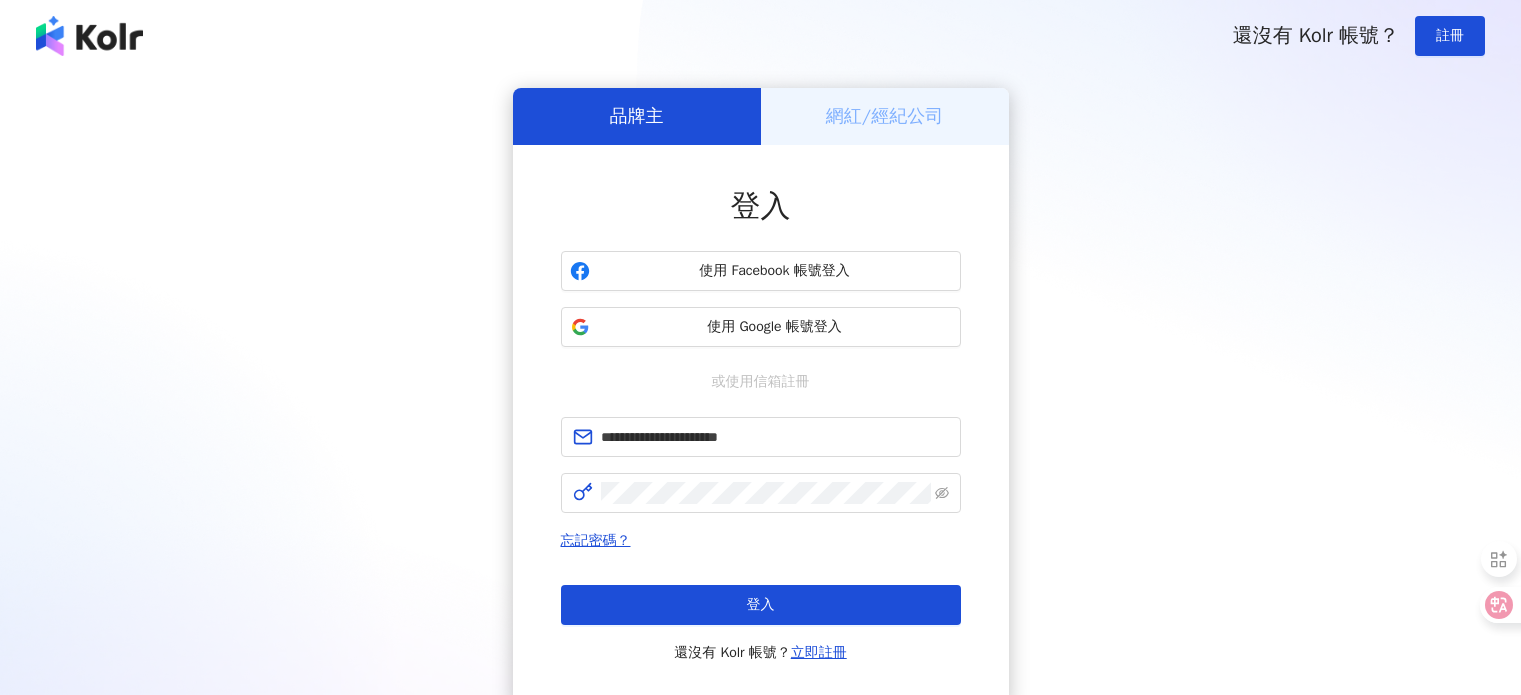 scroll, scrollTop: 0, scrollLeft: 0, axis: both 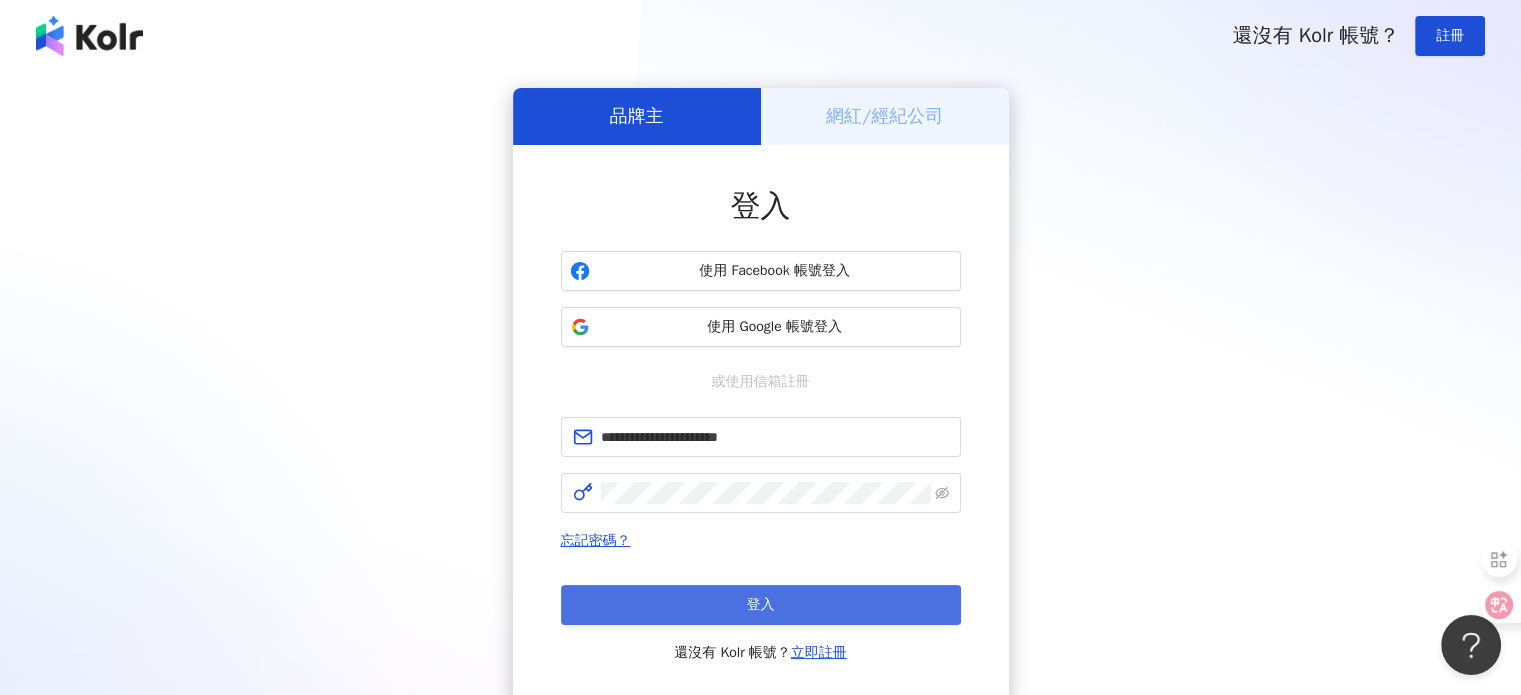 click on "登入" at bounding box center (761, 605) 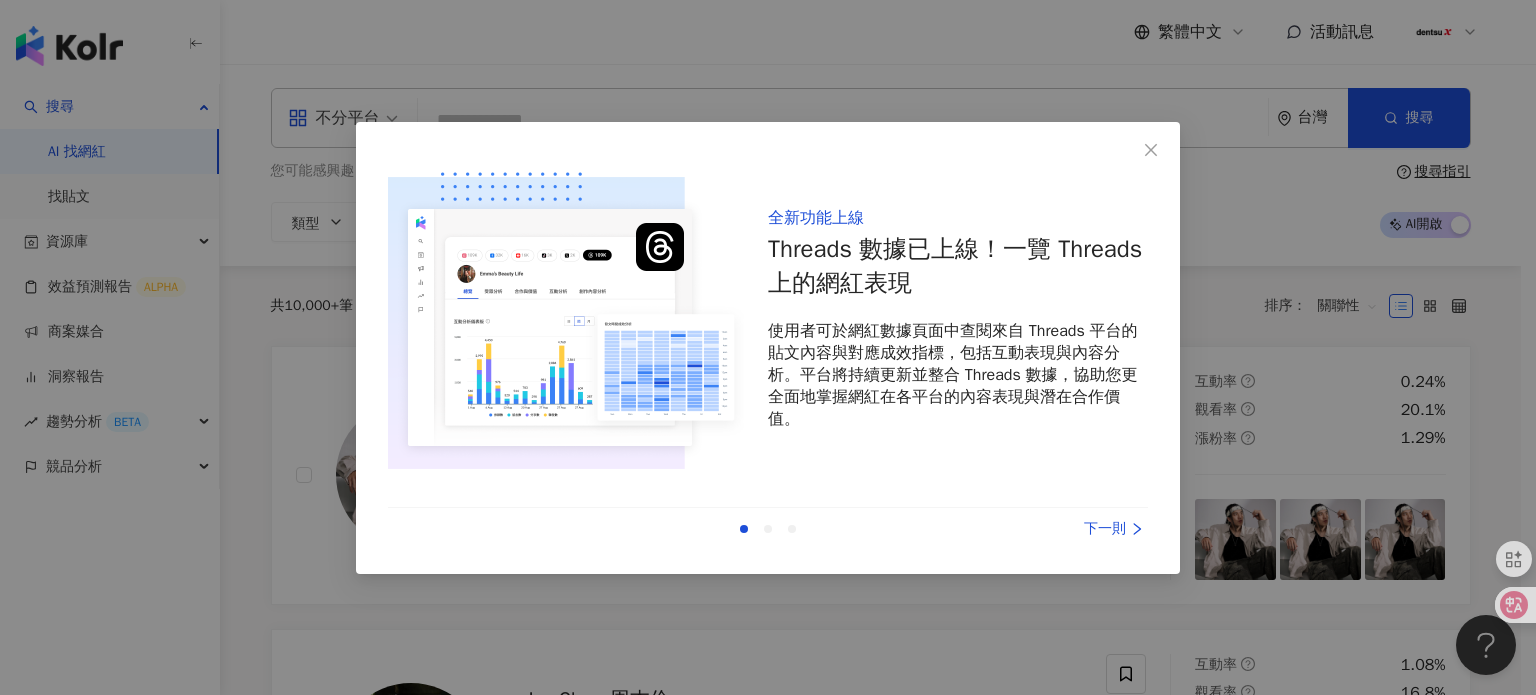 click on "下一則" at bounding box center (1073, 529) 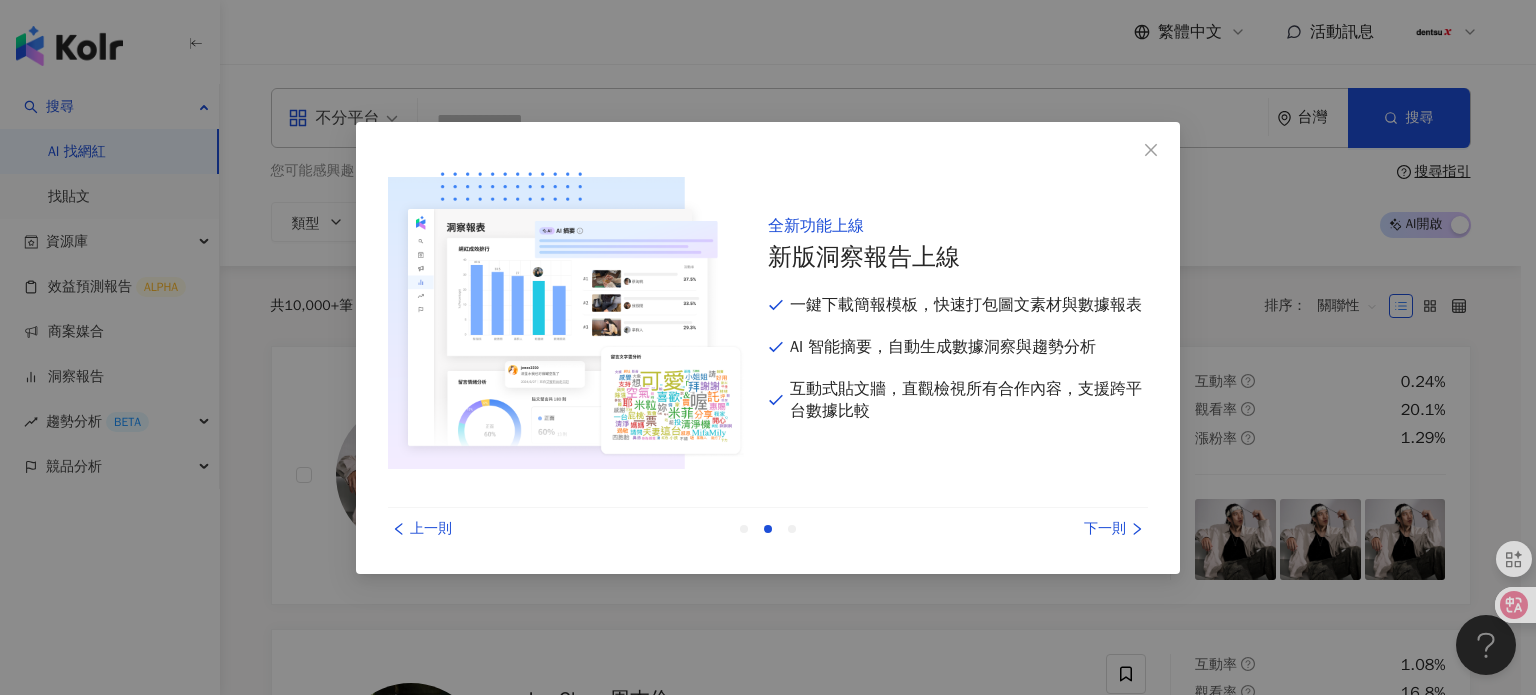 click on "下一則" at bounding box center [1073, 529] 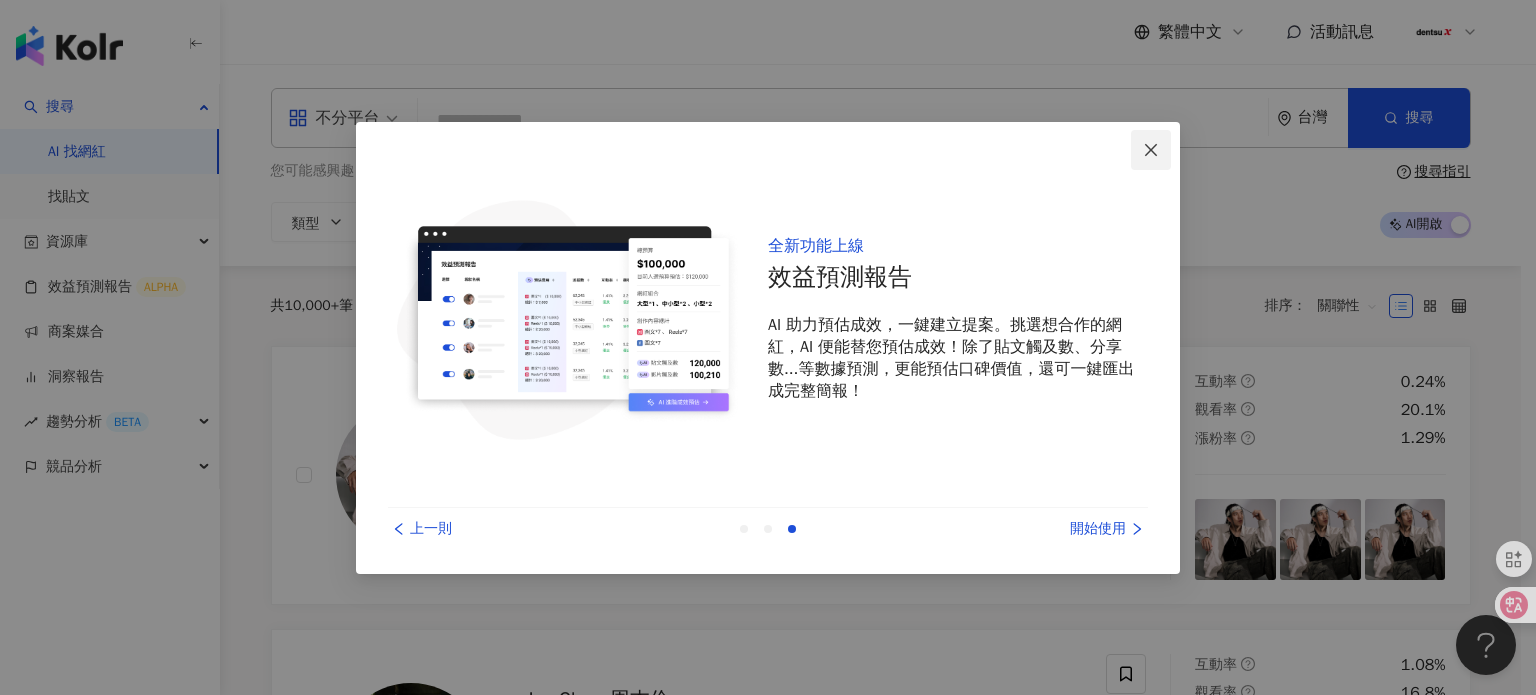 click 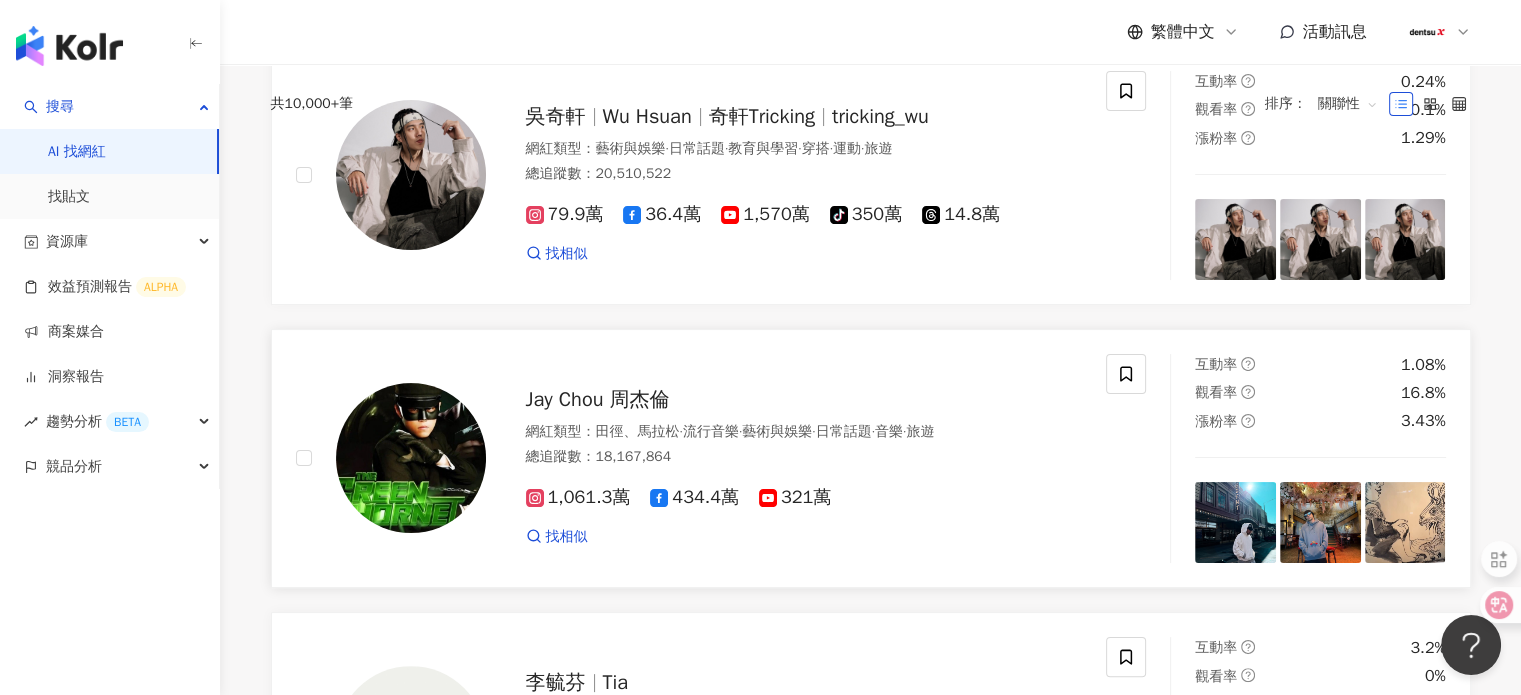 scroll, scrollTop: 0, scrollLeft: 0, axis: both 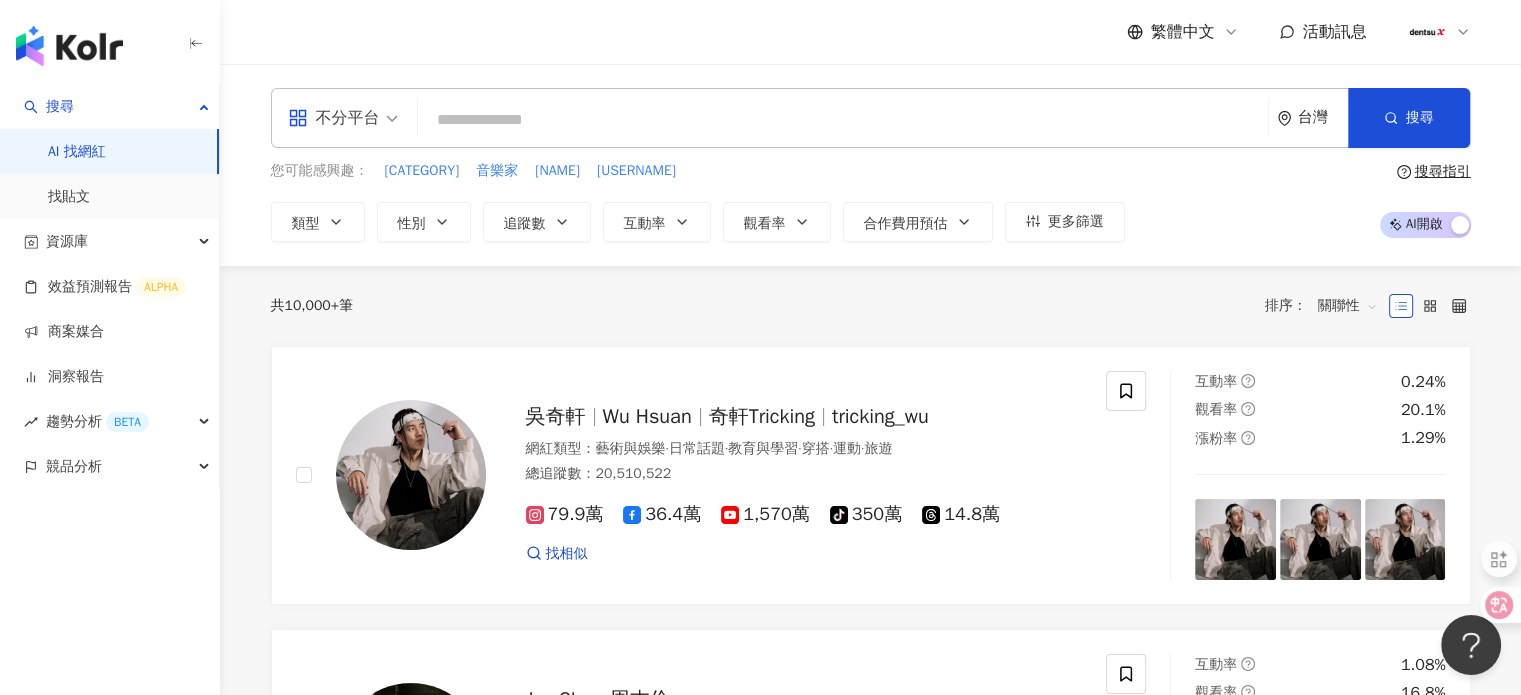 click at bounding box center (843, 120) 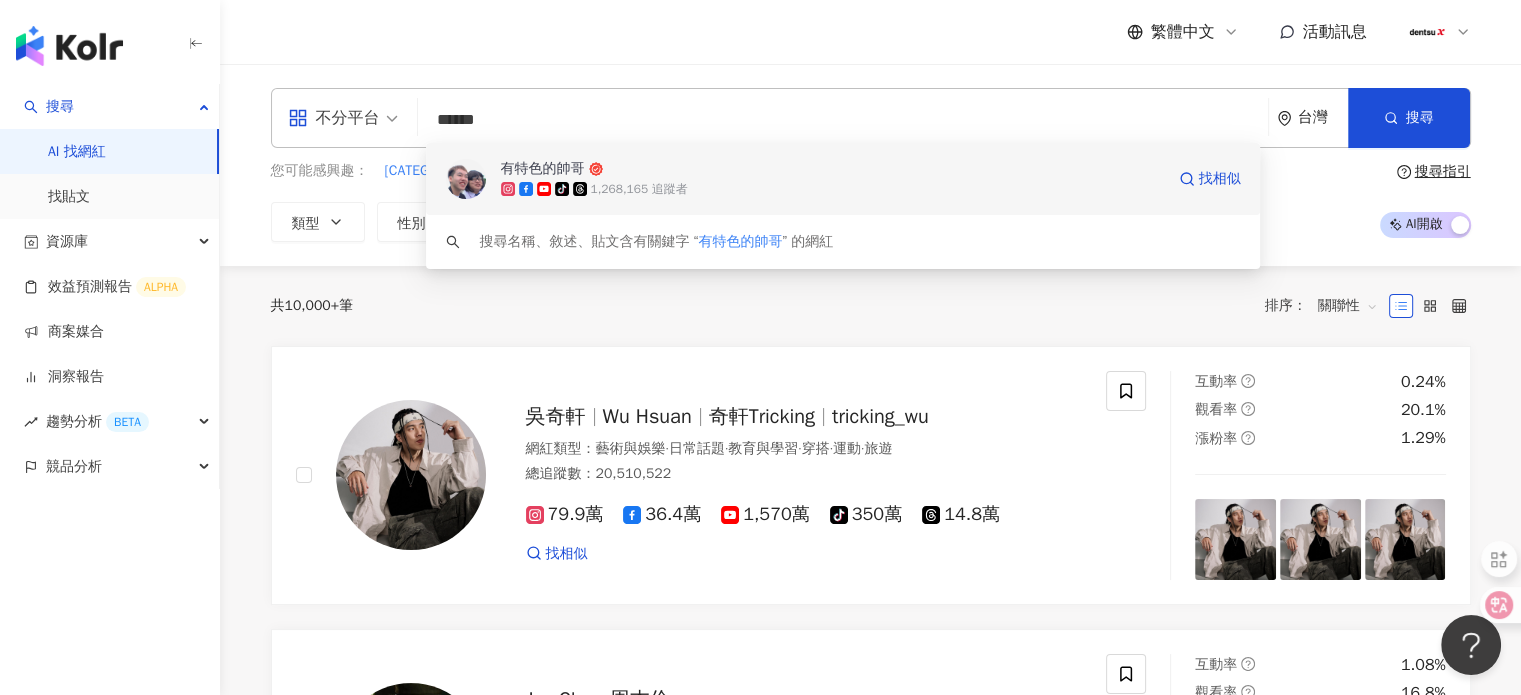 click on "1,268,165   追蹤者" at bounding box center (639, 189) 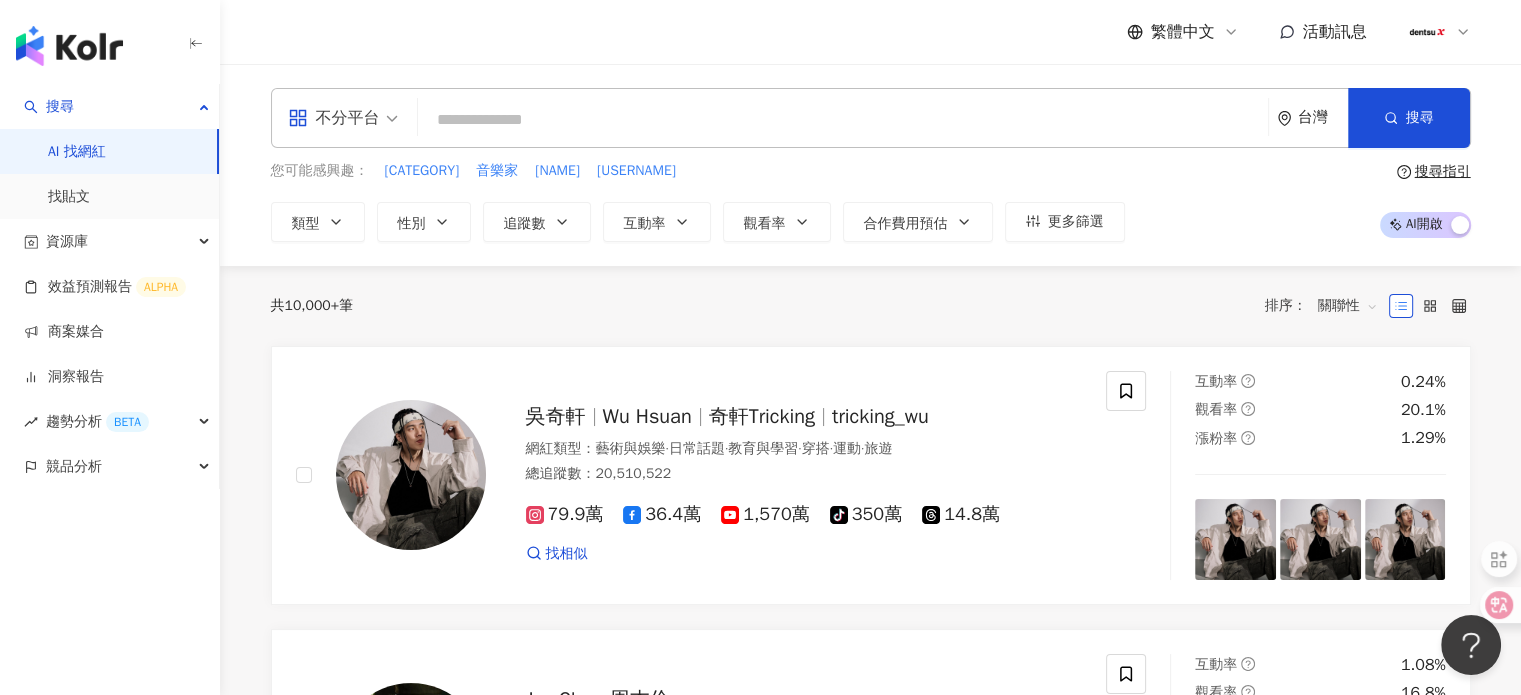 click at bounding box center [843, 120] 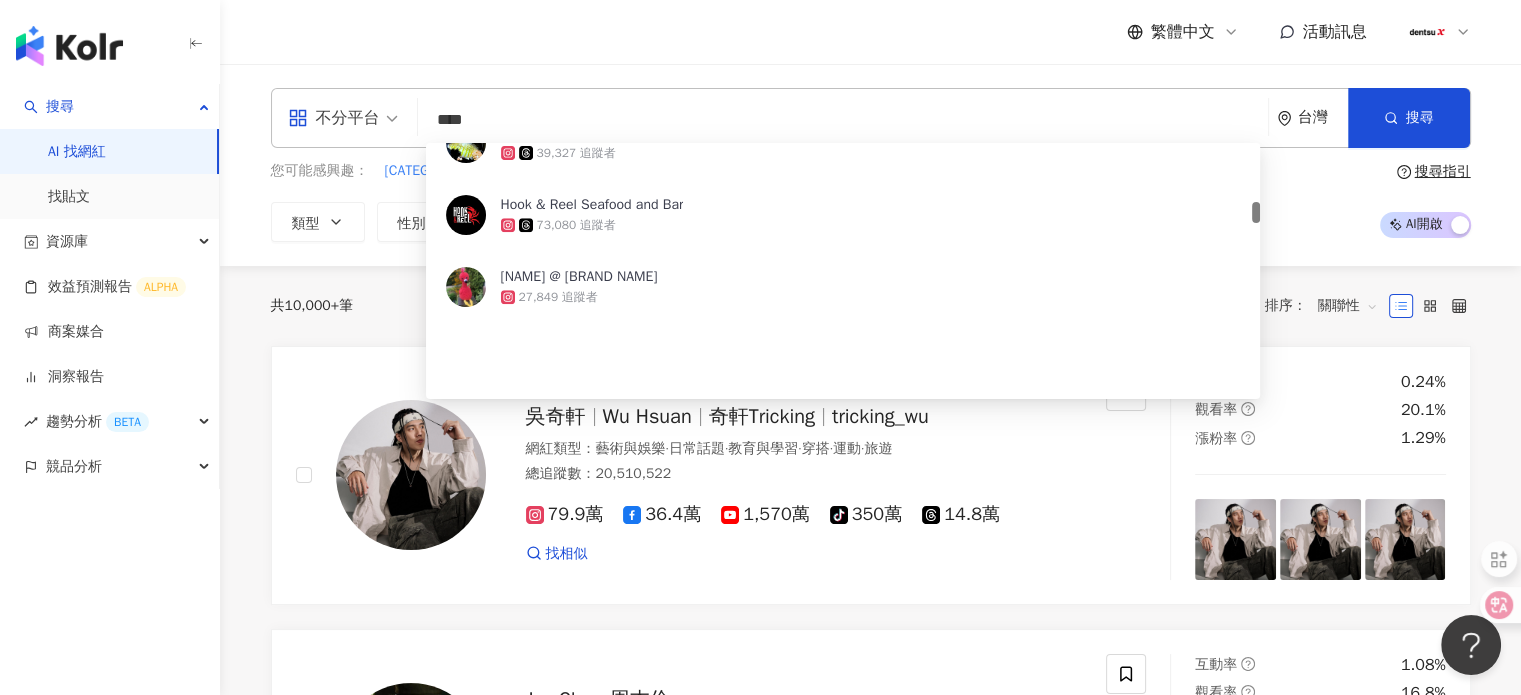 scroll, scrollTop: 600, scrollLeft: 0, axis: vertical 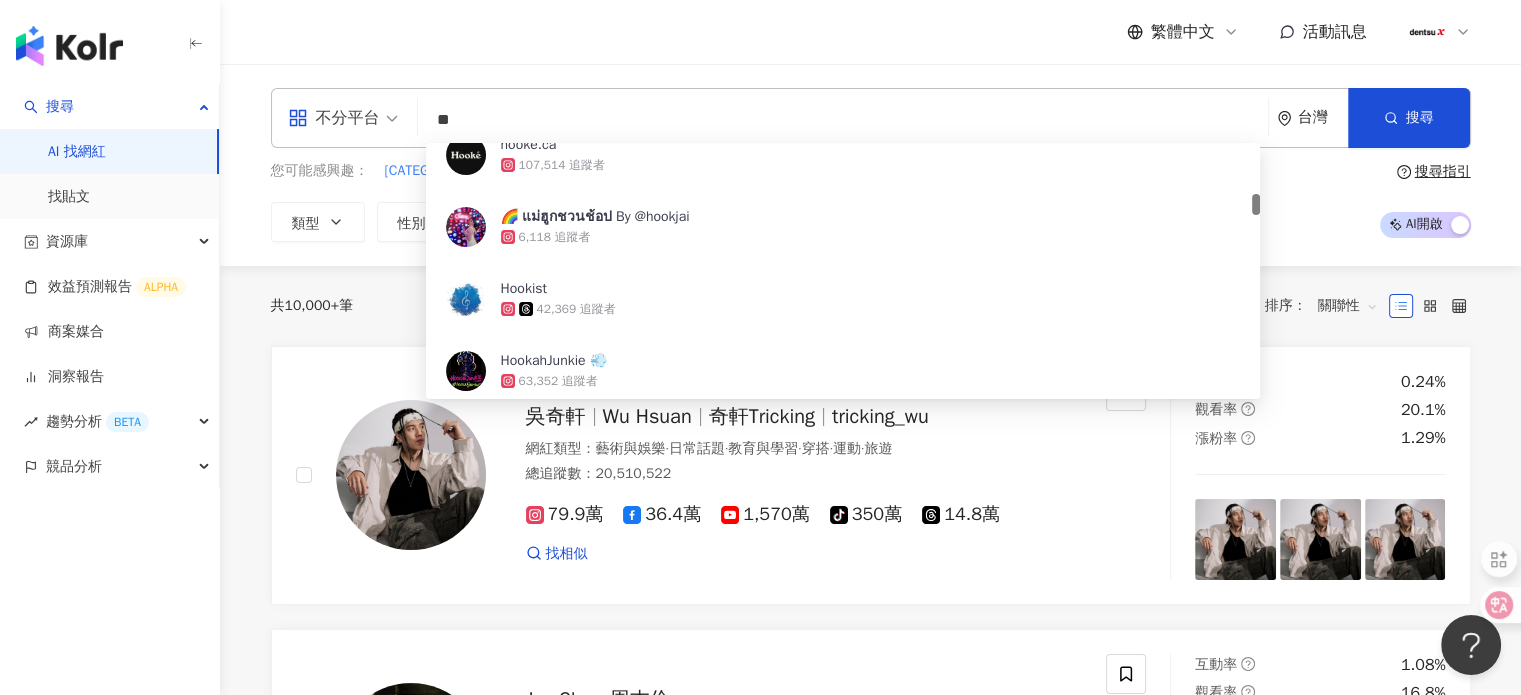 type on "*" 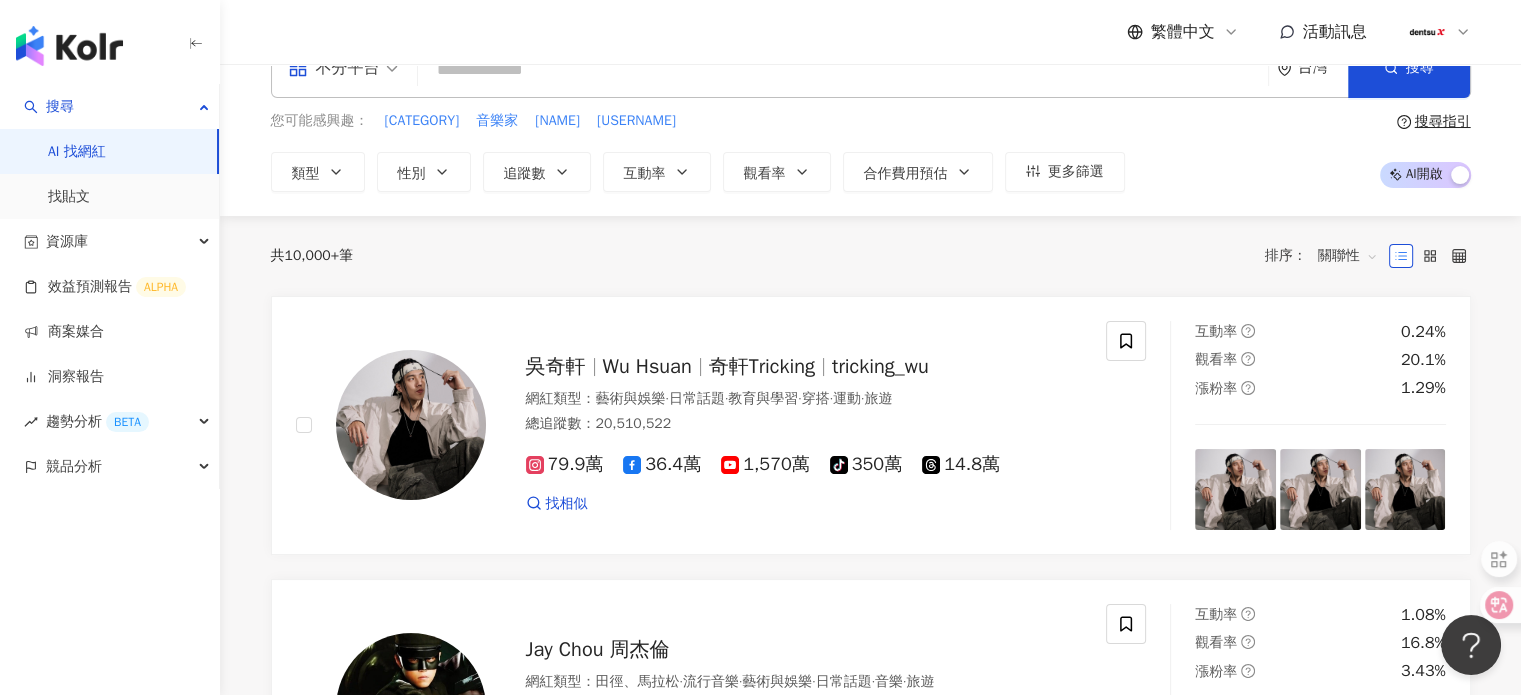 scroll, scrollTop: 0, scrollLeft: 0, axis: both 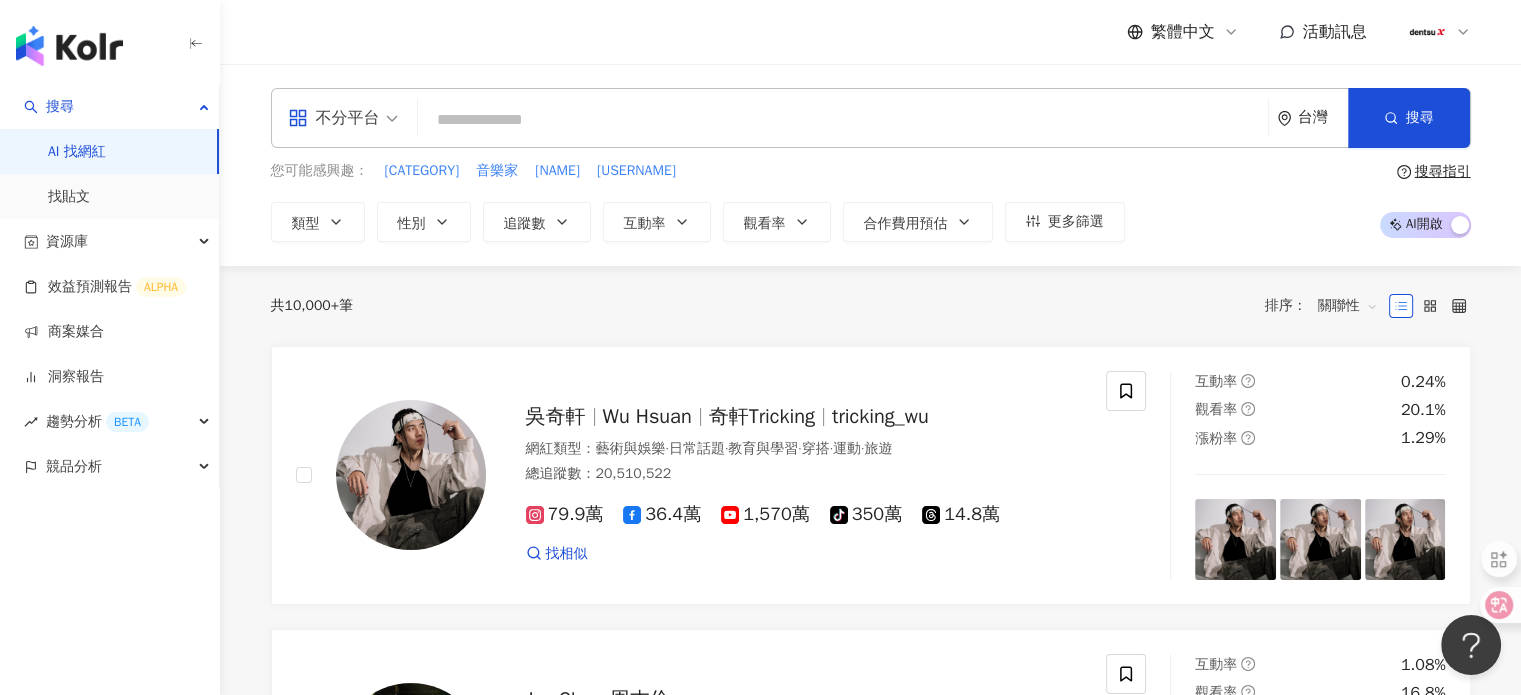 type on "*" 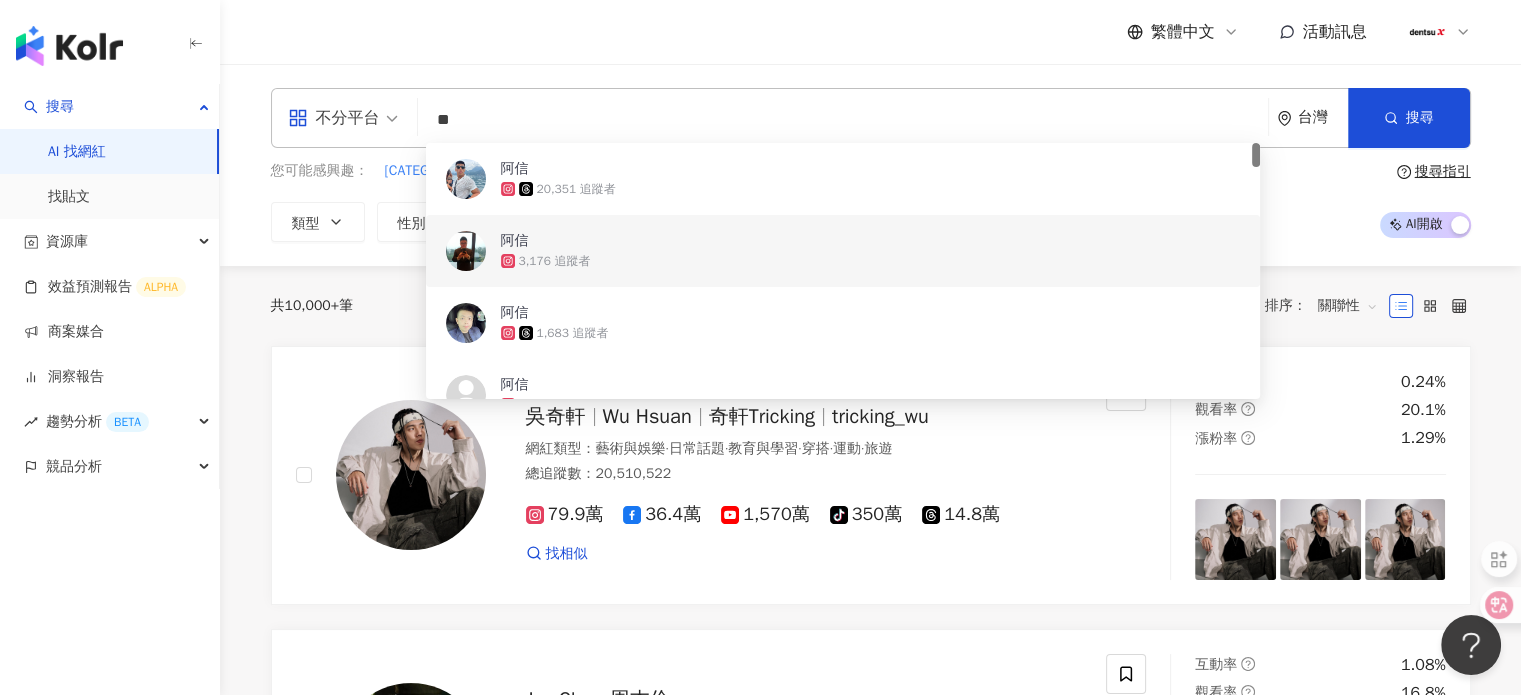 scroll, scrollTop: 300, scrollLeft: 0, axis: vertical 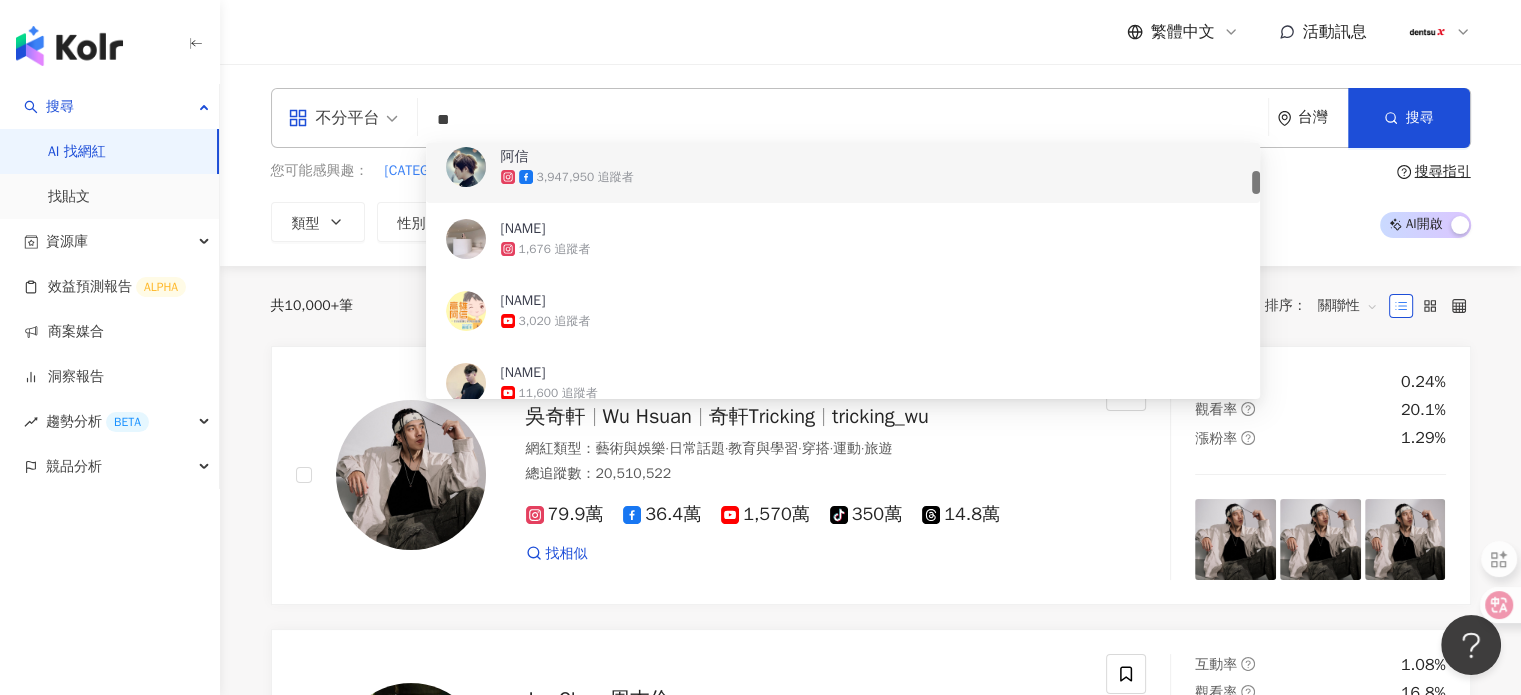 drag, startPoint x: 607, startPoint y: 120, endPoint x: 302, endPoint y: 110, distance: 305.16388 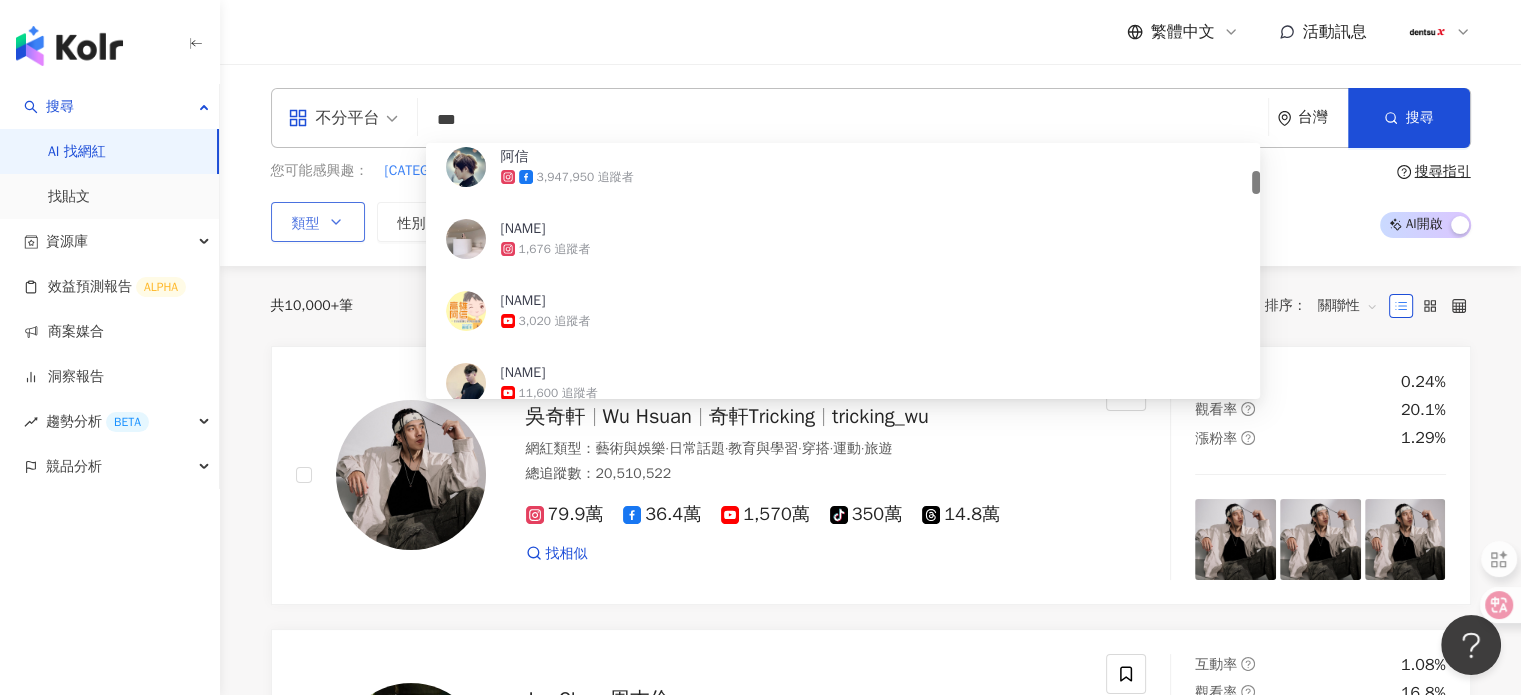 scroll, scrollTop: 0, scrollLeft: 0, axis: both 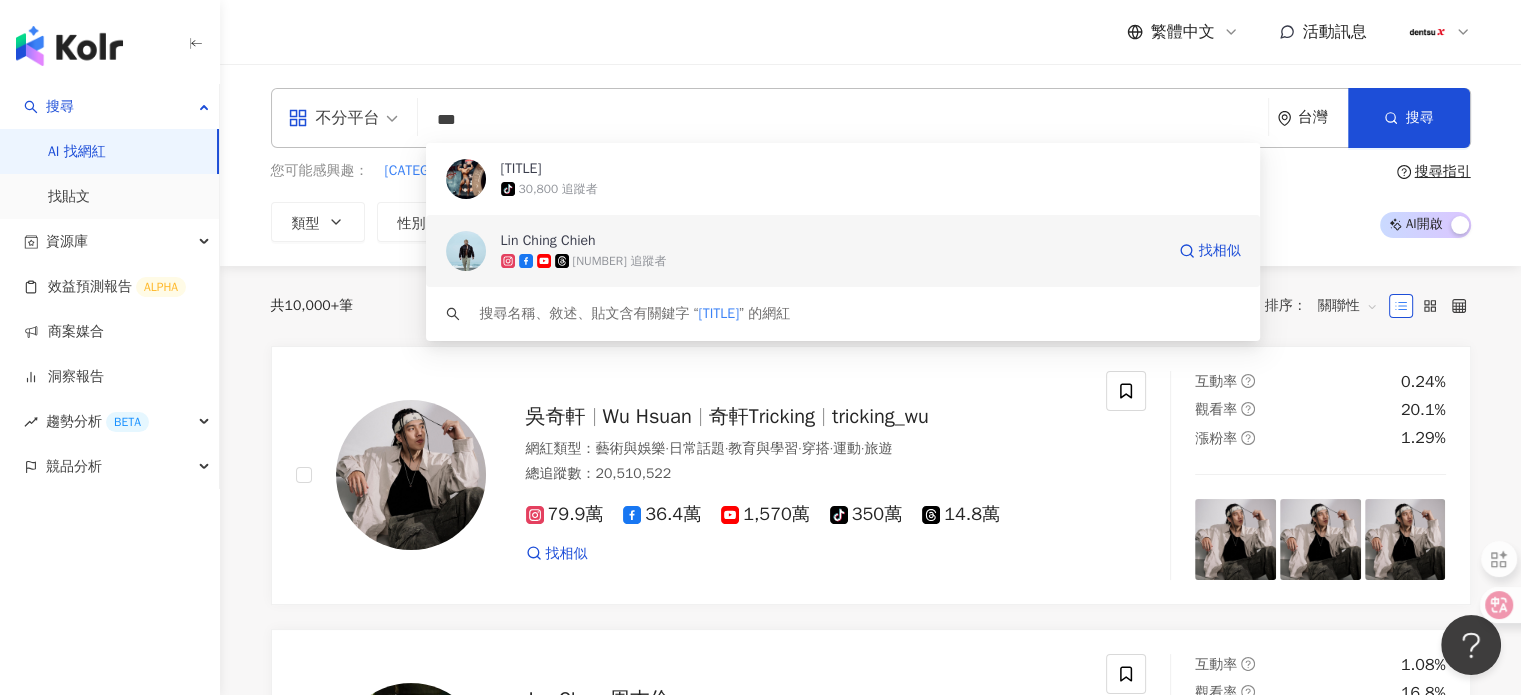 click on "644,920   追蹤者" at bounding box center (832, 261) 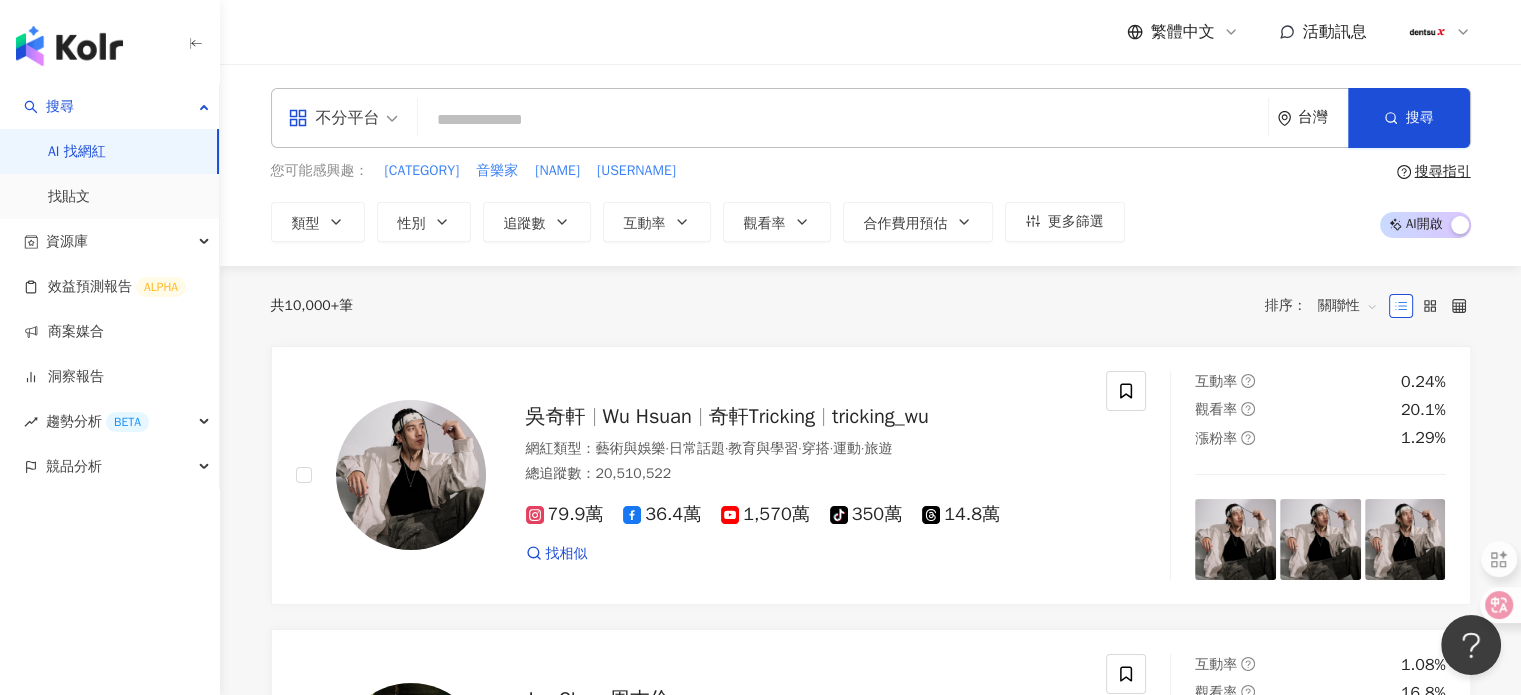 paste on "**********" 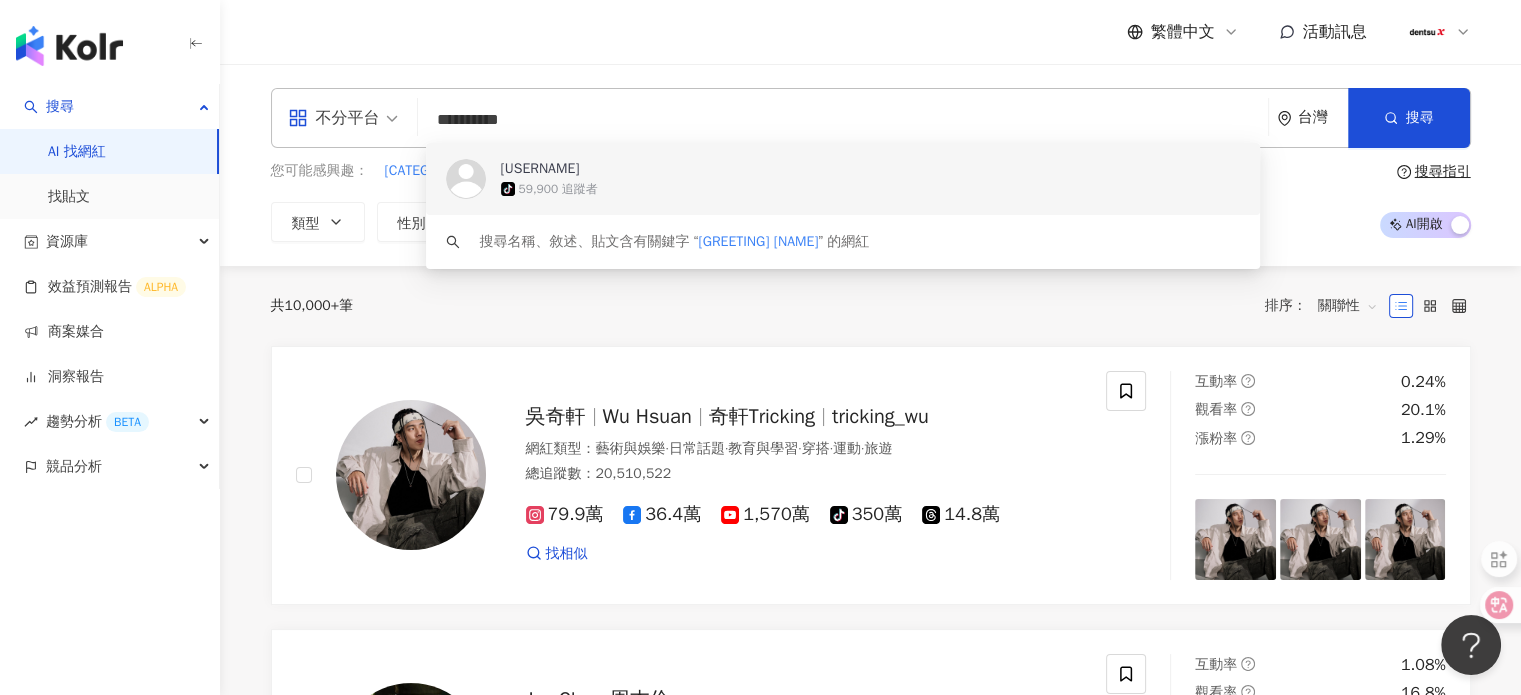 drag, startPoint x: 556, startPoint y: 125, endPoint x: 456, endPoint y: 68, distance: 115.1043 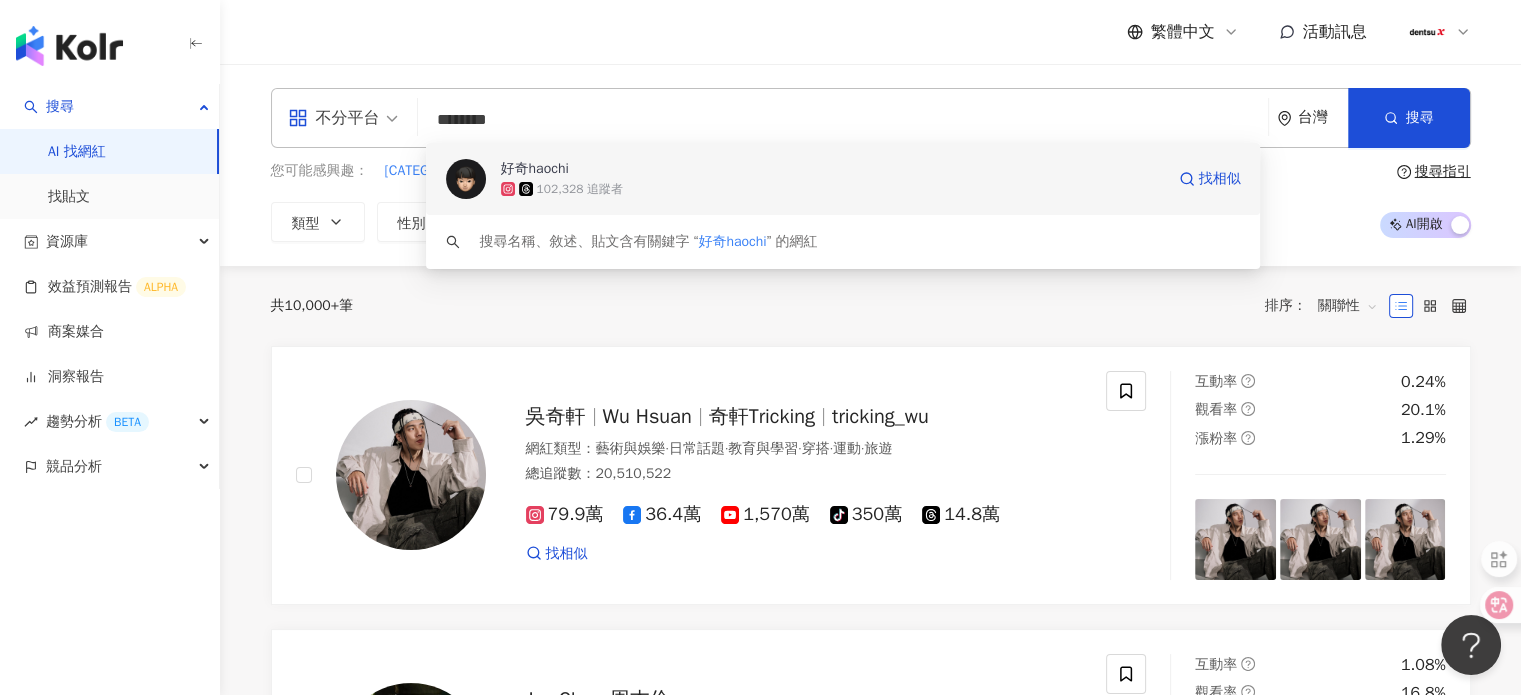 click on "102,328   追蹤者" at bounding box center (832, 189) 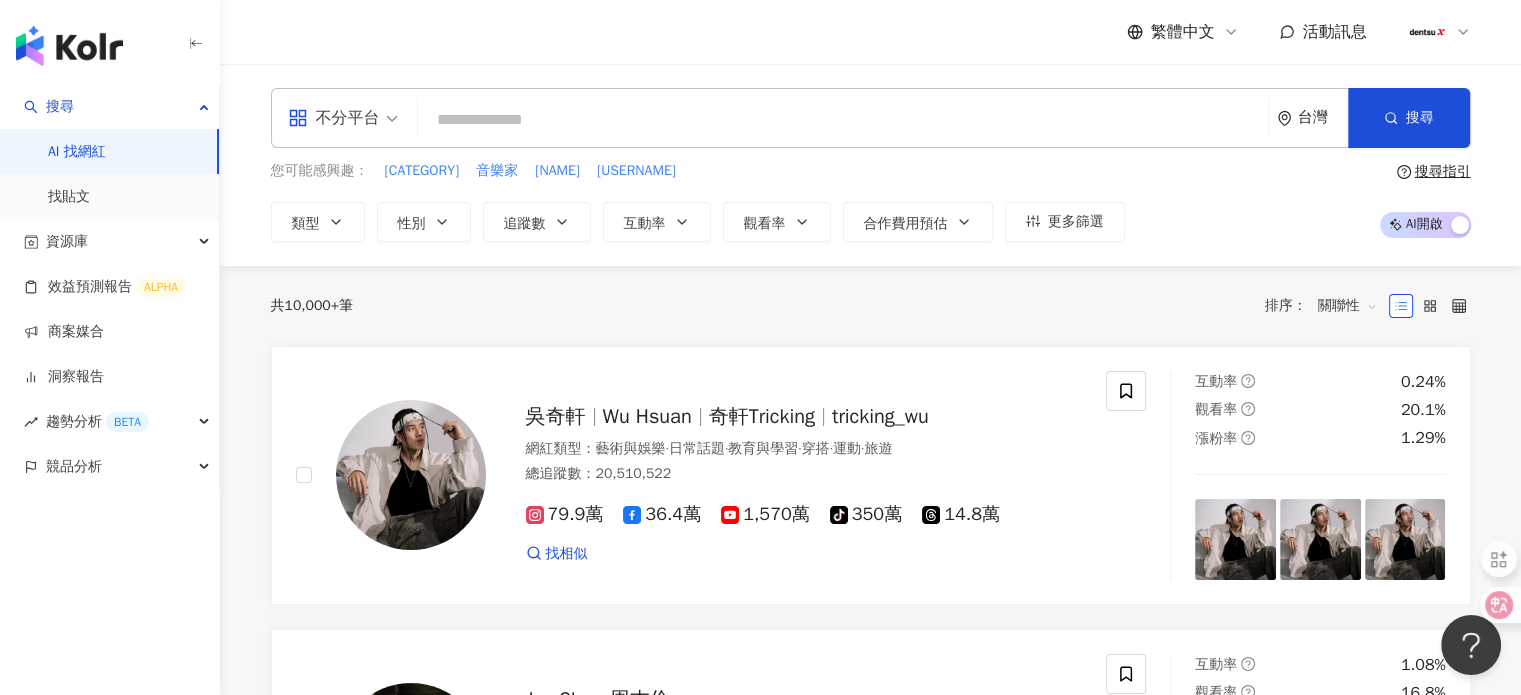 paste on "***" 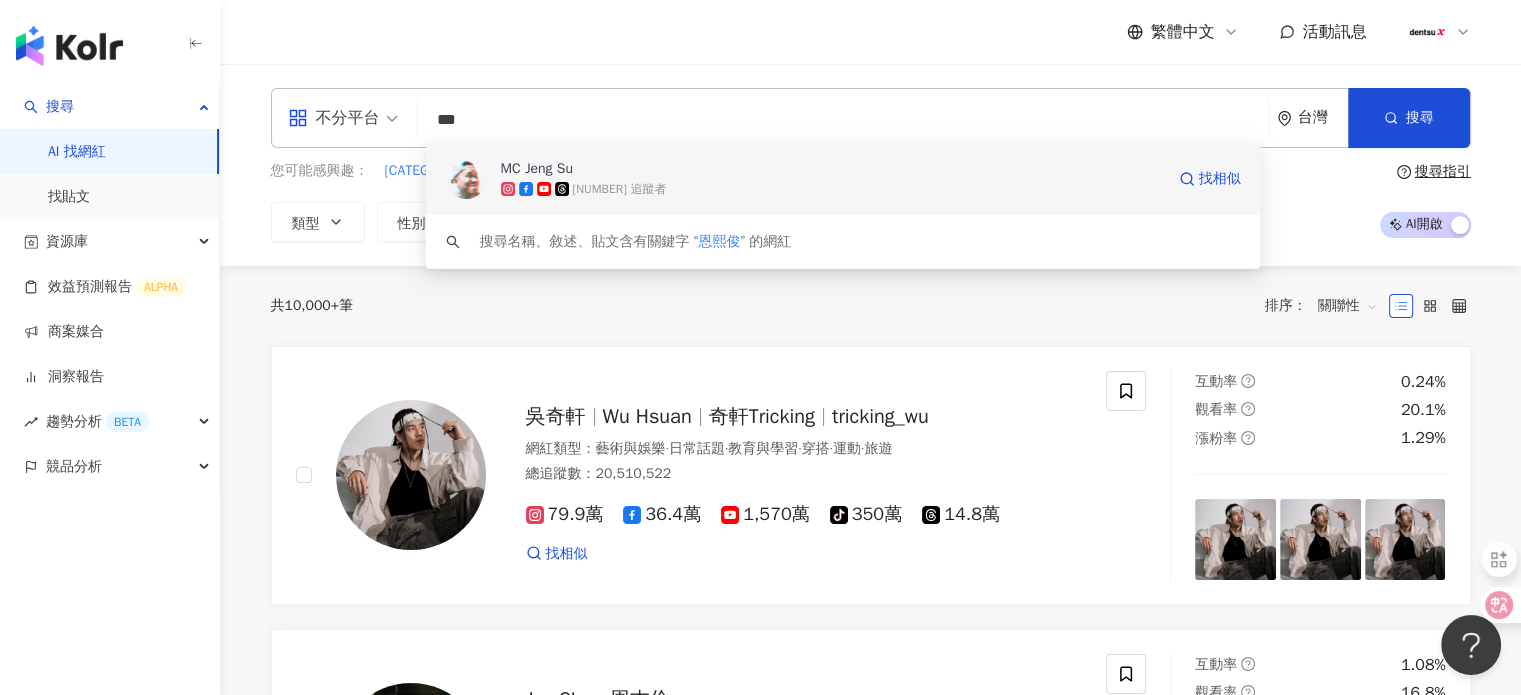 click on "MC Jeng Su" at bounding box center [832, 169] 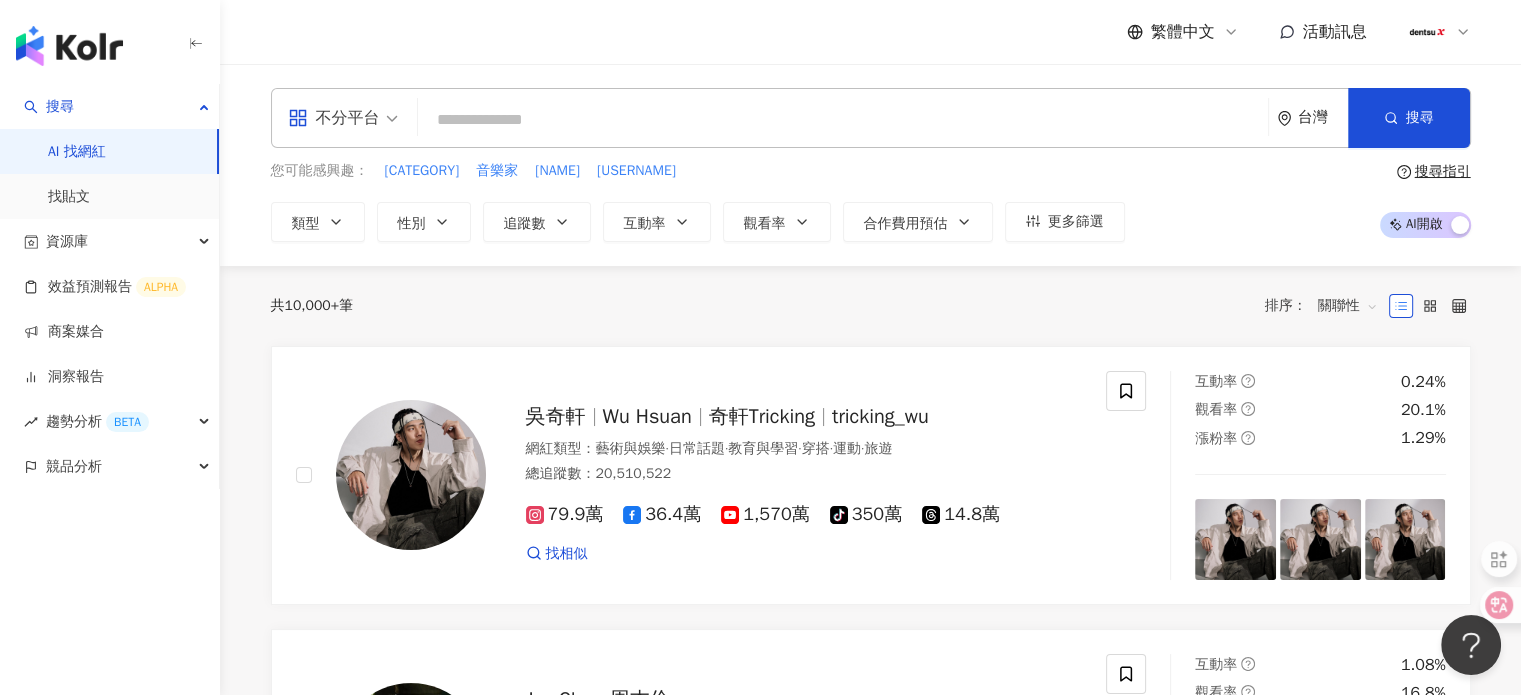 paste on "***" 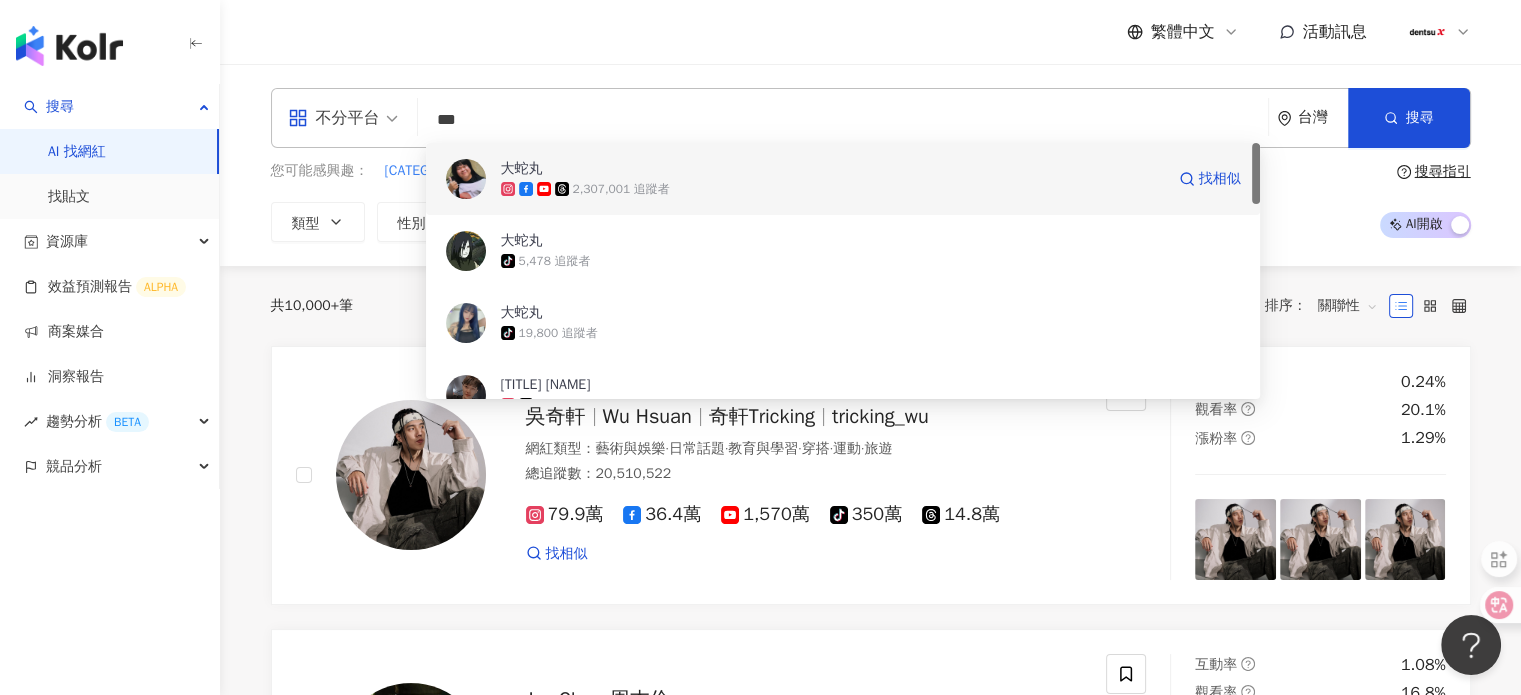 click on "2,307,001   追蹤者" at bounding box center [621, 189] 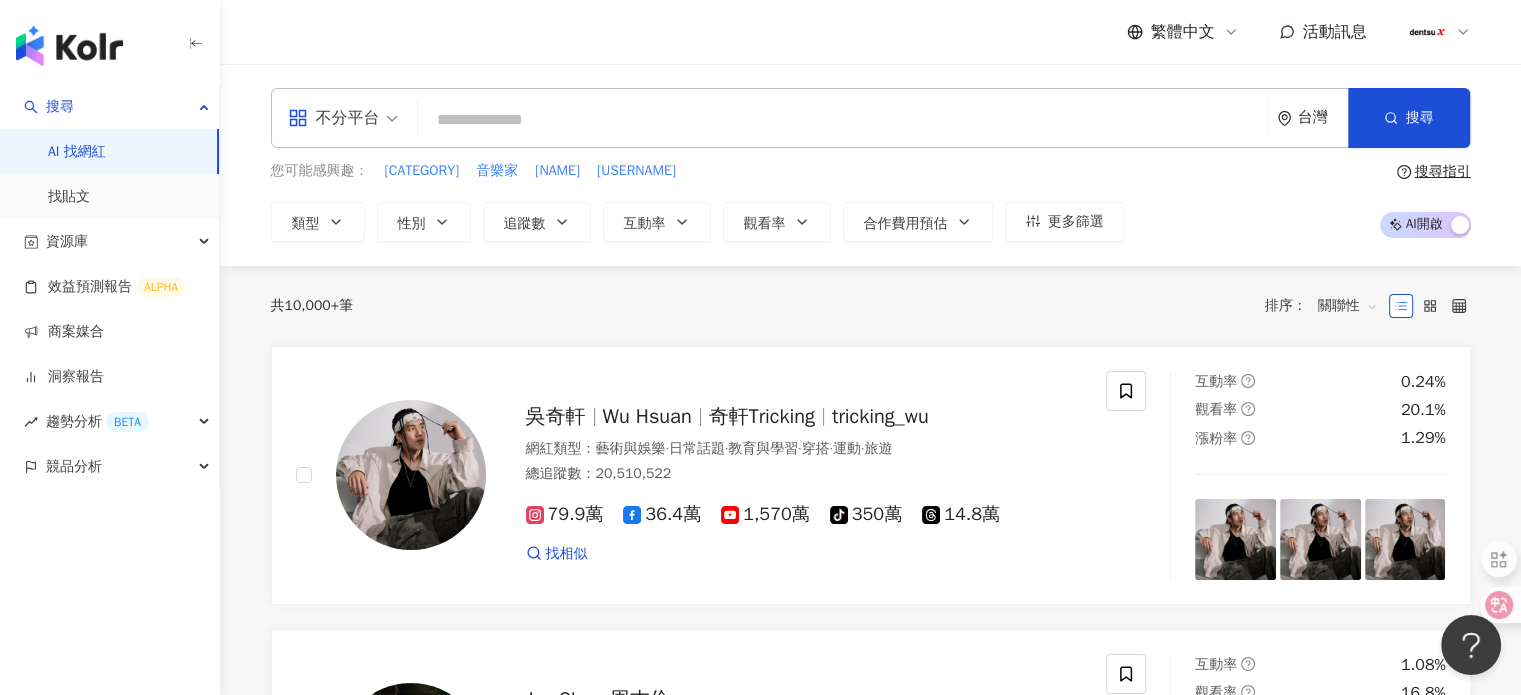 paste on "*********" 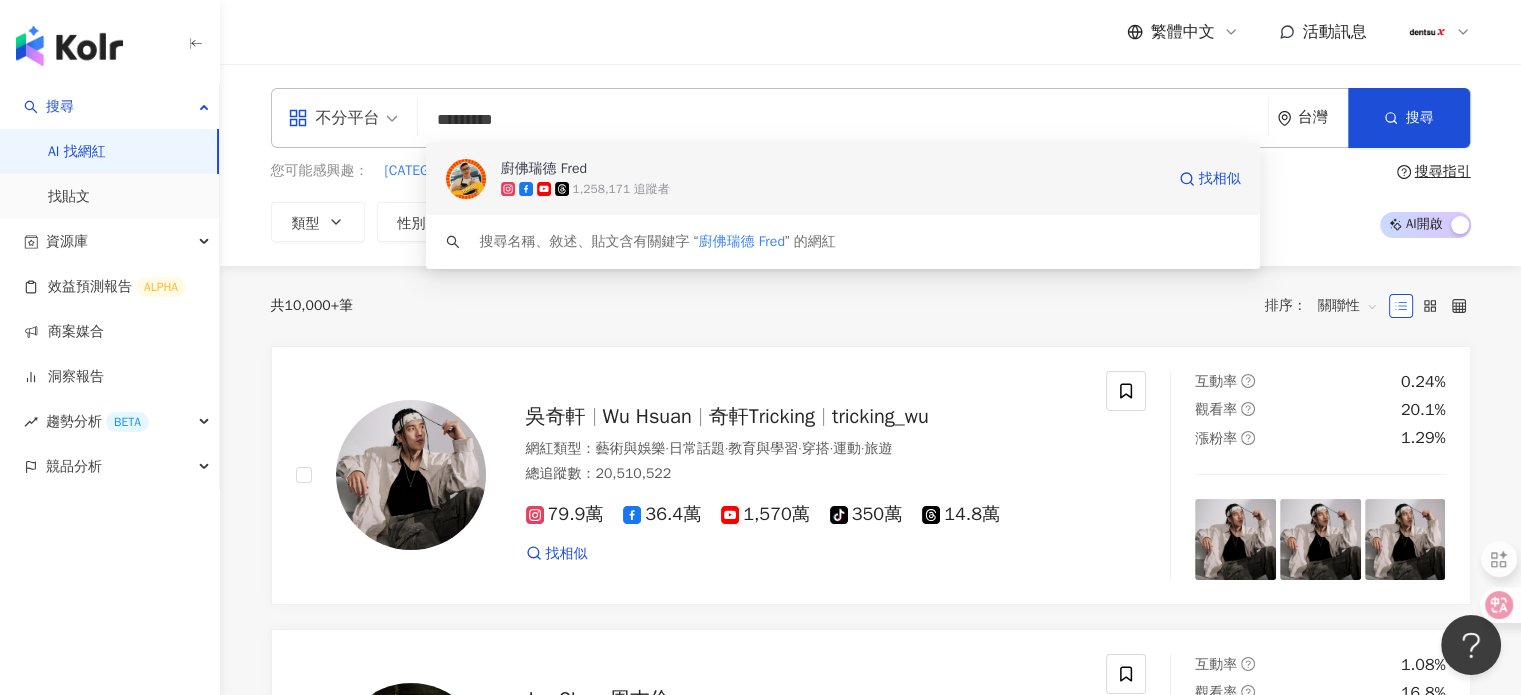 click on "廚佛瑞德 Fred" at bounding box center [832, 169] 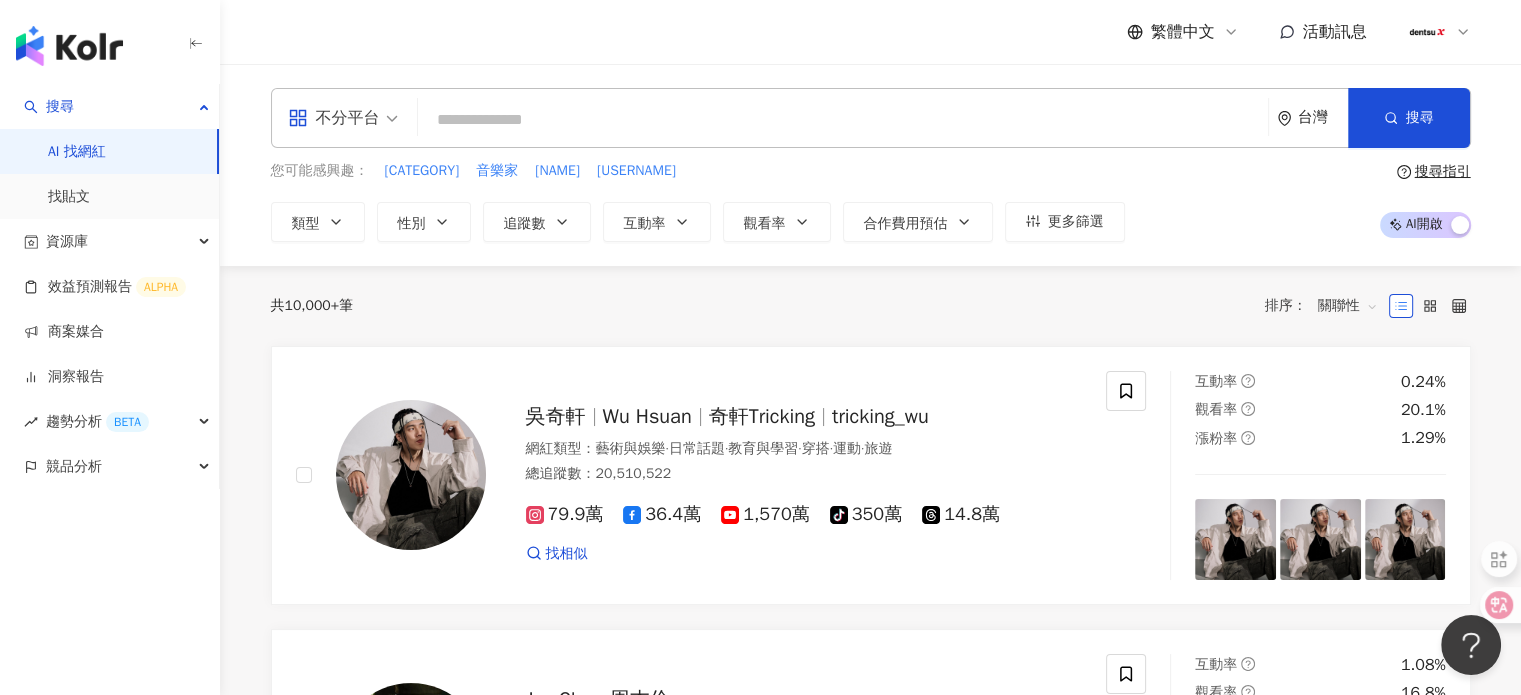 paste on "*********" 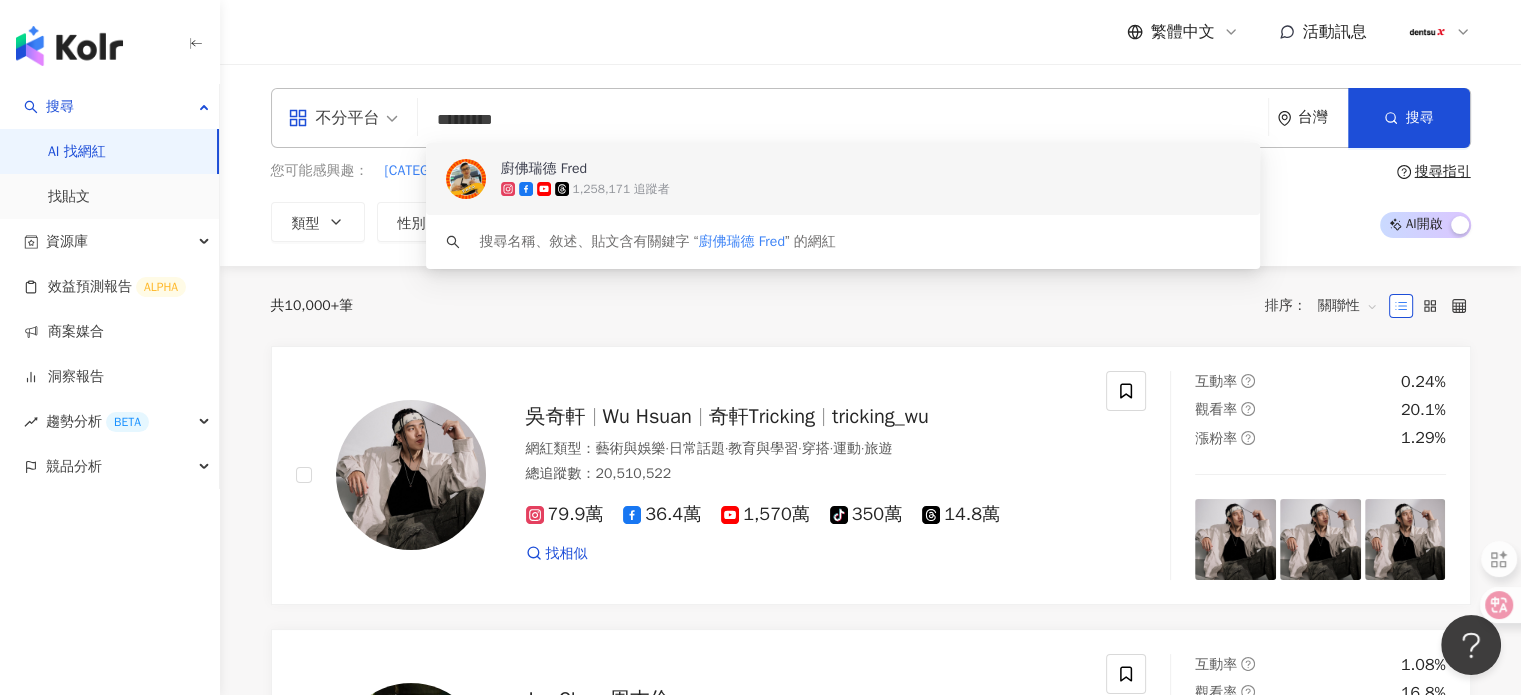 drag, startPoint x: 662, startPoint y: 125, endPoint x: 385, endPoint y: 99, distance: 278.21753 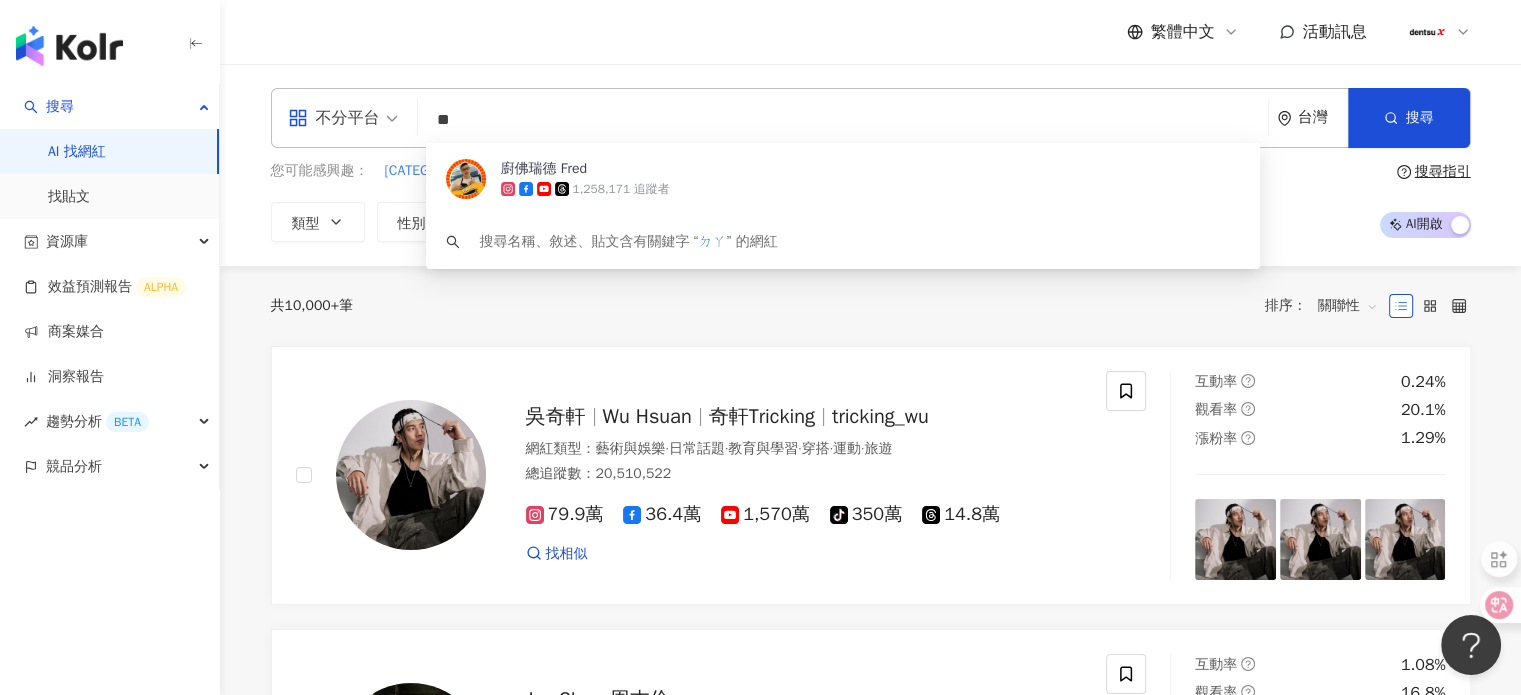type on "*" 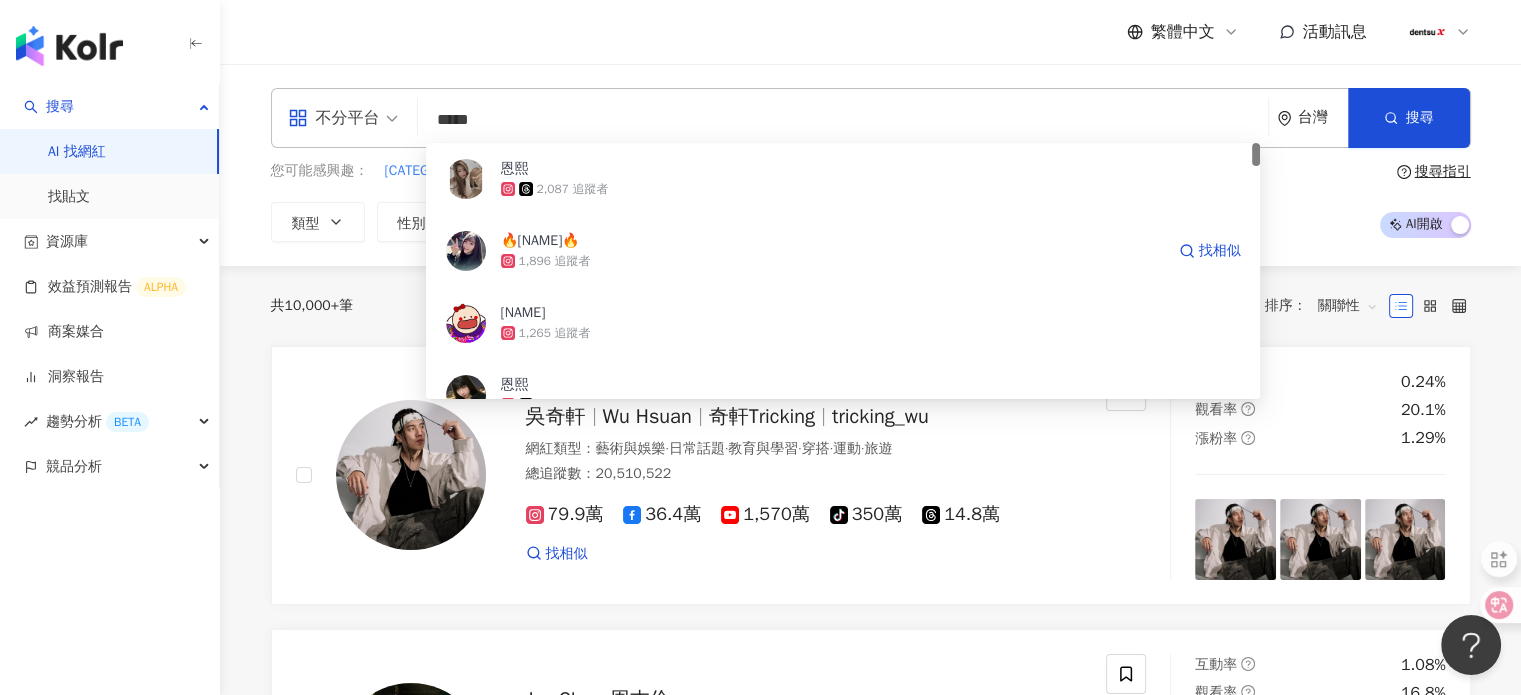 type on "***" 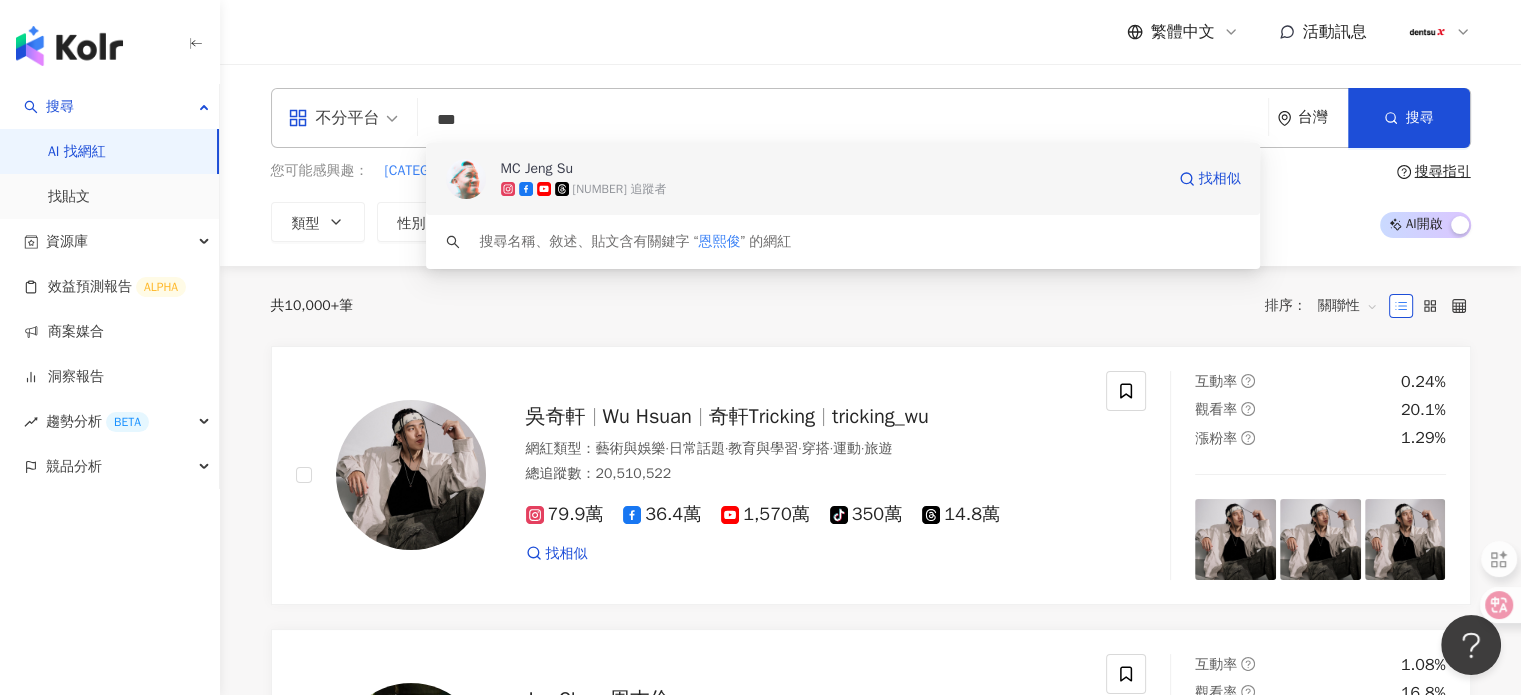 click on "MC Jeng Su" at bounding box center [832, 169] 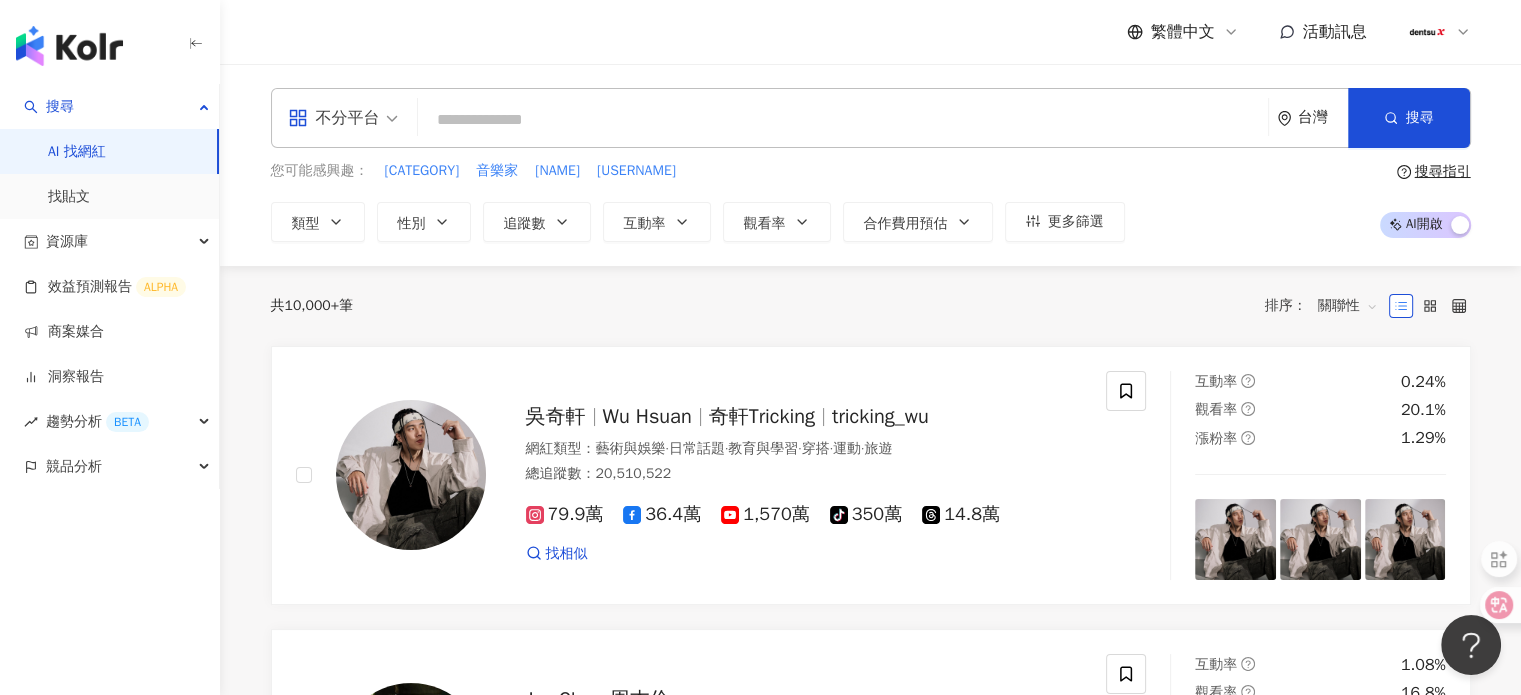 paste on "*********" 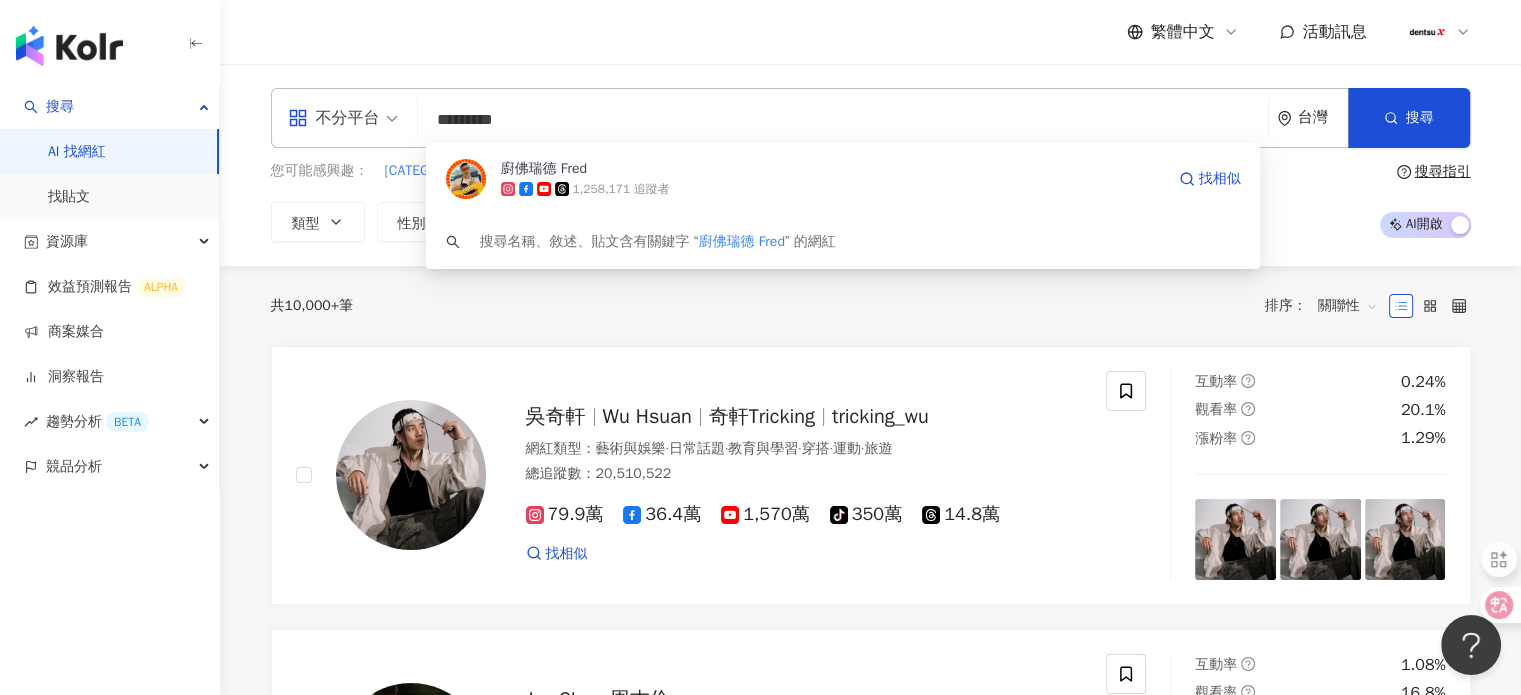 click on "廚佛瑞德 Fred" at bounding box center (832, 169) 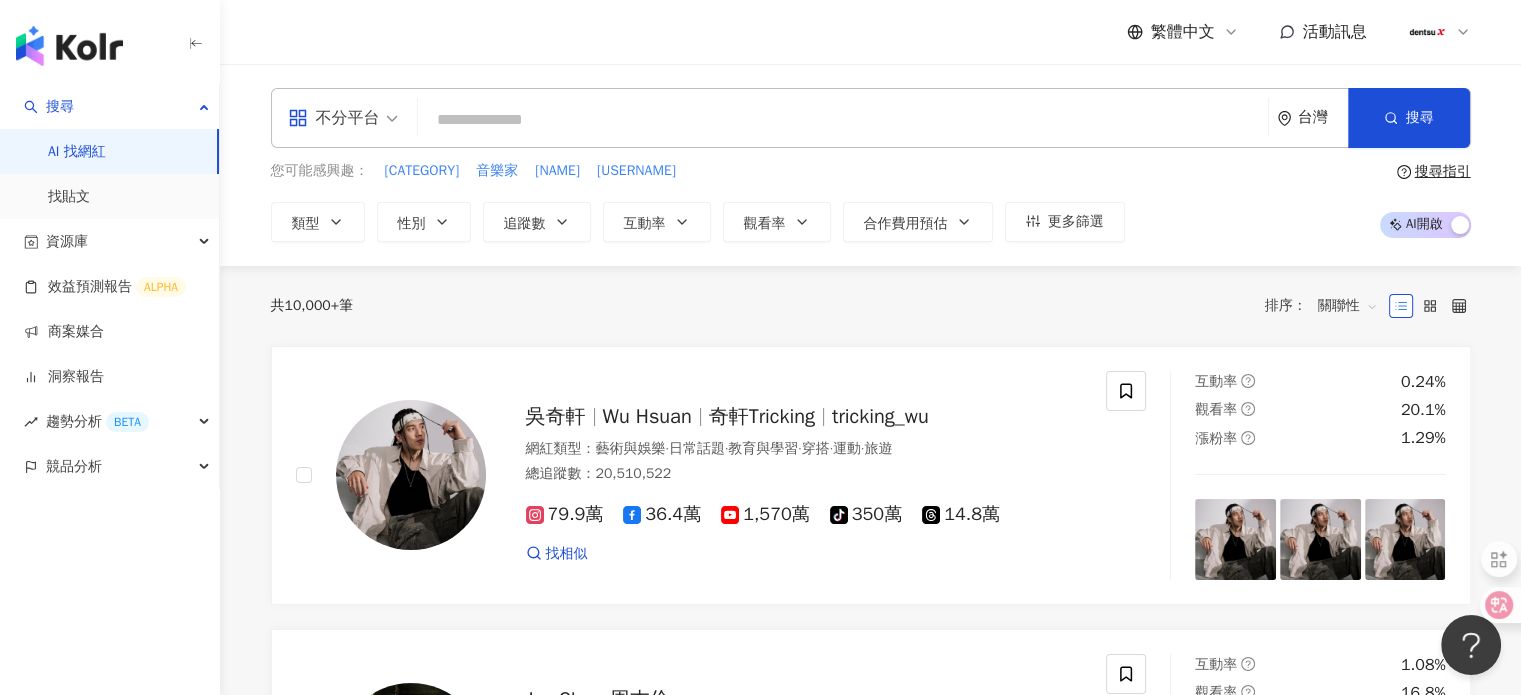 paste on "**********" 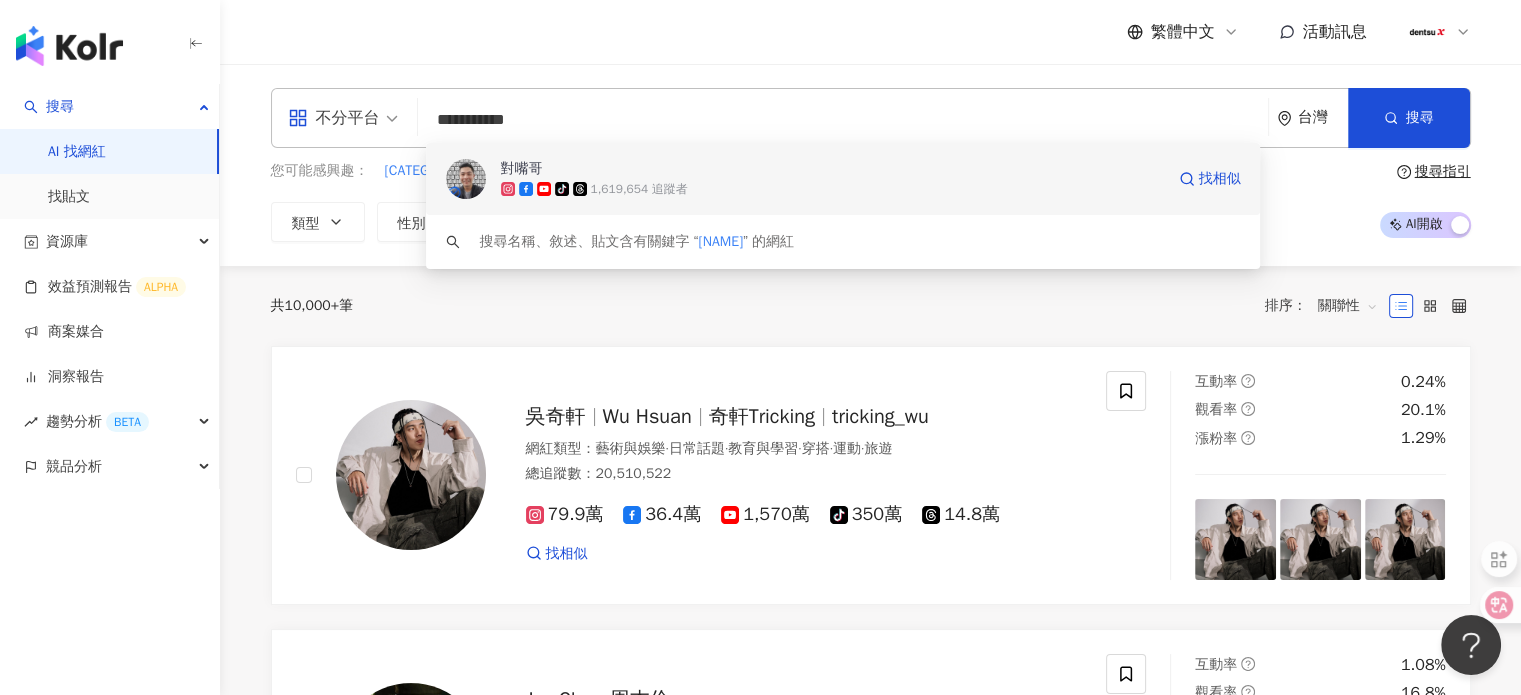 click on "tiktok-icon 1,619,654   追蹤者" at bounding box center (832, 189) 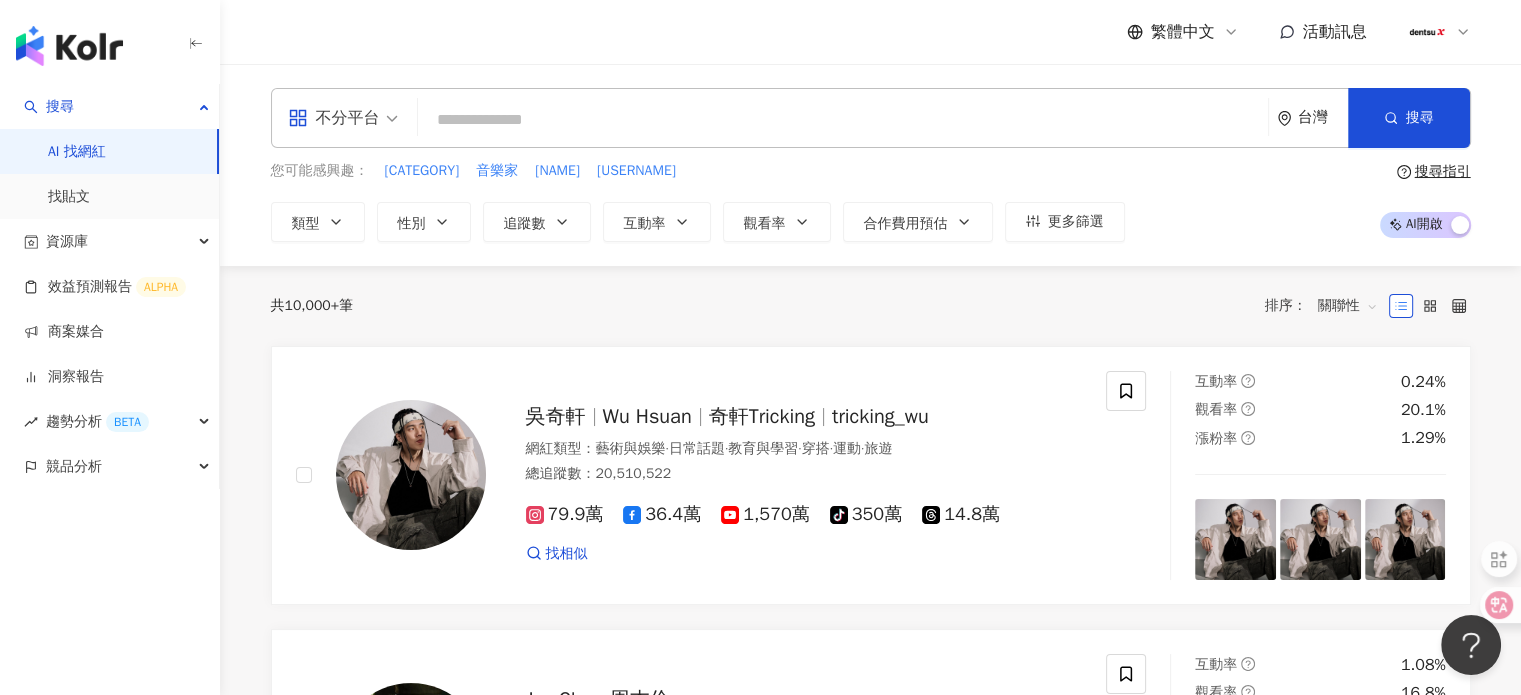 paste on "**********" 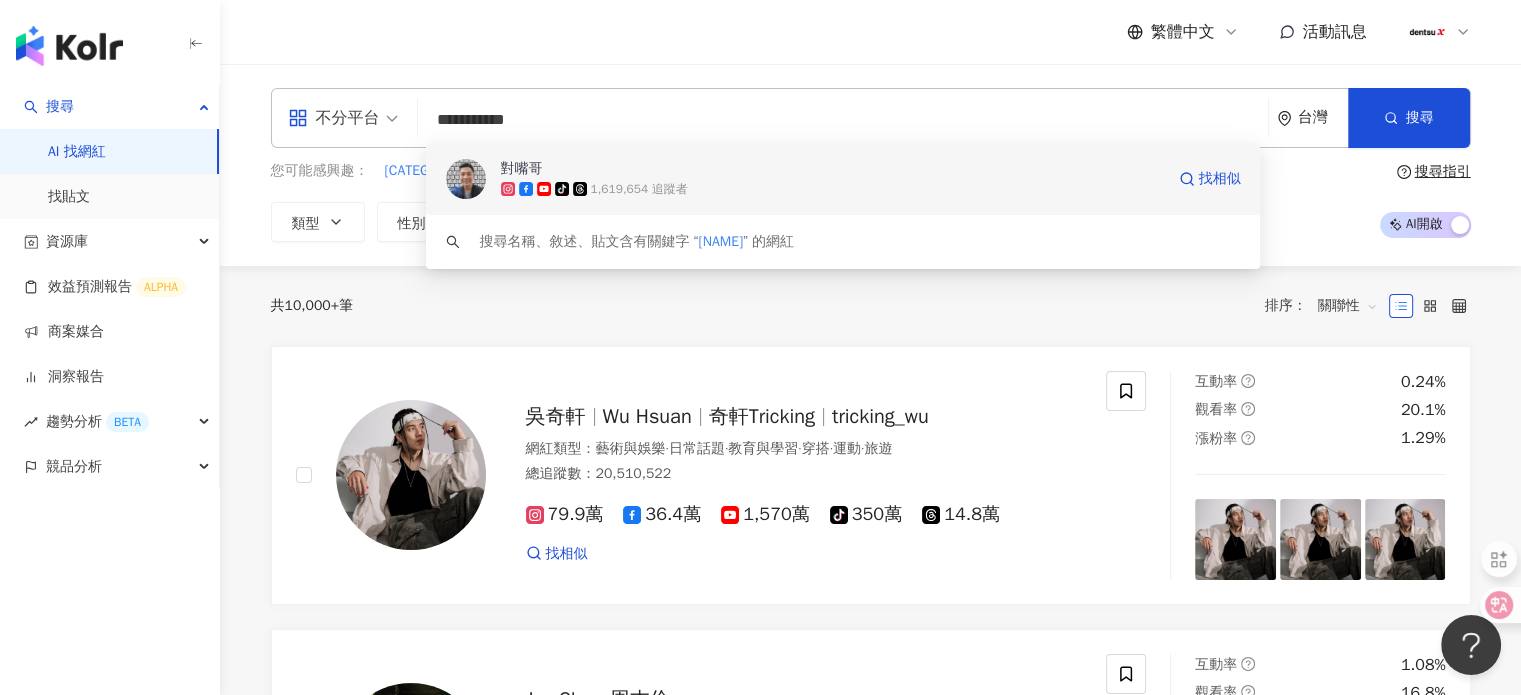 click on "tiktok-icon 1,619,654   追蹤者" at bounding box center [832, 189] 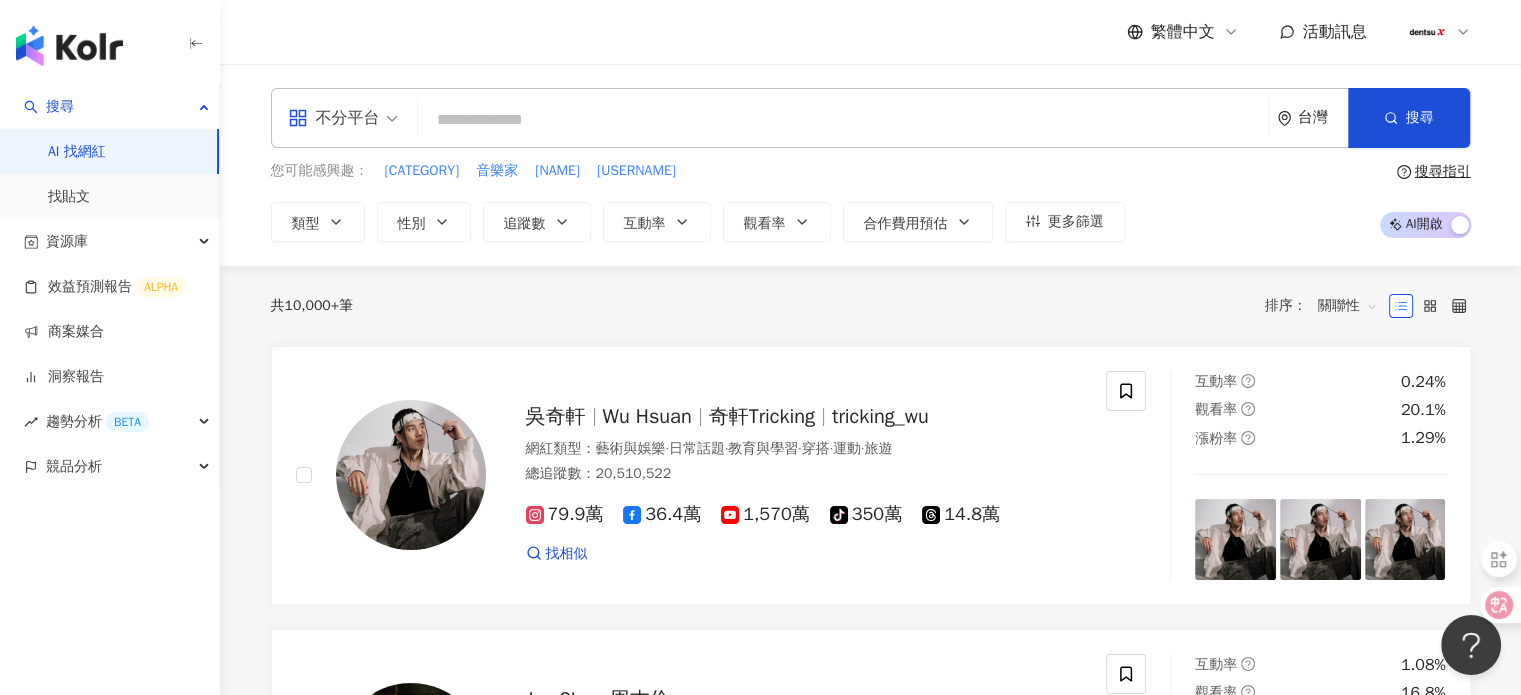 click at bounding box center (843, 120) 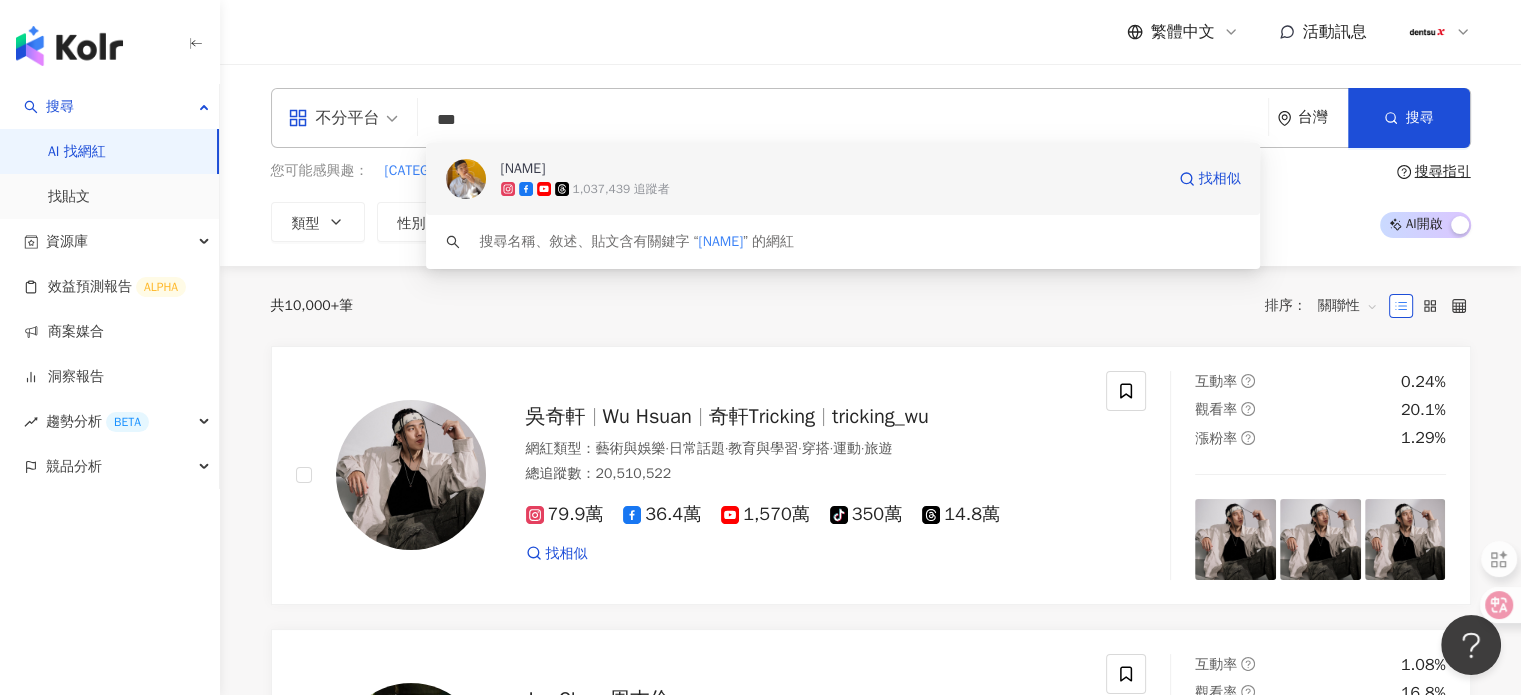 click on "1,037,439   追蹤者" at bounding box center (621, 189) 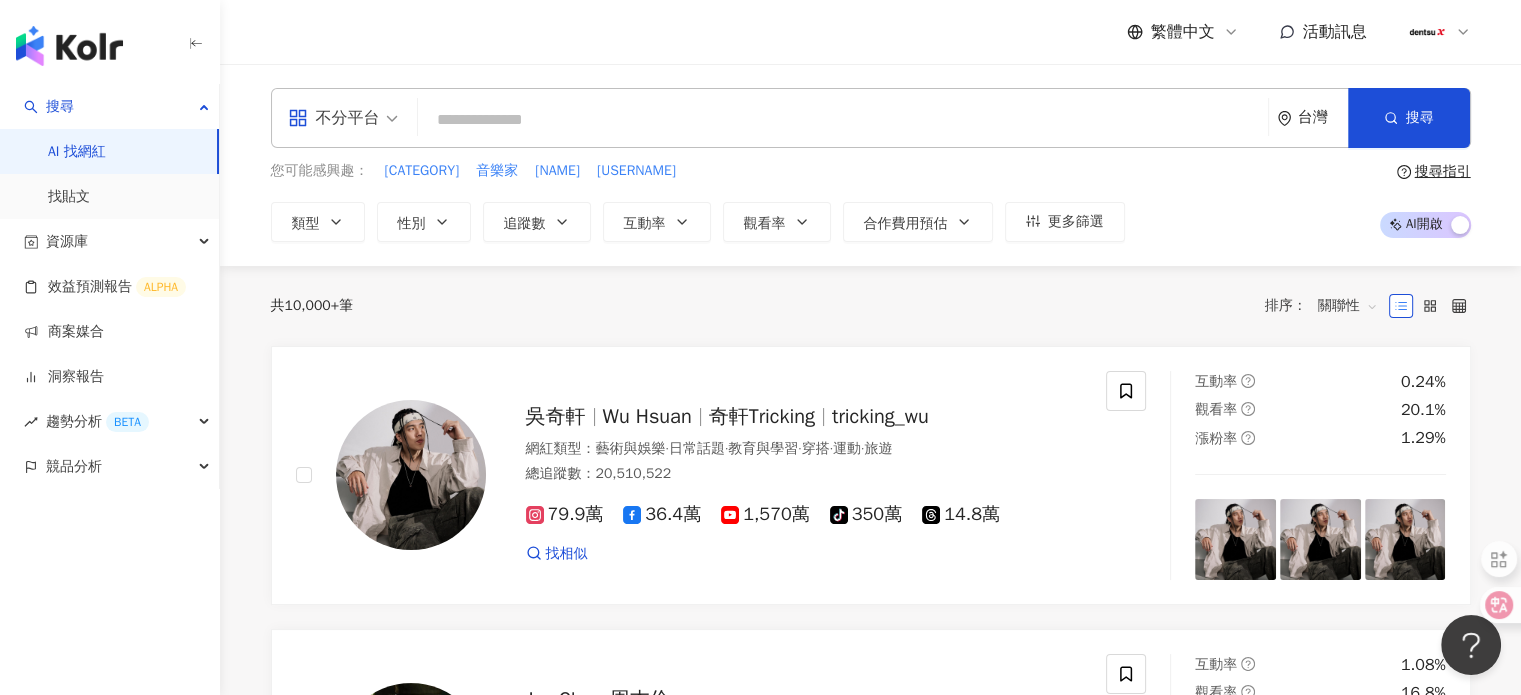 paste on "*******" 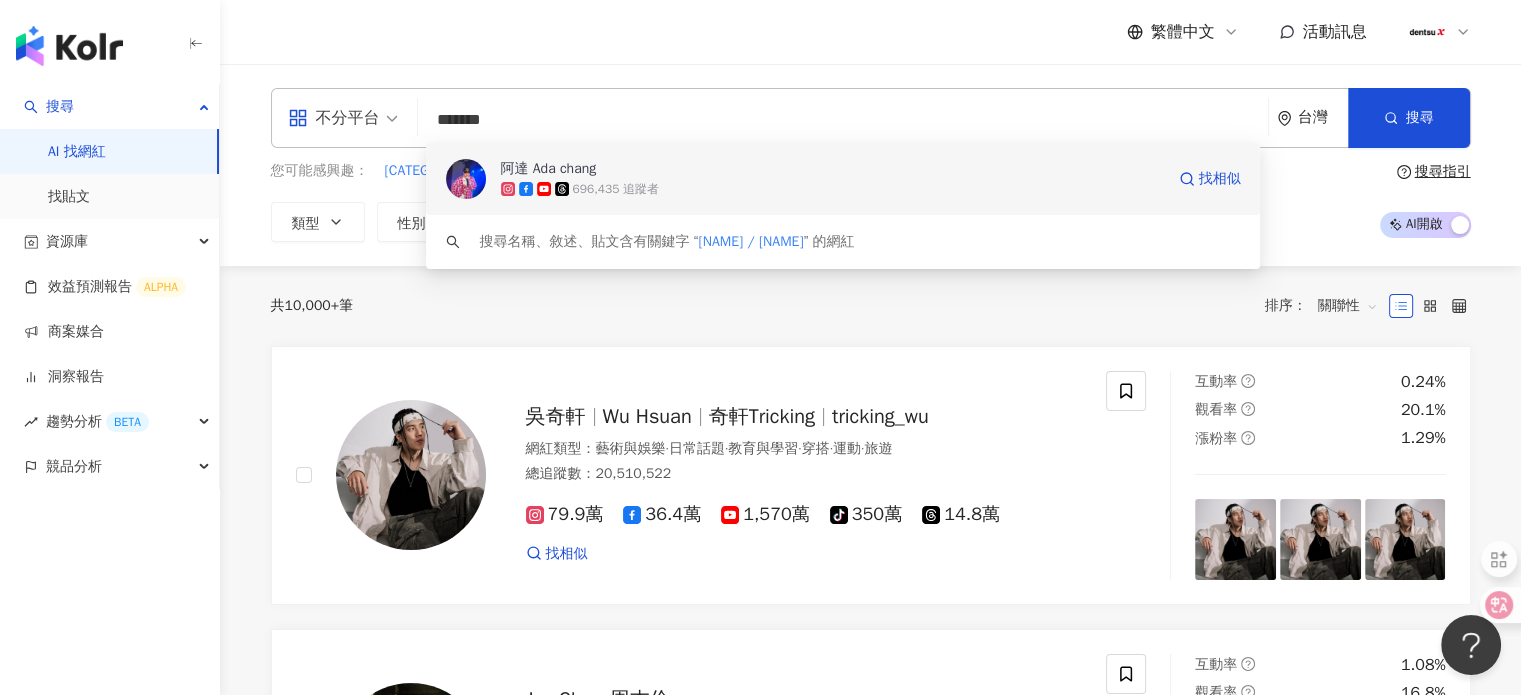 click on "696,435   追蹤者" at bounding box center [832, 189] 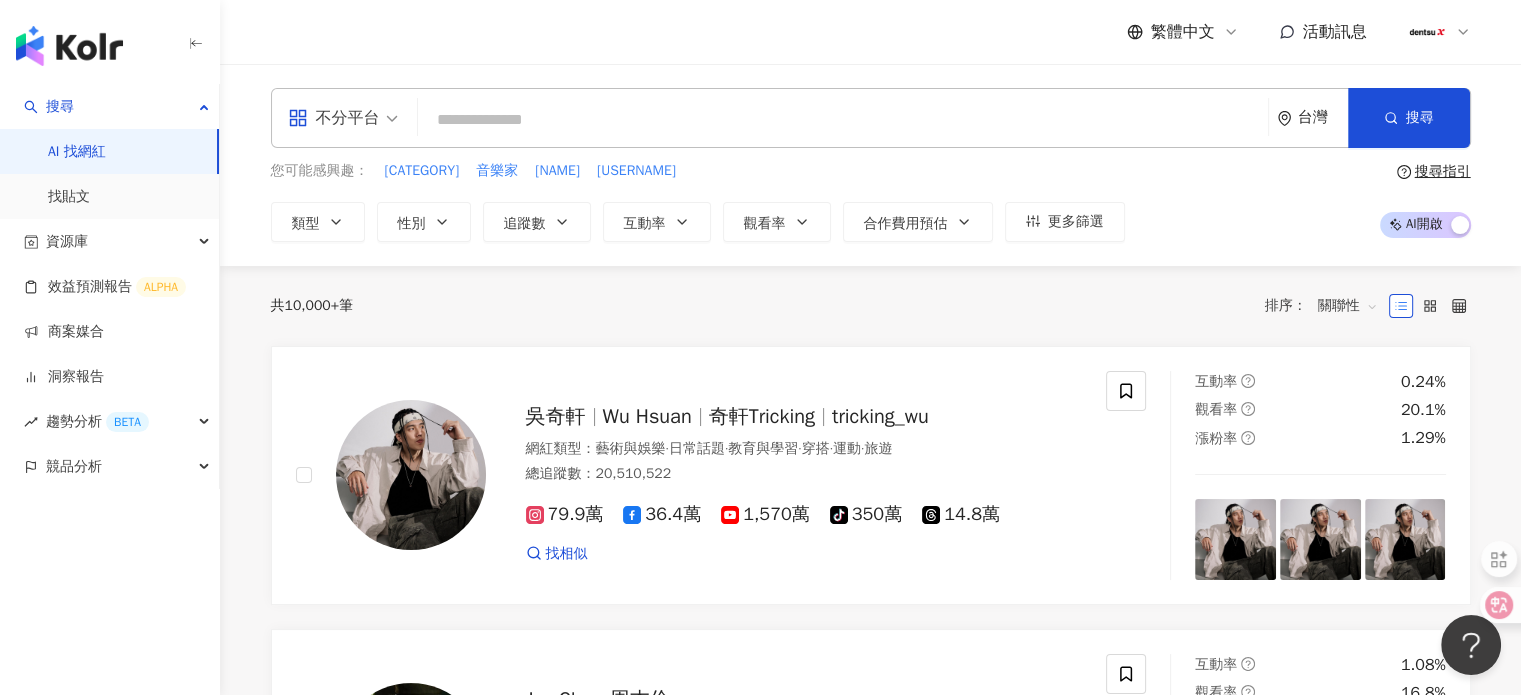 paste on "****" 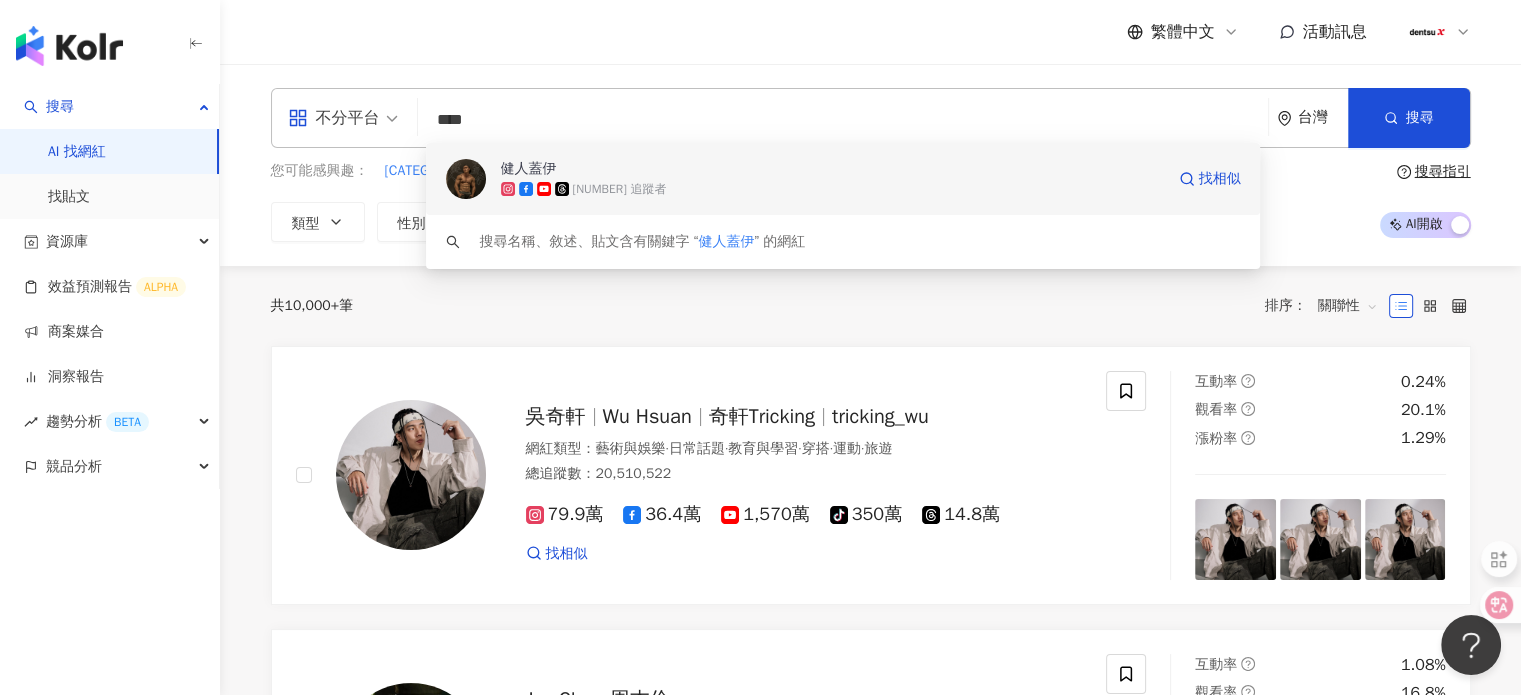 click on "健人蓋伊" at bounding box center (832, 169) 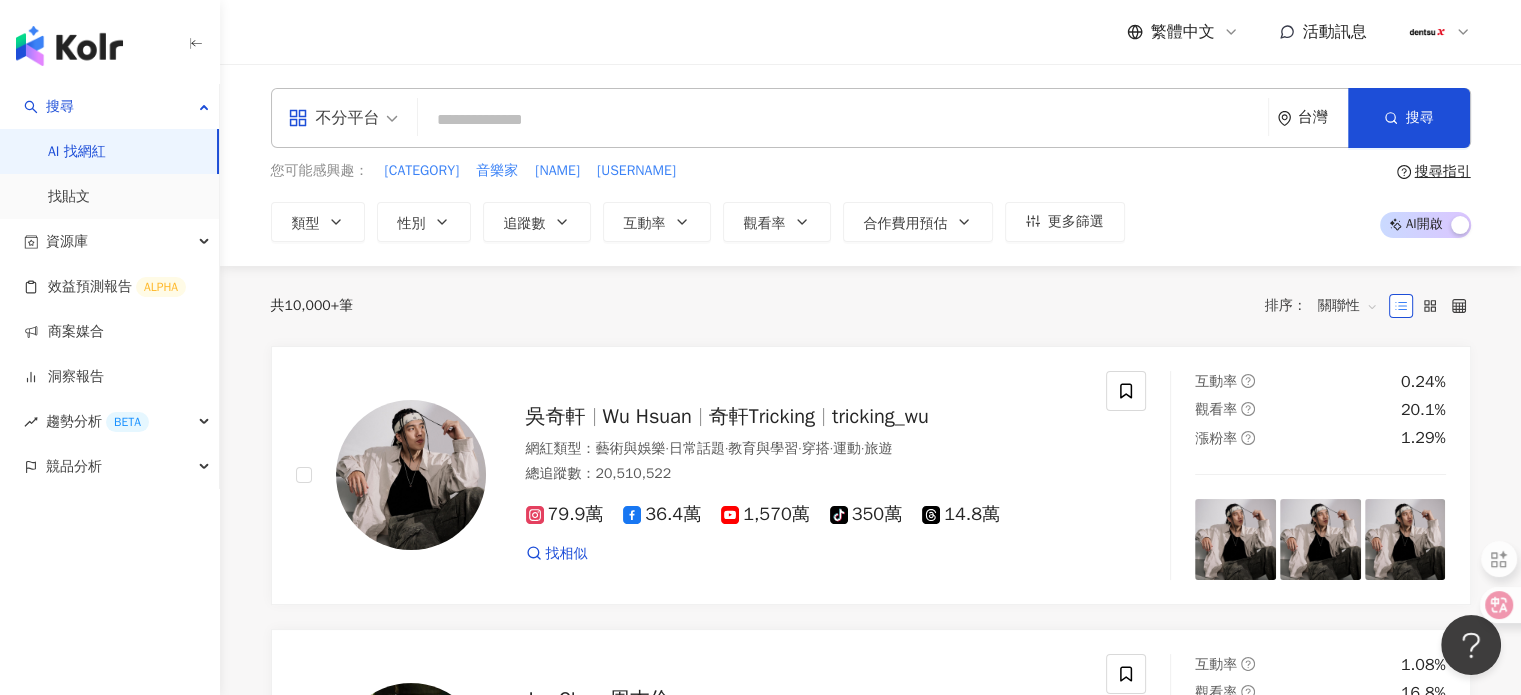 paste on "****" 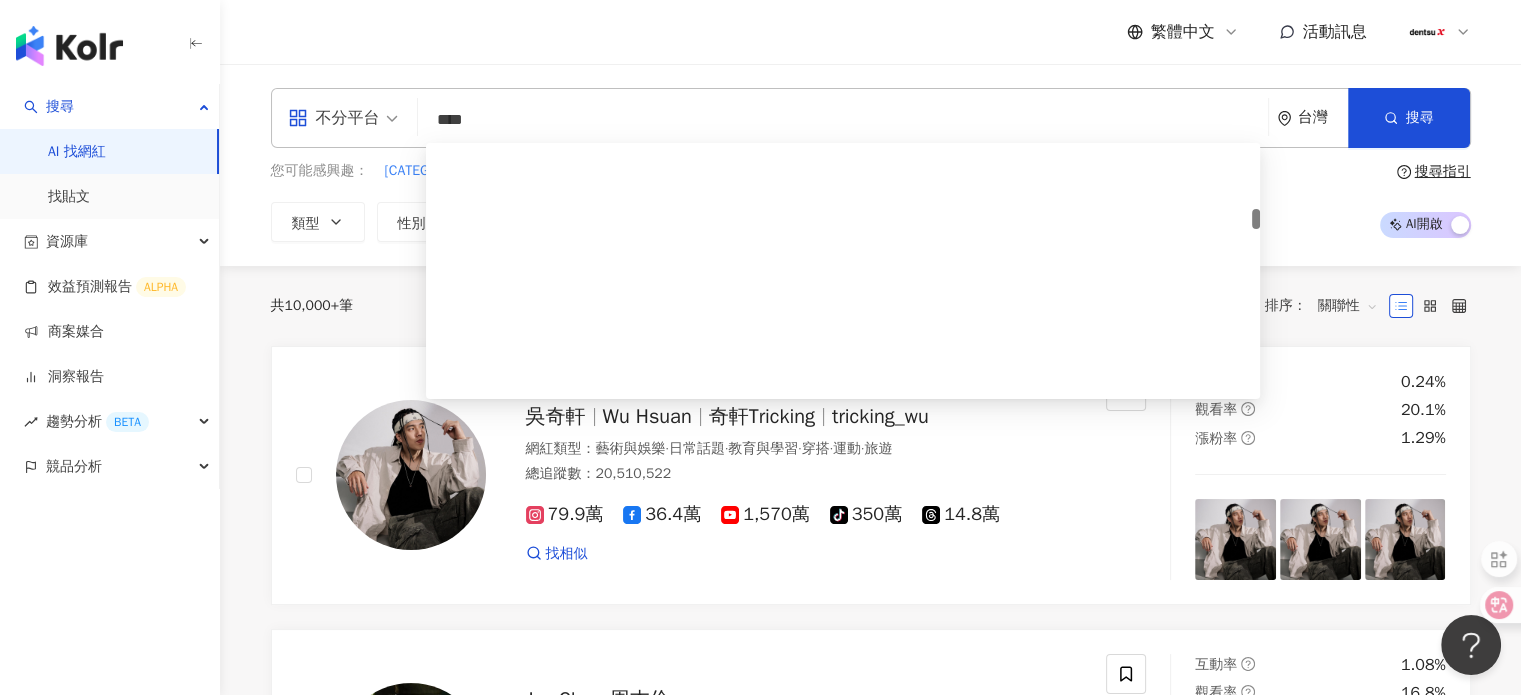 scroll, scrollTop: 800, scrollLeft: 0, axis: vertical 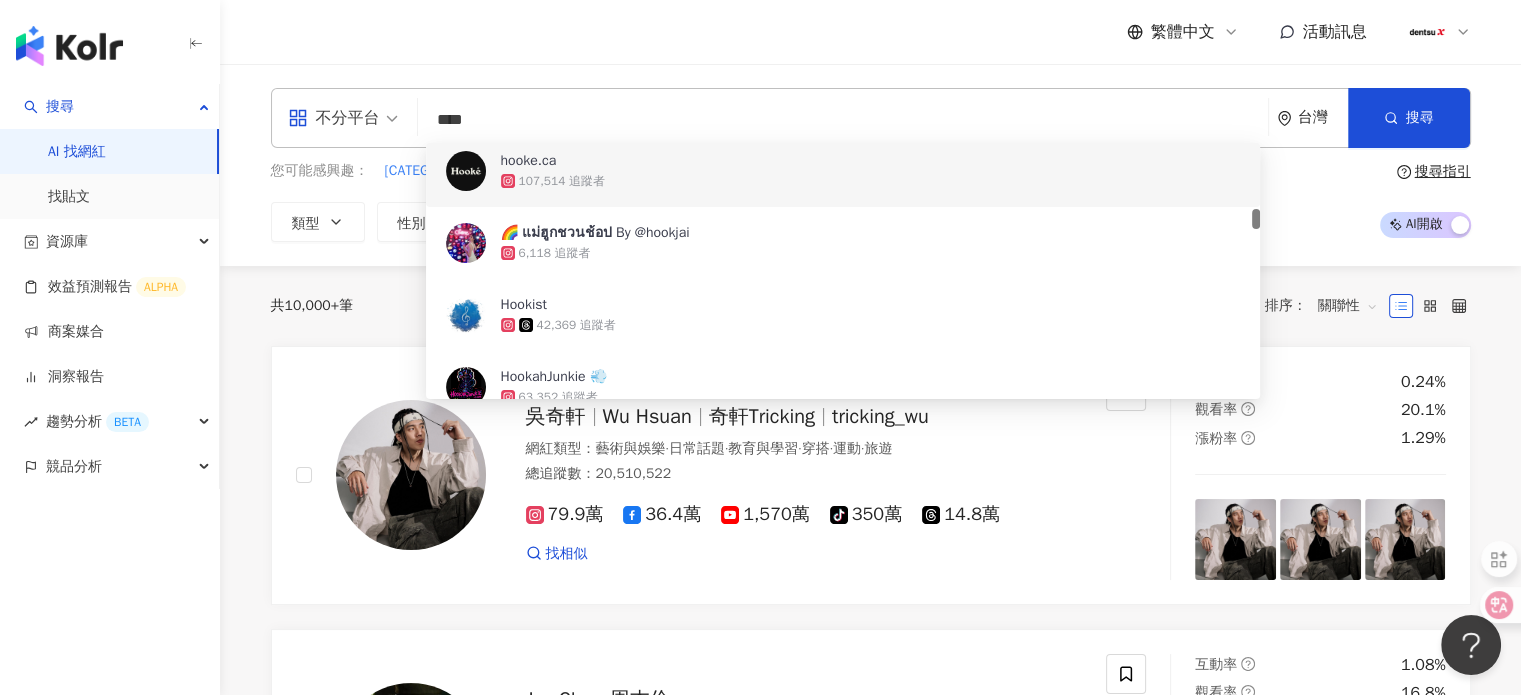 click on "不分平台 **** 台灣 搜尋 8d5bd0fd-3407-4a85-8aa5-74e205ef46a8 b9e07242-570a-43fd-afeb-52e1b9761d79 00e39351-586f-4abd-97d0-093baf31d325 hooke.ca 107,514   追蹤者 🌈 แม่ฮูกชวนช้อป By @hookjai 6,118   追蹤者 Hookist 42,369   追蹤者 HookahJunkie 💨 63,352   追蹤者 Hook2cook 39,327   追蹤者" at bounding box center [871, 118] 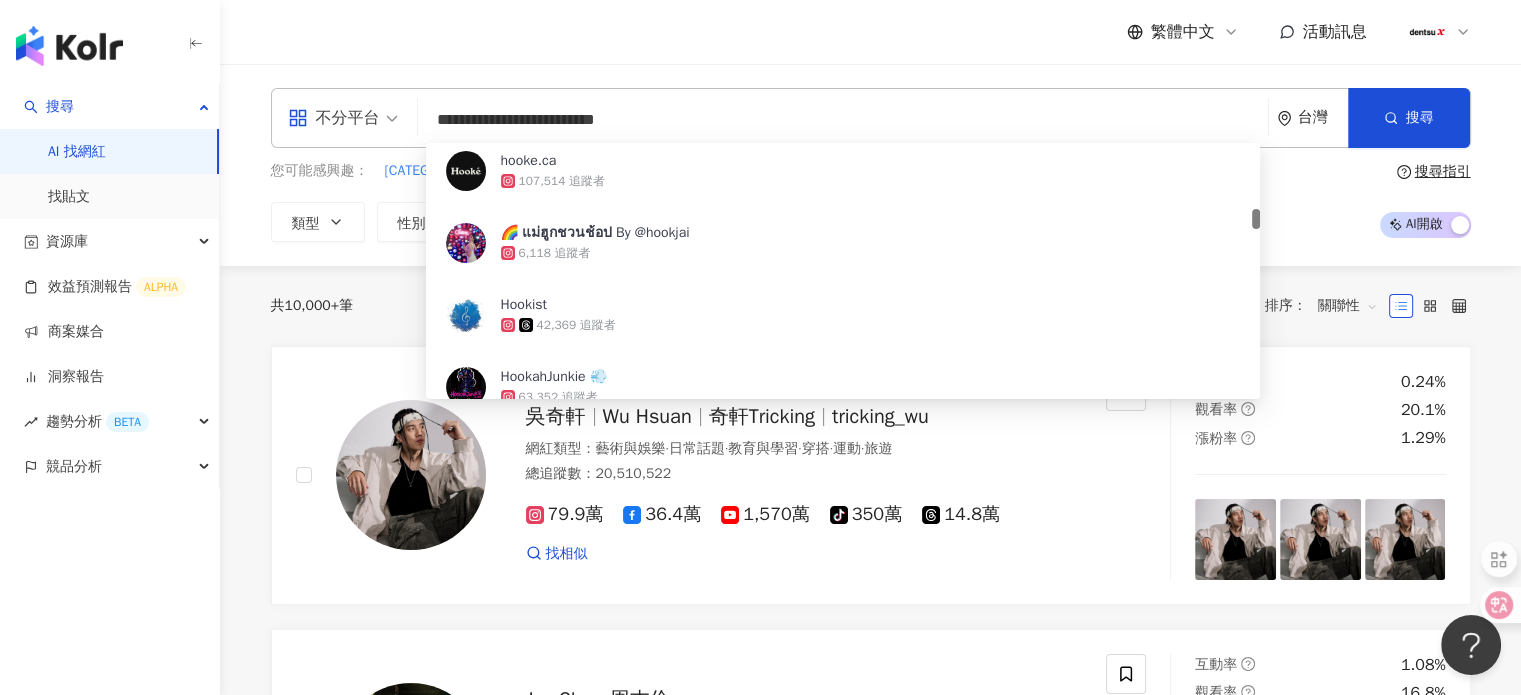 scroll, scrollTop: 0, scrollLeft: 0, axis: both 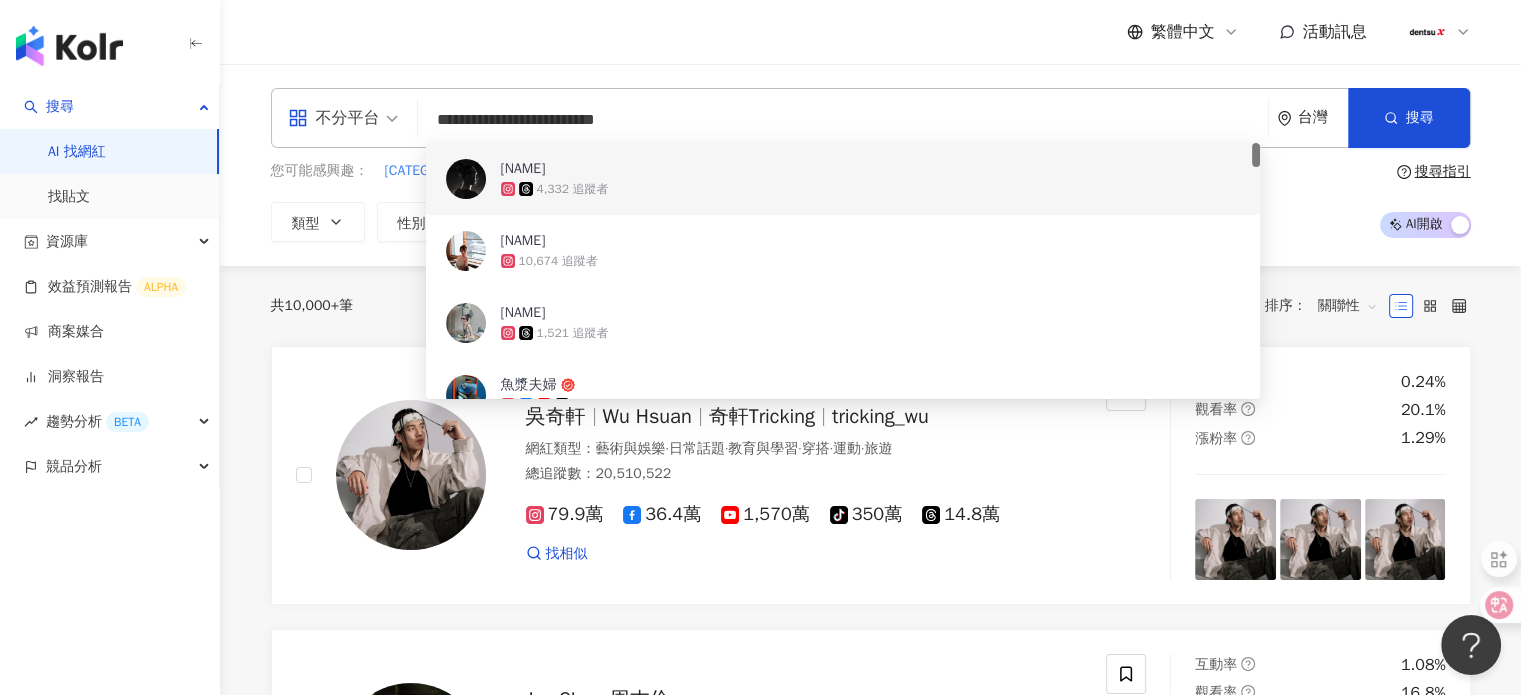 drag, startPoint x: 710, startPoint y: 113, endPoint x: 219, endPoint y: 80, distance: 492.1077 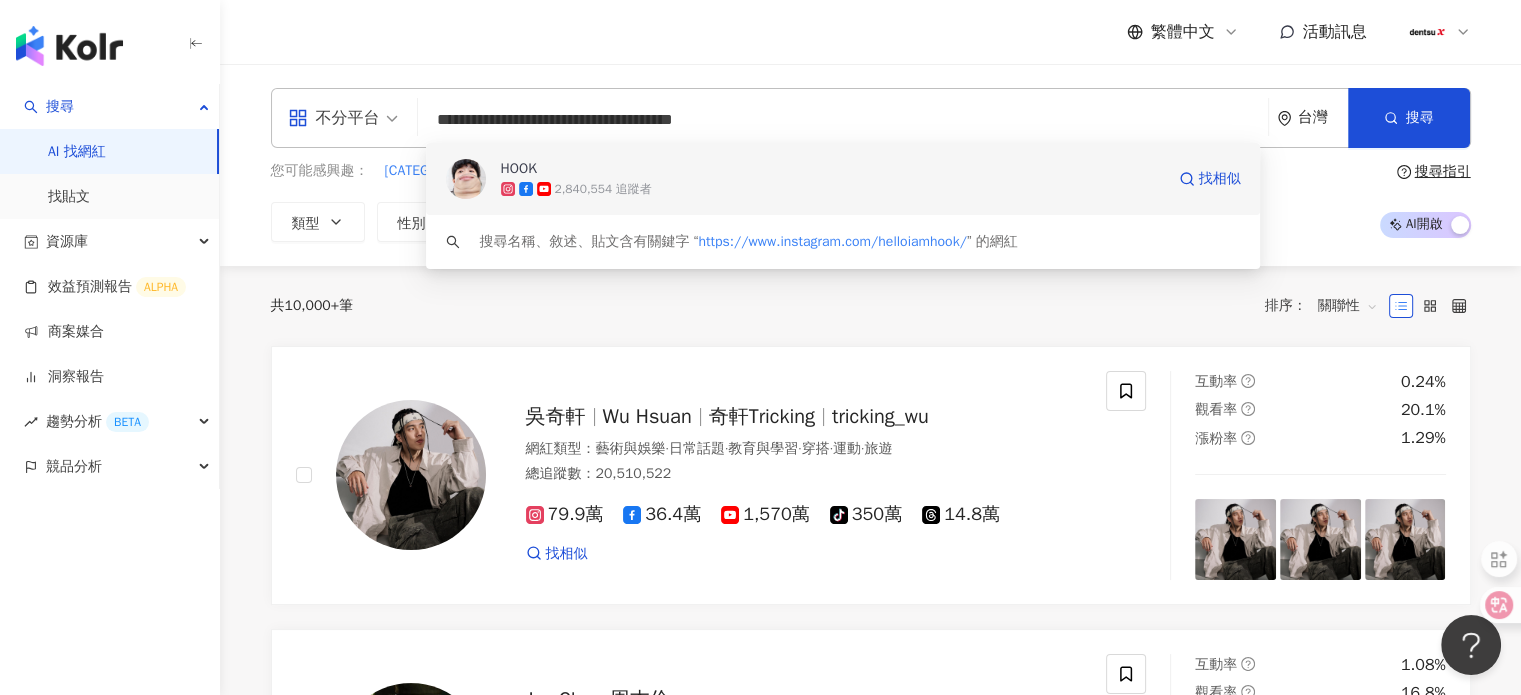 click on "HOOK" at bounding box center [832, 169] 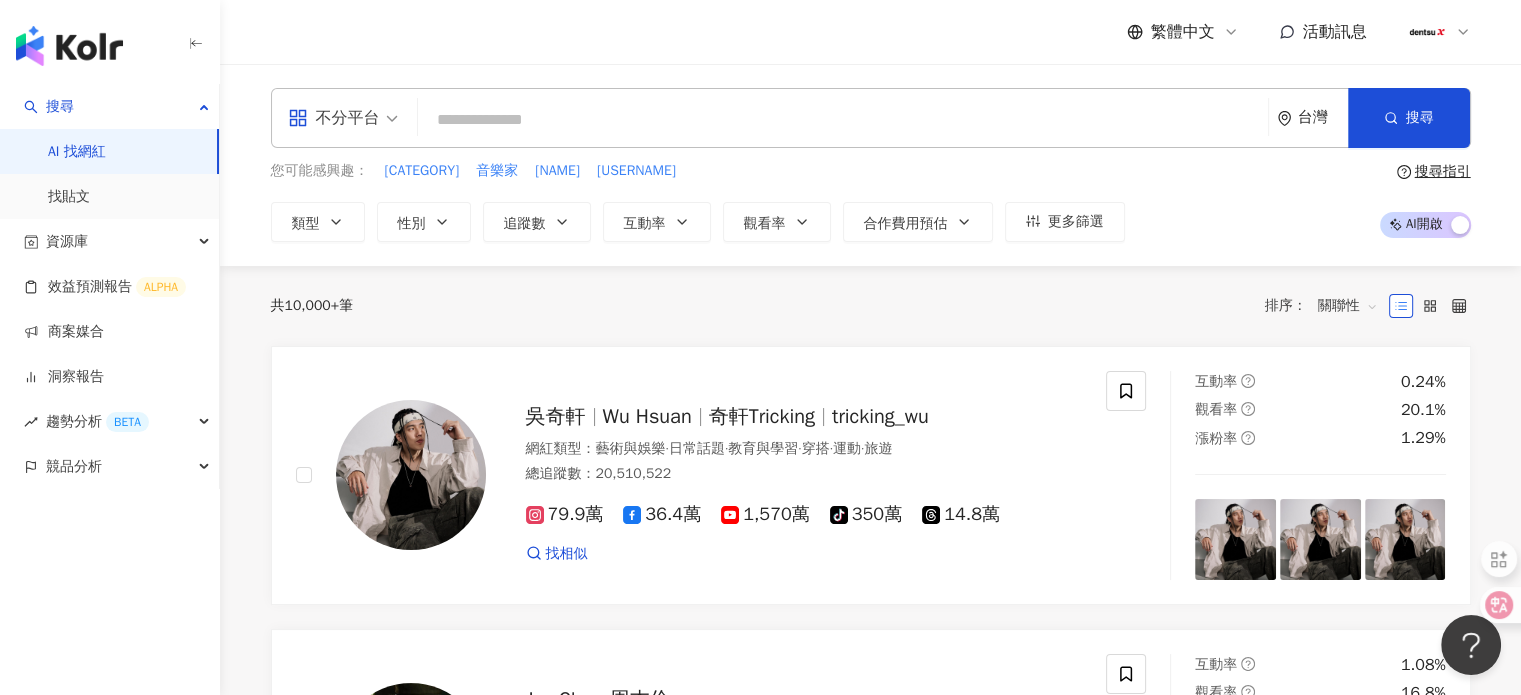 paste on "*****" 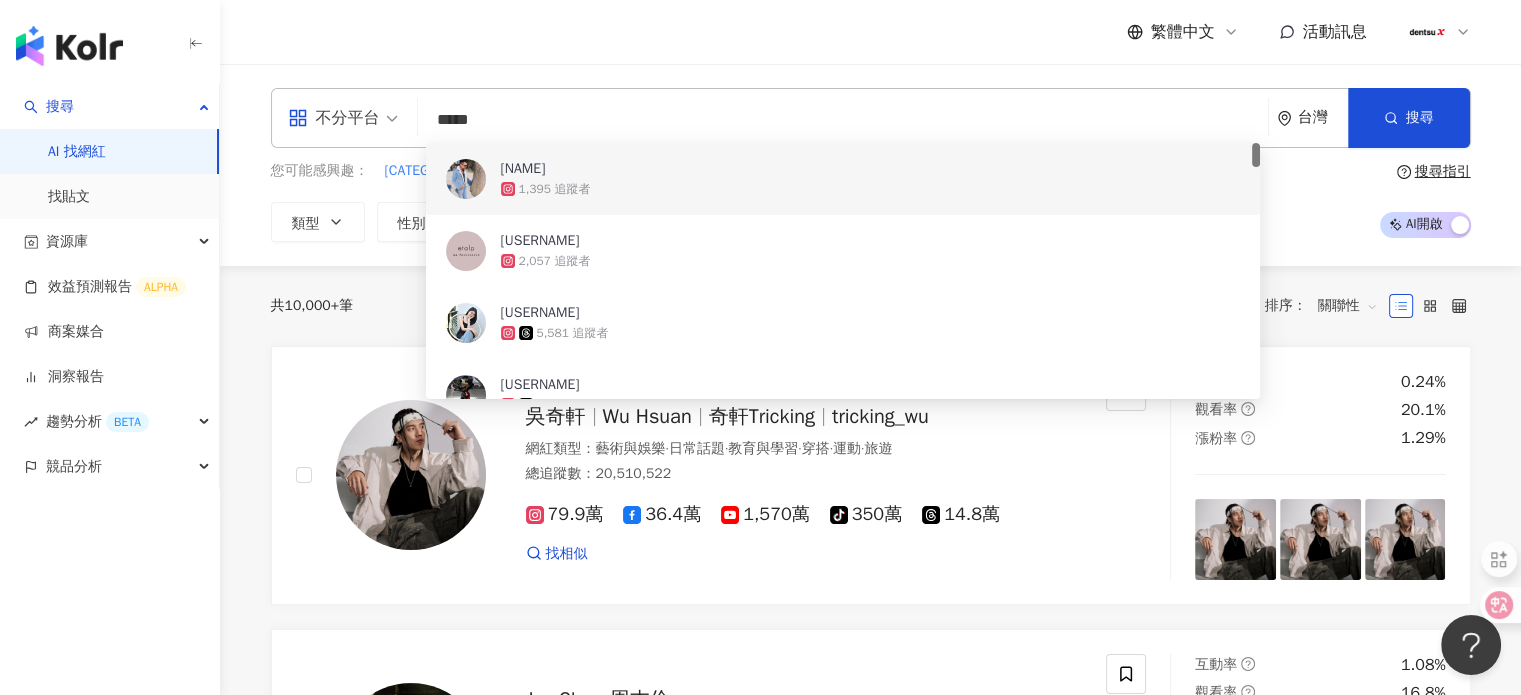 paste on "**********" 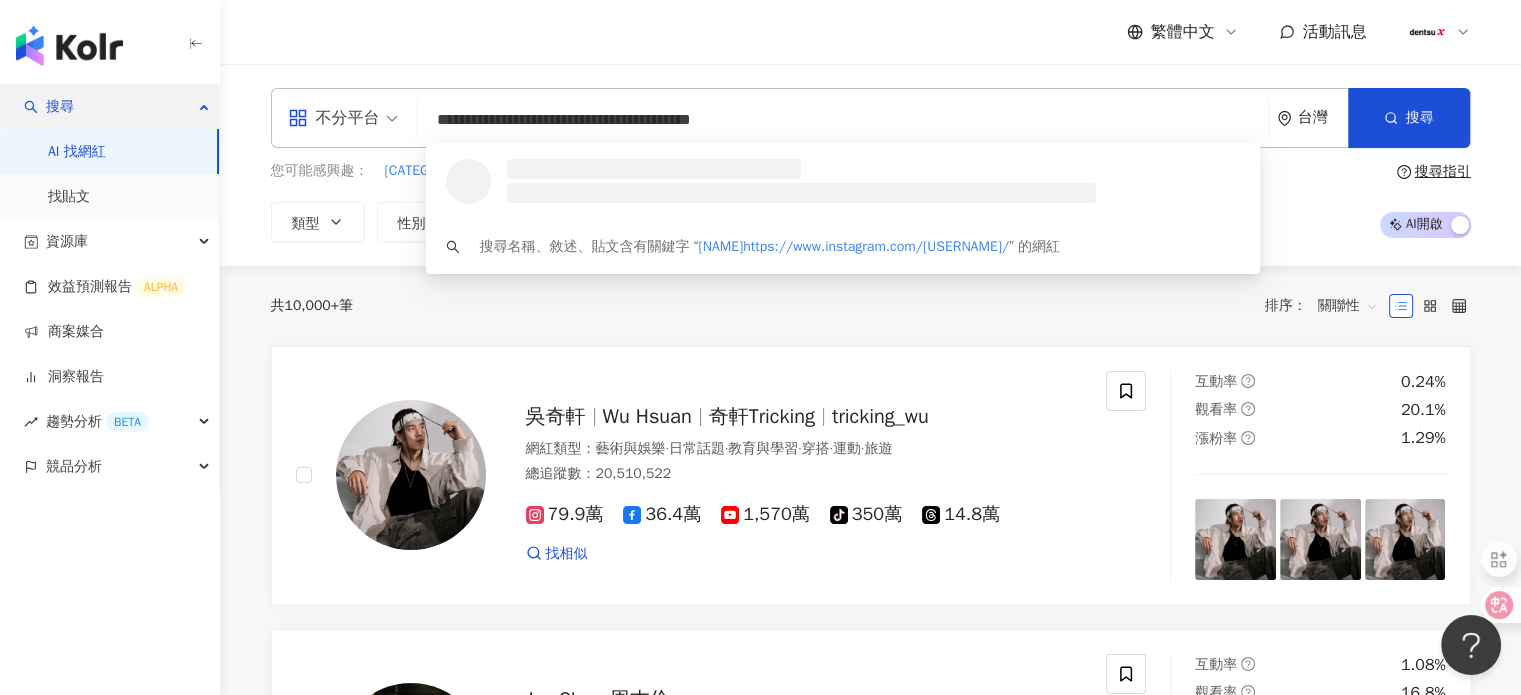 drag, startPoint x: 818, startPoint y: 103, endPoint x: 96, endPoint y: 99, distance: 722.0111 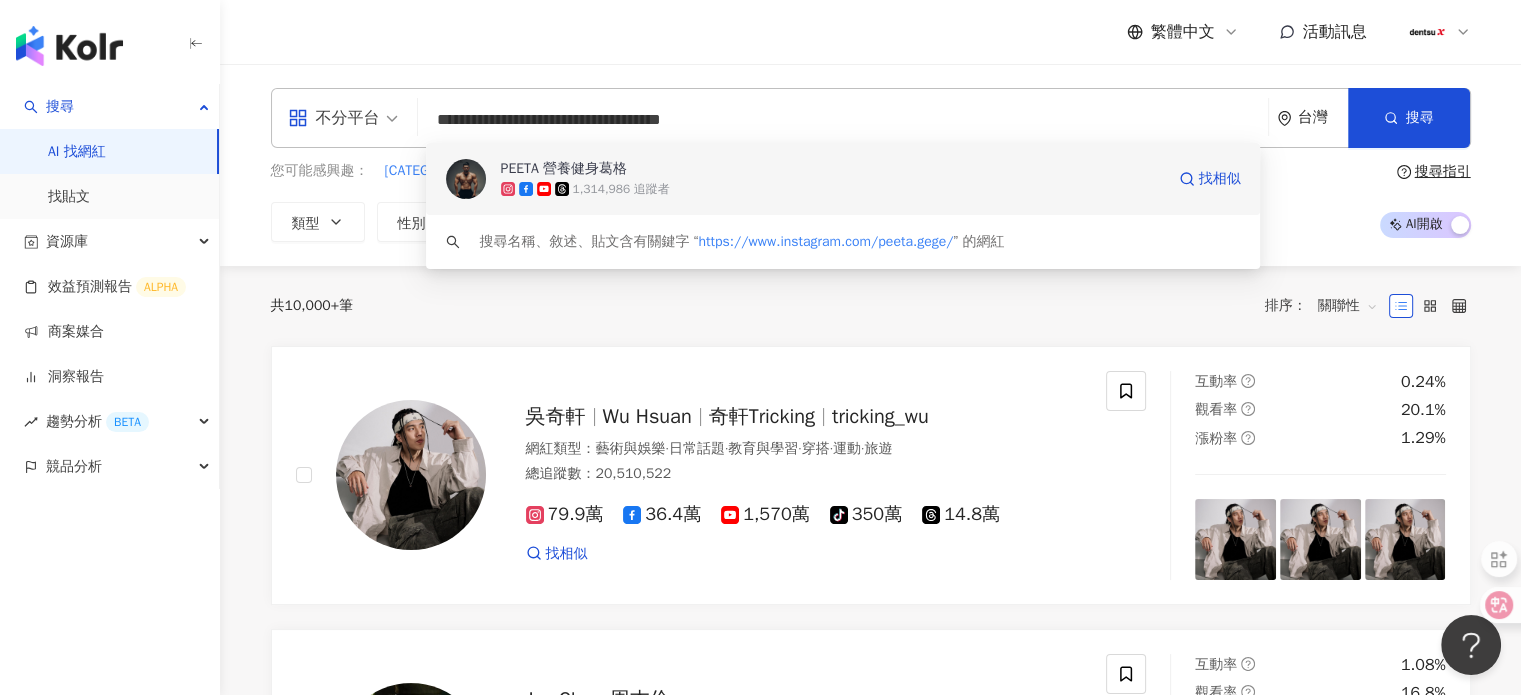 click on "1,314,986   追蹤者" at bounding box center (621, 189) 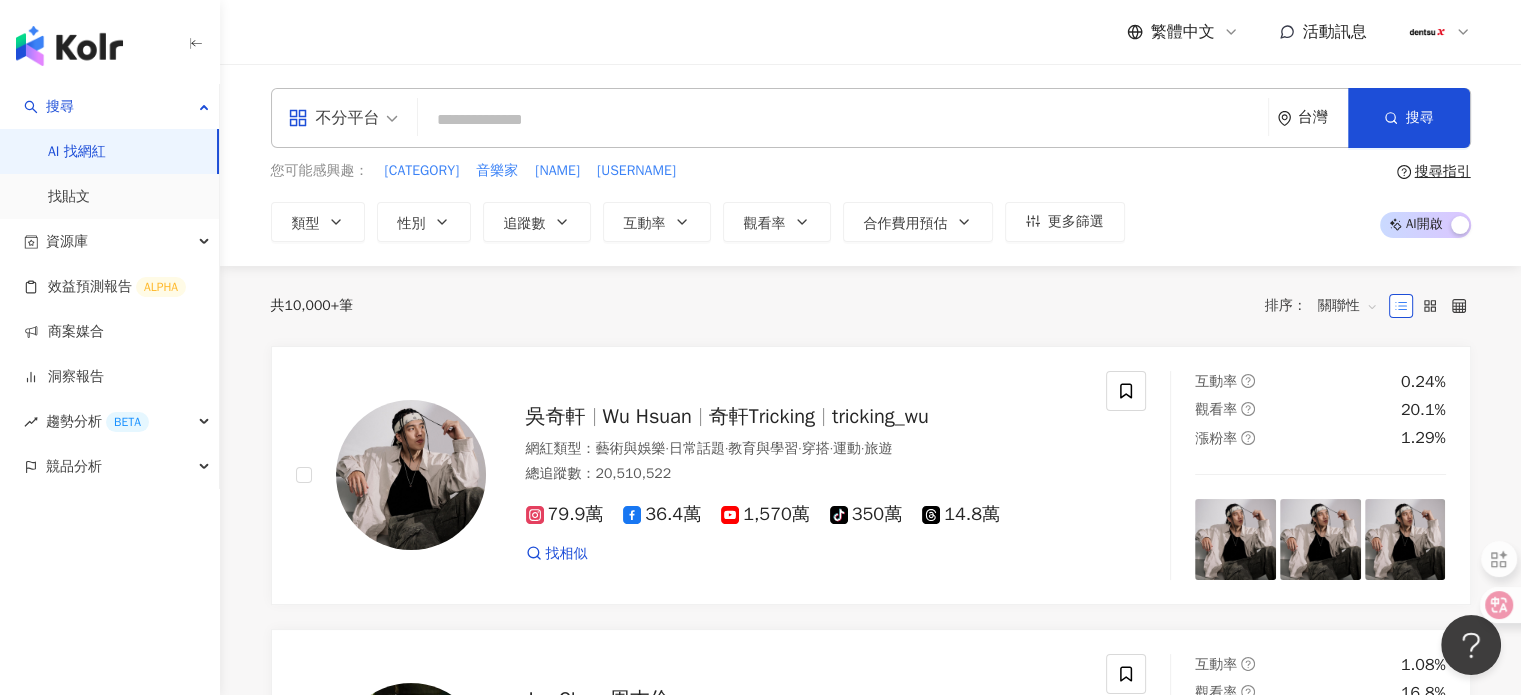 paste on "**" 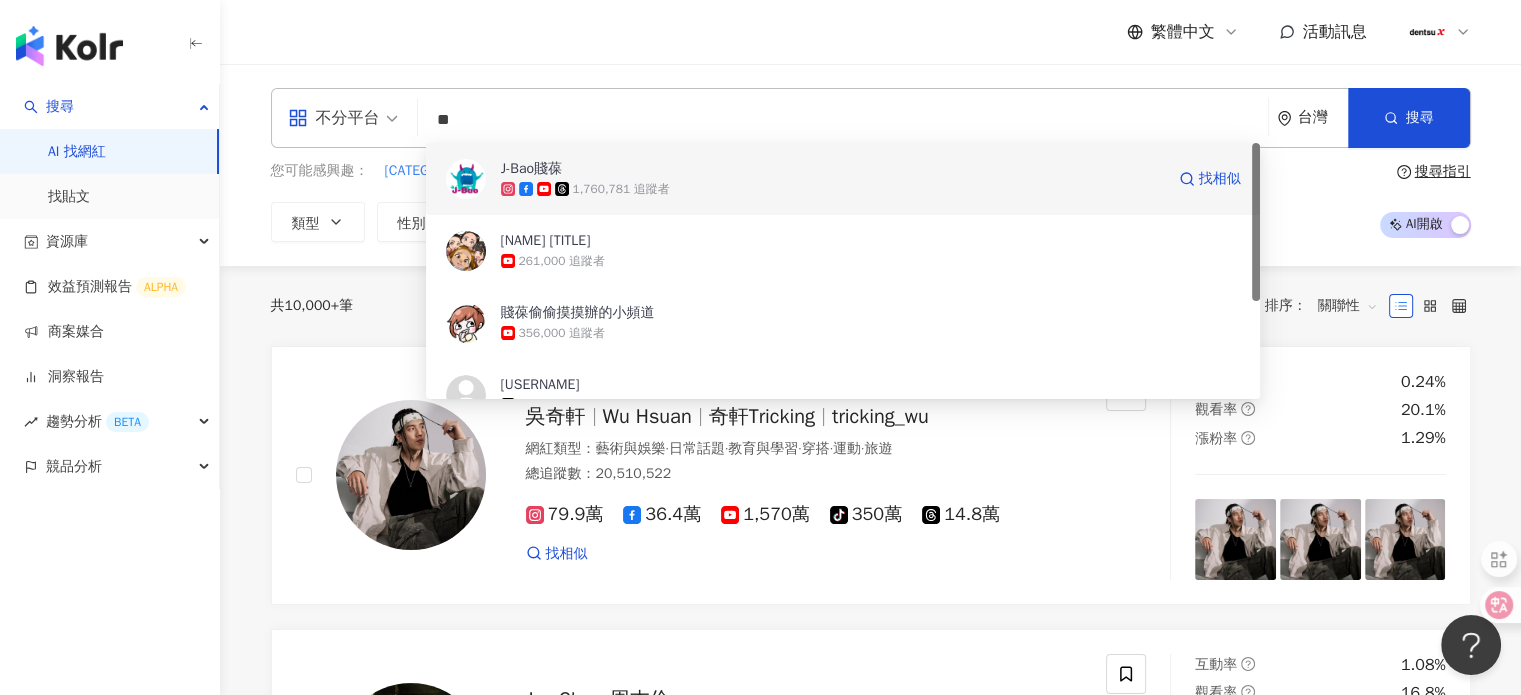click on "1,760,781   追蹤者" at bounding box center (832, 189) 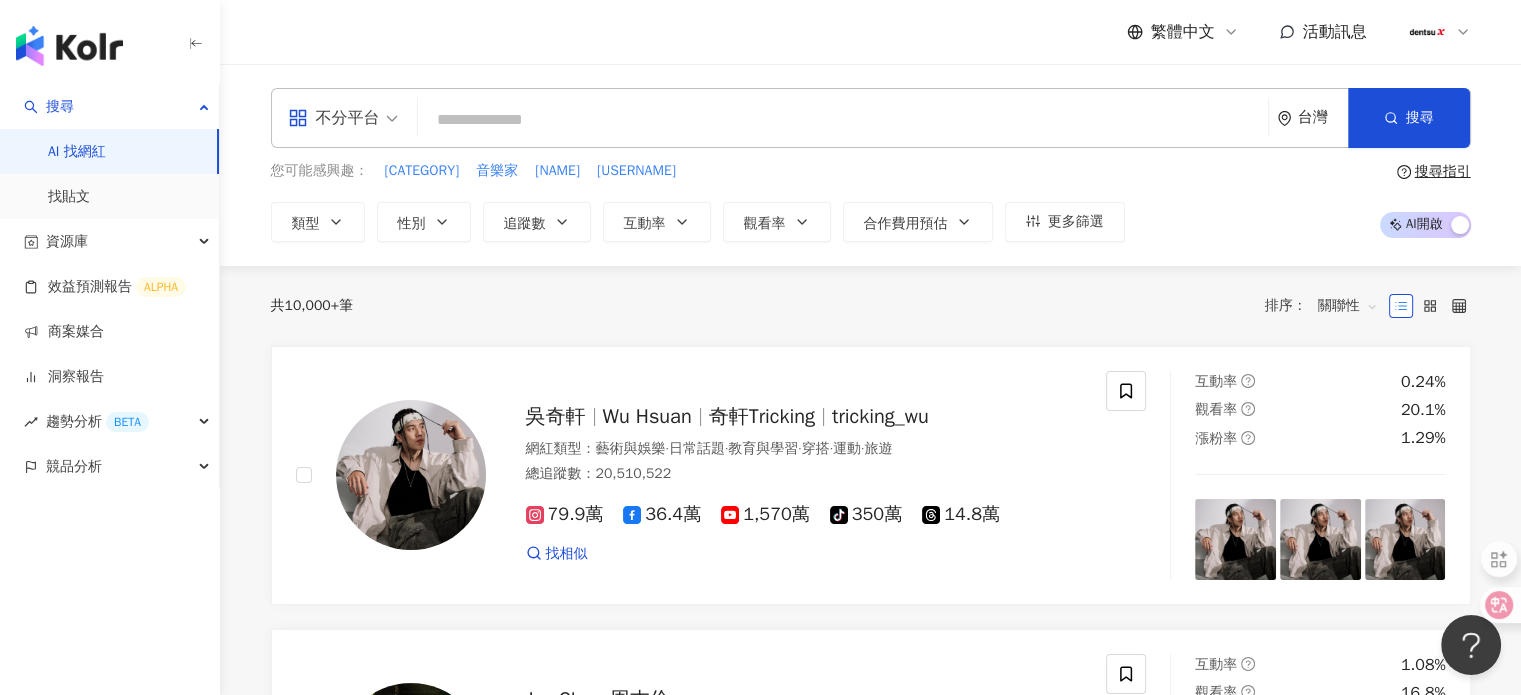 paste on "****" 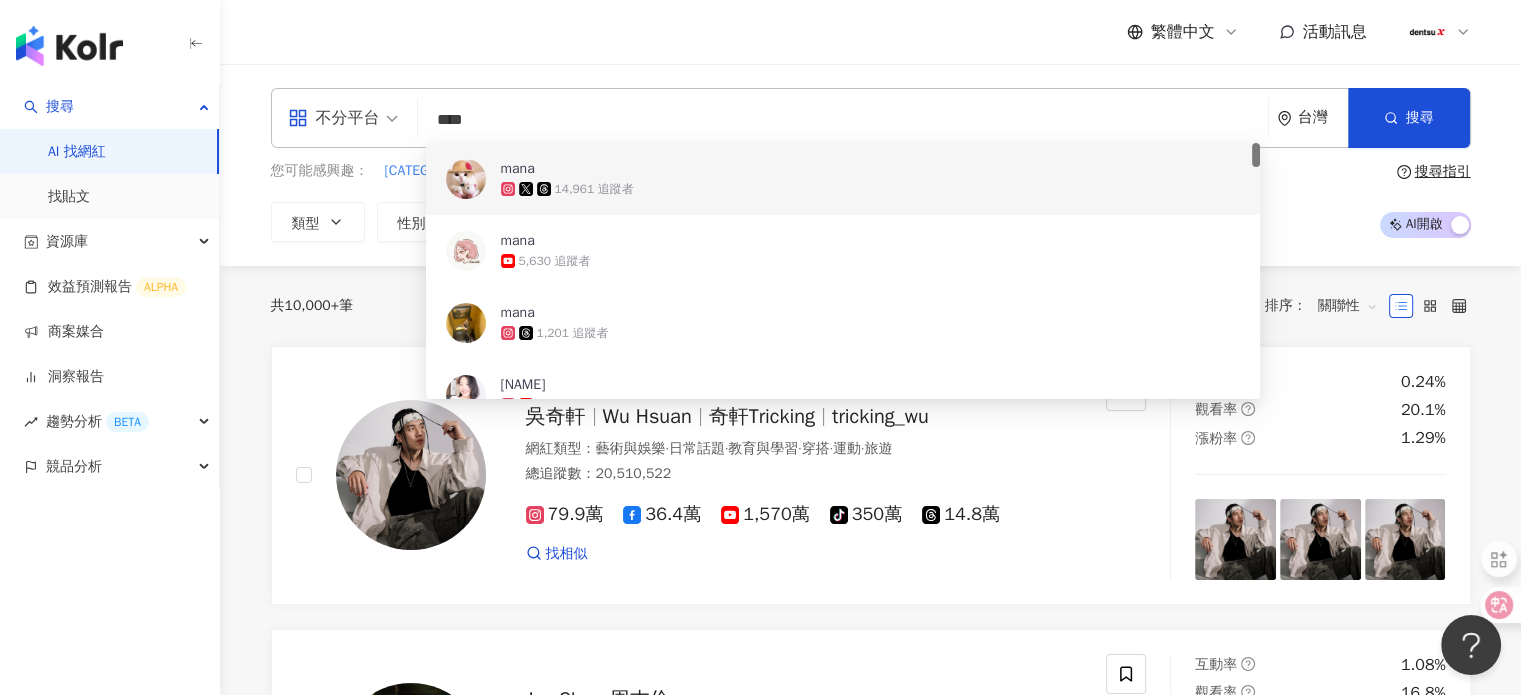 paste on "**********" 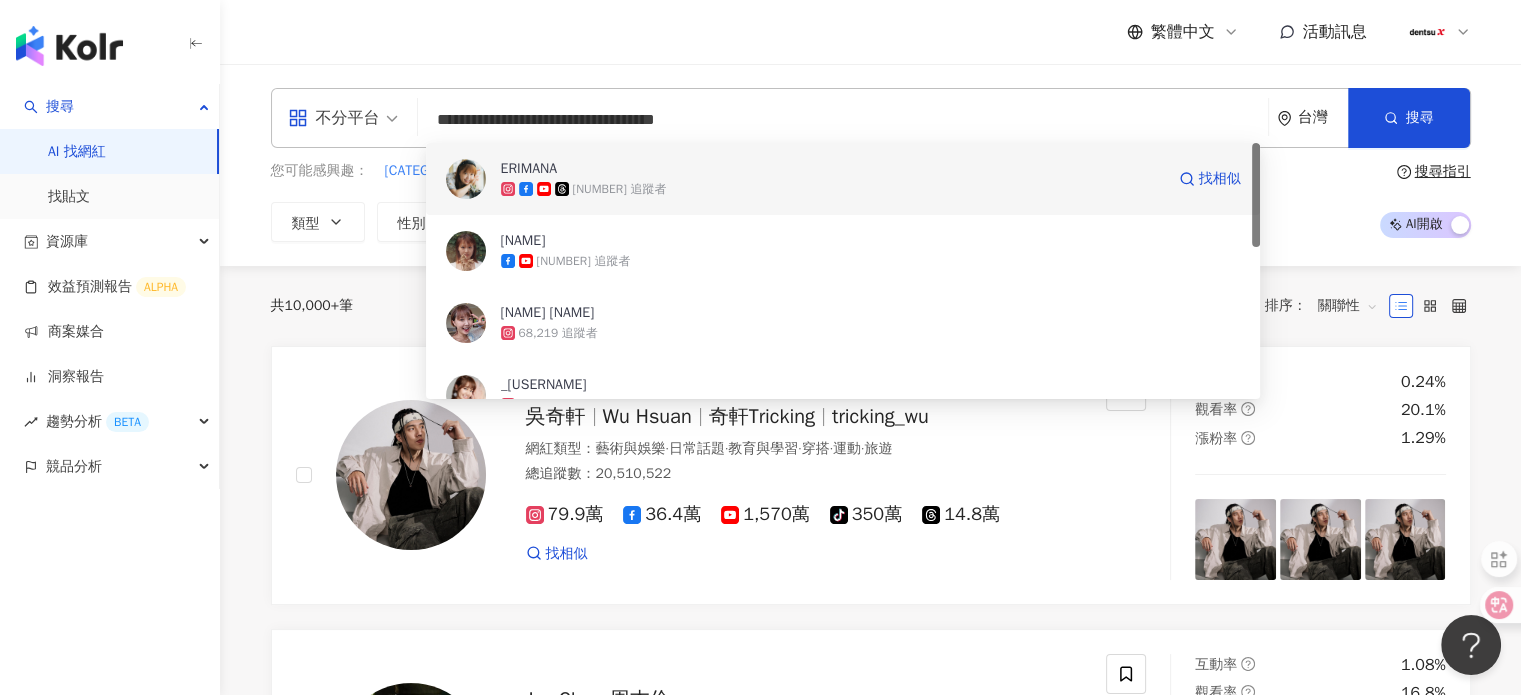 click on "ERIMANA" at bounding box center (832, 169) 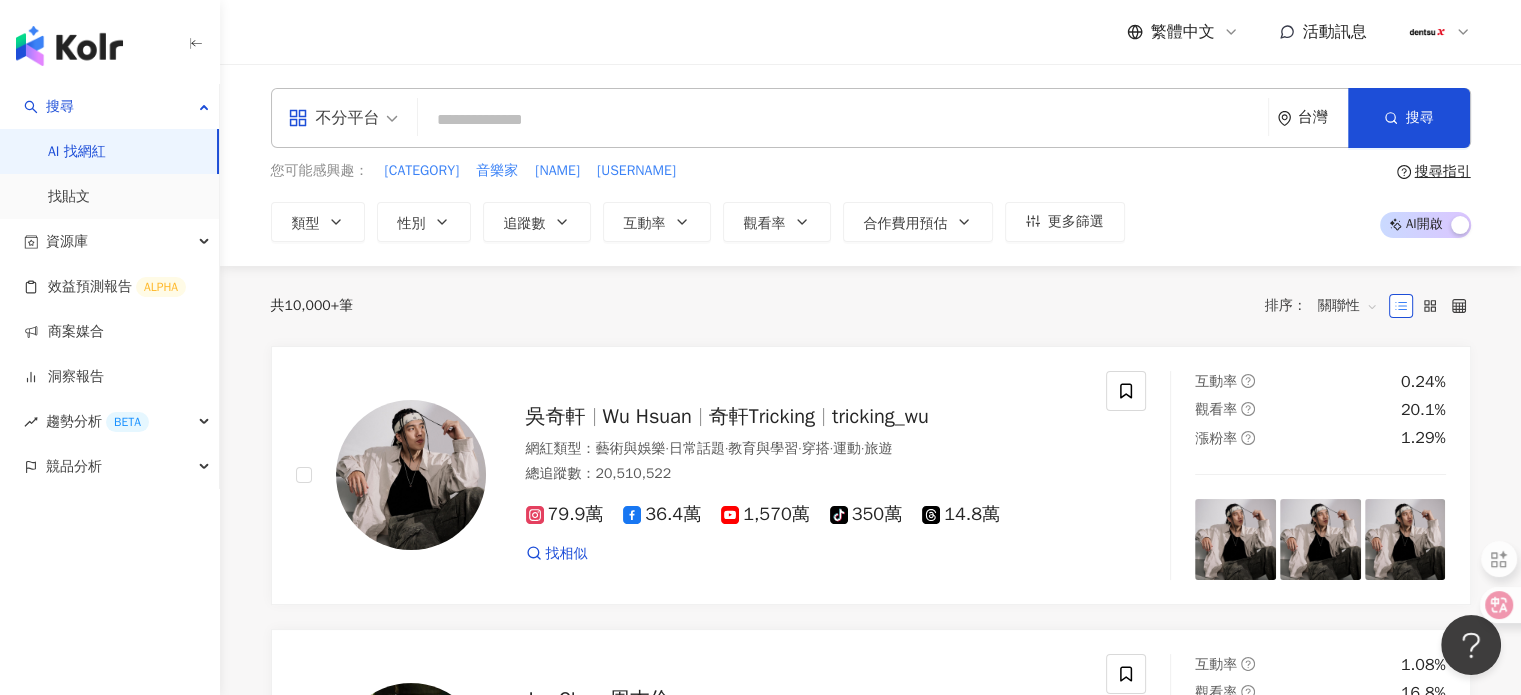 click at bounding box center (843, 120) 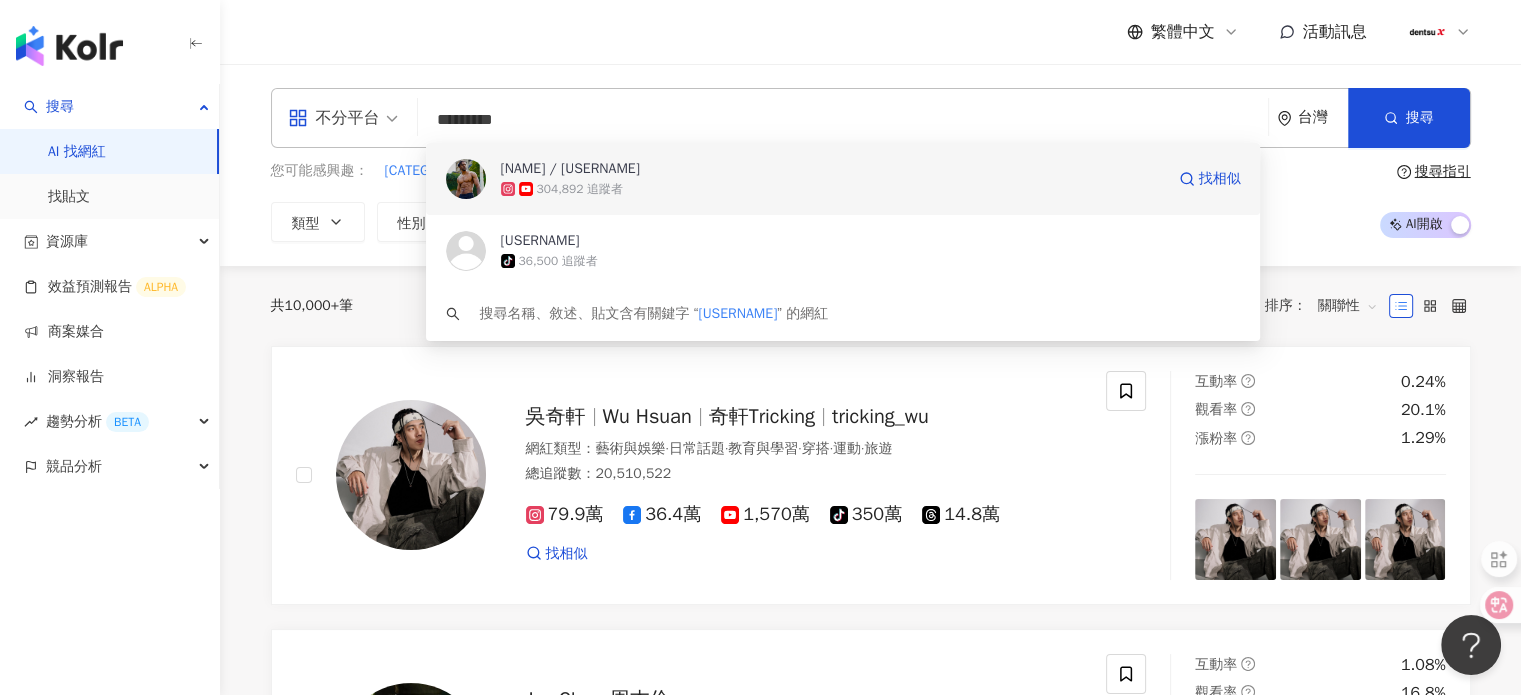 click on "304,892   追蹤者" at bounding box center [832, 189] 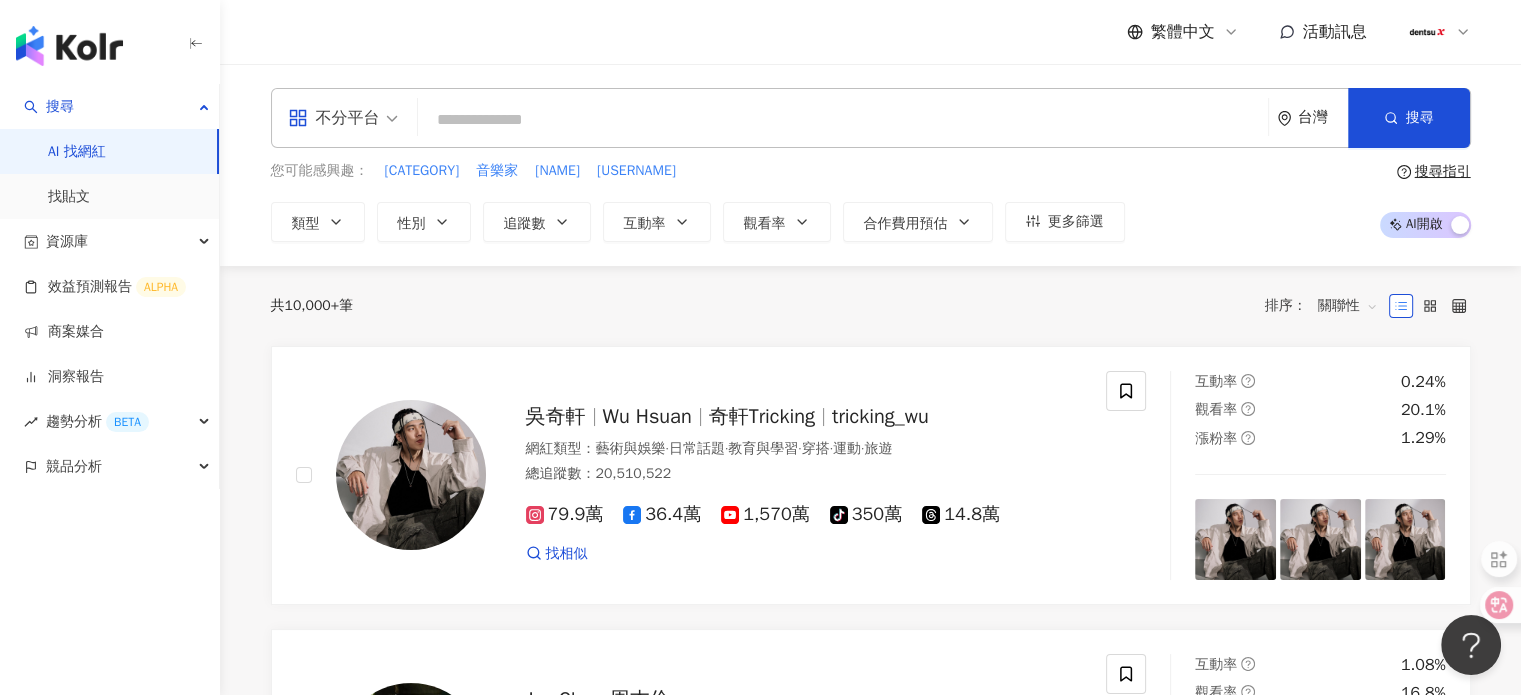 paste on "**" 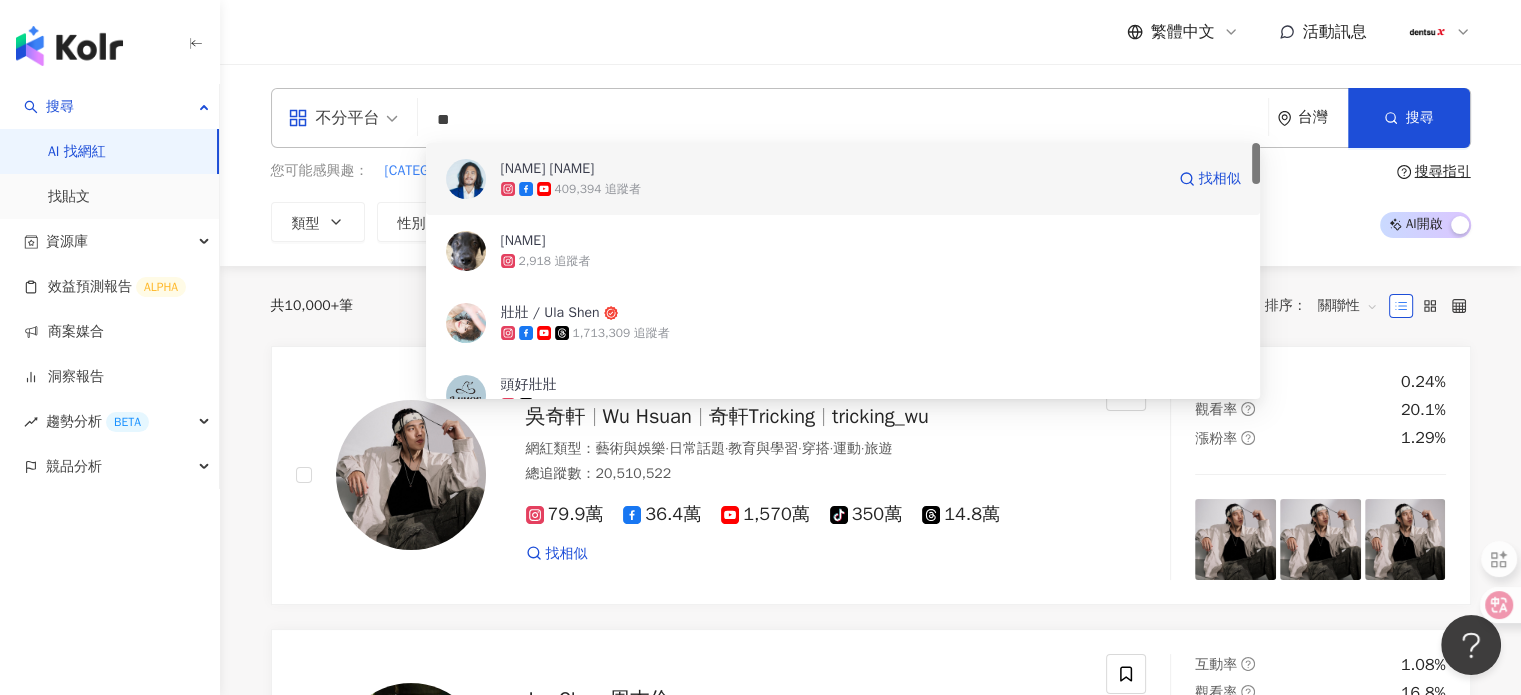click on "壯壯 陳彥壯" at bounding box center (832, 169) 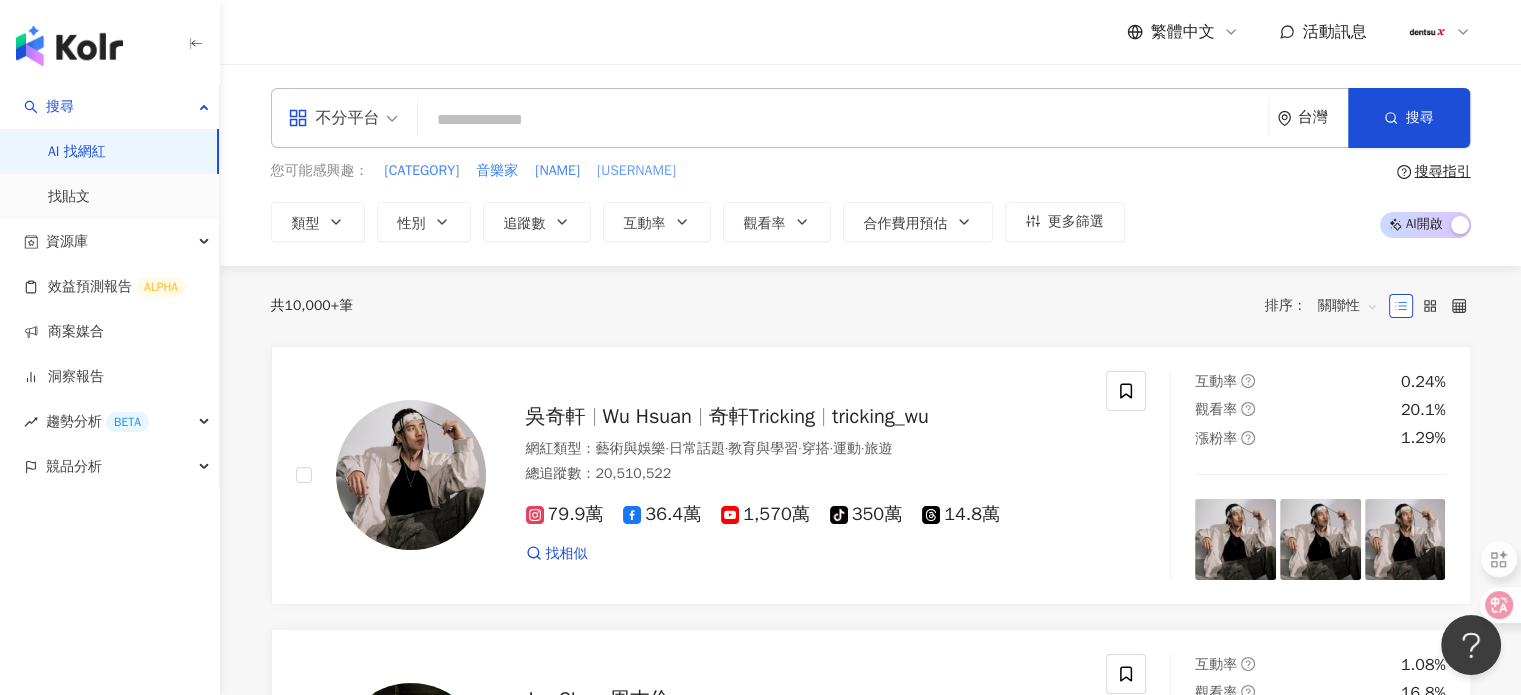 paste on "**" 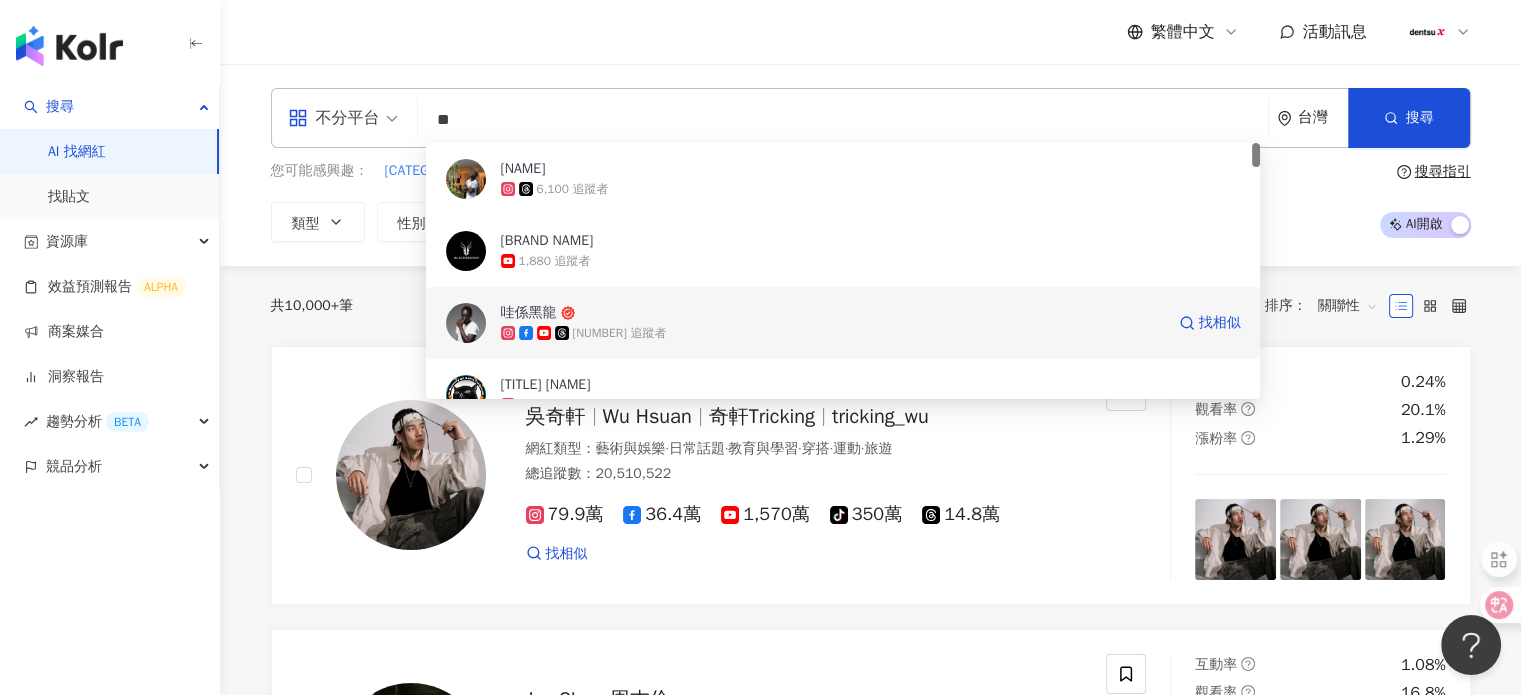 click on "哇係黑龍" at bounding box center [832, 313] 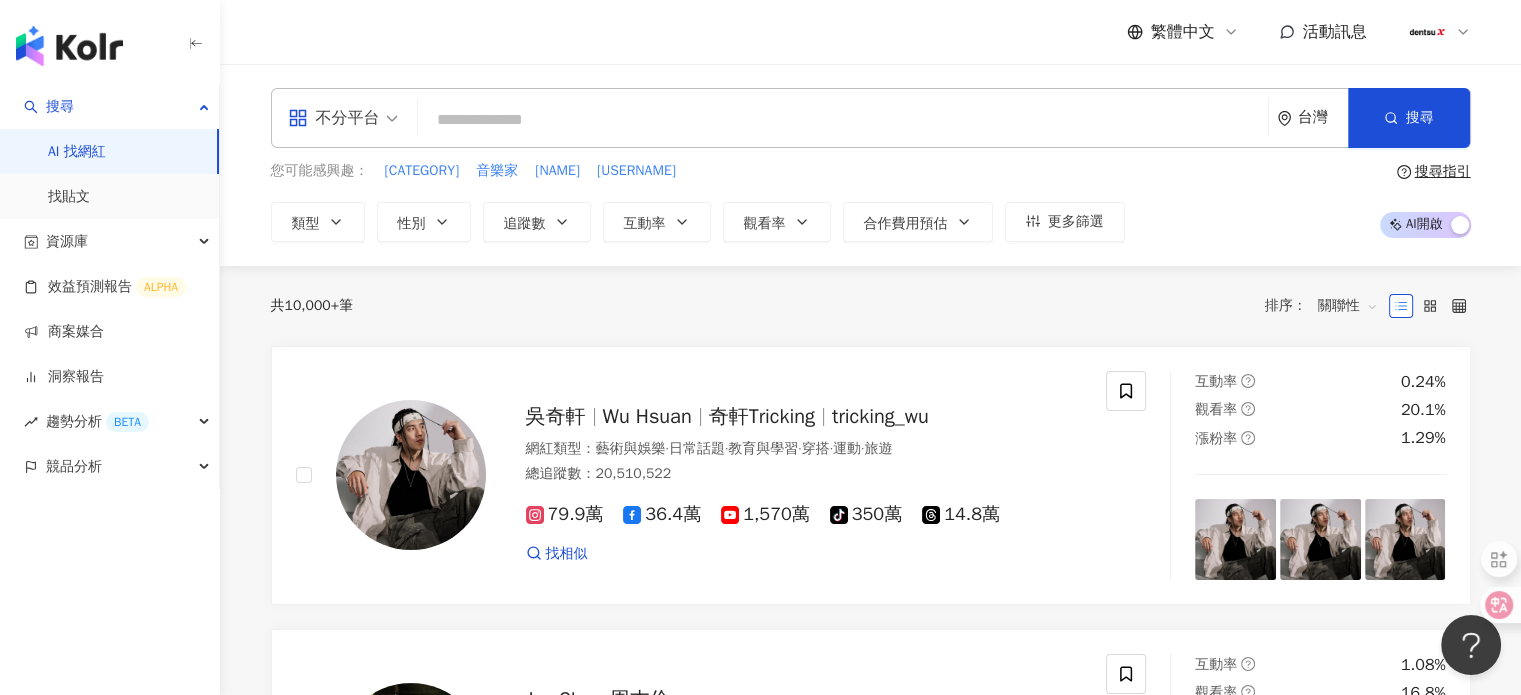 paste on "***" 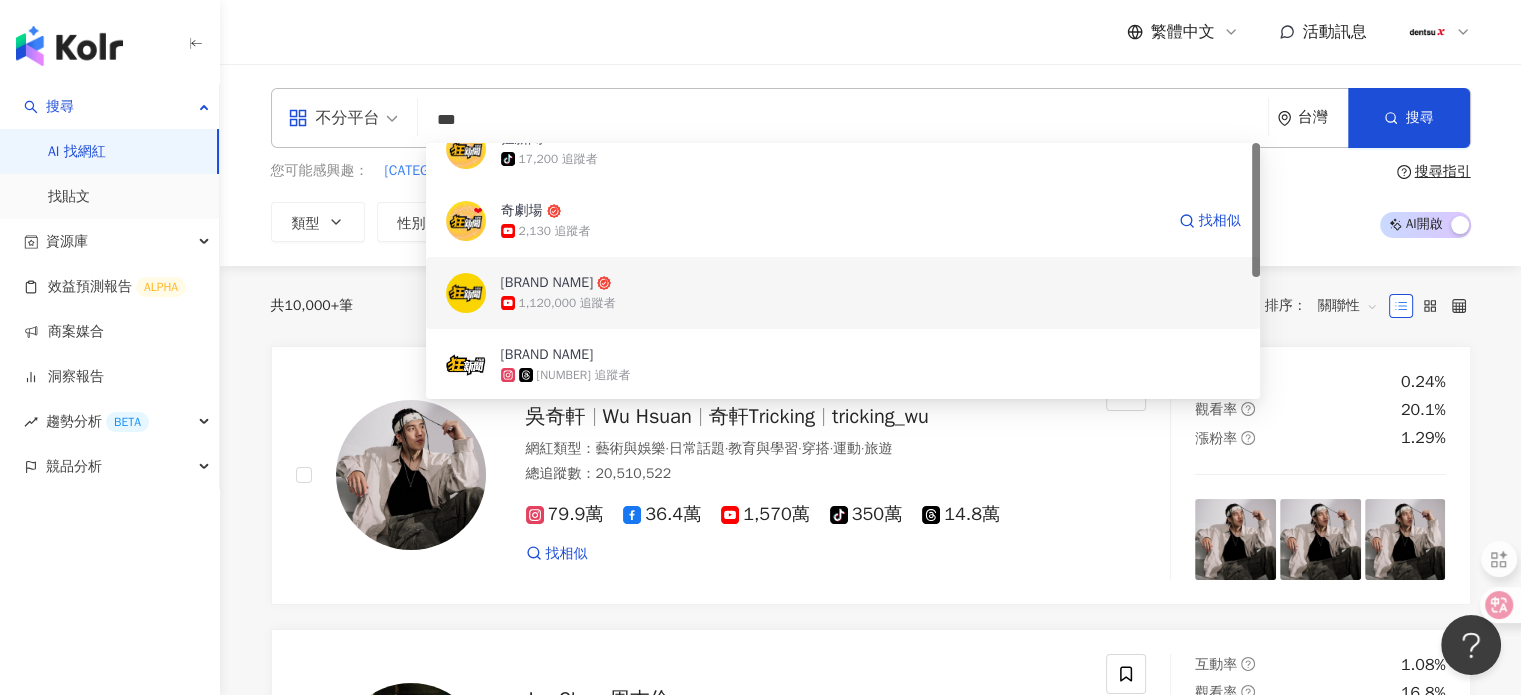 scroll, scrollTop: 0, scrollLeft: 0, axis: both 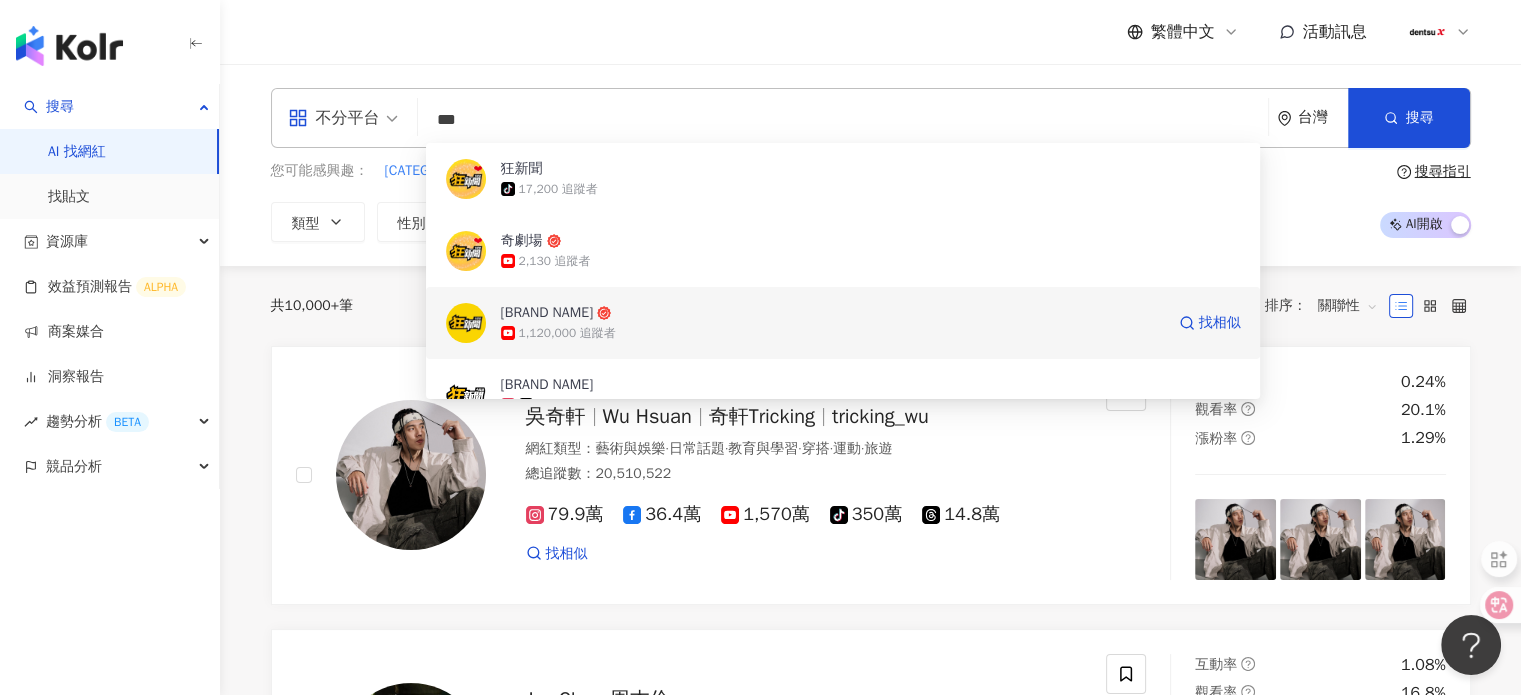 click on "卡提諾狂新聞" at bounding box center (832, 313) 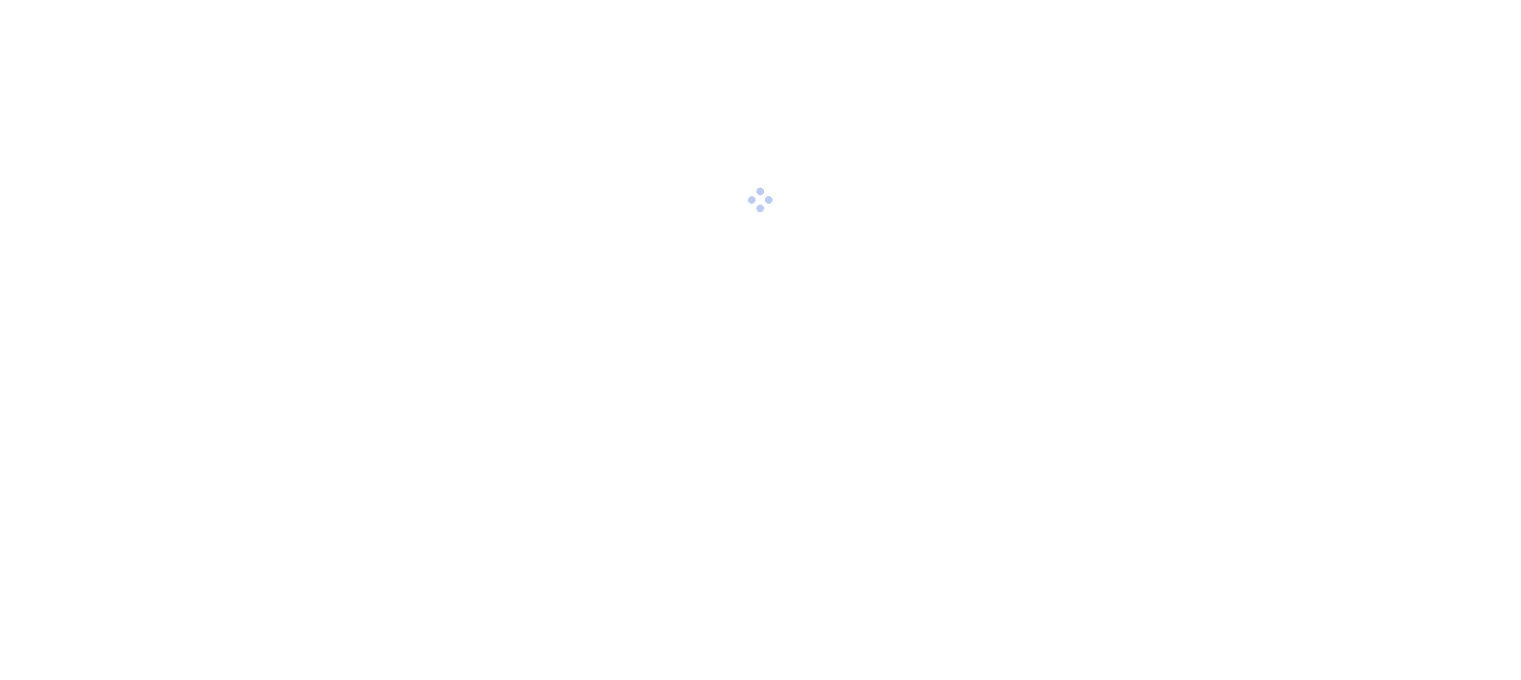 scroll, scrollTop: 0, scrollLeft: 0, axis: both 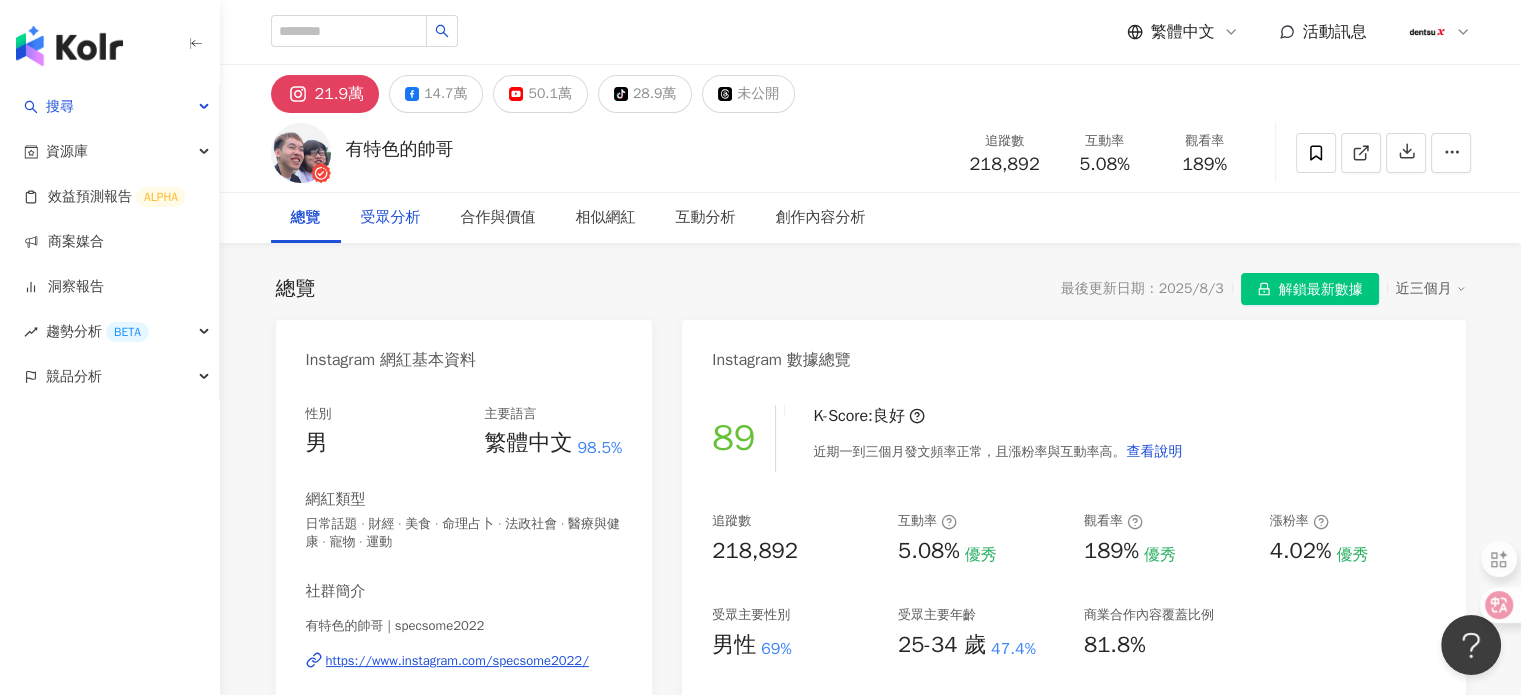 click on "受眾分析" at bounding box center (391, 218) 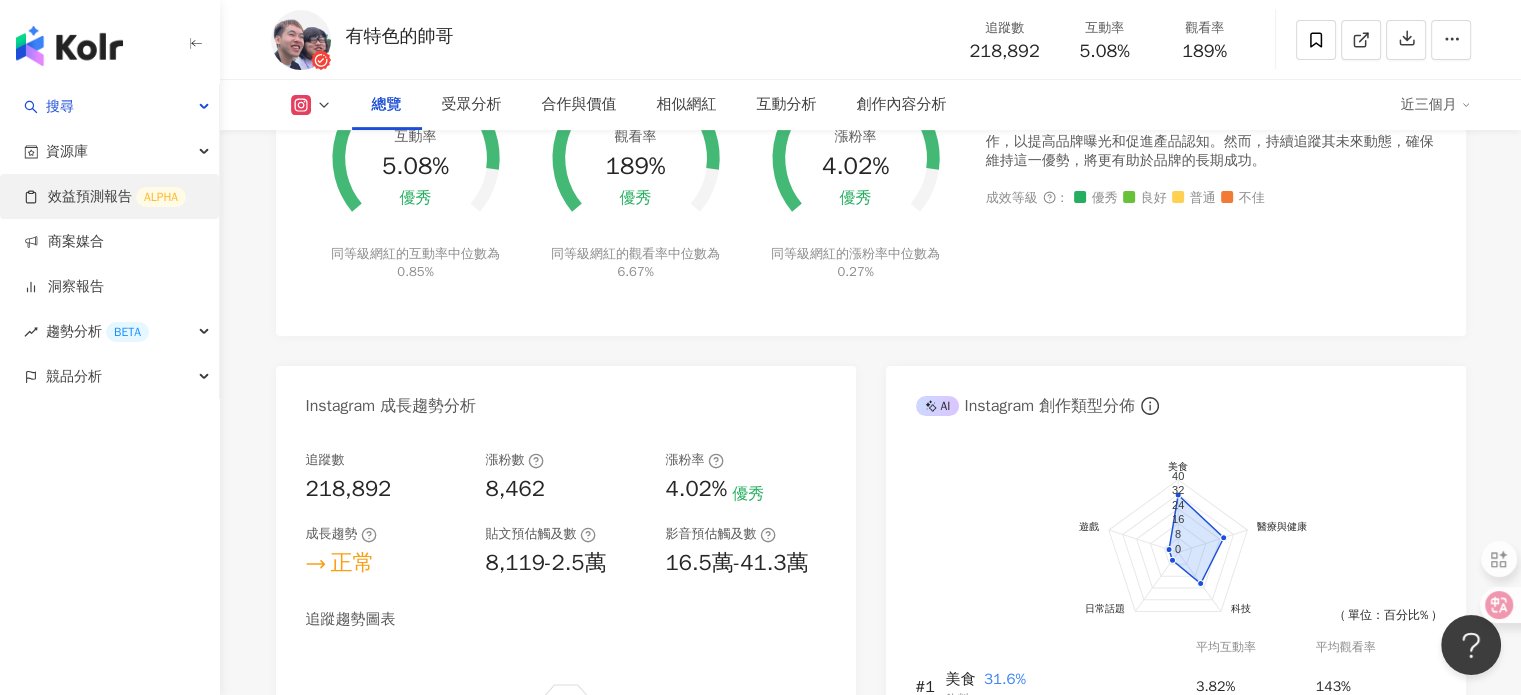 scroll, scrollTop: 760, scrollLeft: 0, axis: vertical 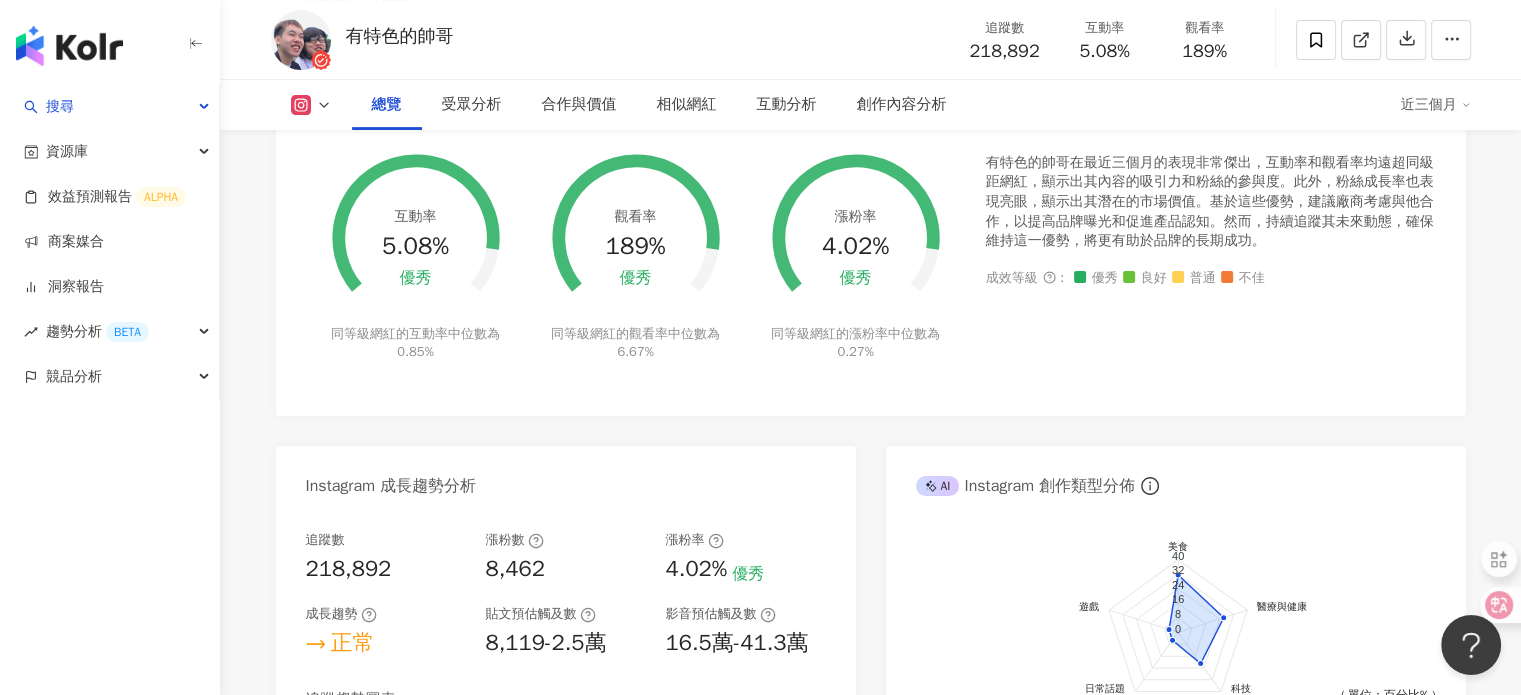 click 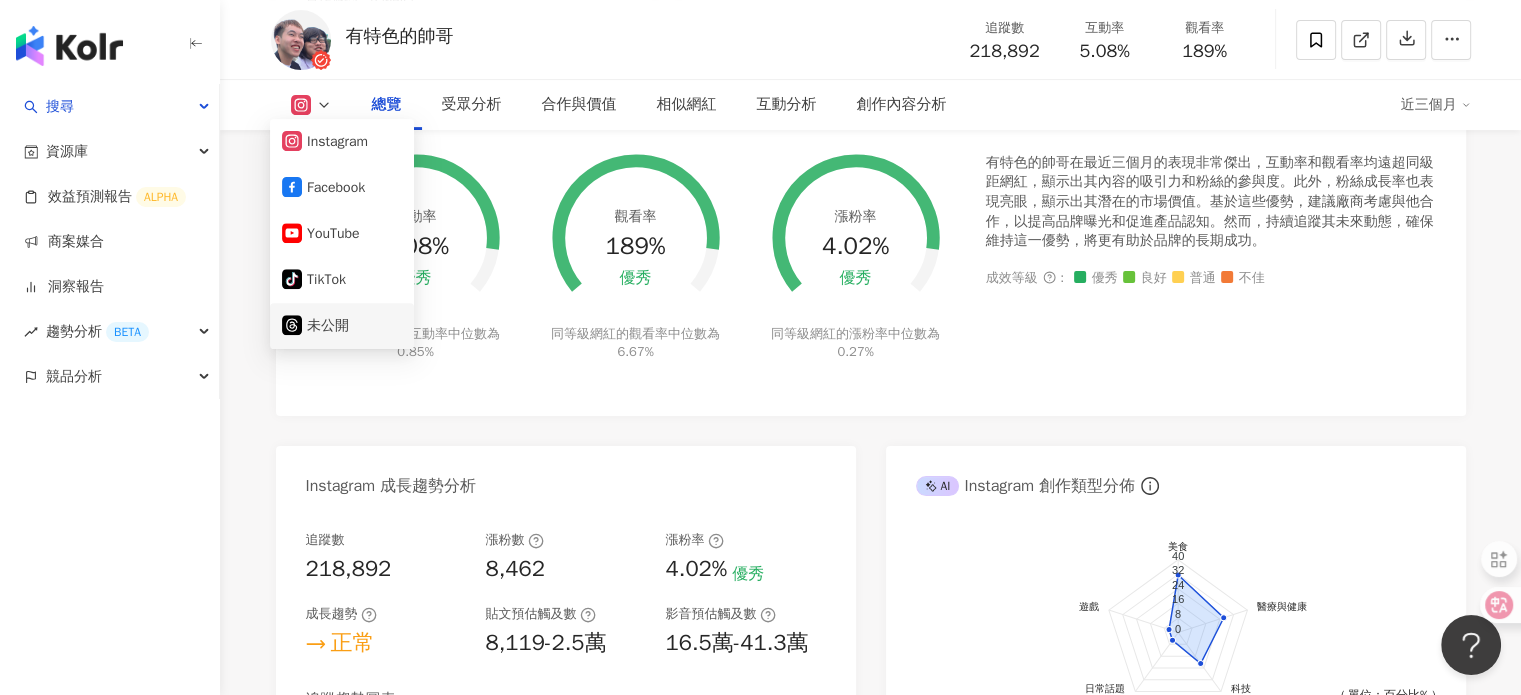 click on "未公開" at bounding box center [342, 326] 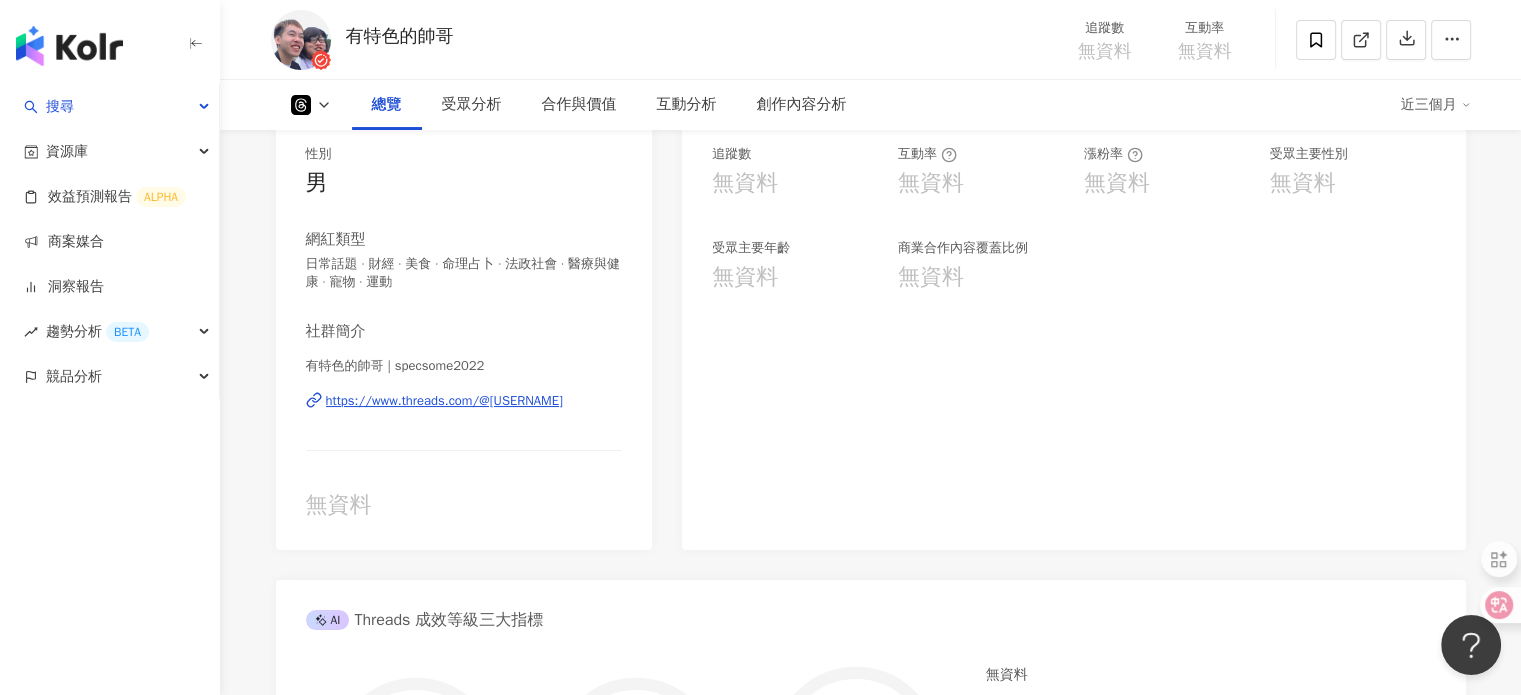 scroll, scrollTop: 0, scrollLeft: 0, axis: both 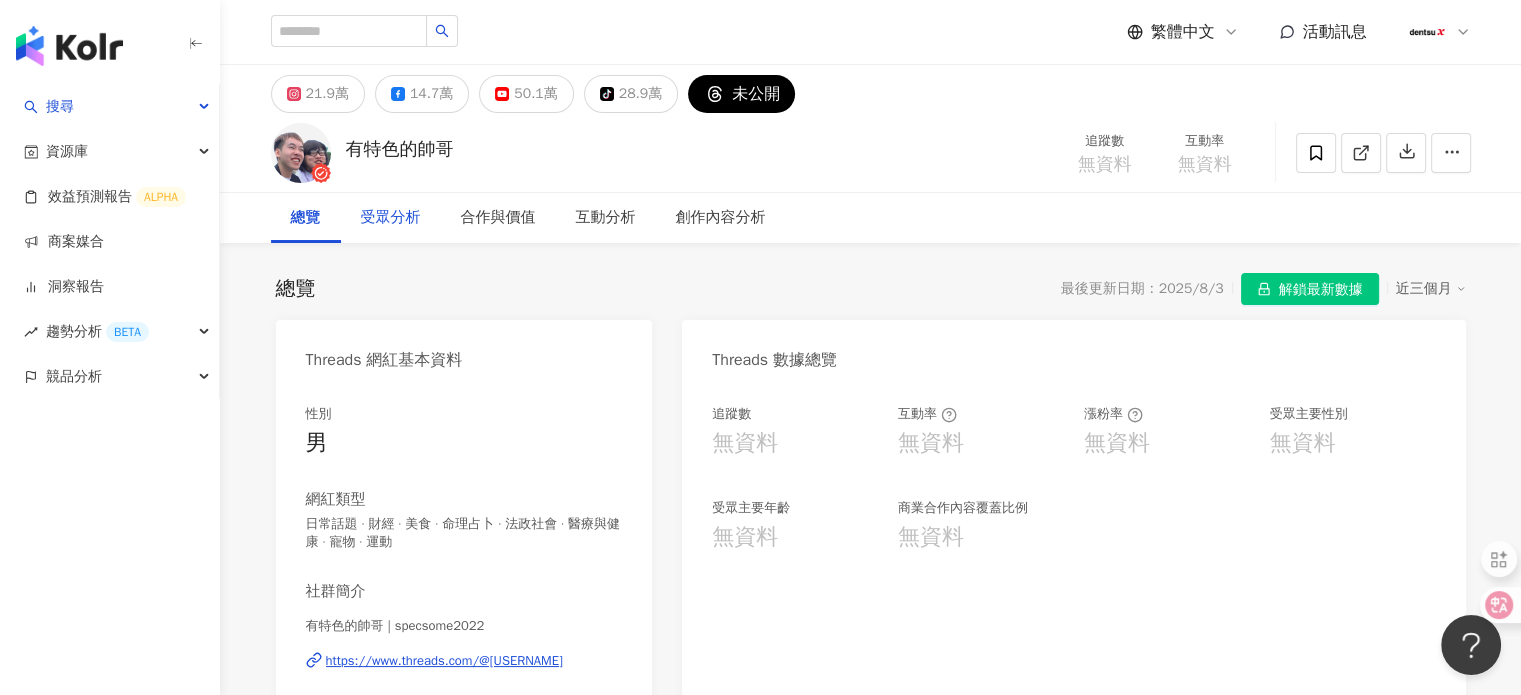 click on "受眾分析" at bounding box center (391, 218) 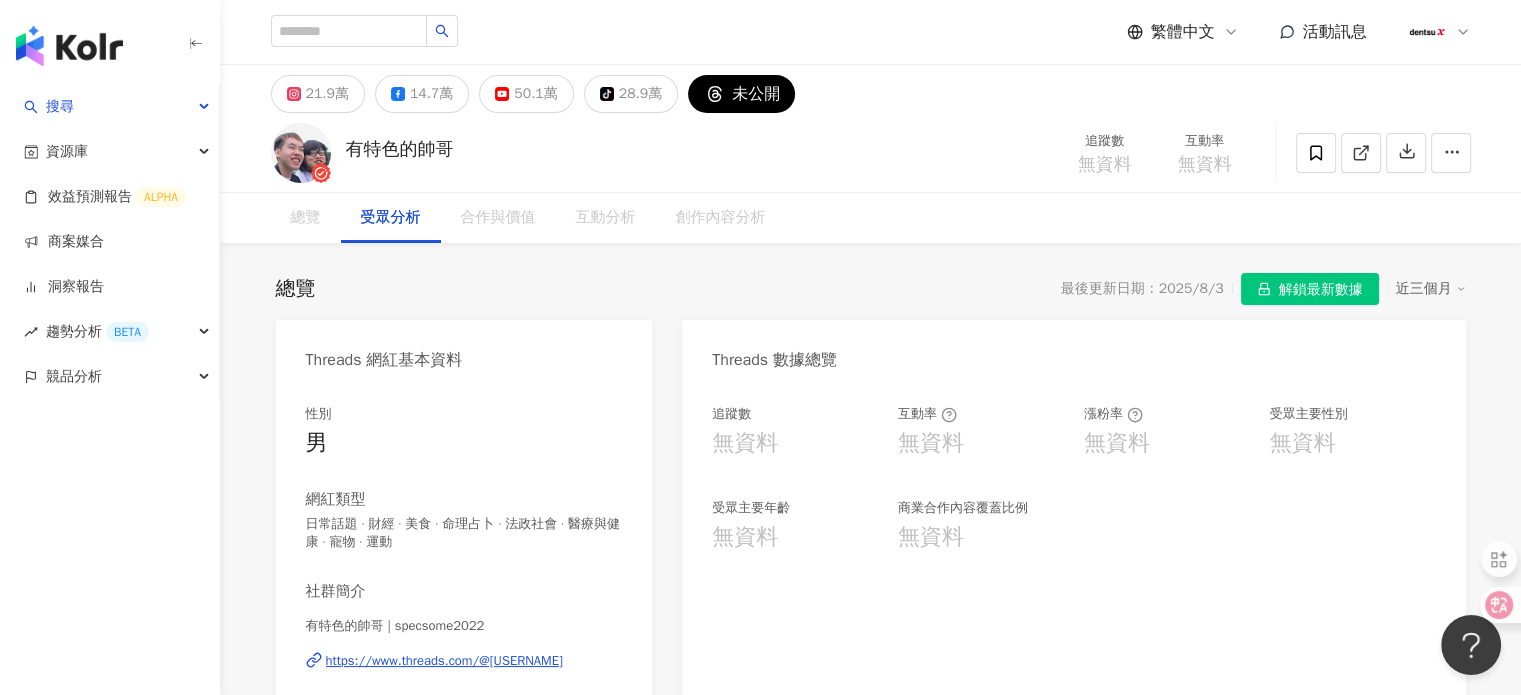 scroll, scrollTop: 1383, scrollLeft: 0, axis: vertical 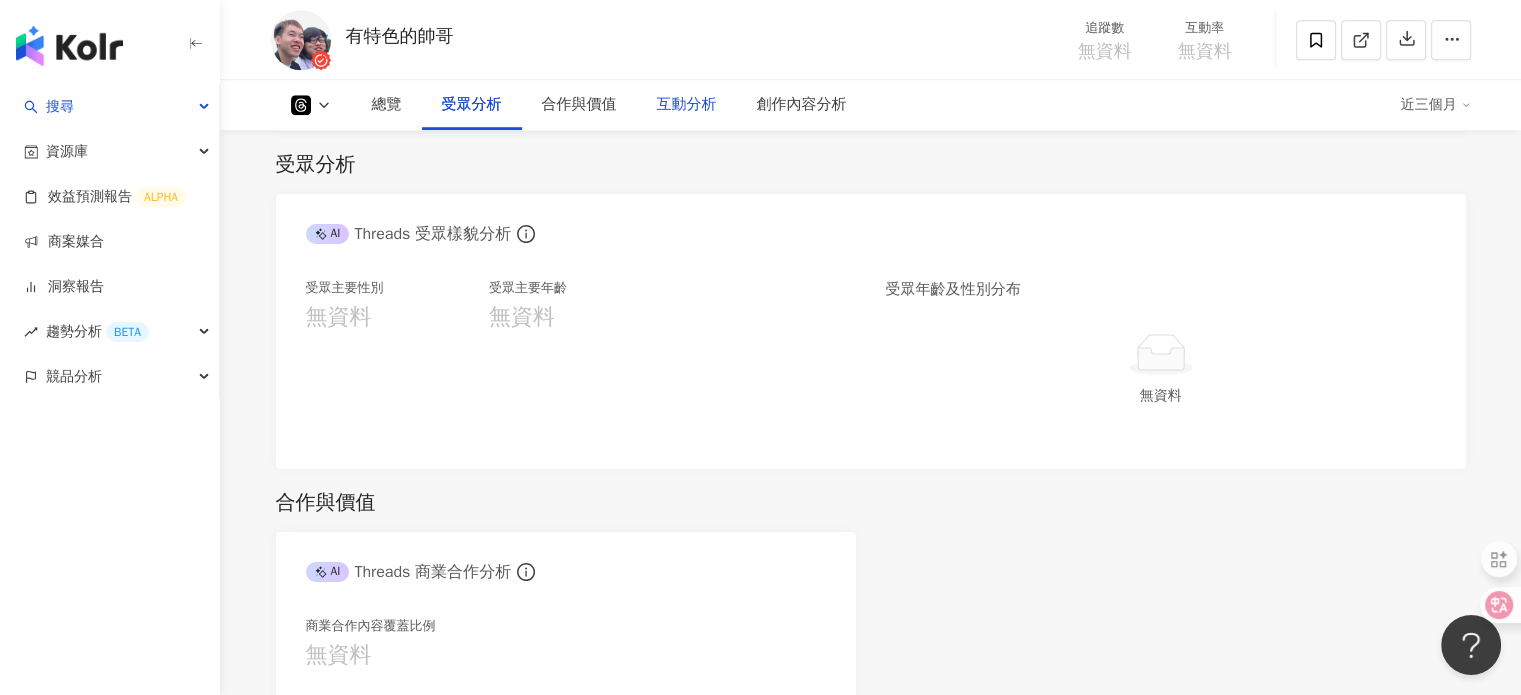 click on "互動分析" at bounding box center (687, 105) 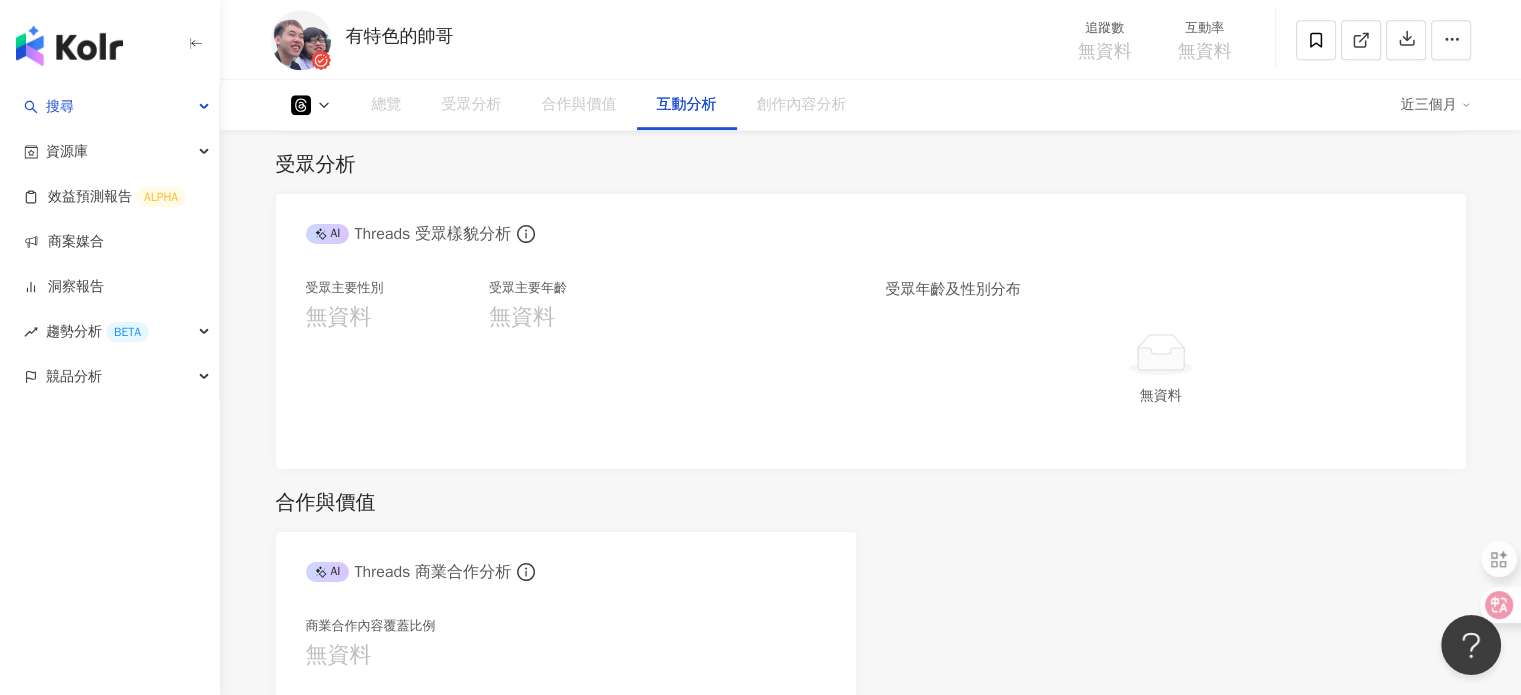 scroll, scrollTop: 2153, scrollLeft: 0, axis: vertical 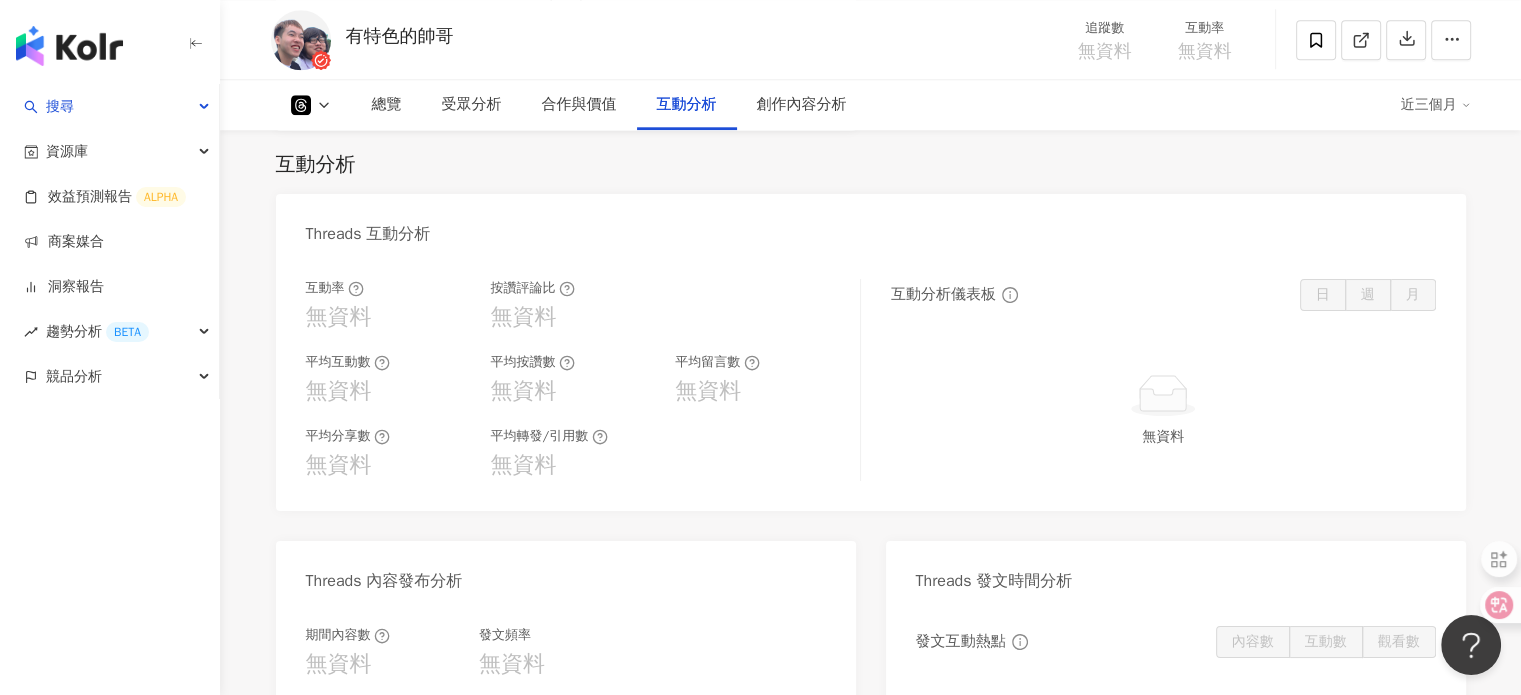 click at bounding box center [311, 105] 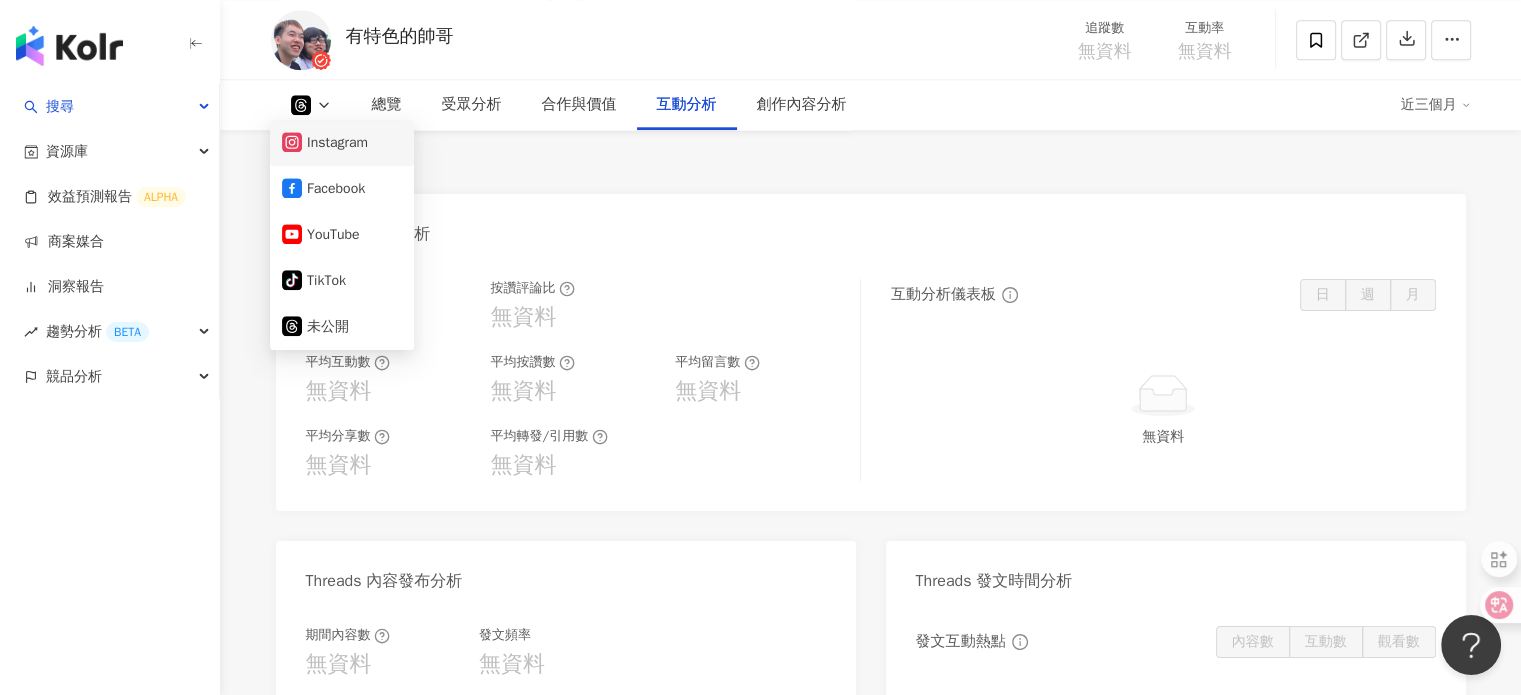 click on "Instagram" at bounding box center [342, 143] 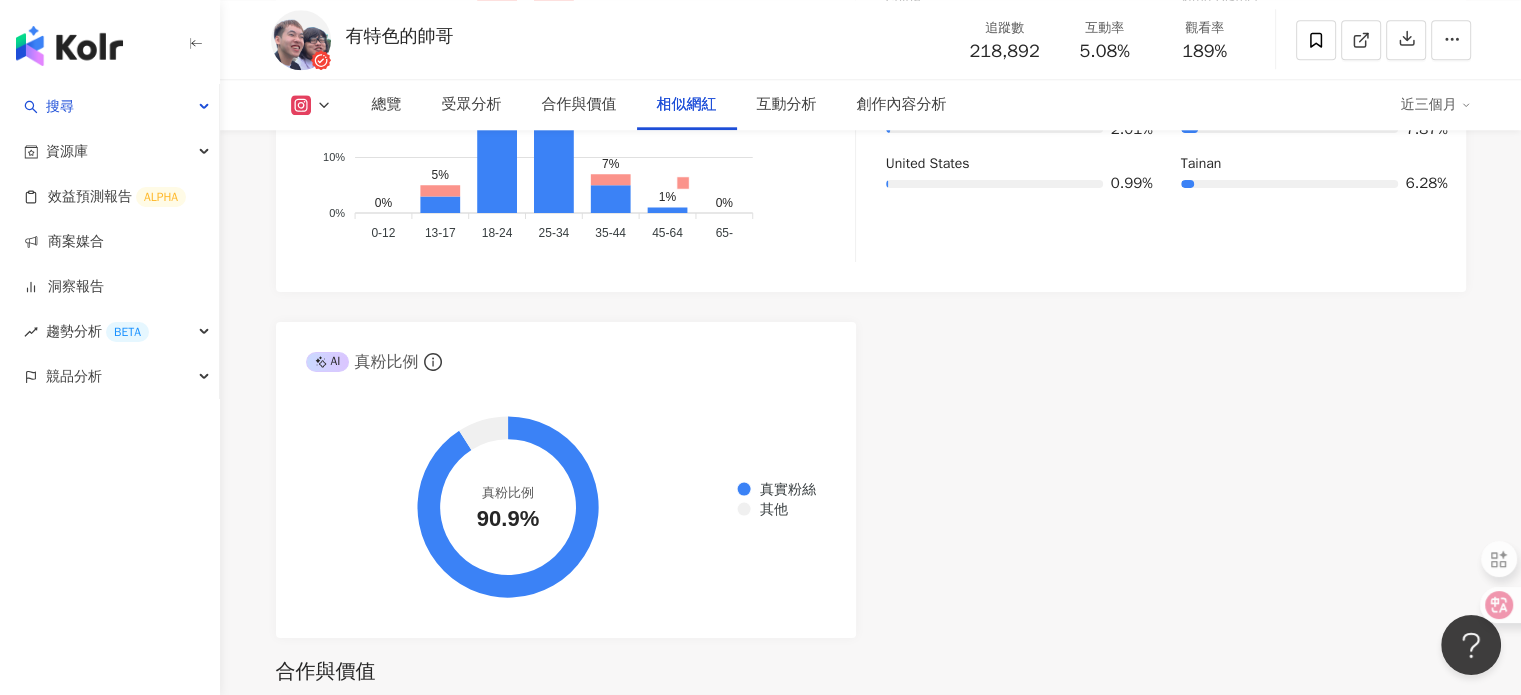 scroll, scrollTop: 3092, scrollLeft: 0, axis: vertical 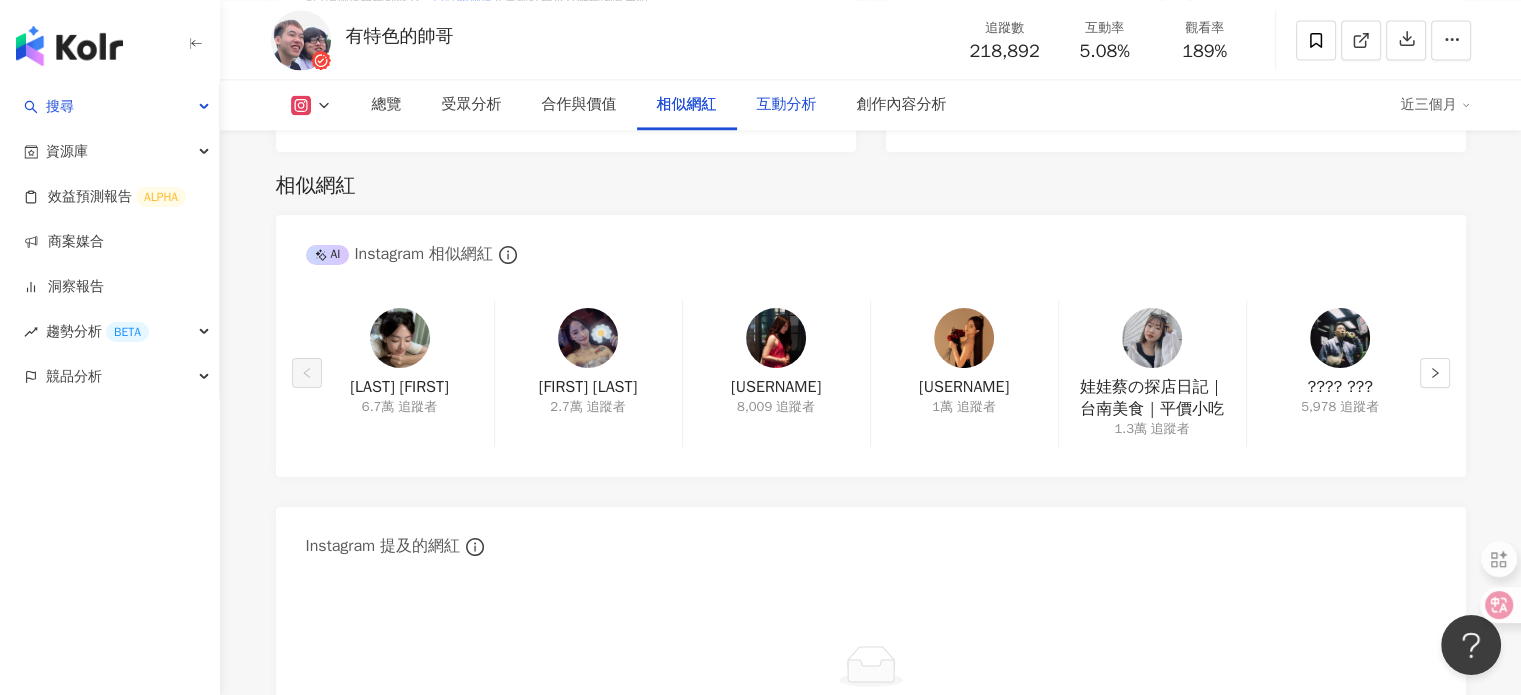 click on "互動分析" at bounding box center (787, 105) 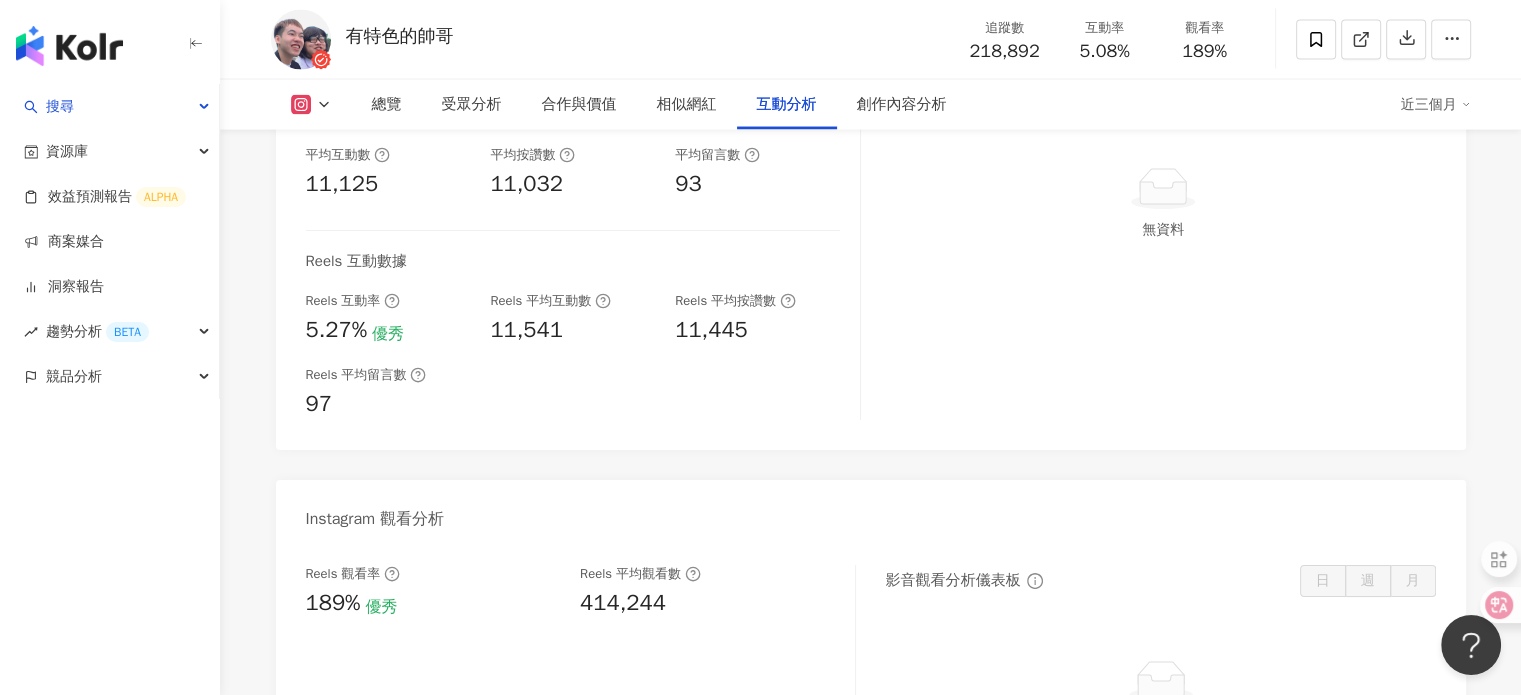scroll, scrollTop: 4263, scrollLeft: 0, axis: vertical 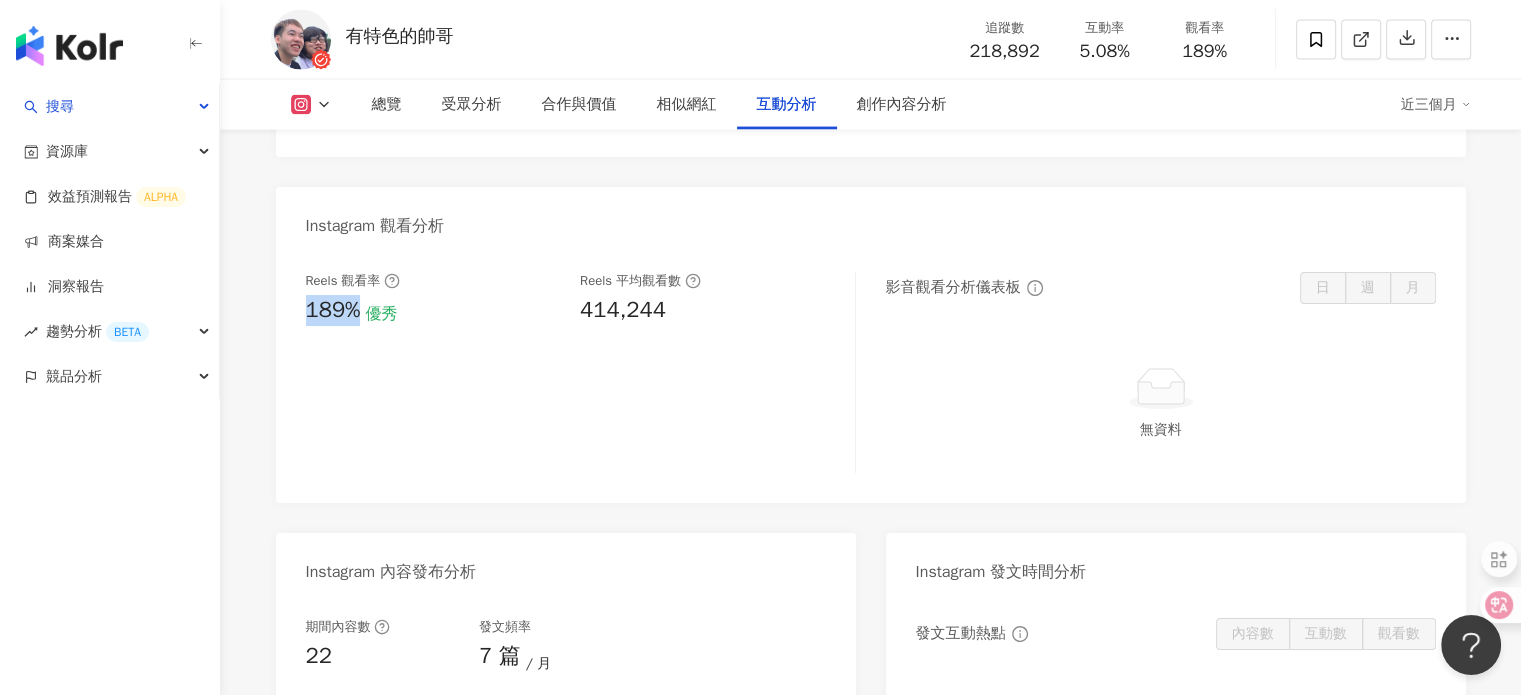 drag, startPoint x: 358, startPoint y: 312, endPoint x: 304, endPoint y: 323, distance: 55.108982 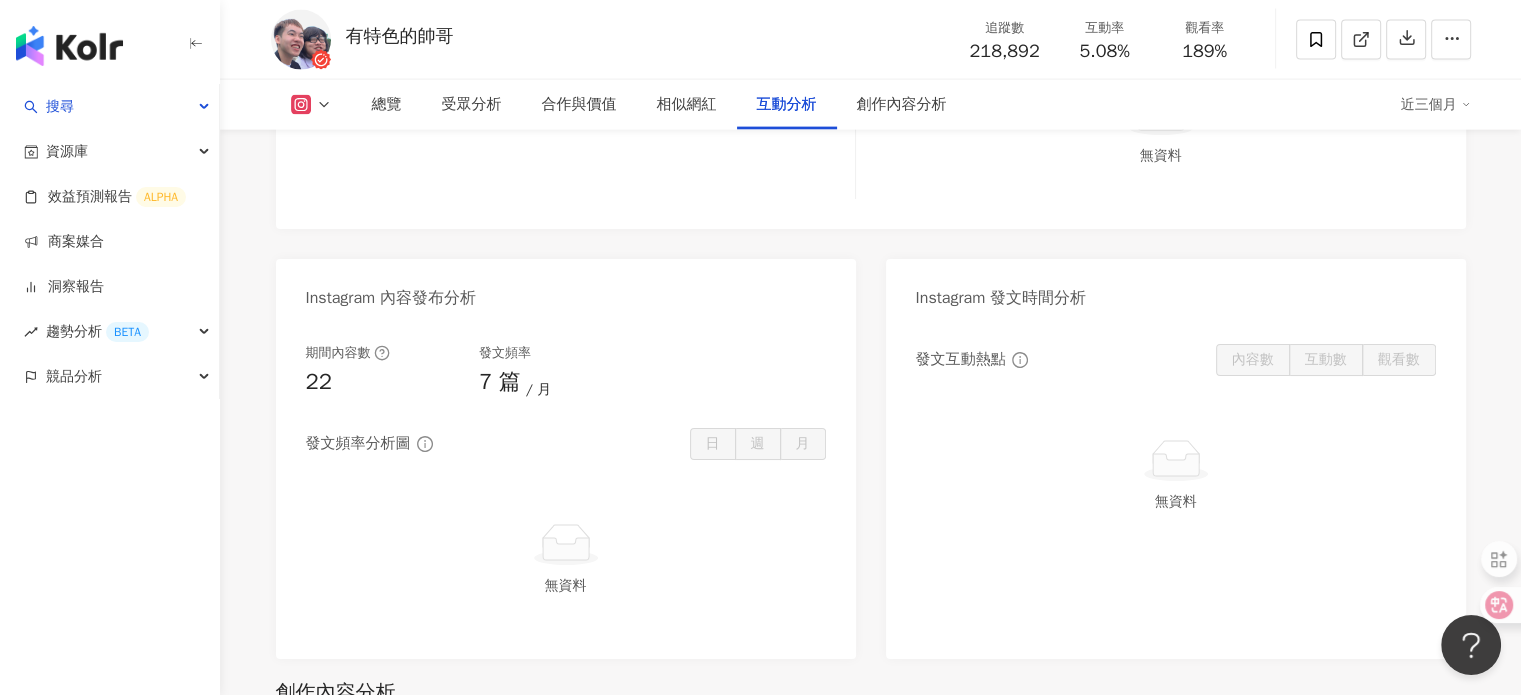 scroll, scrollTop: 4263, scrollLeft: 0, axis: vertical 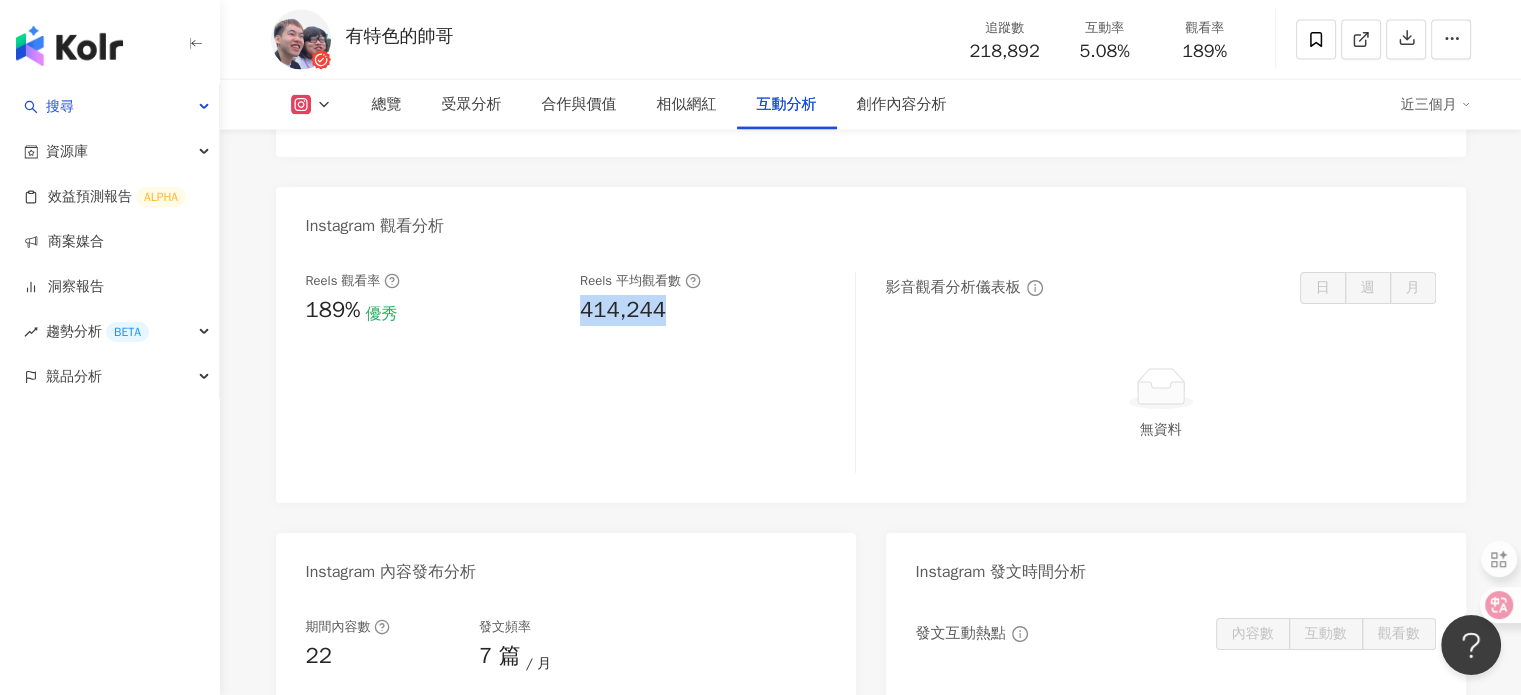 drag, startPoint x: 696, startPoint y: 299, endPoint x: 576, endPoint y: 315, distance: 121.061966 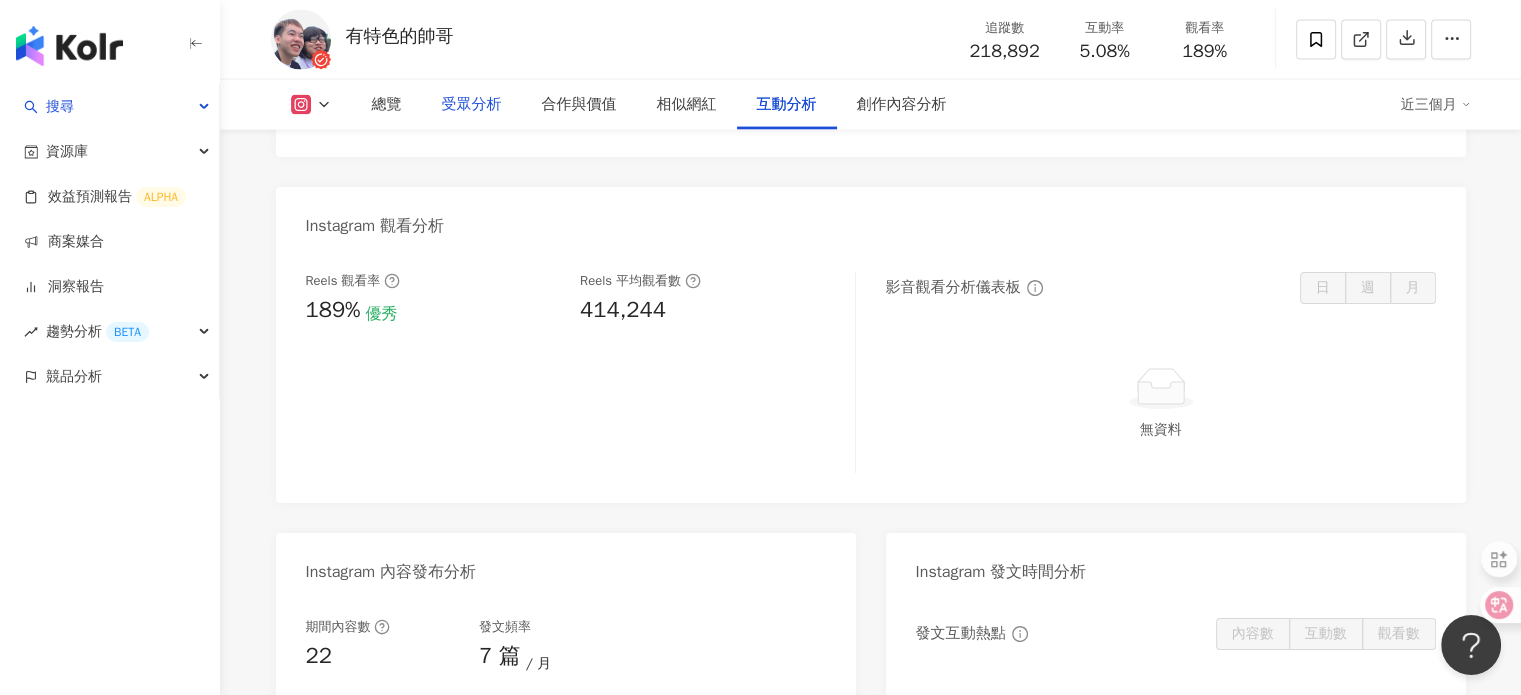 click on "受眾分析" at bounding box center [472, 105] 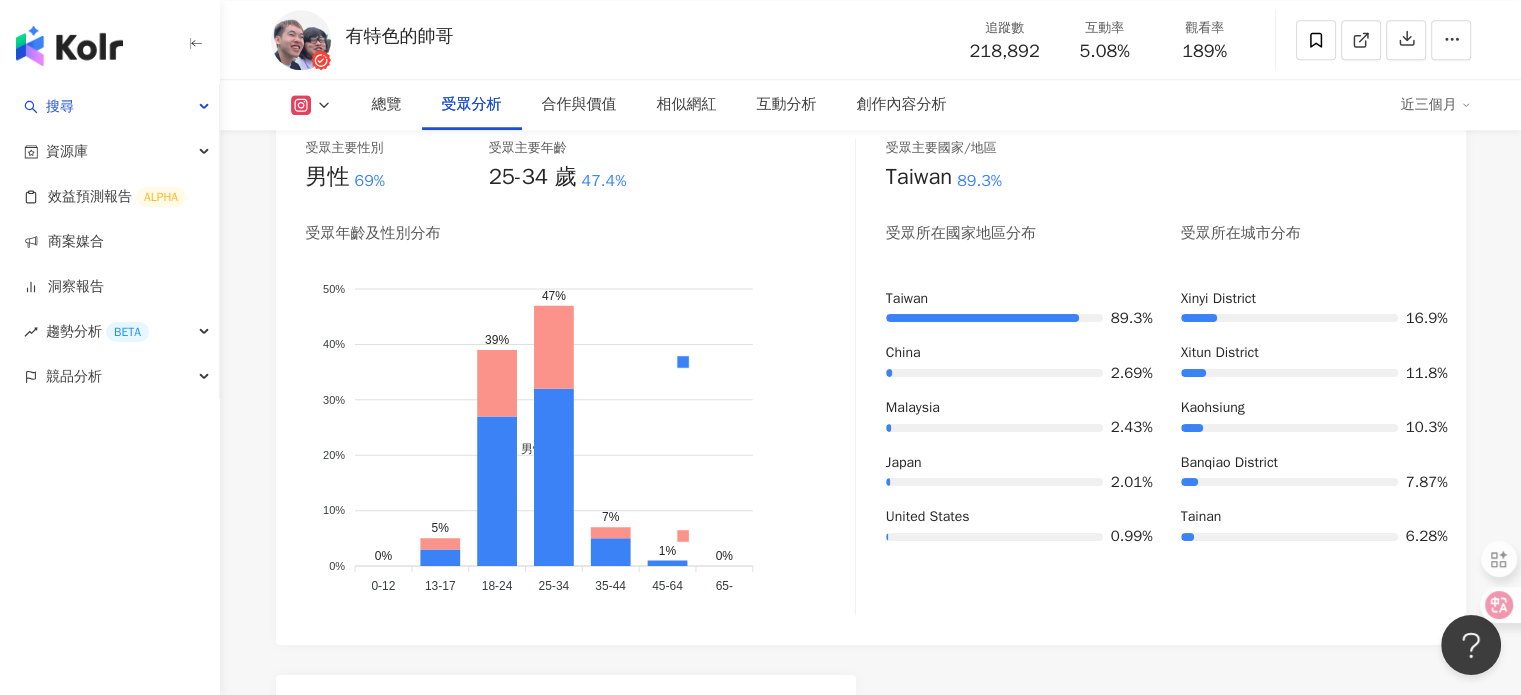 scroll, scrollTop: 1860, scrollLeft: 0, axis: vertical 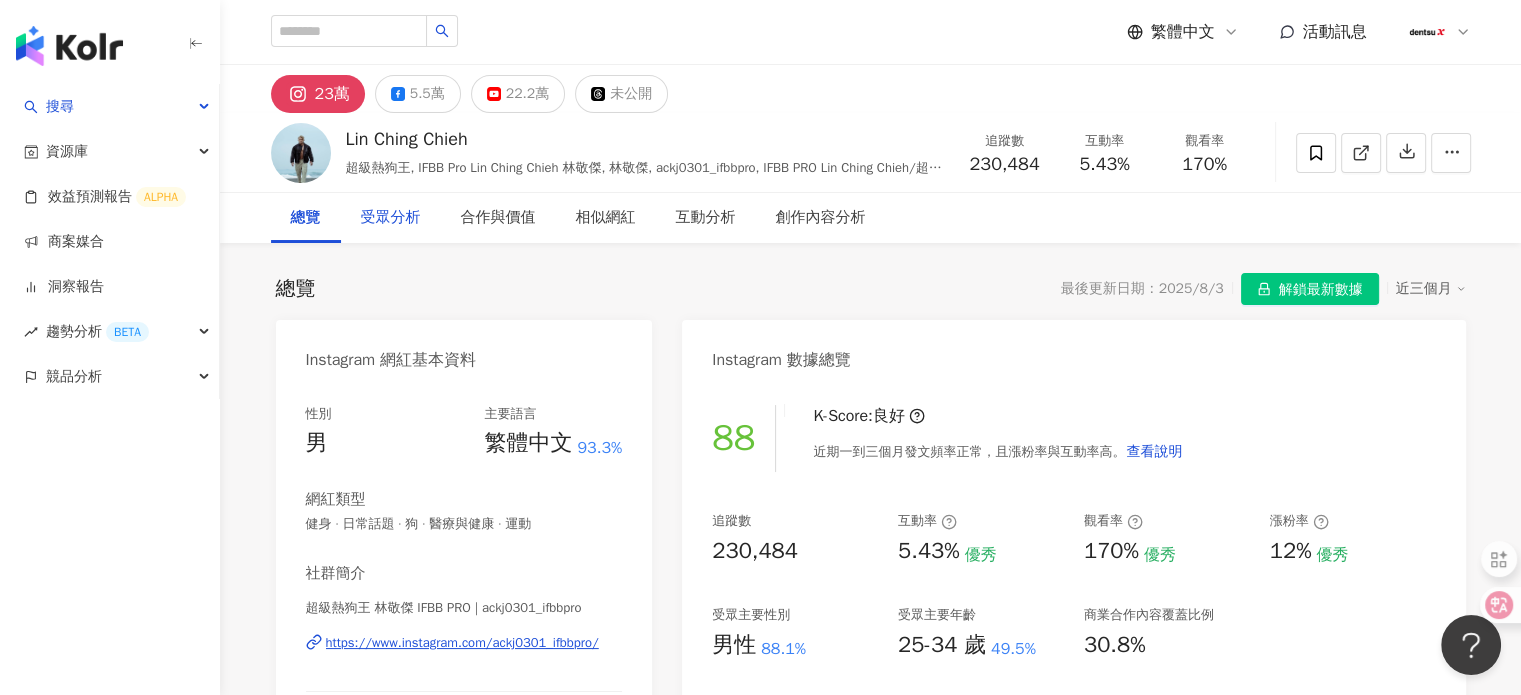 click on "受眾分析" at bounding box center [391, 218] 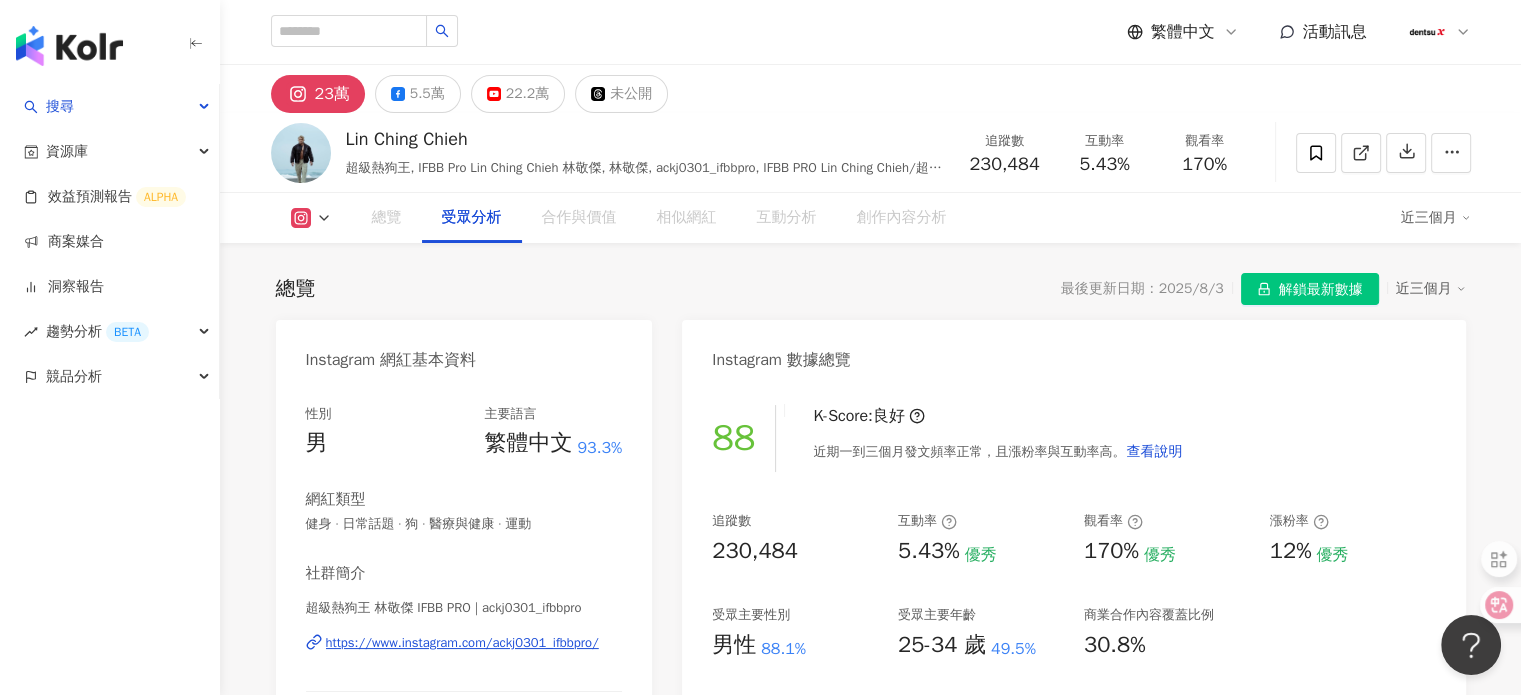 scroll, scrollTop: 1696, scrollLeft: 0, axis: vertical 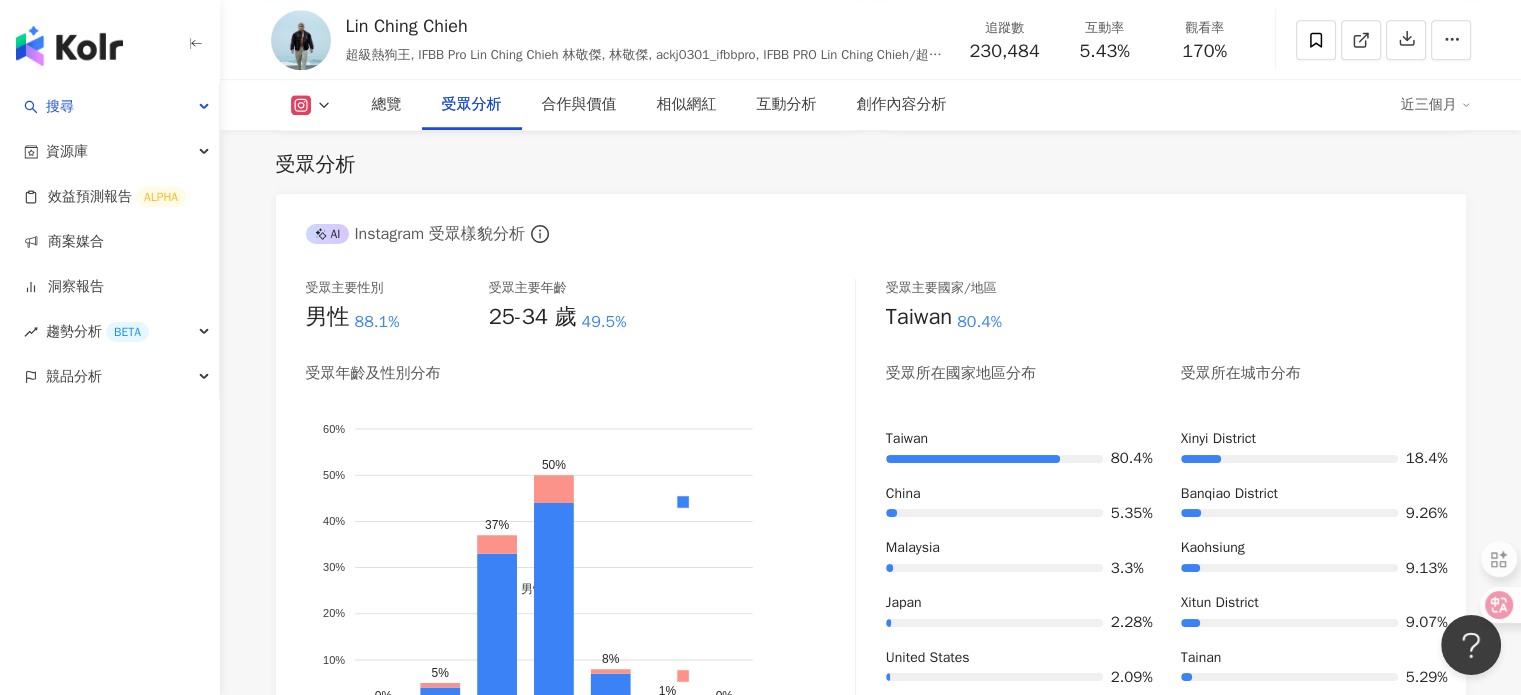 click on "總覽 受眾分析 合作與價值 相似網紅 互動分析 創作內容分析 近三個月" at bounding box center [871, 105] 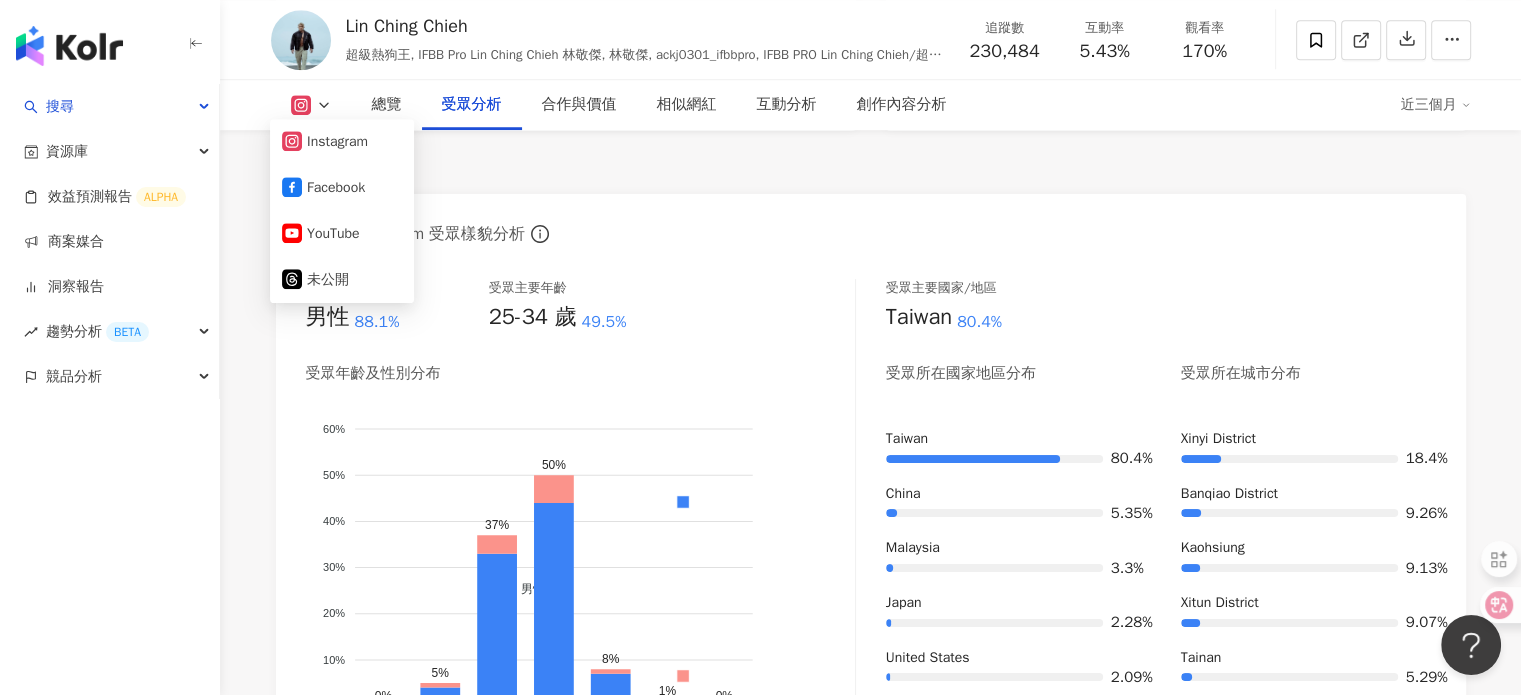 click on "受眾分析" at bounding box center (871, 165) 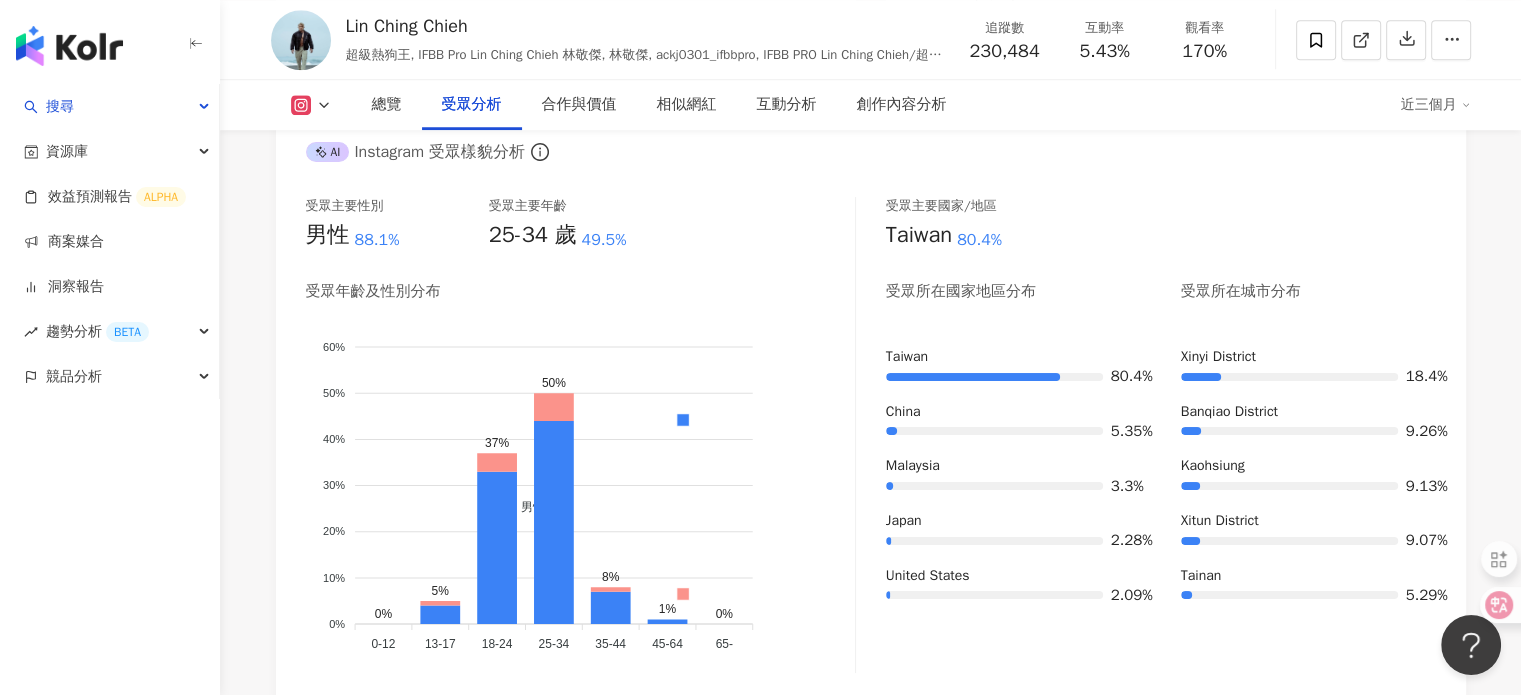 scroll, scrollTop: 1796, scrollLeft: 0, axis: vertical 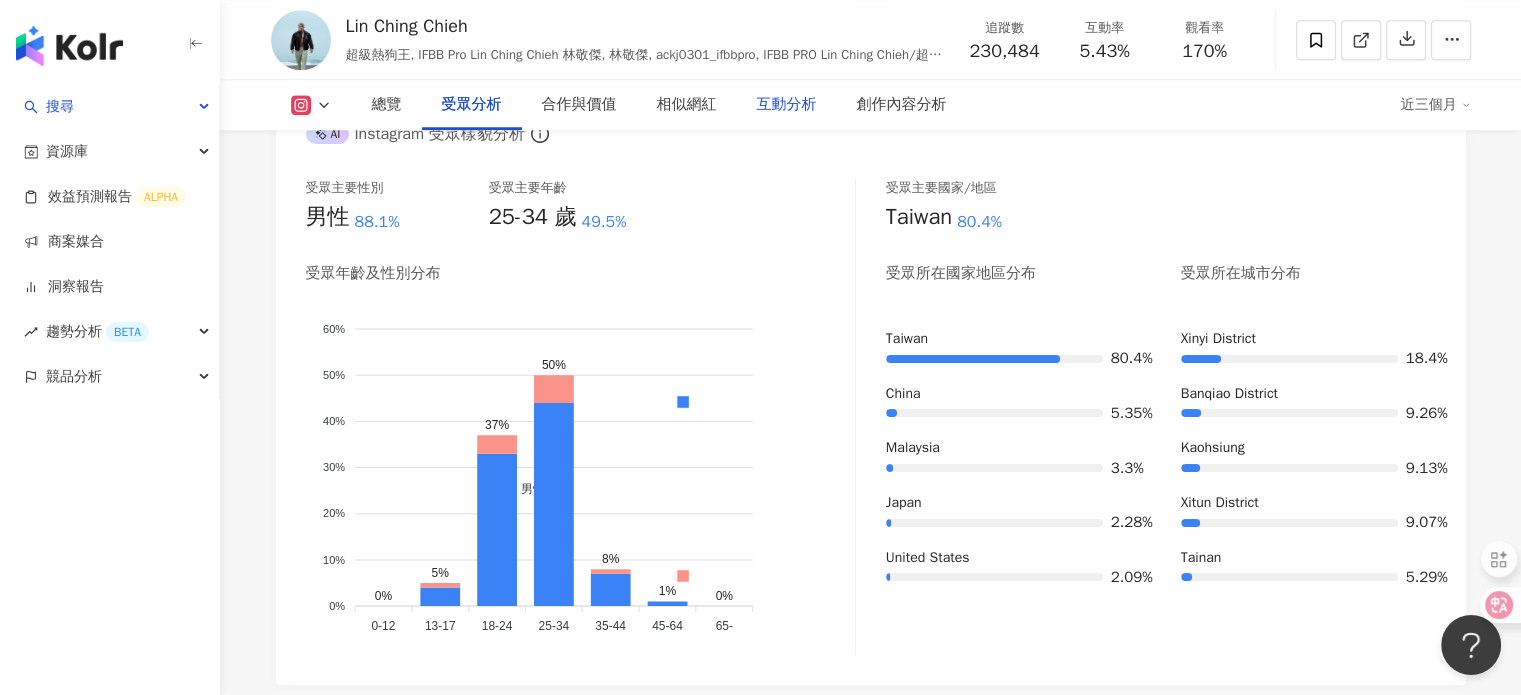 click on "互動分析" at bounding box center (787, 105) 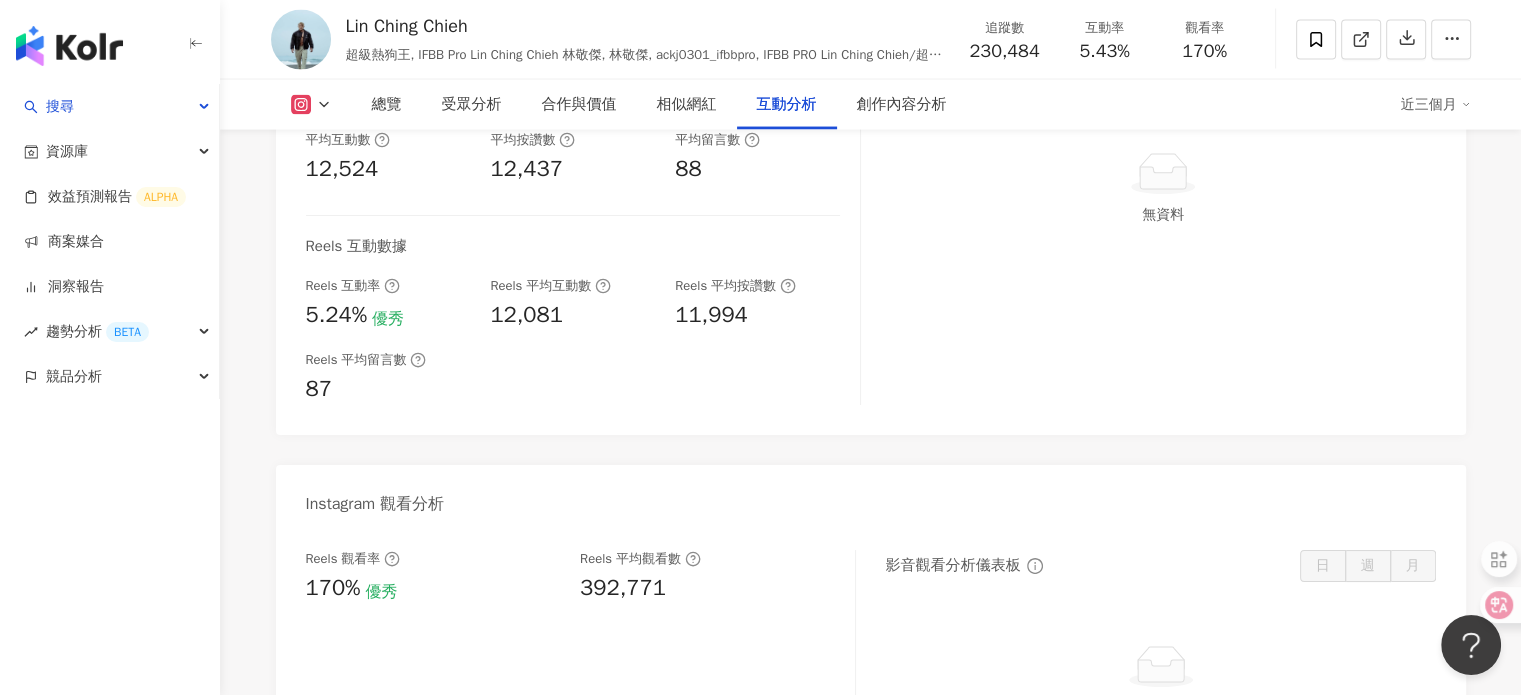 scroll, scrollTop: 4282, scrollLeft: 0, axis: vertical 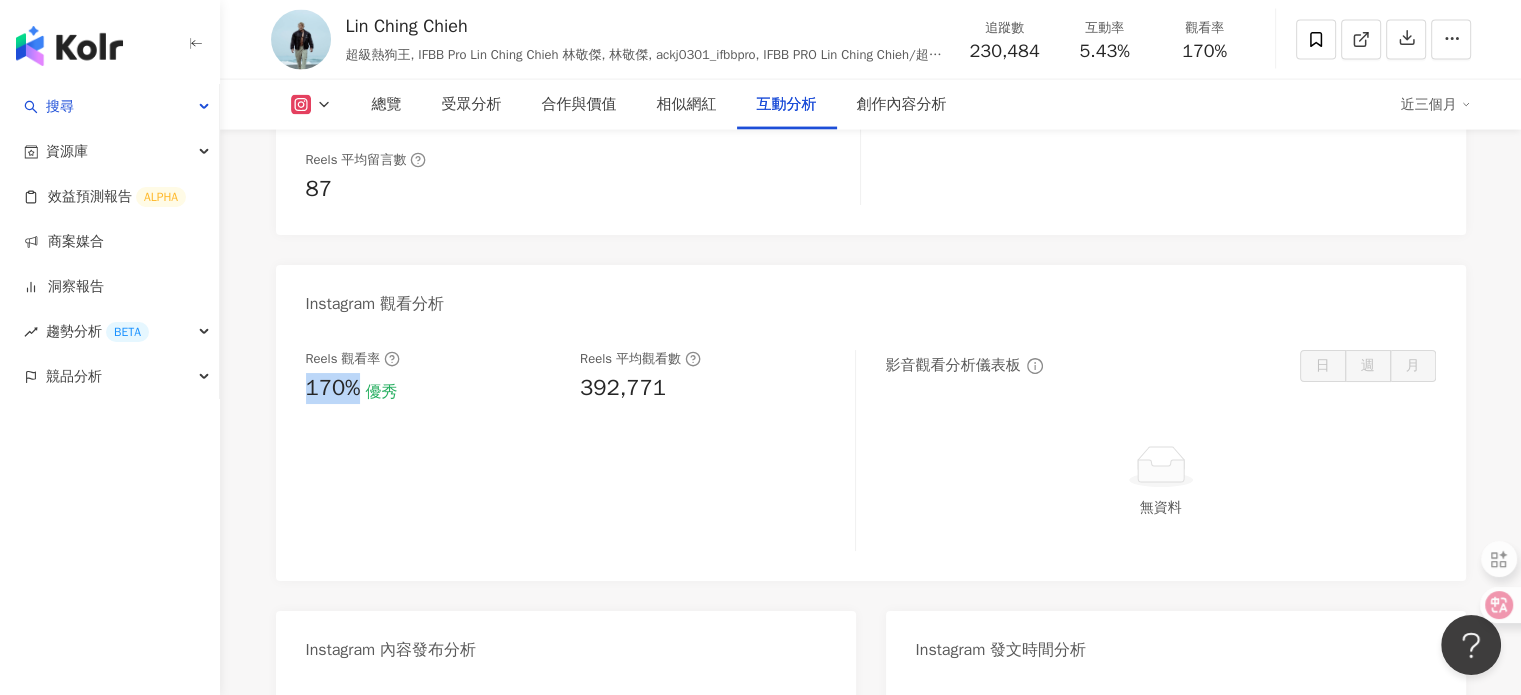drag, startPoint x: 360, startPoint y: 416, endPoint x: 306, endPoint y: 426, distance: 54.91812 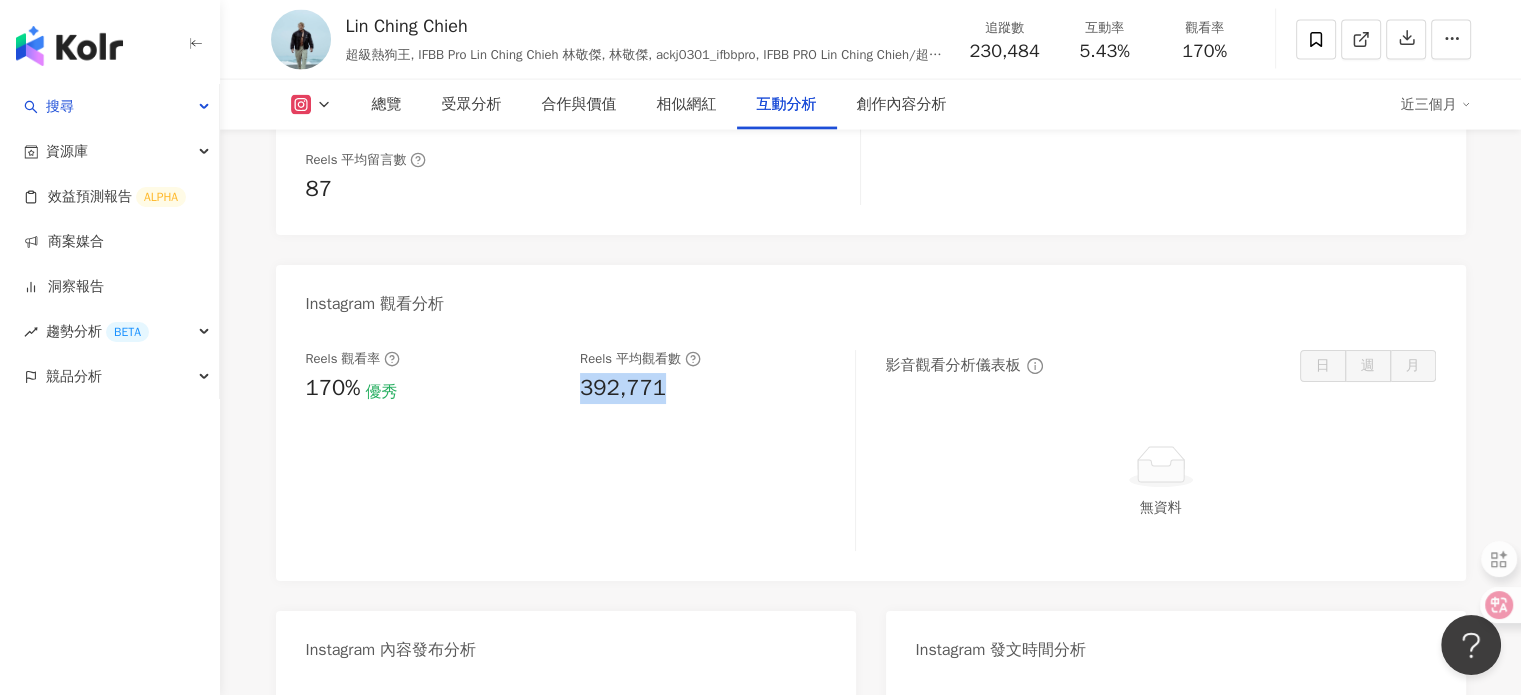 drag, startPoint x: 684, startPoint y: 403, endPoint x: 578, endPoint y: 417, distance: 106.92053 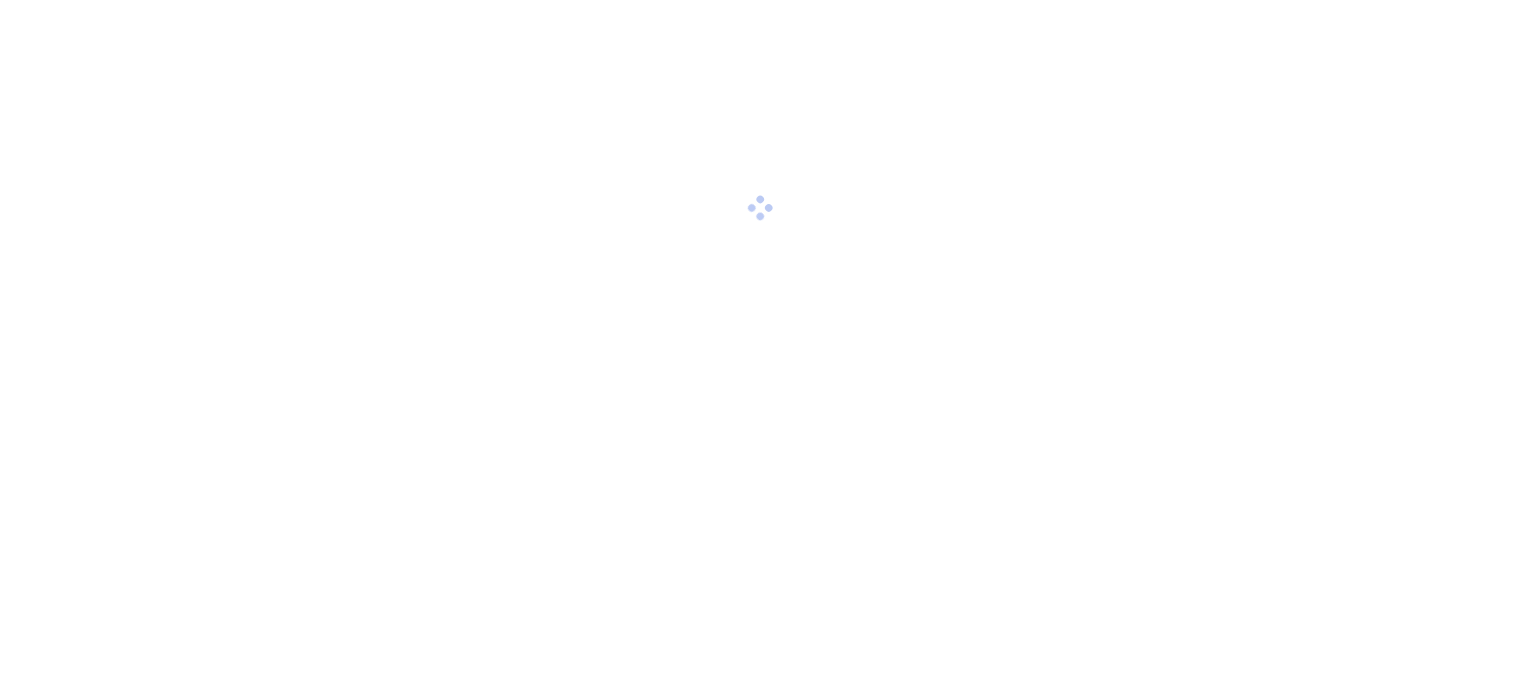 scroll, scrollTop: 0, scrollLeft: 0, axis: both 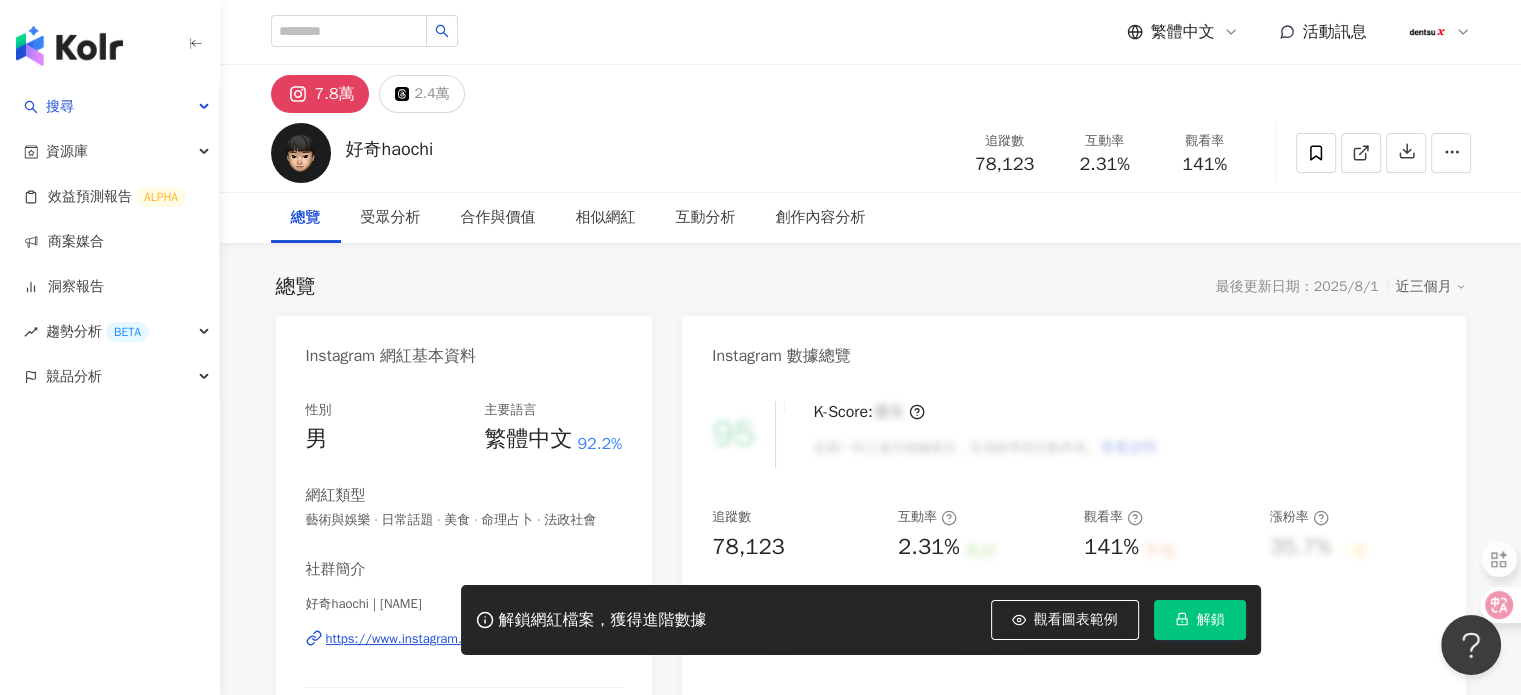 click on "解鎖" at bounding box center [1211, 620] 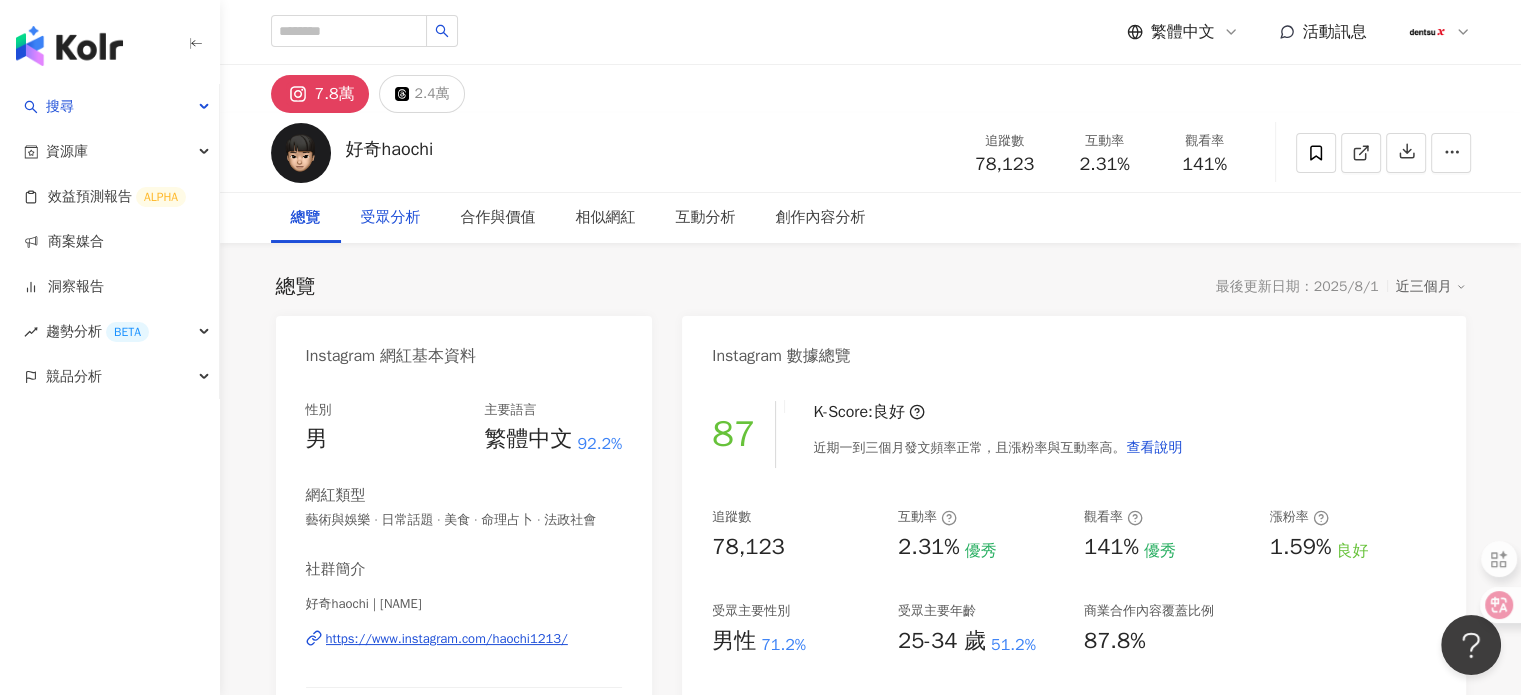 click on "受眾分析" at bounding box center (391, 218) 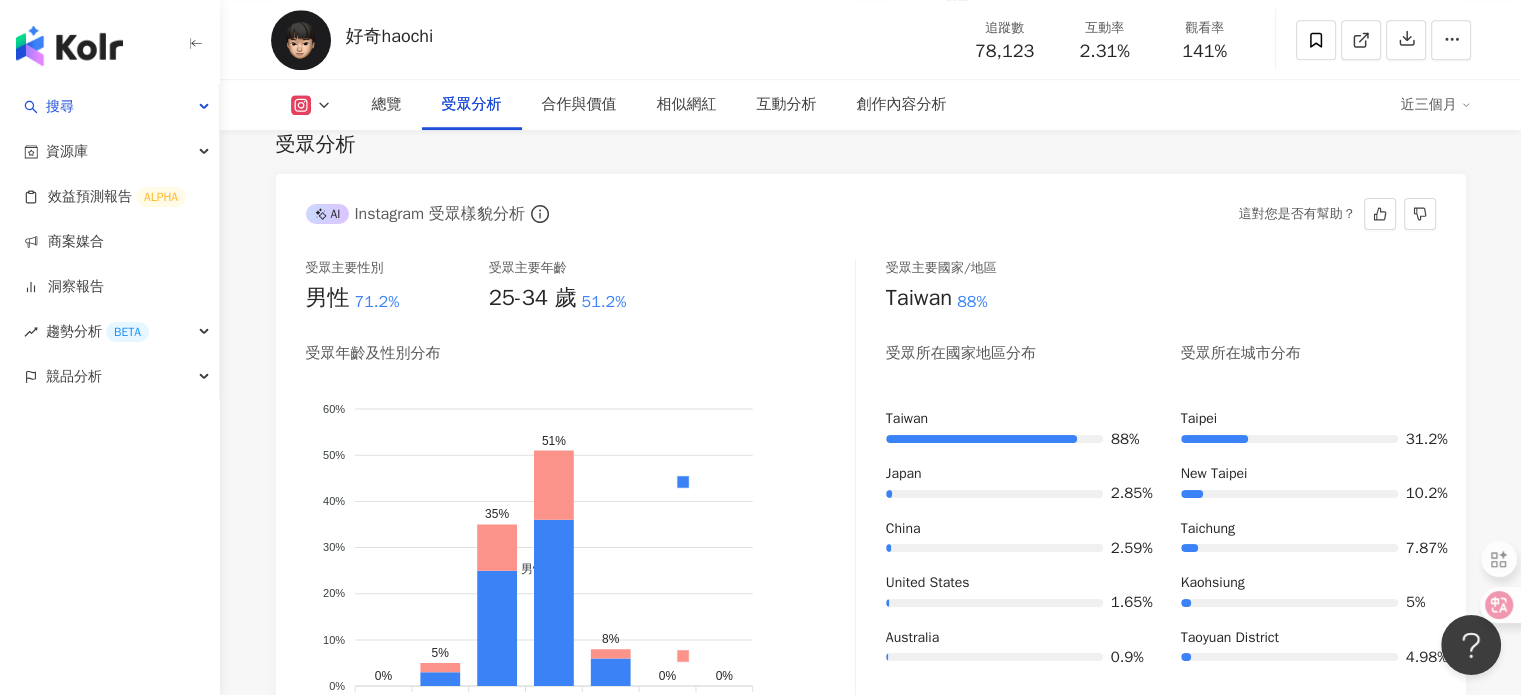 scroll, scrollTop: 1908, scrollLeft: 0, axis: vertical 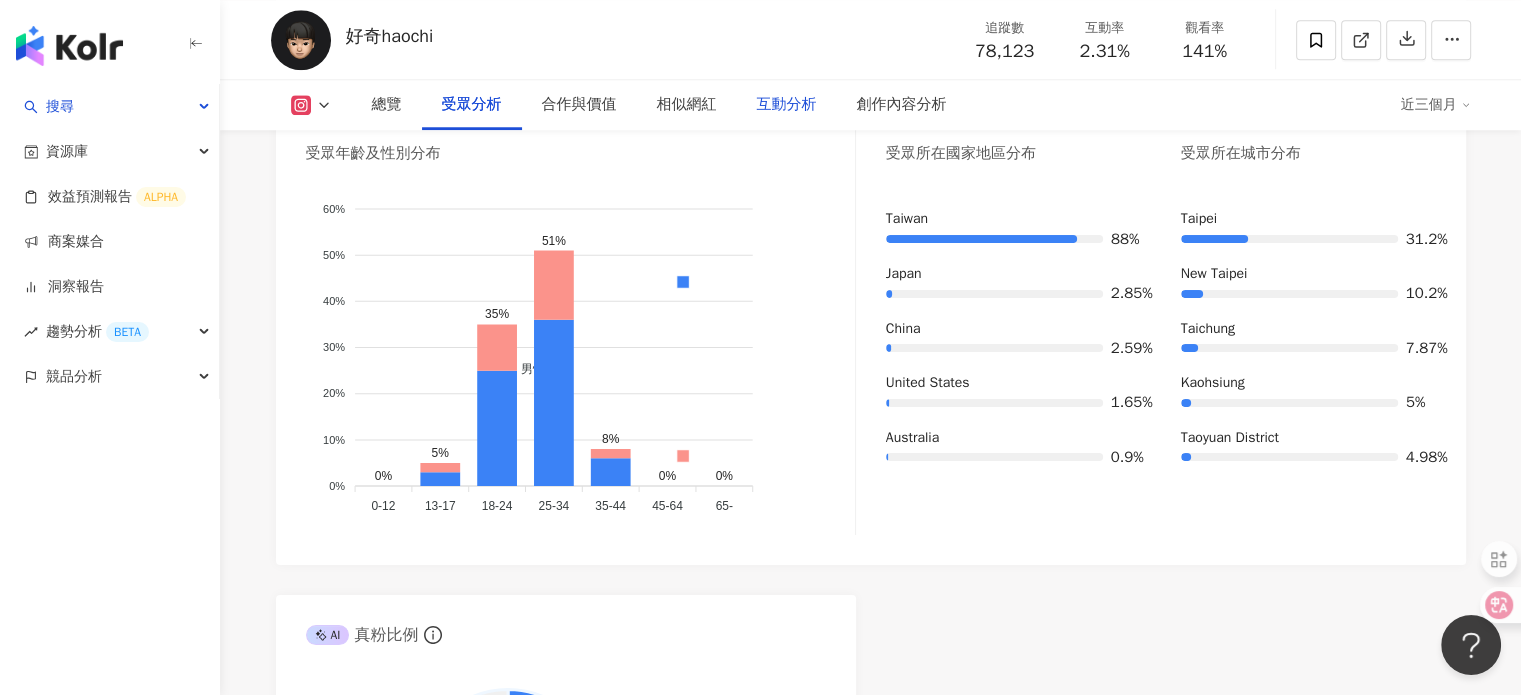 click on "互動分析" at bounding box center (787, 105) 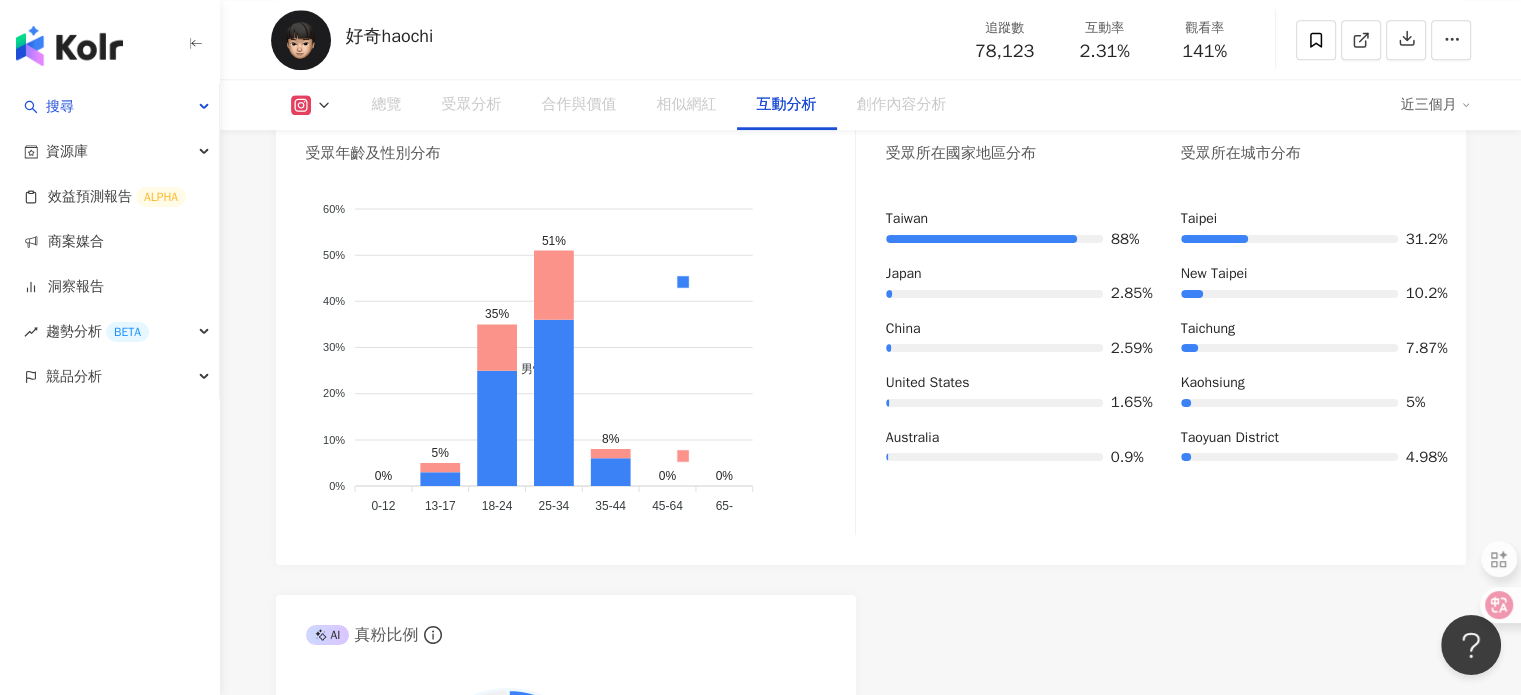 scroll, scrollTop: 3960, scrollLeft: 0, axis: vertical 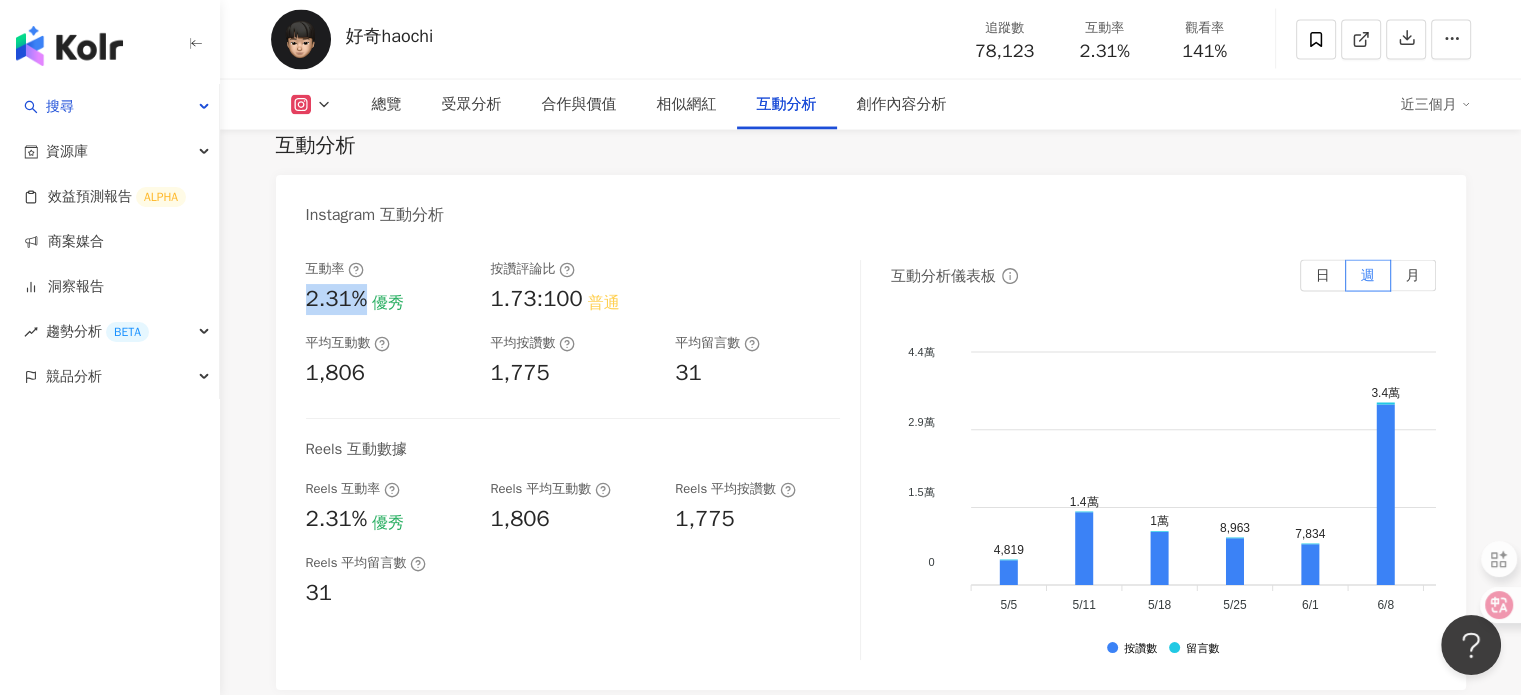 drag, startPoint x: 372, startPoint y: 321, endPoint x: 299, endPoint y: 329, distance: 73.43705 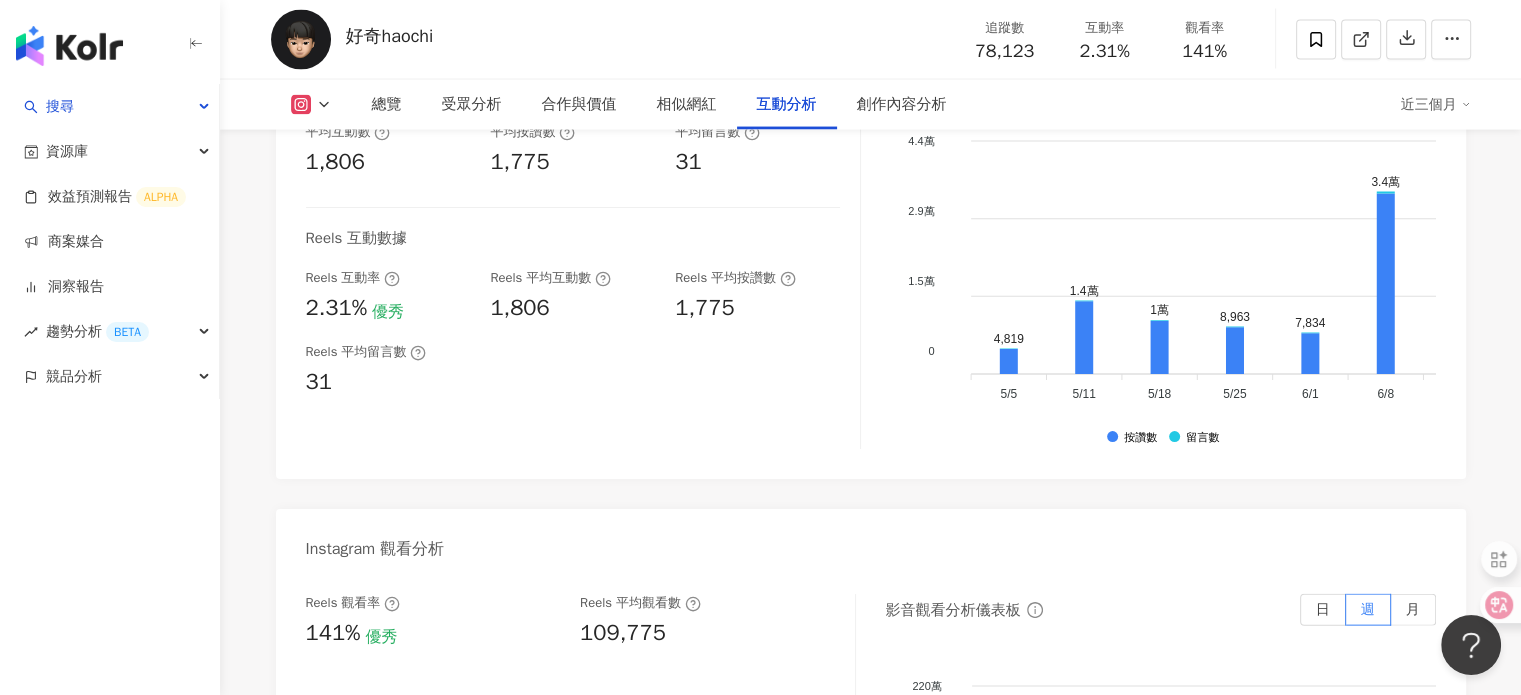 scroll, scrollTop: 4260, scrollLeft: 0, axis: vertical 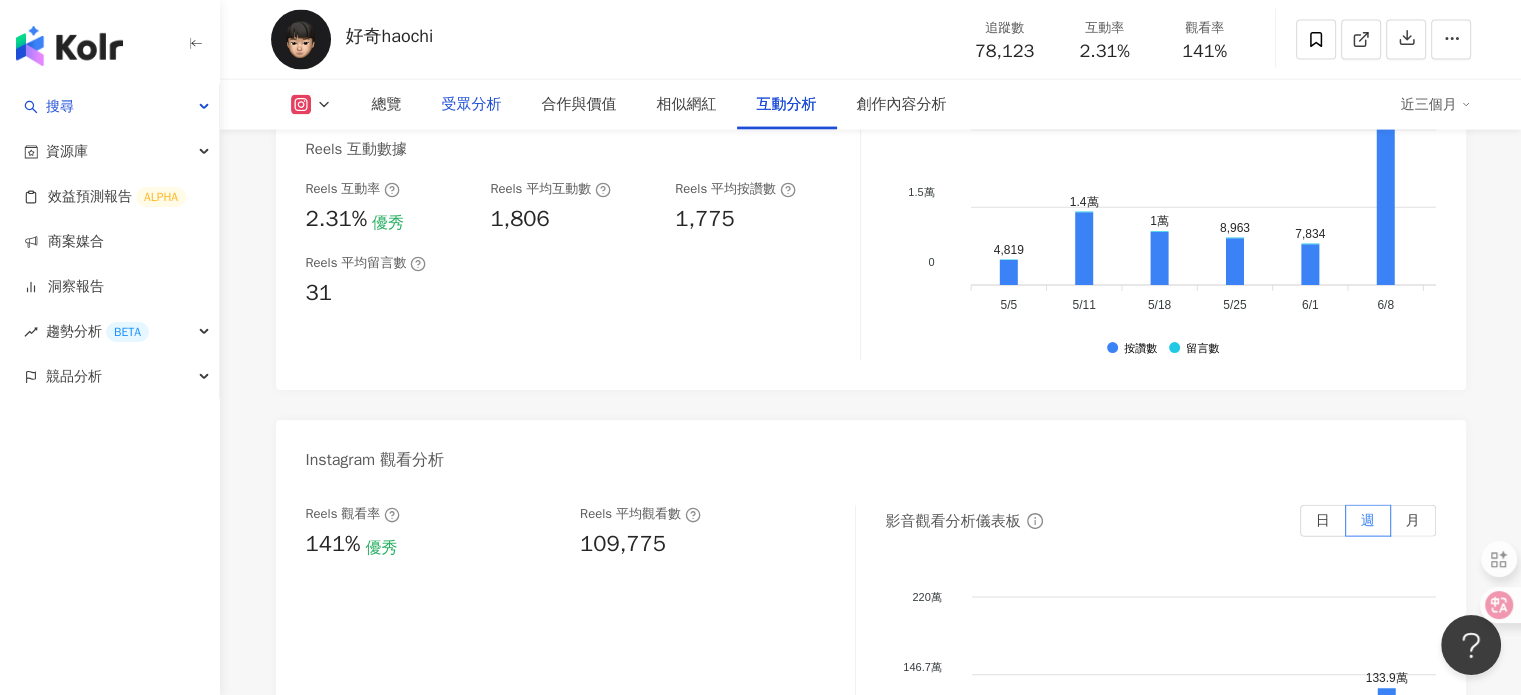 click on "受眾分析" at bounding box center (472, 105) 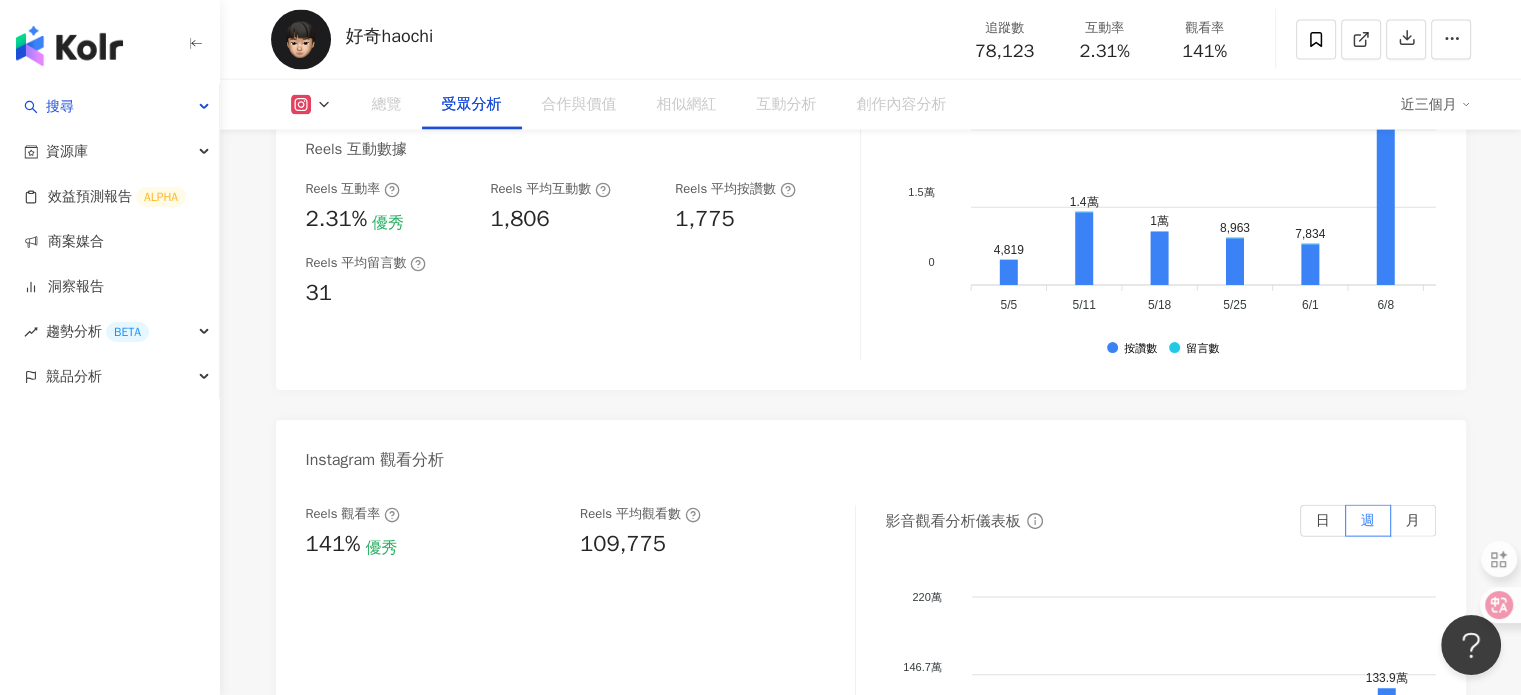 scroll, scrollTop: 1708, scrollLeft: 0, axis: vertical 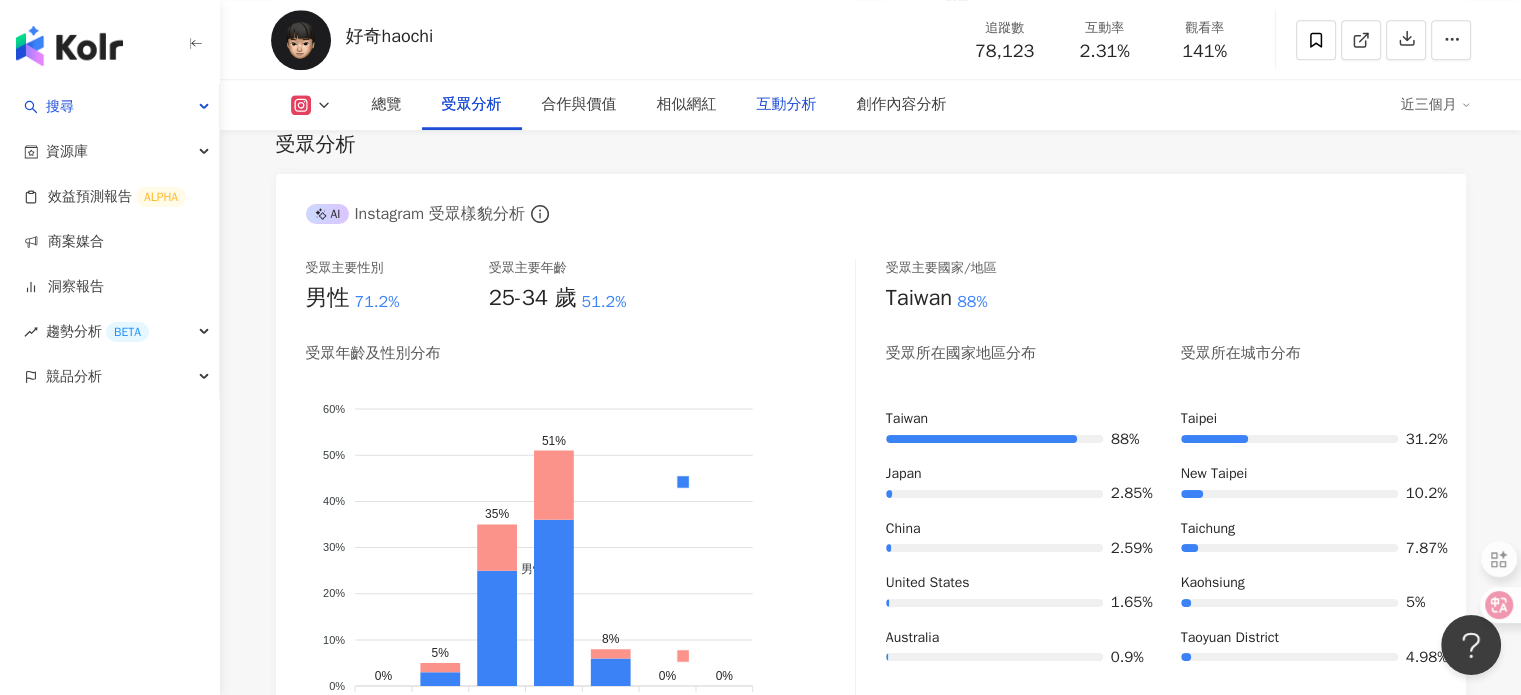 click on "互動分析" at bounding box center (787, 105) 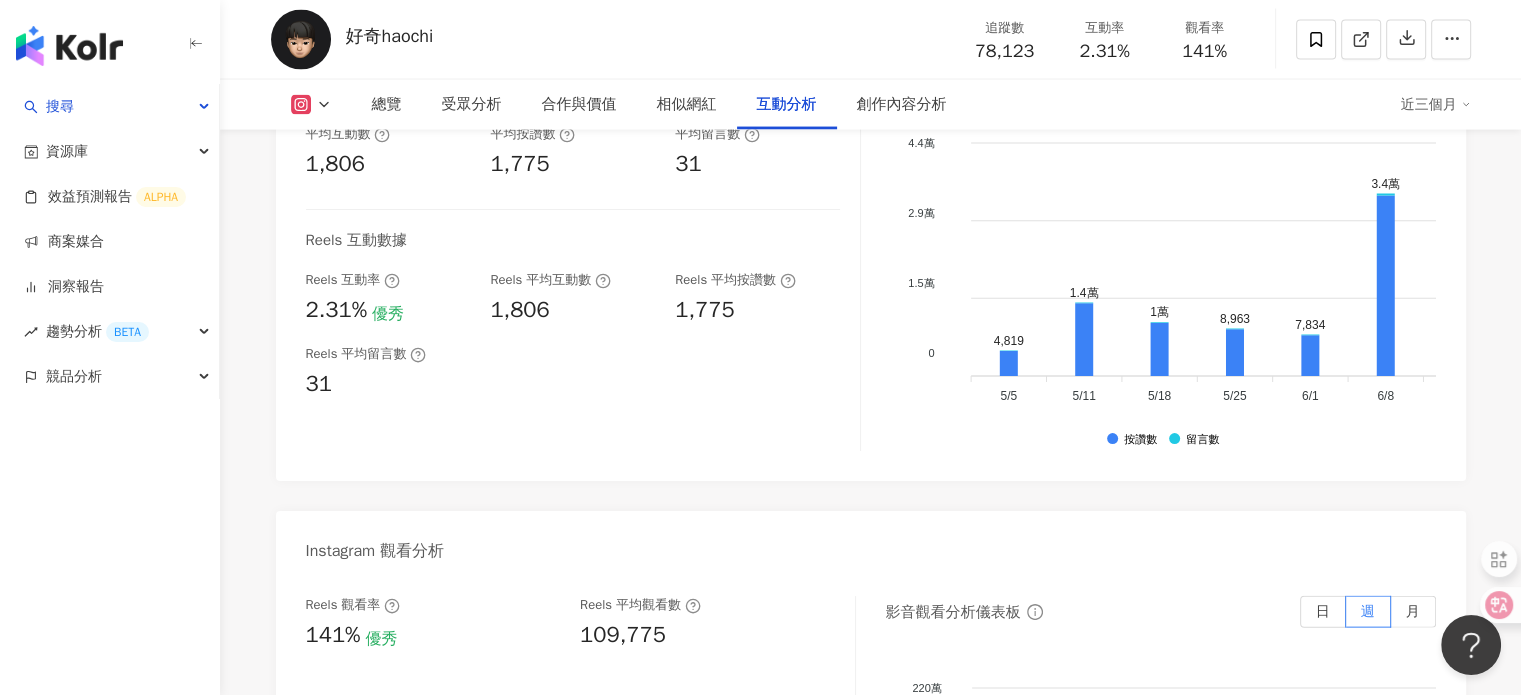 scroll, scrollTop: 4060, scrollLeft: 0, axis: vertical 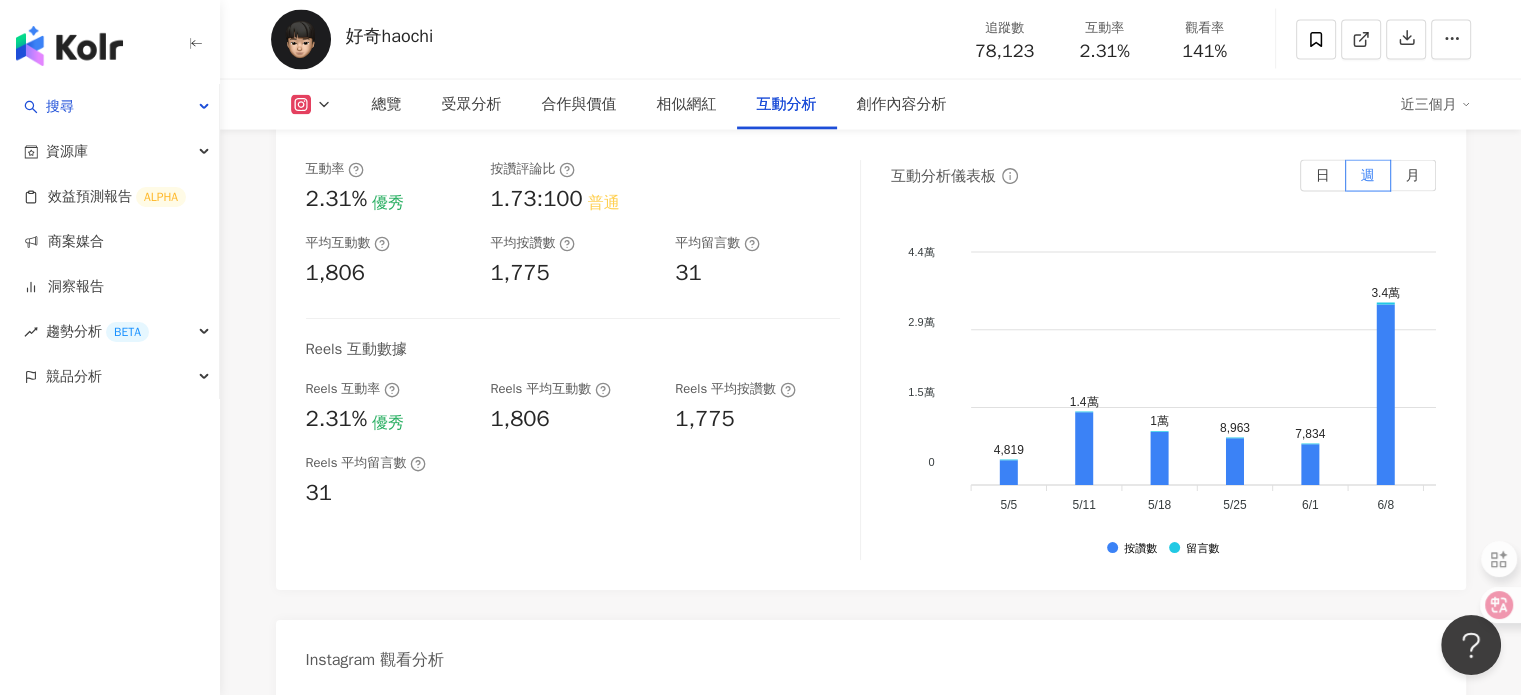 click on "互動率   2.31% 優秀 按讚評論比   1.73:100 普通 平均互動數    1,806 平均按讚數   1,775 平均留言數   31 Reels 互動數據 Reels 互動率   2.31% 優秀 Reels 平均互動數   1,806 Reels 平均按讚數   1,775 Reels 平均留言數   31 互動分析儀表板 日 週 月 4.4萬 4.4萬 2.9萬 2.9萬 1.5萬 1.5萬 0 0 4,819 1.4萬 1萬 8,963 7,834 3.4萬 1.3萬 2,361 9,257 5,825 722 1,220 2,648 5/5 5/5 4,819 1.4萬 1萬 8,963 7,834 3.4萬 1.3萬 2,361 9,257 5,825 722 1,220 2,648 5/5 5/5 5/11 5/11 5/18 5/18 5/25 5/25 6/1 6/1 6/8 6/8 6/15 6/15 6/22 6/22 6/29 6/29 7/6 7/6 7/13 7/13 7/20 7/20 7/27 7/27 8/3 8/3   按讚數     留言數" at bounding box center [871, 365] 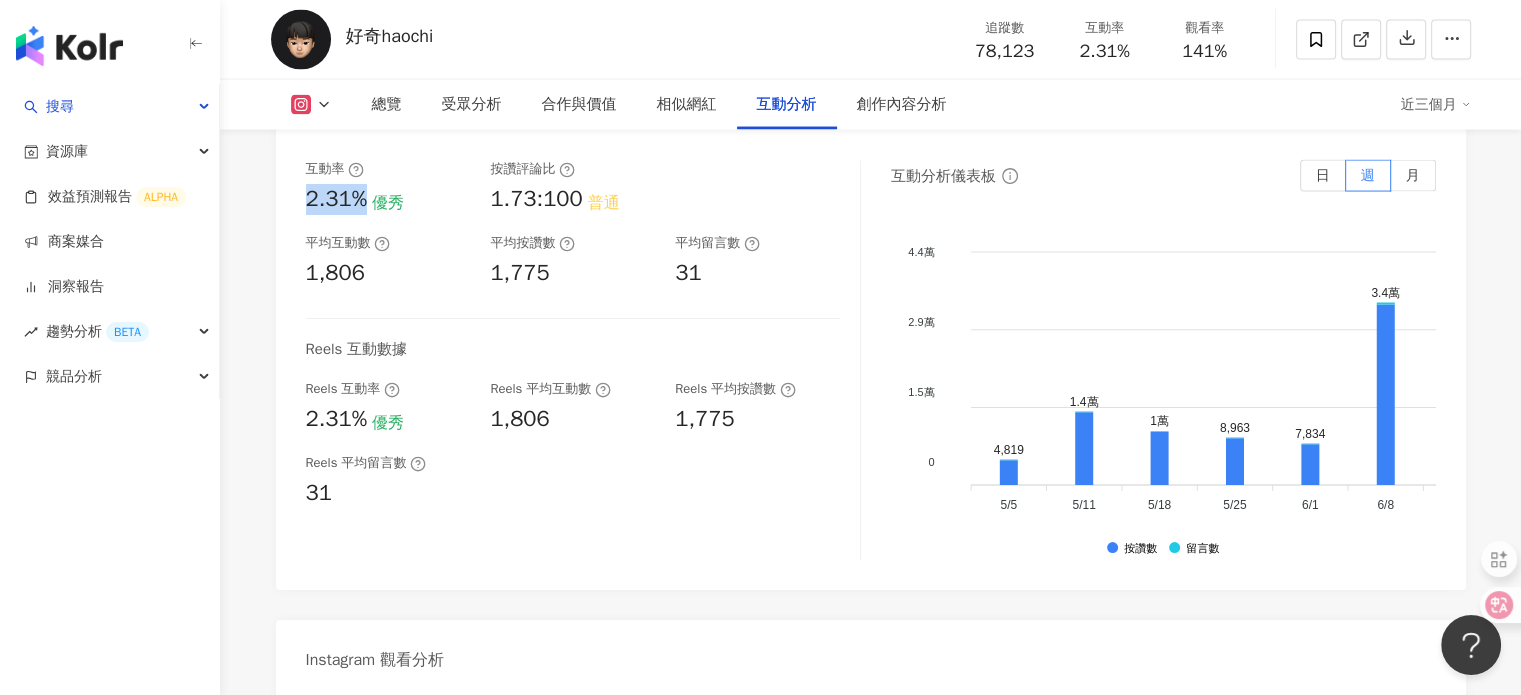 drag, startPoint x: 308, startPoint y: 213, endPoint x: 371, endPoint y: 202, distance: 63.953106 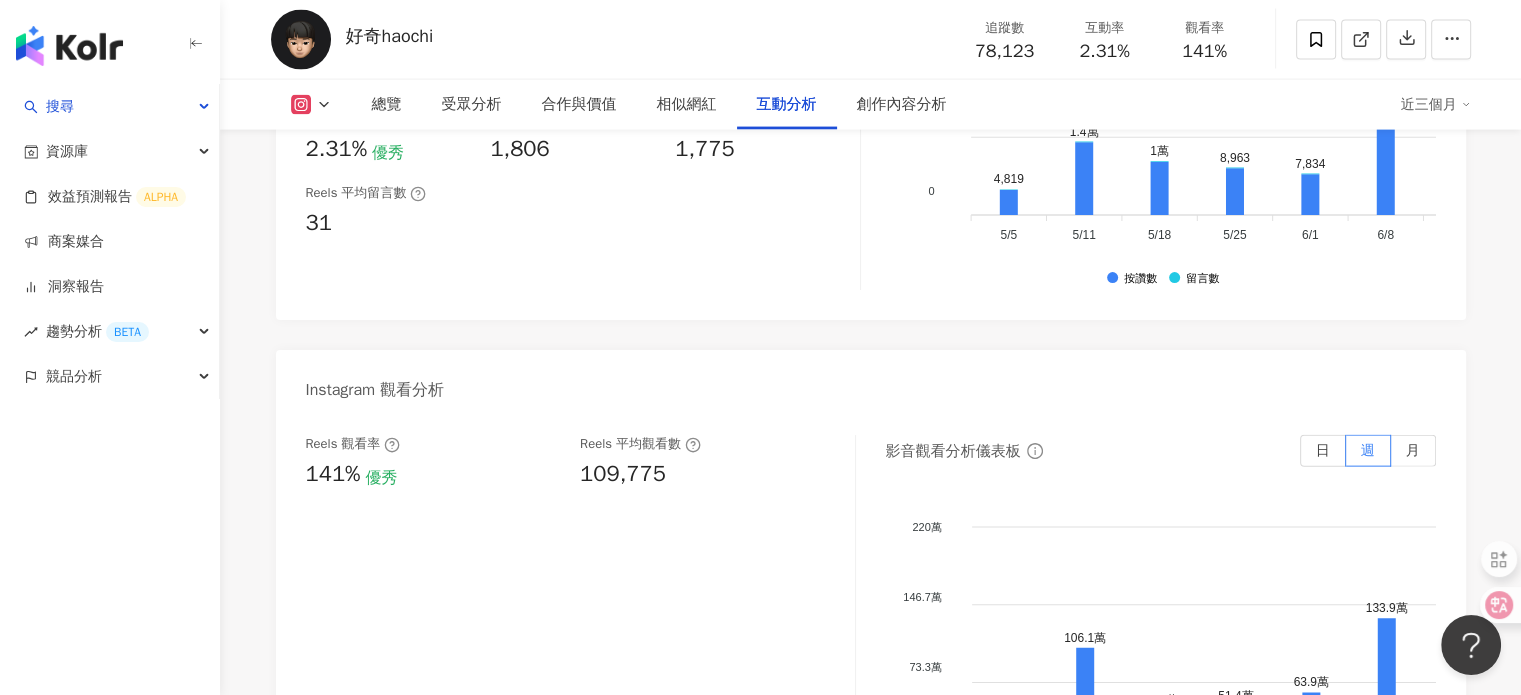 scroll, scrollTop: 4360, scrollLeft: 0, axis: vertical 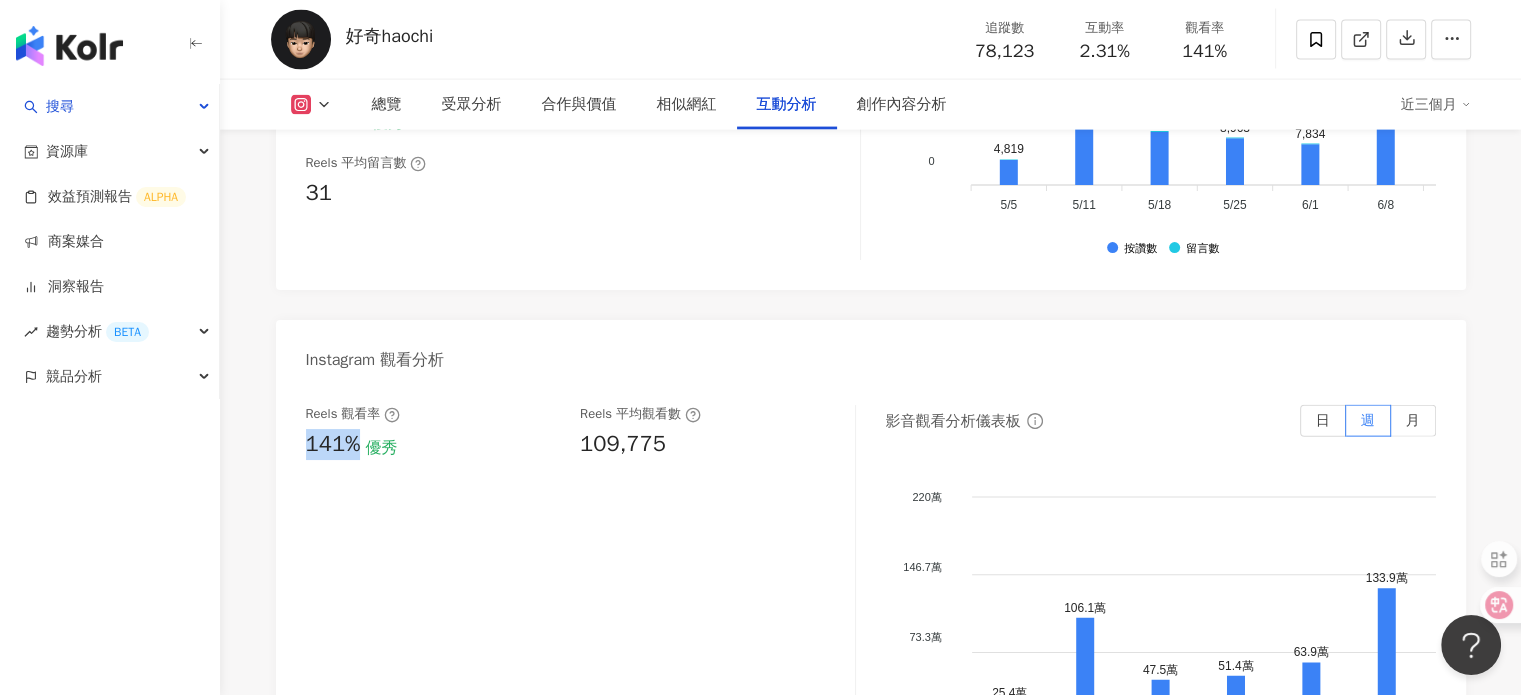 drag, startPoint x: 302, startPoint y: 473, endPoint x: 356, endPoint y: 459, distance: 55.7853 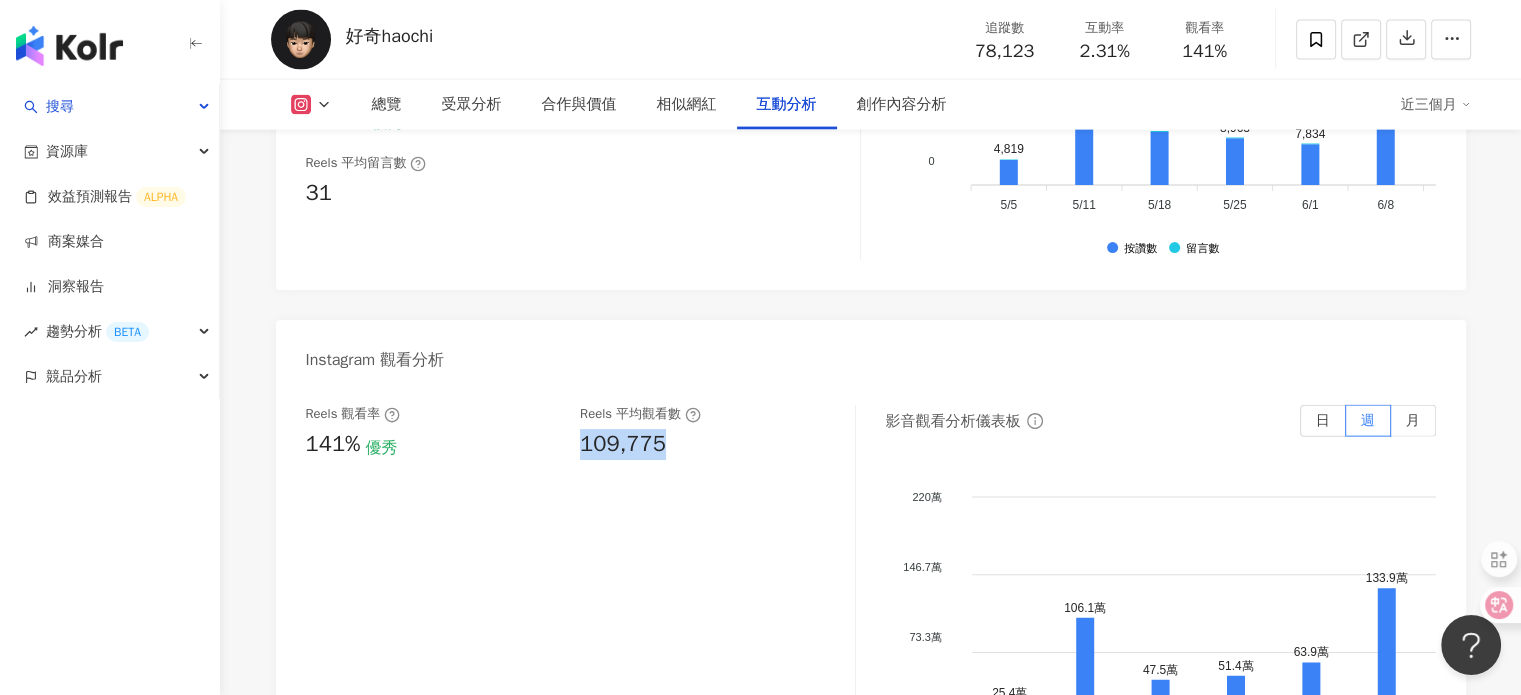 drag, startPoint x: 580, startPoint y: 467, endPoint x: 665, endPoint y: 460, distance: 85.28775 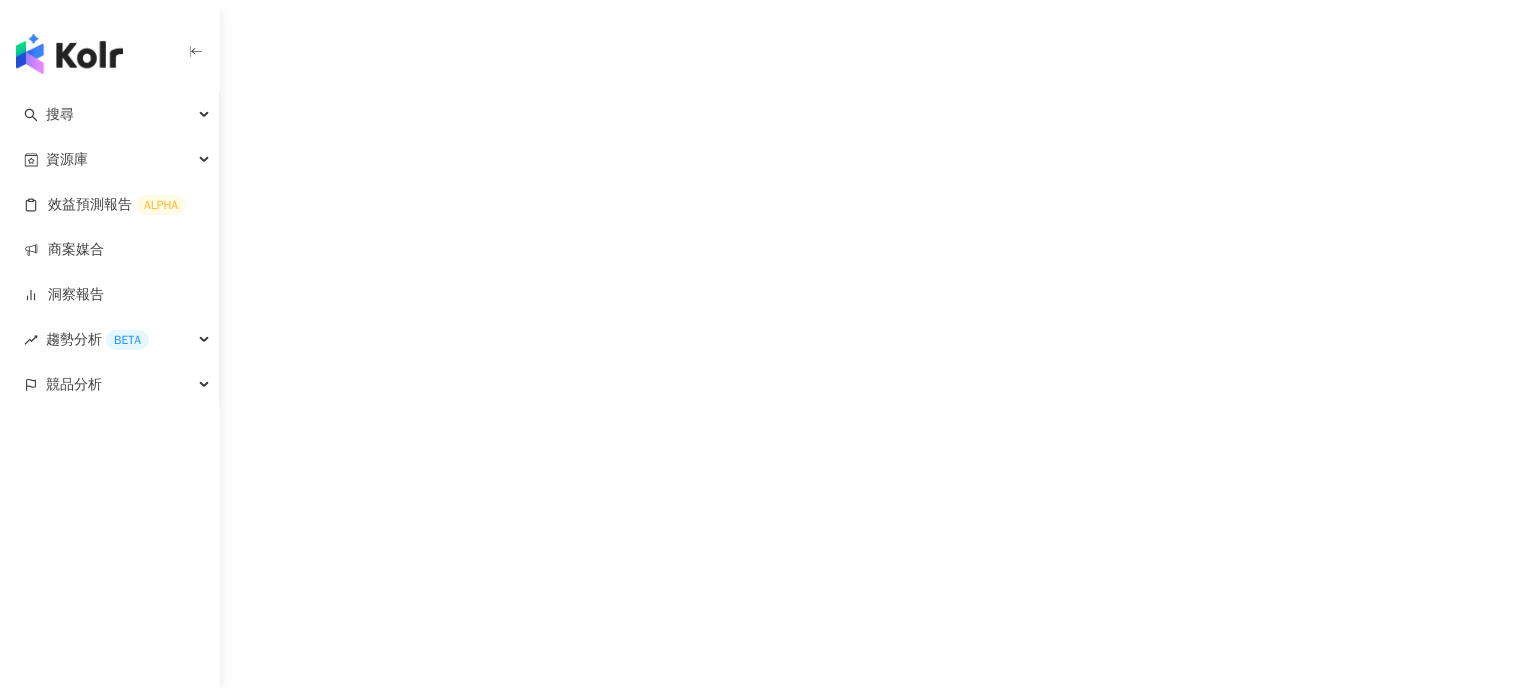 scroll, scrollTop: 0, scrollLeft: 0, axis: both 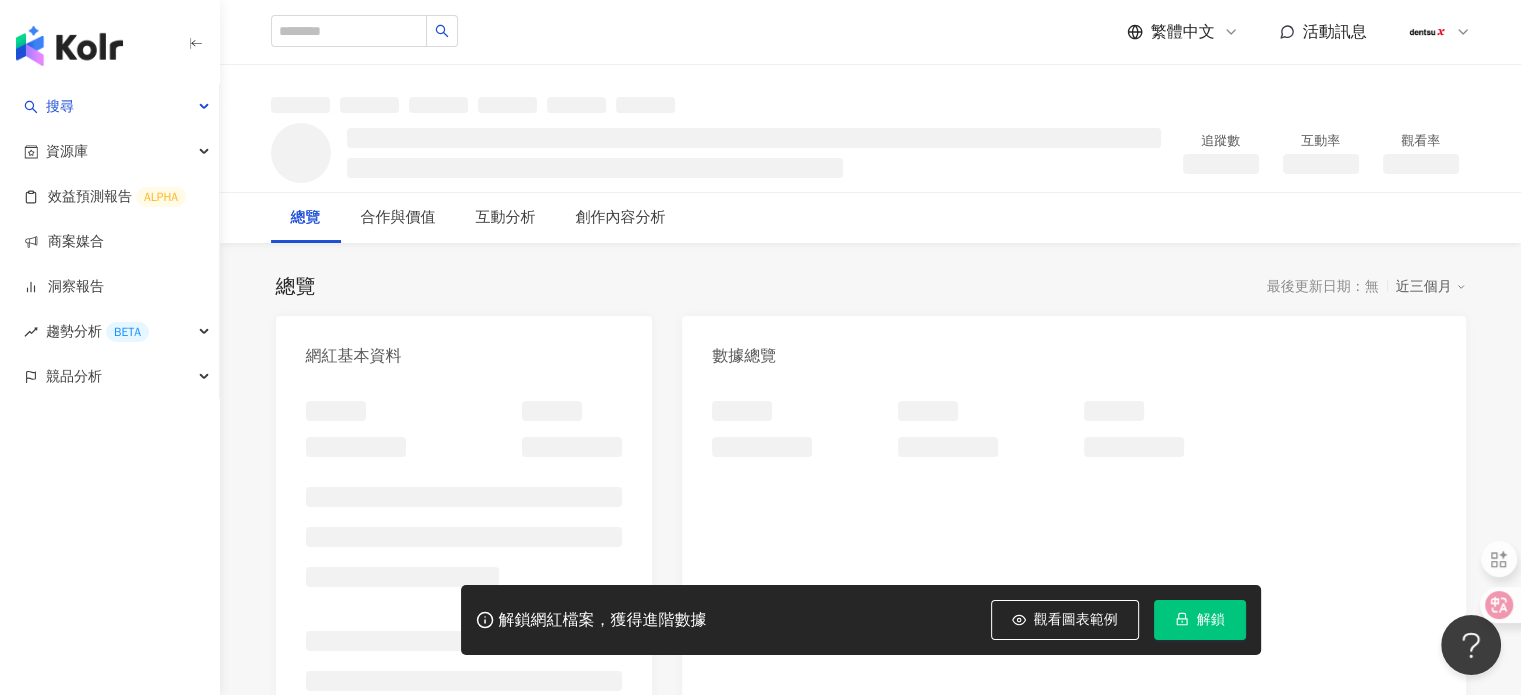 click on "解鎖" at bounding box center [1200, 620] 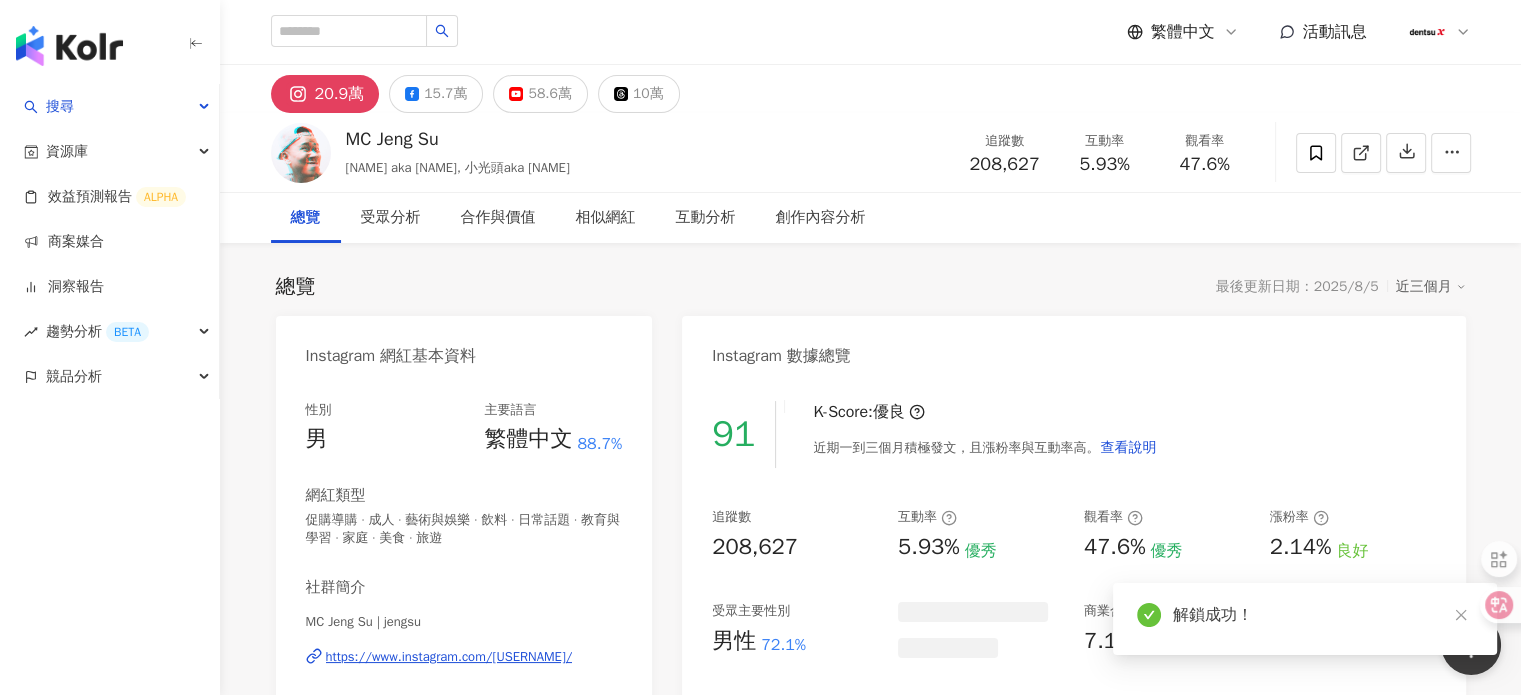 click on "10萬" at bounding box center (648, 94) 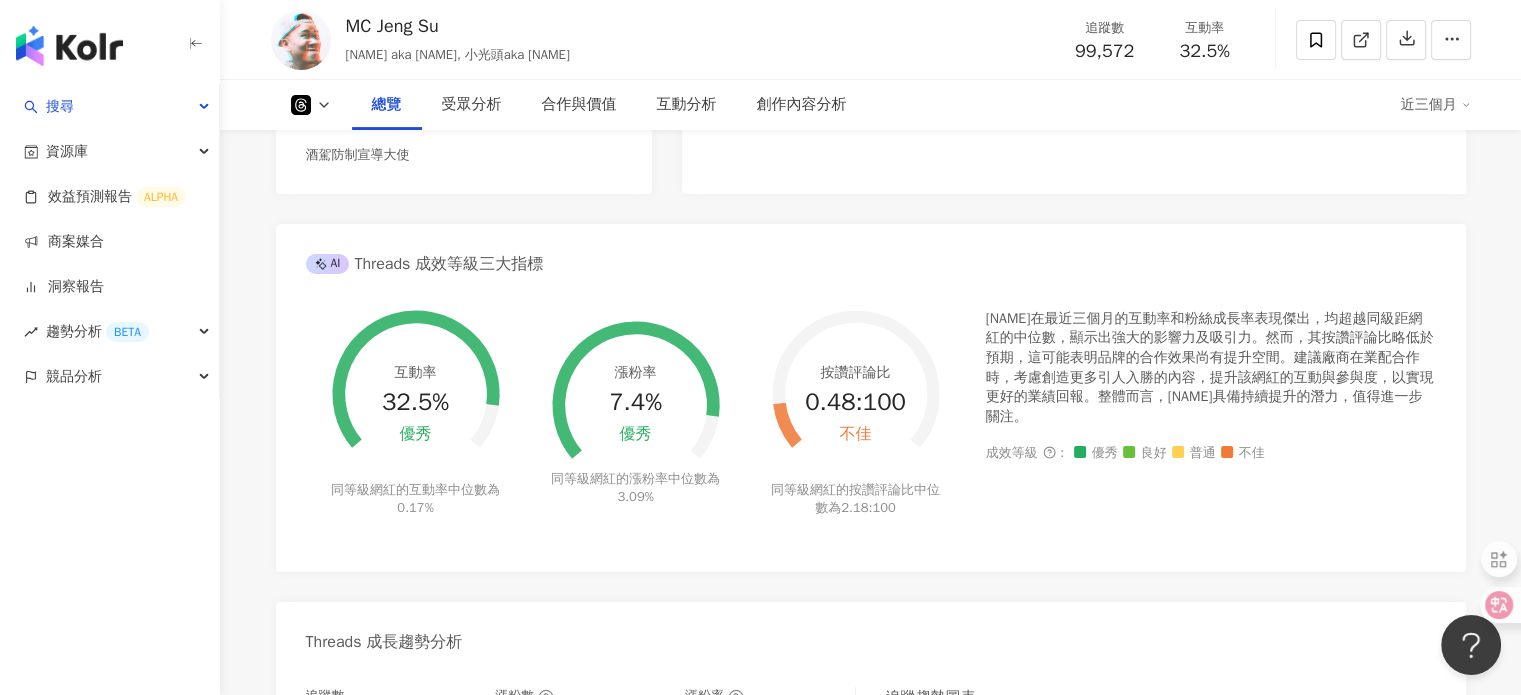 scroll, scrollTop: 0, scrollLeft: 0, axis: both 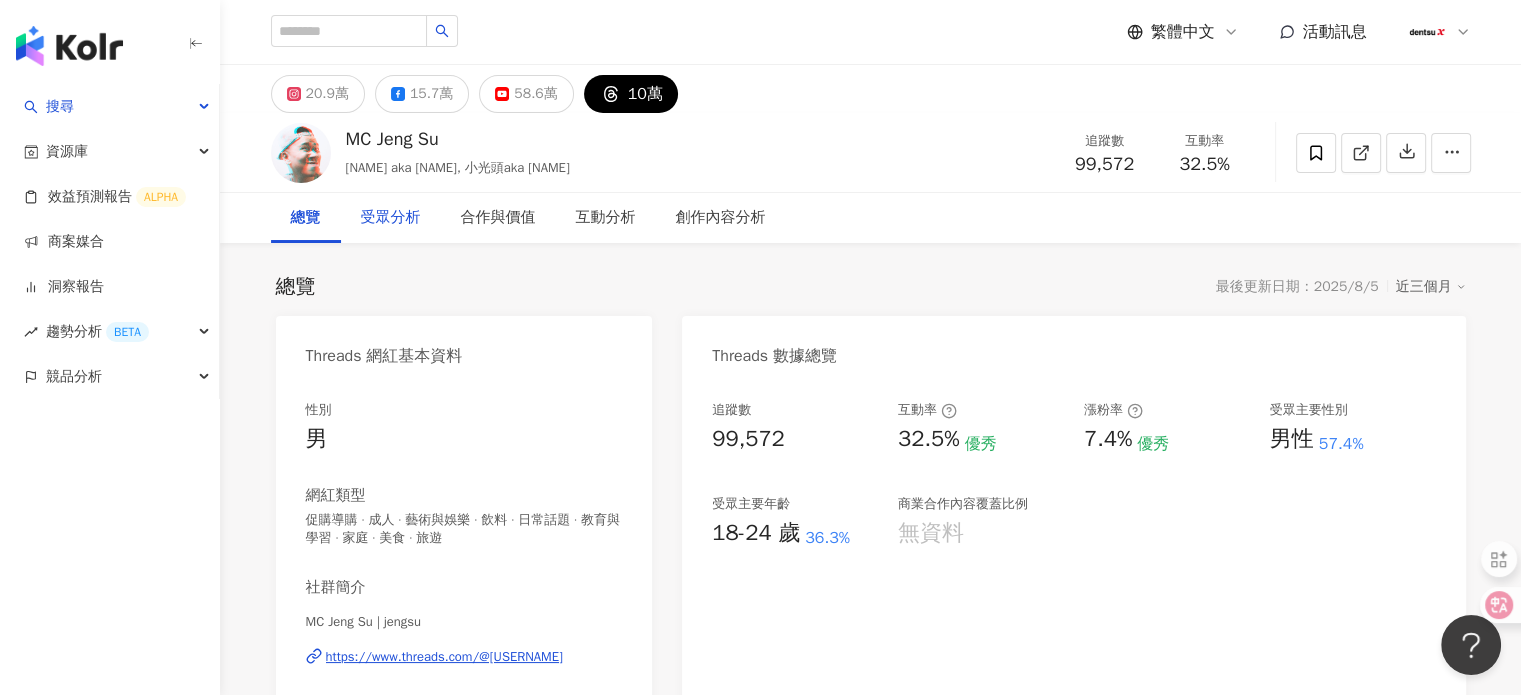 click on "受眾分析" at bounding box center [391, 218] 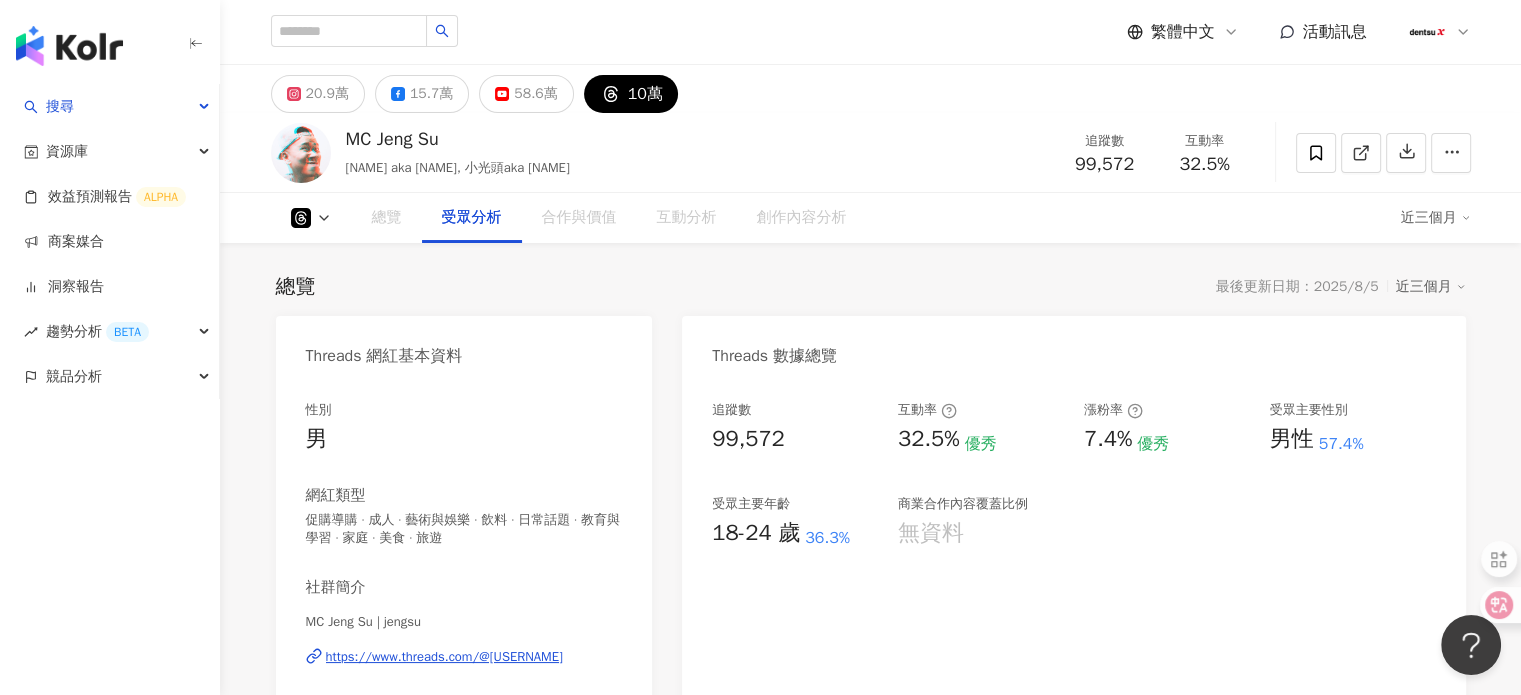 scroll, scrollTop: 1512, scrollLeft: 0, axis: vertical 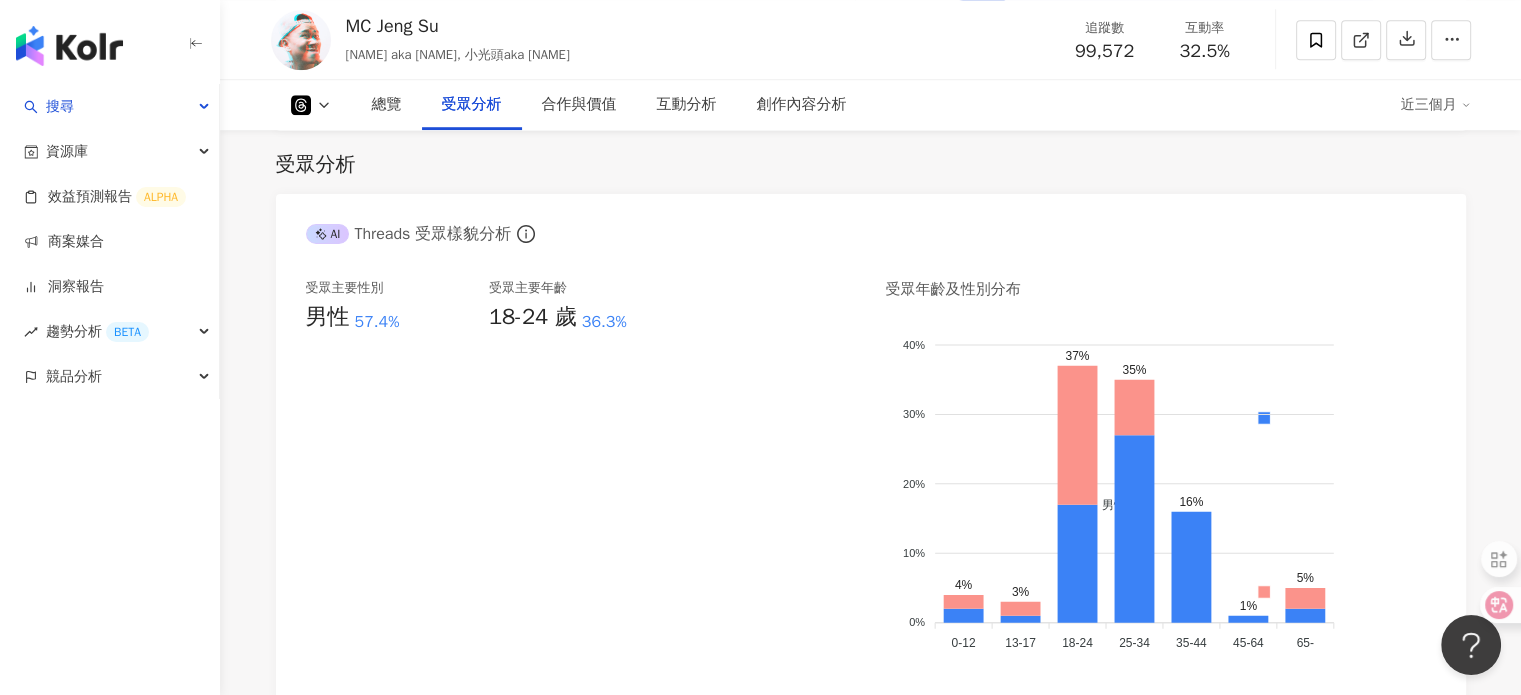 click on "總覽 受眾分析 合作與價值 互動分析 創作內容分析 近三個月" at bounding box center (871, 105) 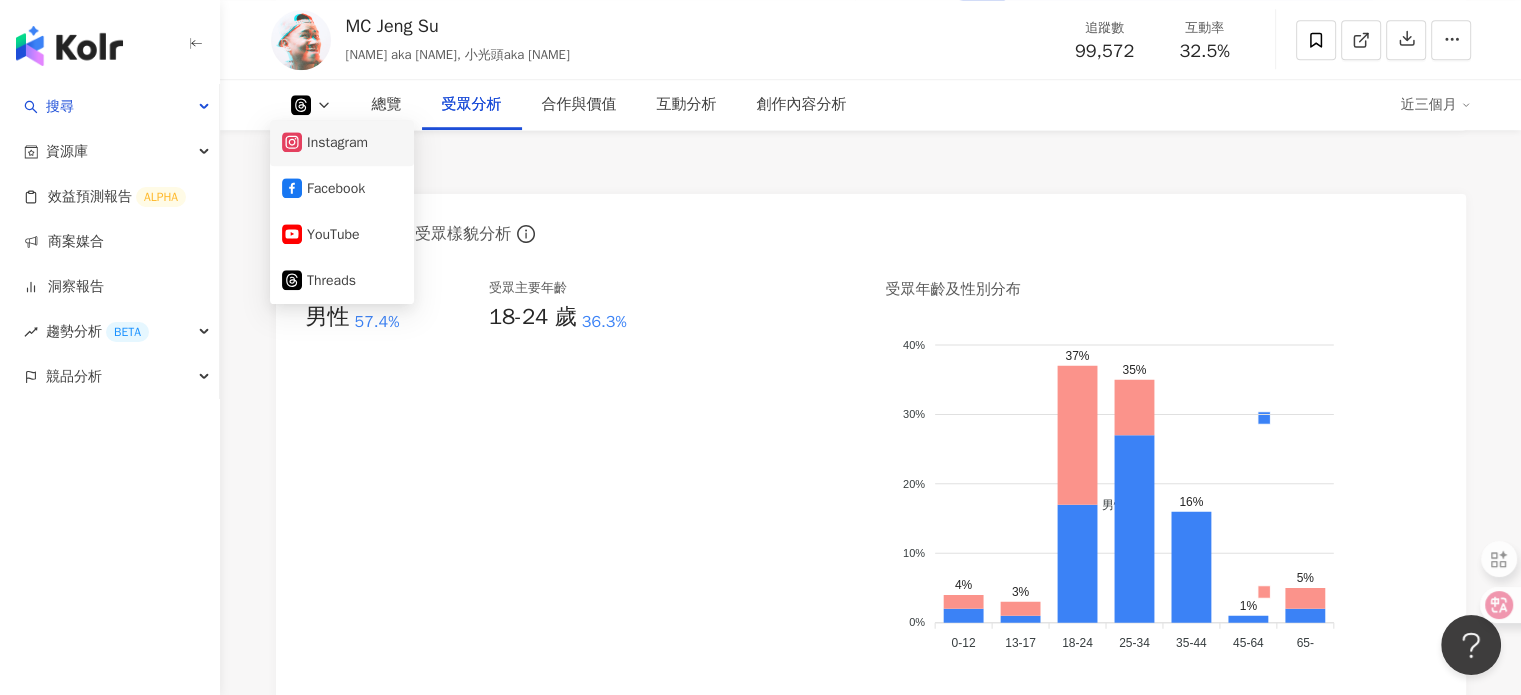 click on "Instagram" at bounding box center (342, 143) 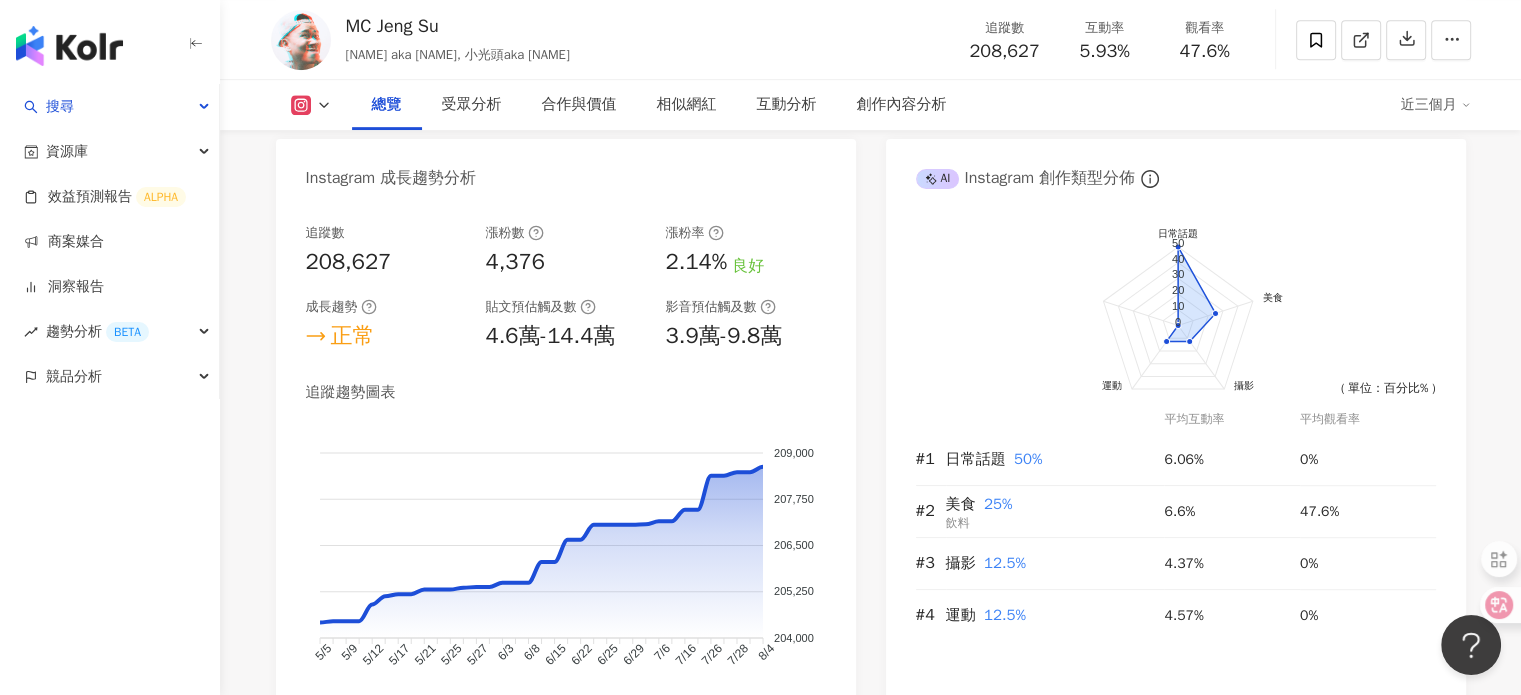 scroll, scrollTop: 1700, scrollLeft: 0, axis: vertical 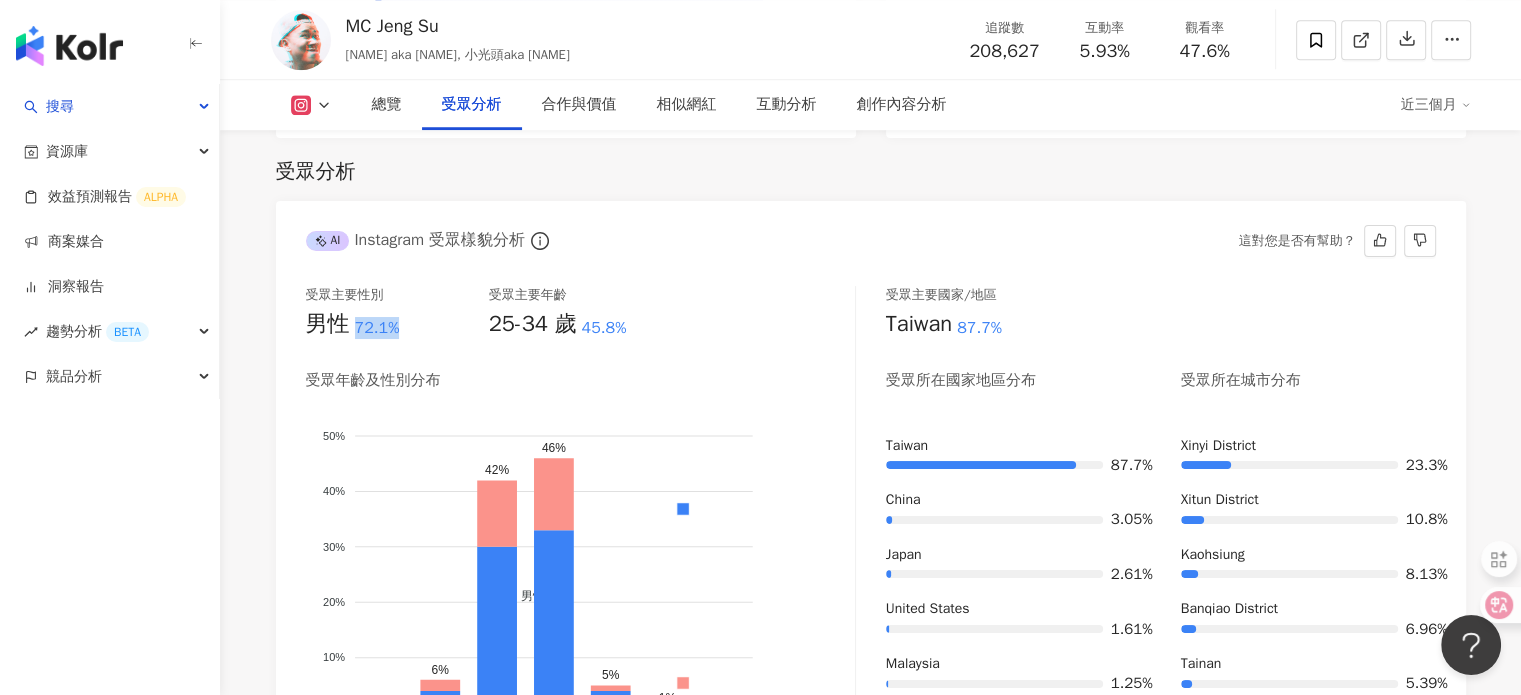 drag, startPoint x: 404, startPoint y: 330, endPoint x: 356, endPoint y: 339, distance: 48.83646 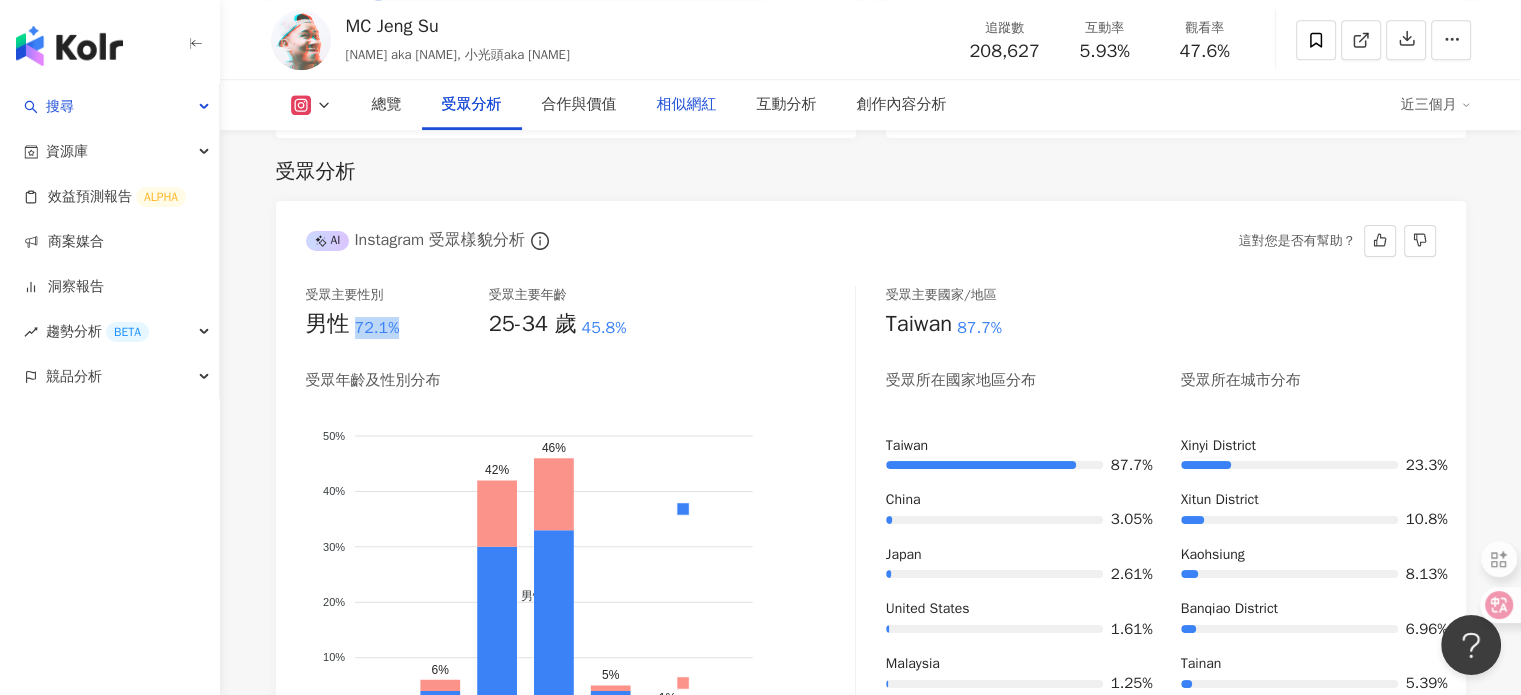 copy on "72.1%" 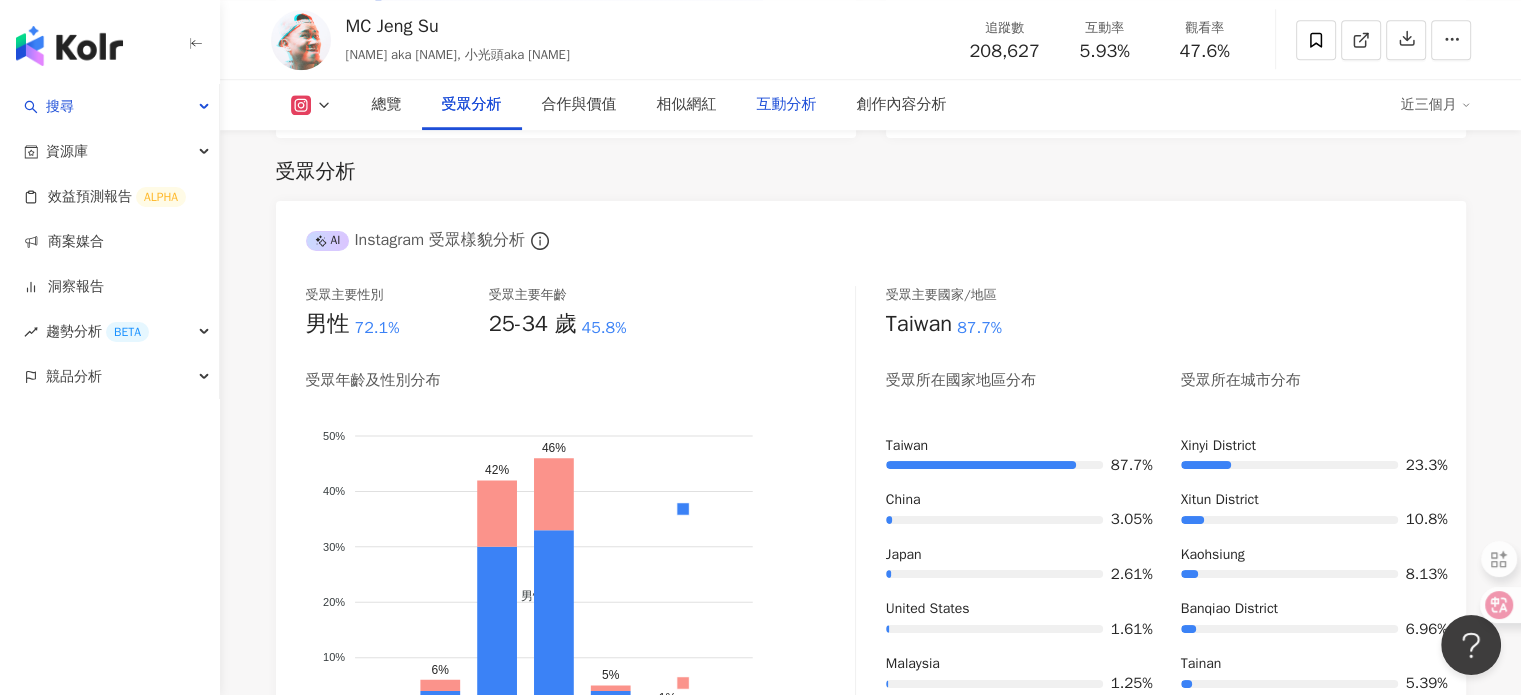 click on "互動分析" at bounding box center (787, 105) 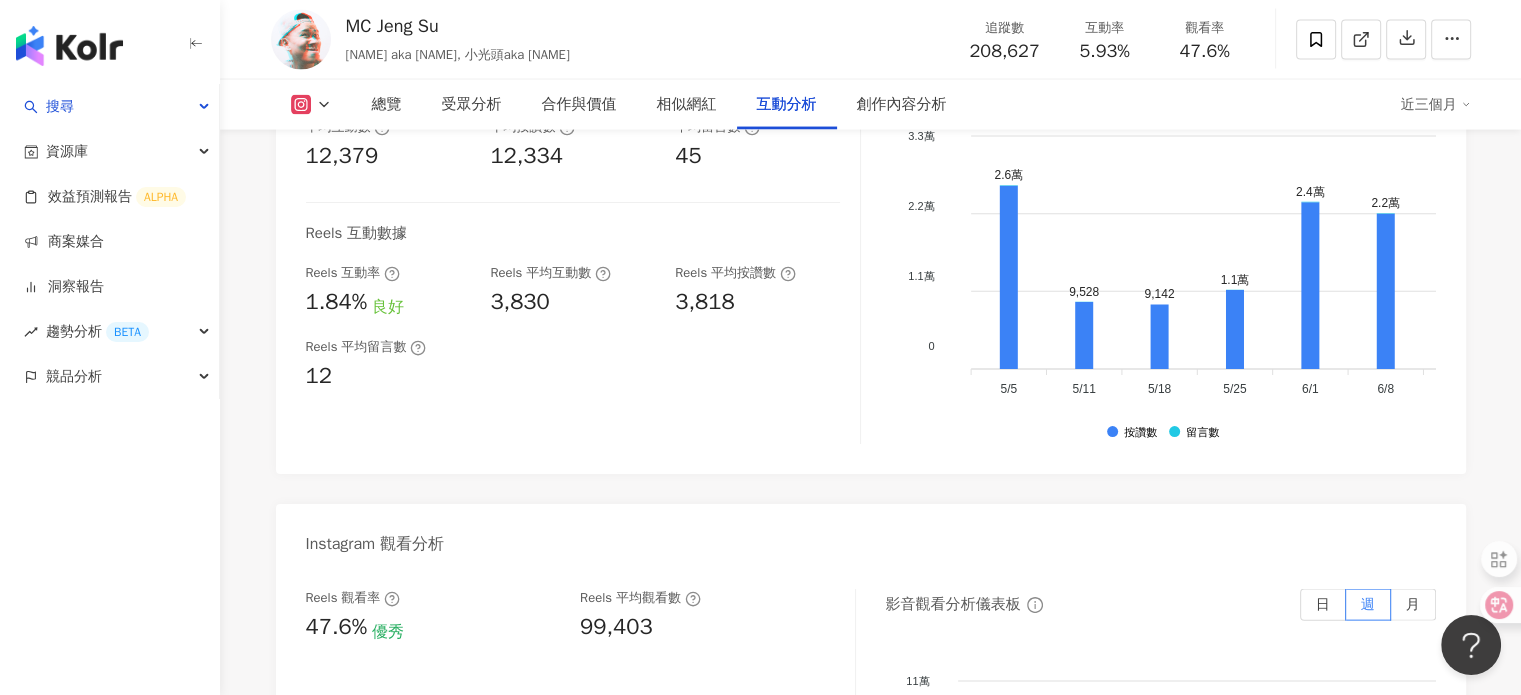 scroll, scrollTop: 4326, scrollLeft: 0, axis: vertical 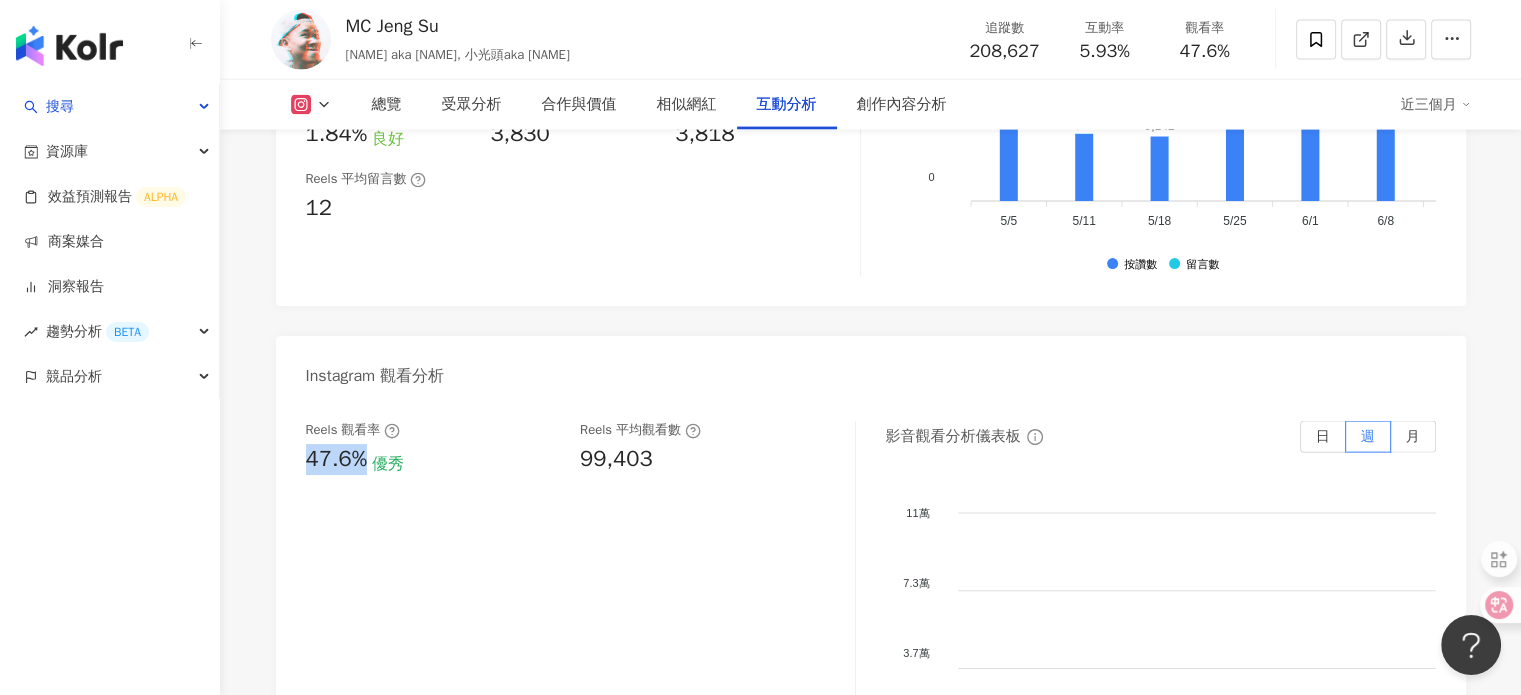 drag, startPoint x: 371, startPoint y: 457, endPoint x: 302, endPoint y: 471, distance: 70.40597 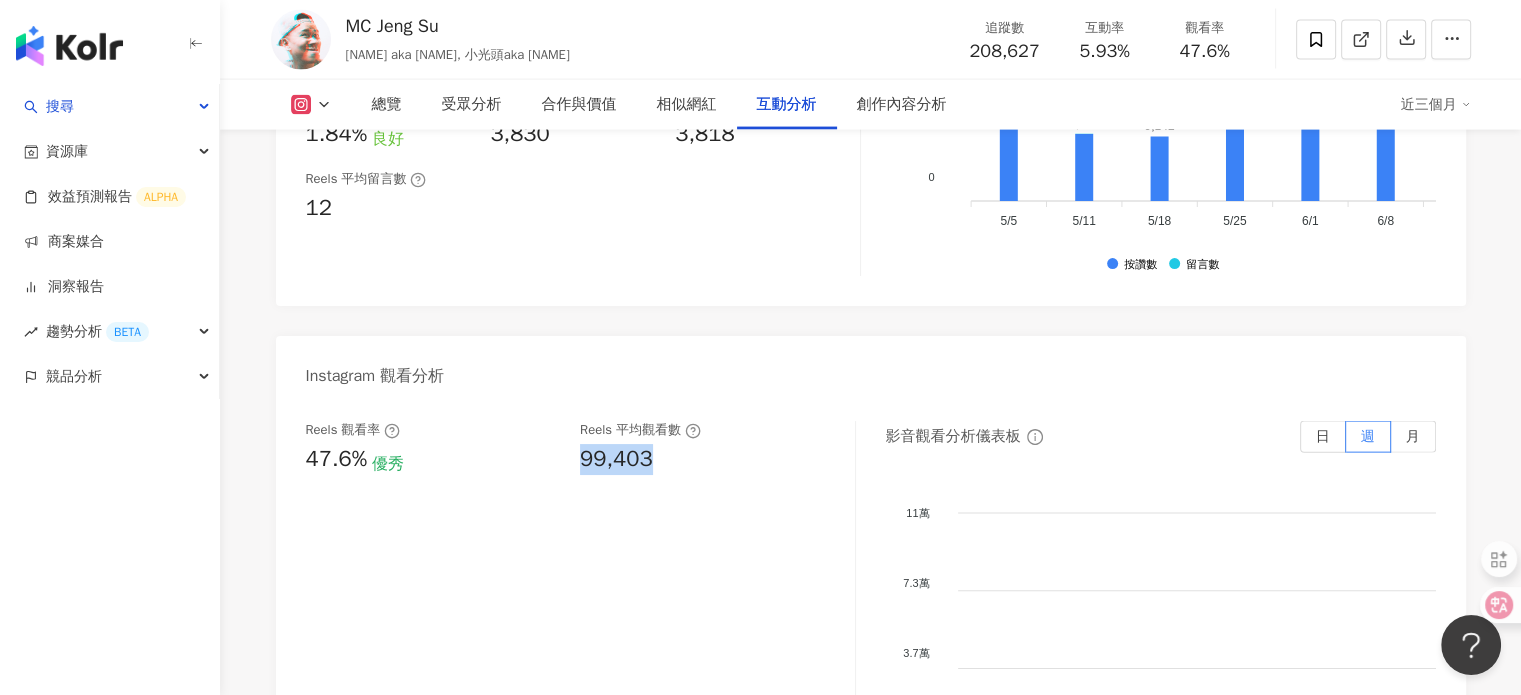 drag, startPoint x: 664, startPoint y: 455, endPoint x: 576, endPoint y: 474, distance: 90.02777 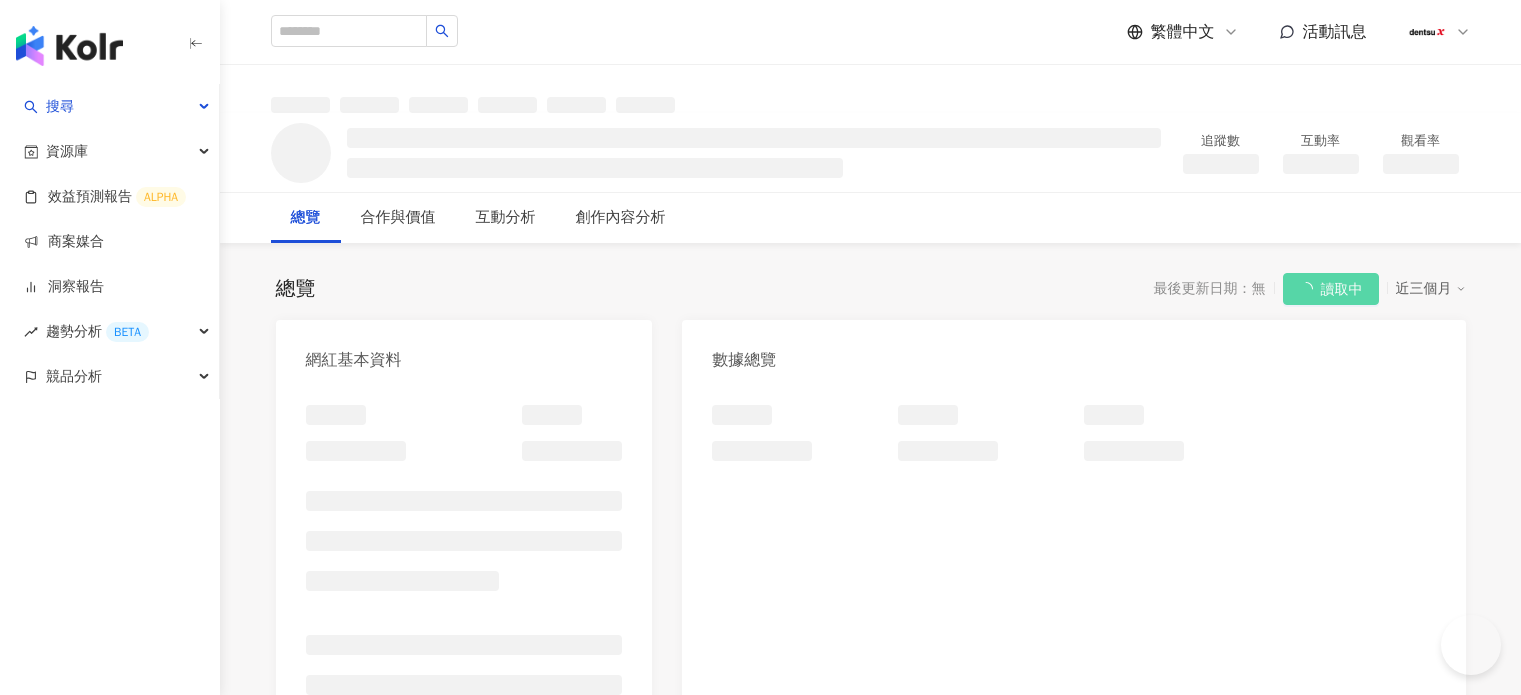 scroll, scrollTop: 0, scrollLeft: 0, axis: both 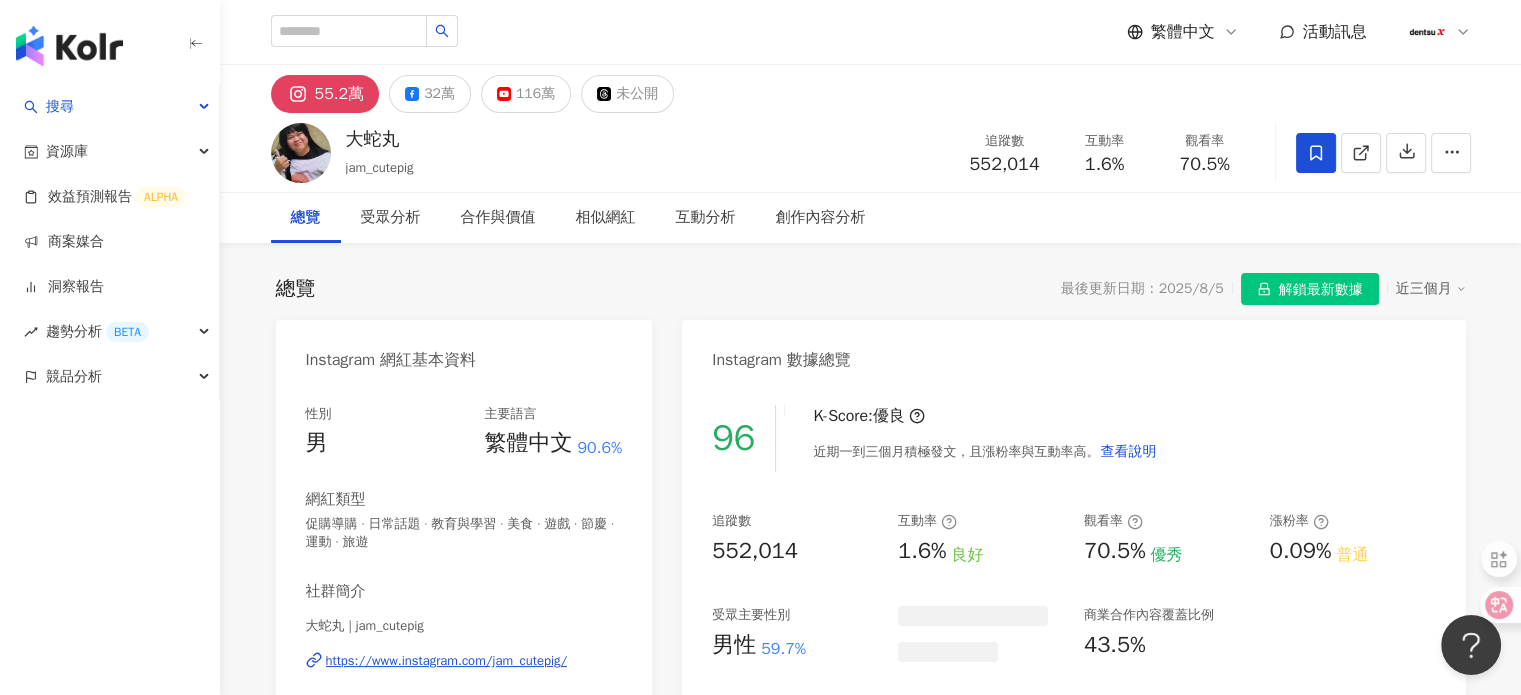 click on "解鎖最新數據" at bounding box center (1321, 290) 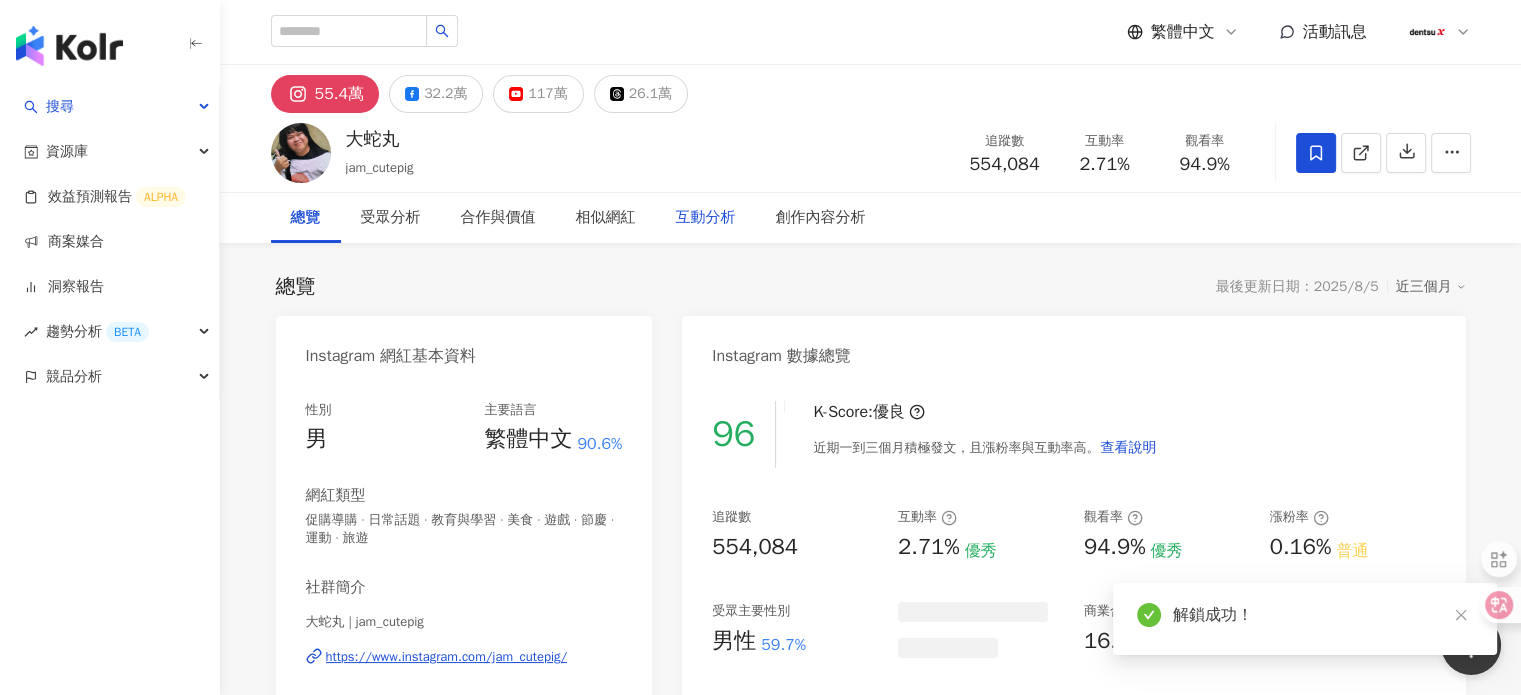 click on "互動分析" at bounding box center (706, 218) 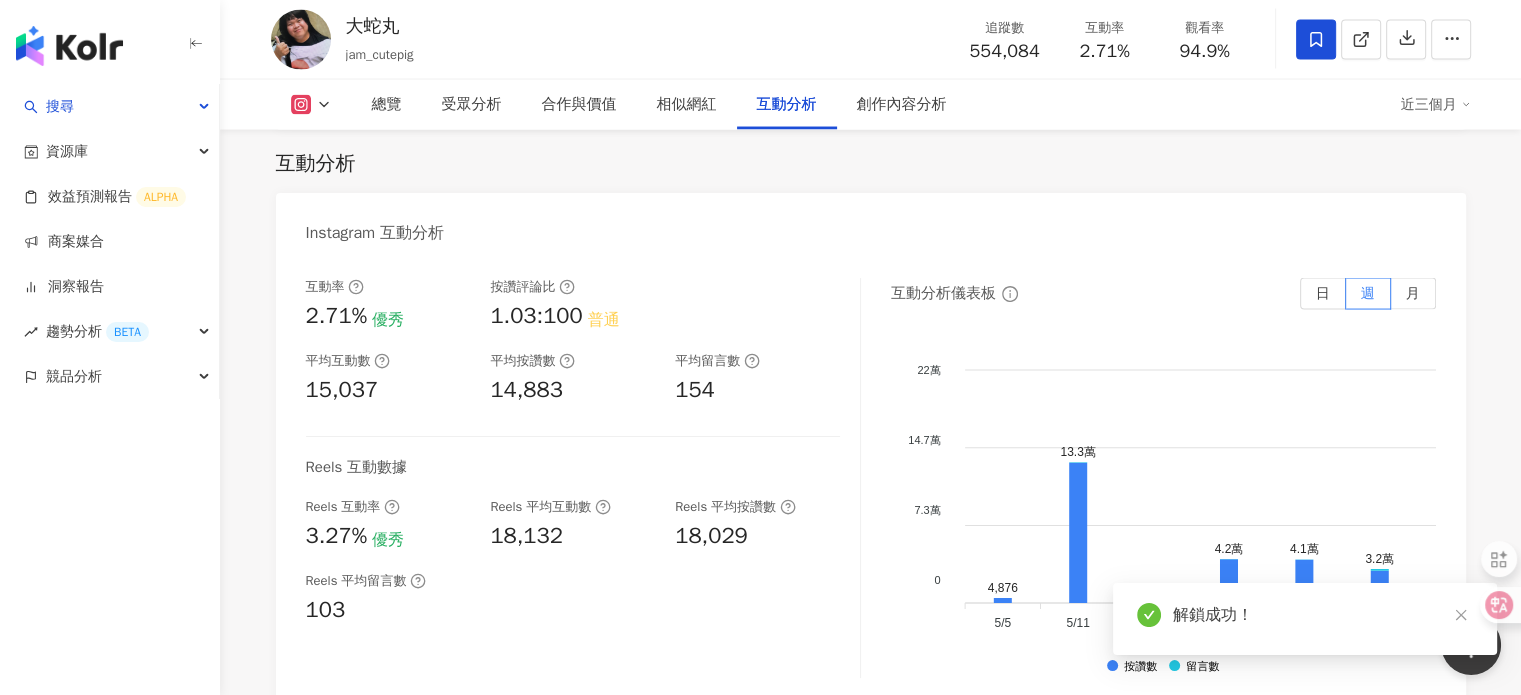 scroll, scrollTop: 4422, scrollLeft: 0, axis: vertical 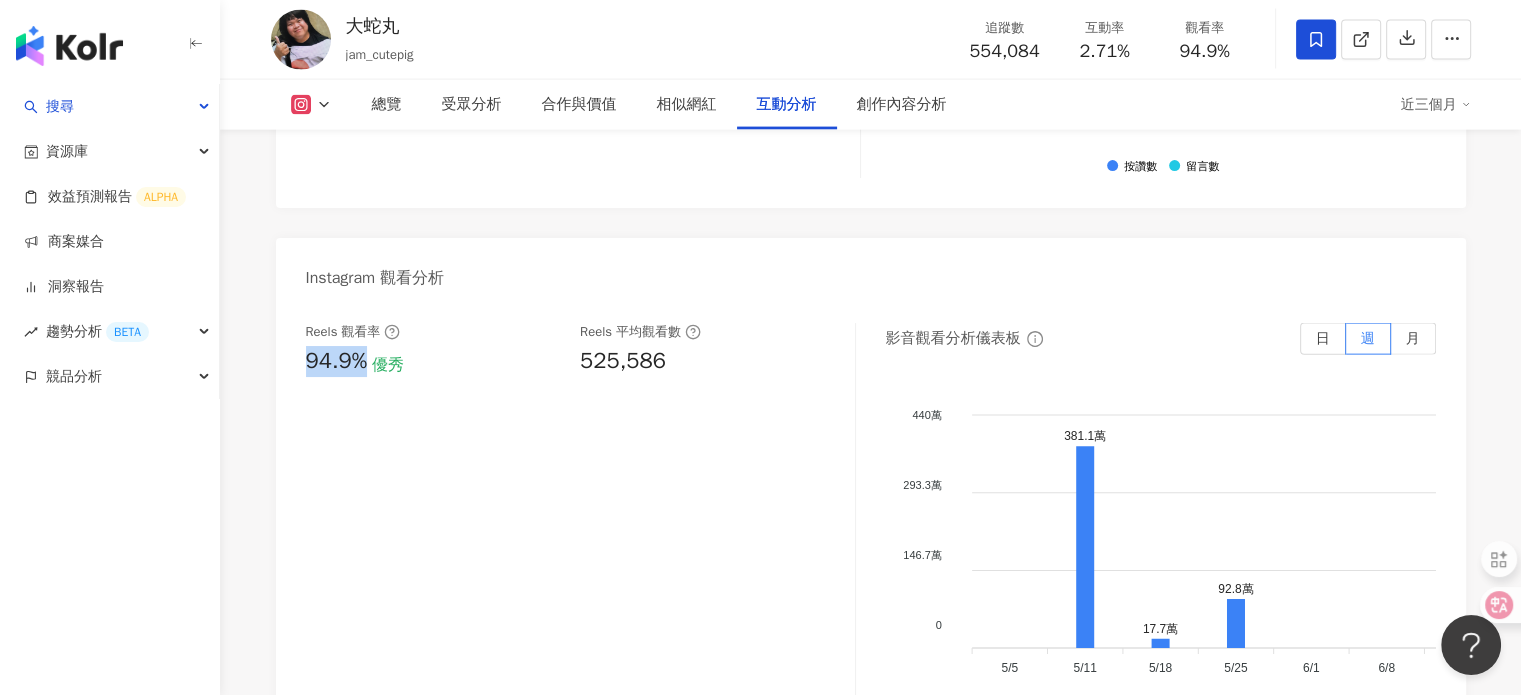 drag, startPoint x: 368, startPoint y: 363, endPoint x: 308, endPoint y: 370, distance: 60.40695 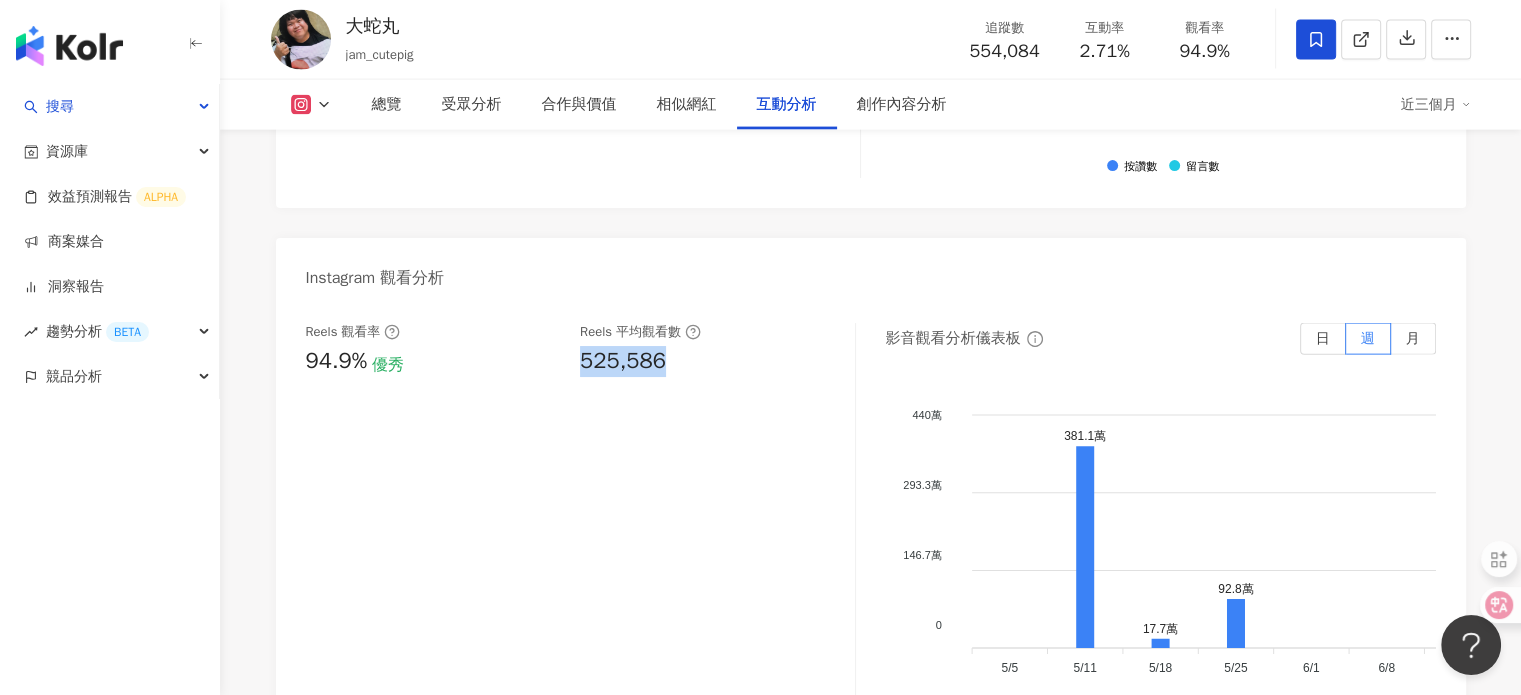 drag, startPoint x: 673, startPoint y: 364, endPoint x: 581, endPoint y: 369, distance: 92.13577 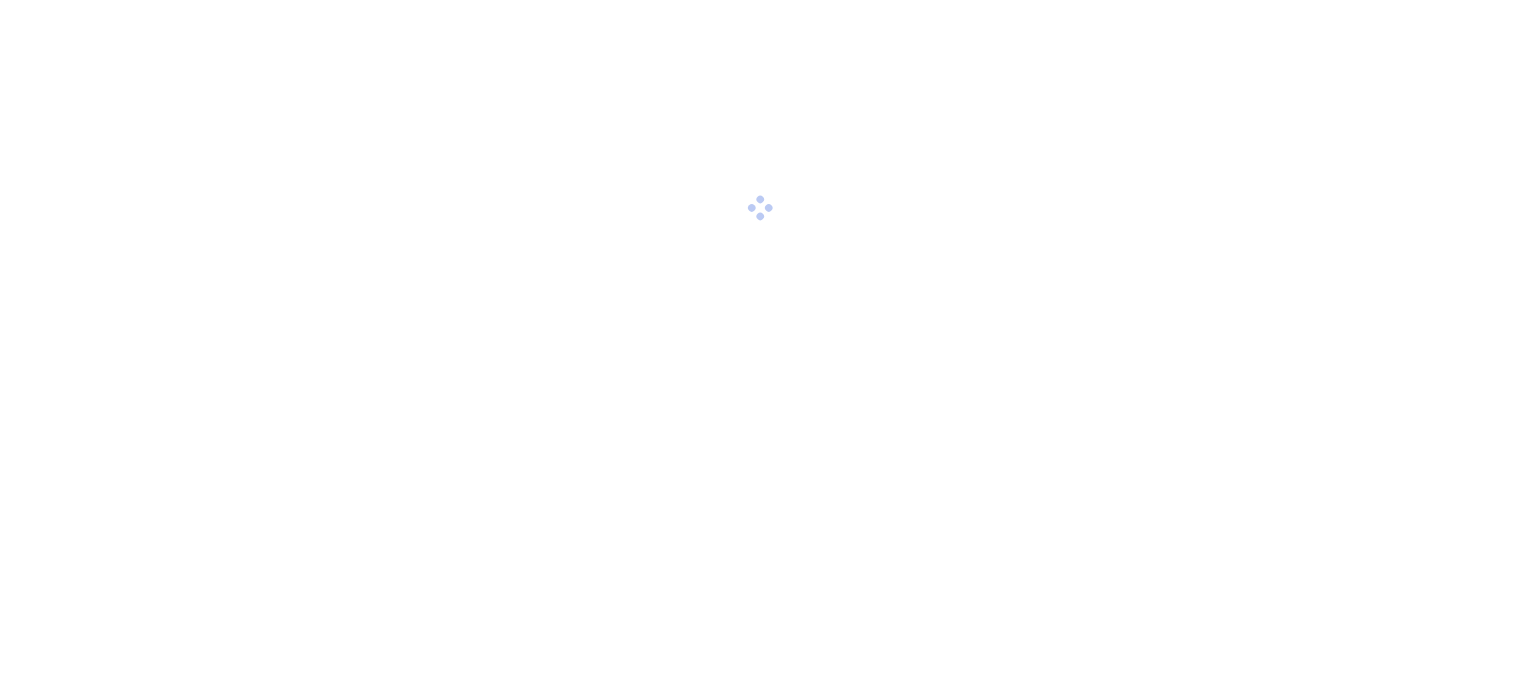 scroll, scrollTop: 0, scrollLeft: 0, axis: both 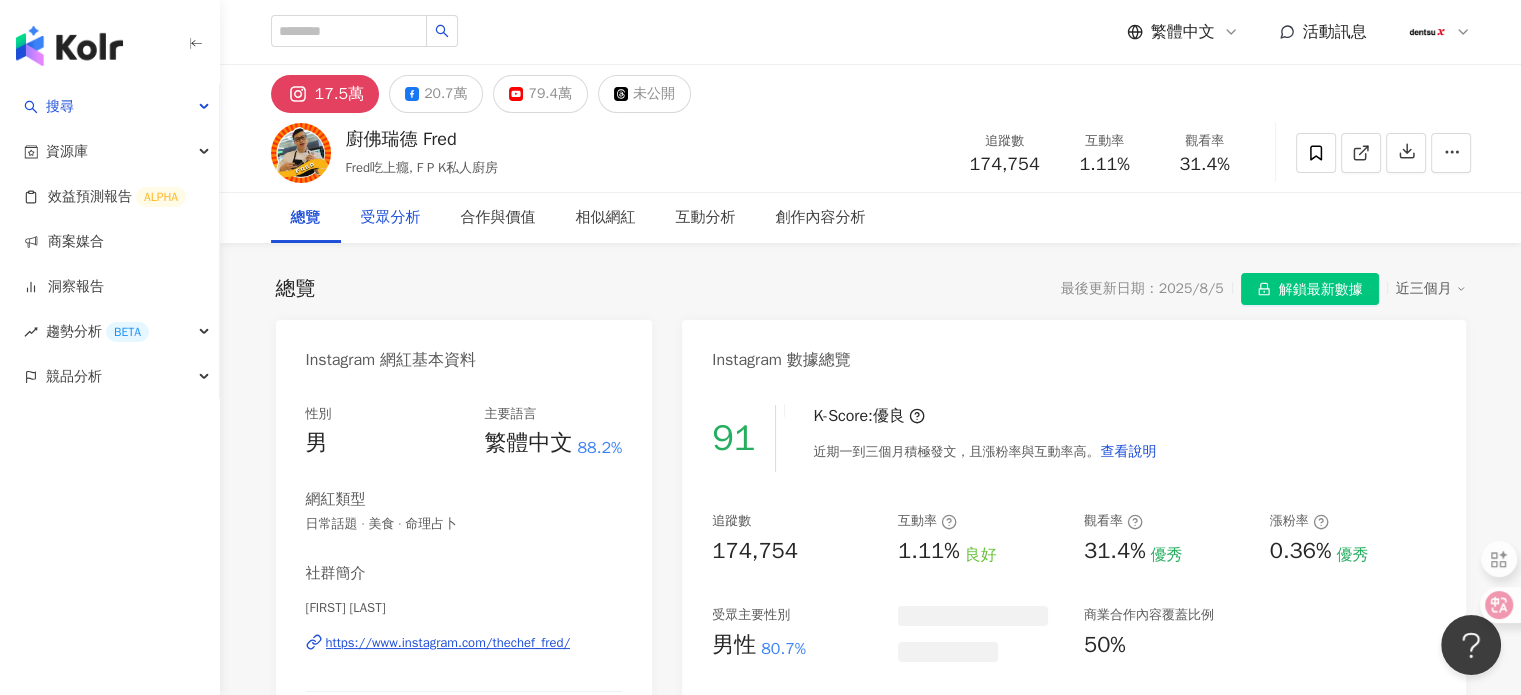 click on "受眾分析" at bounding box center [391, 218] 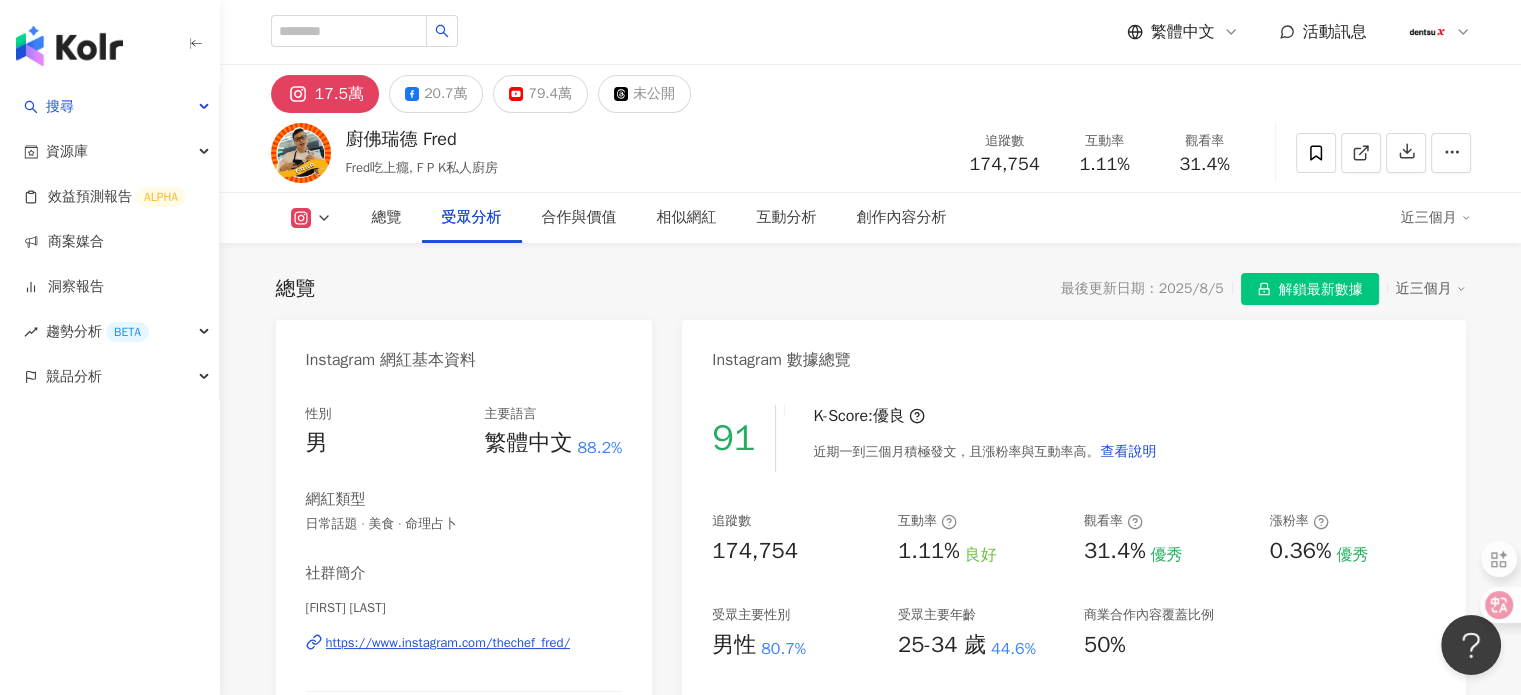 scroll, scrollTop: 1712, scrollLeft: 0, axis: vertical 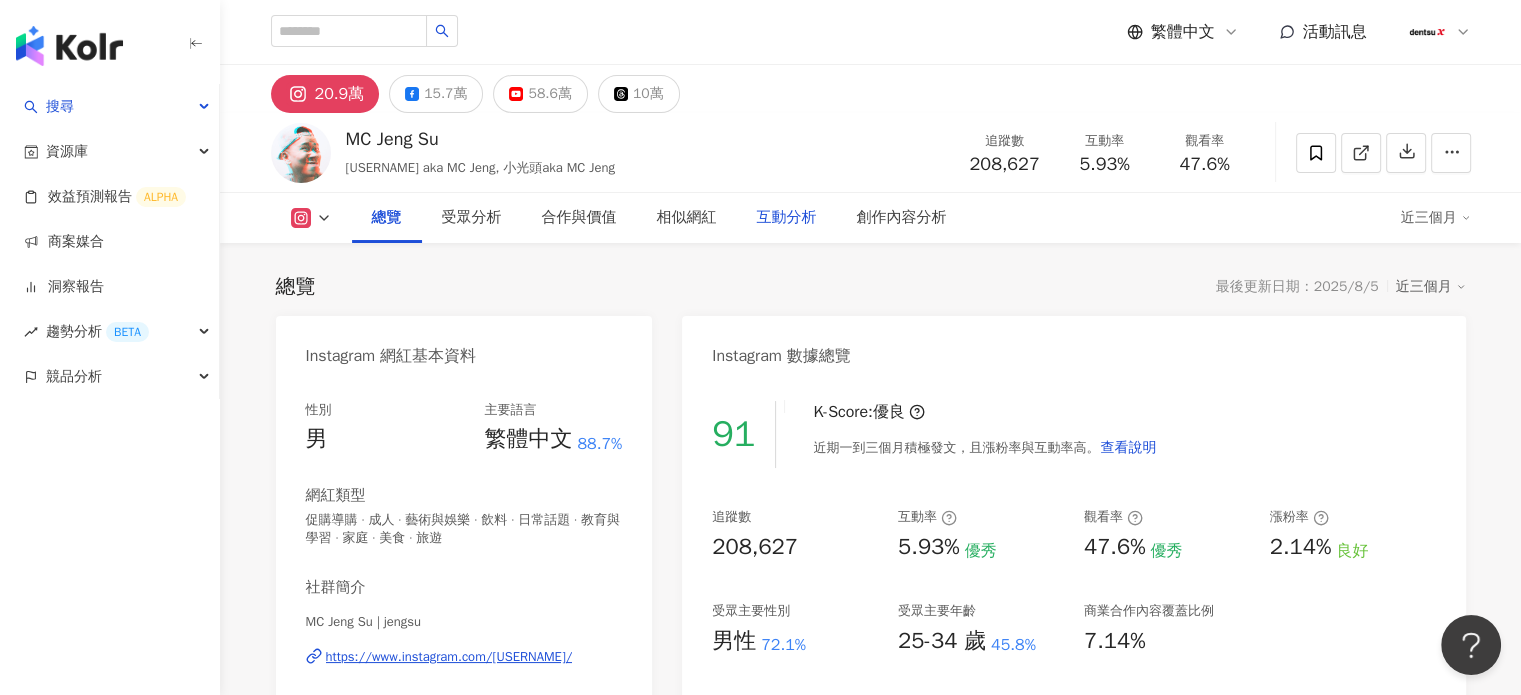 click on "互動分析" at bounding box center [787, 218] 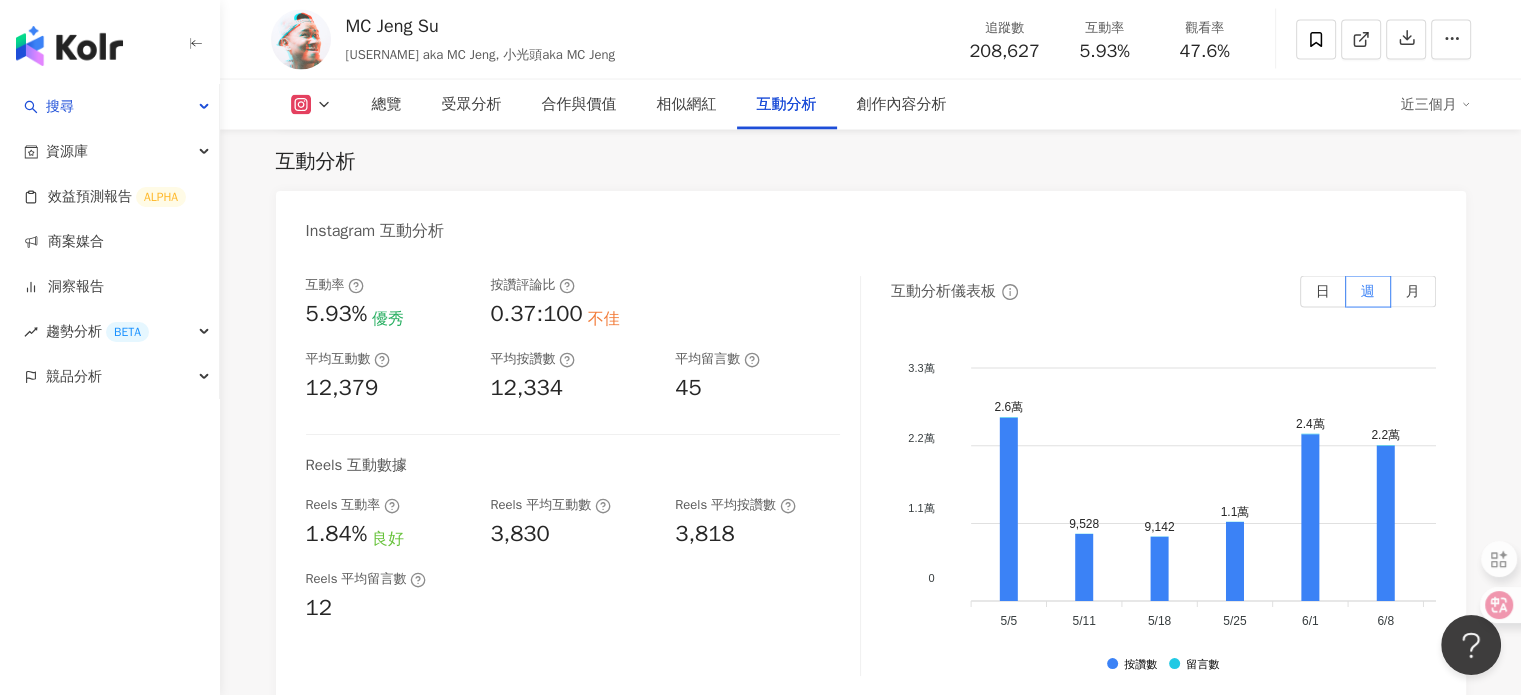 scroll, scrollTop: 4426, scrollLeft: 0, axis: vertical 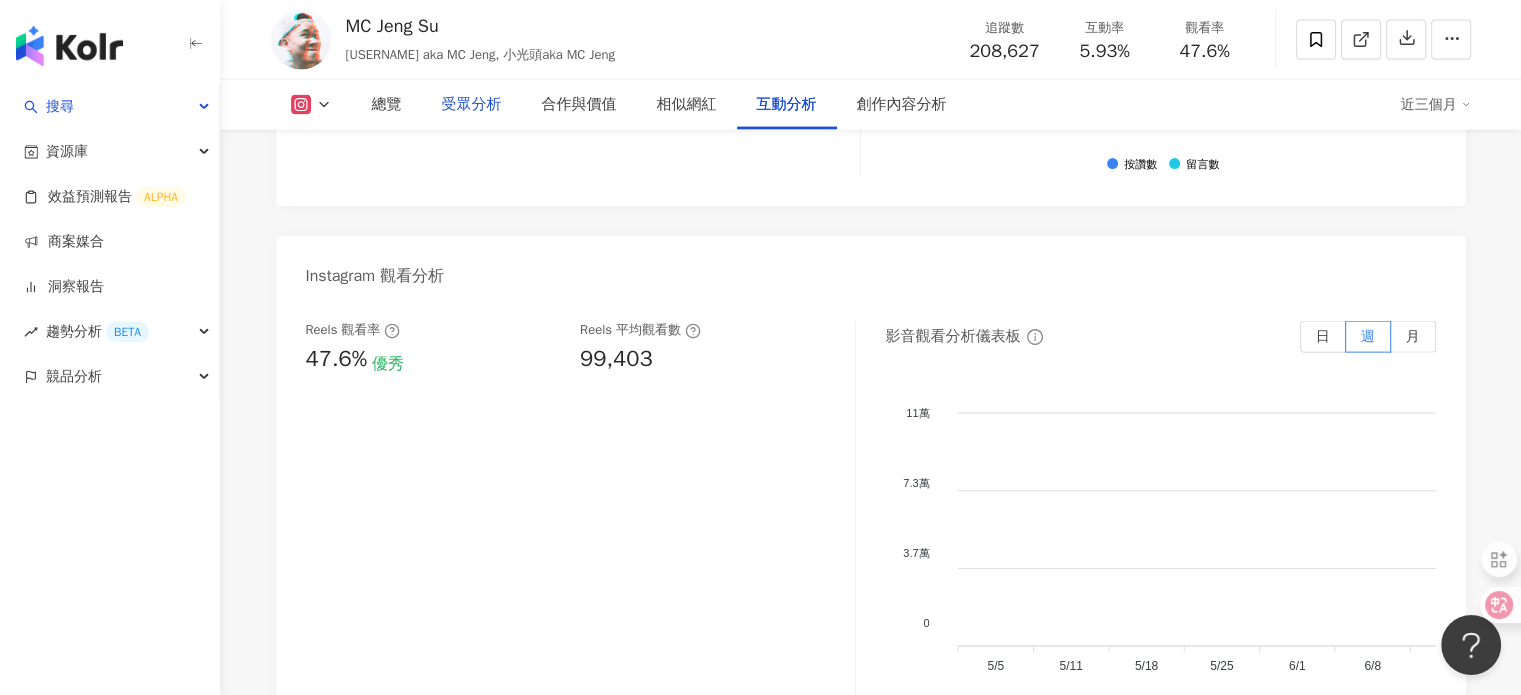 click on "受眾分析" at bounding box center [472, 105] 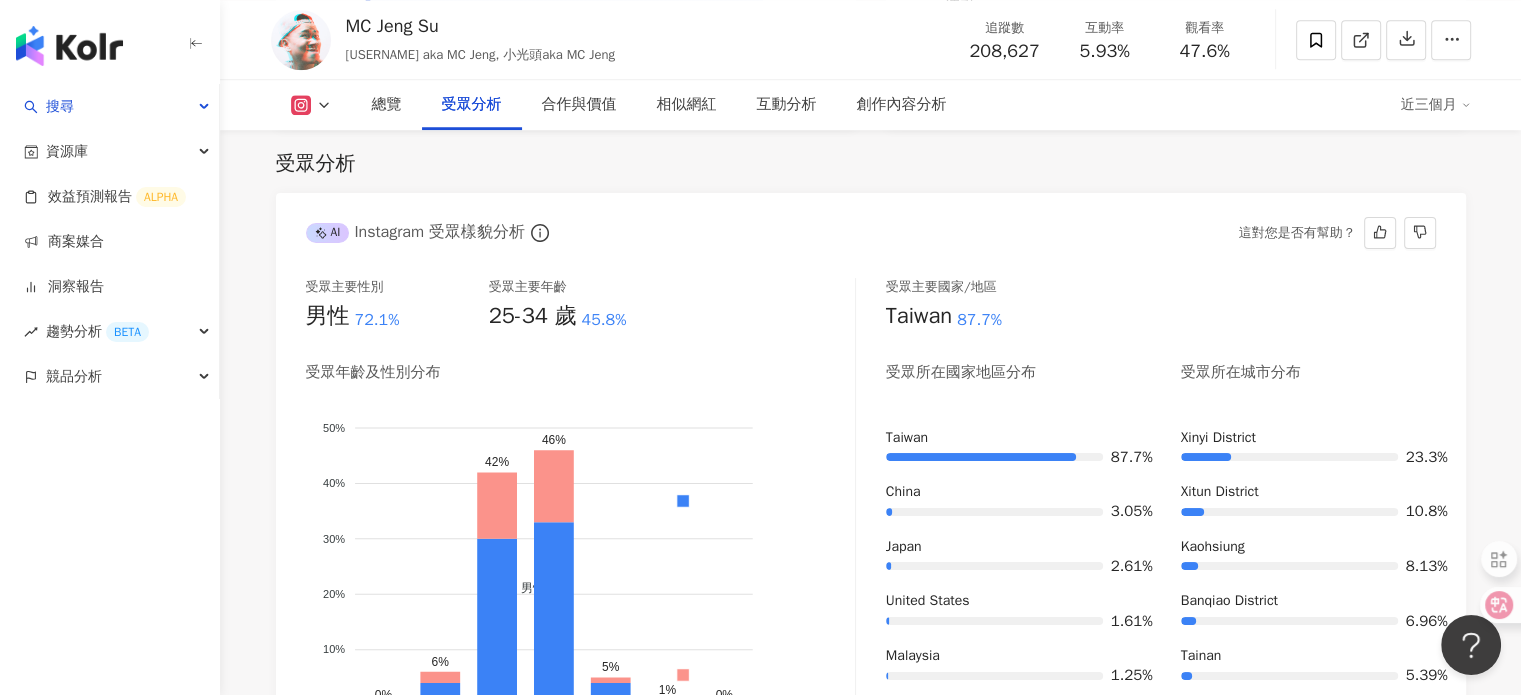 scroll, scrollTop: 1908, scrollLeft: 0, axis: vertical 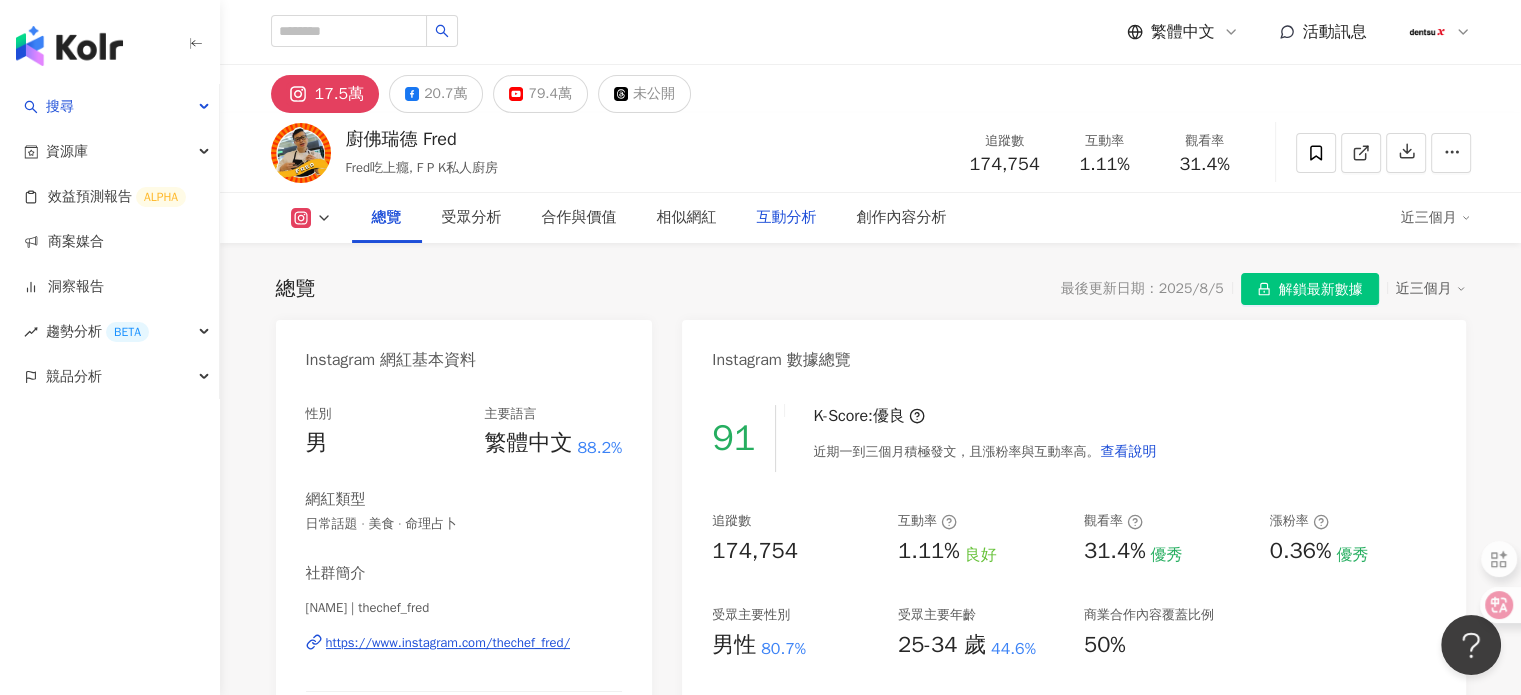 click on "互動分析" at bounding box center (787, 218) 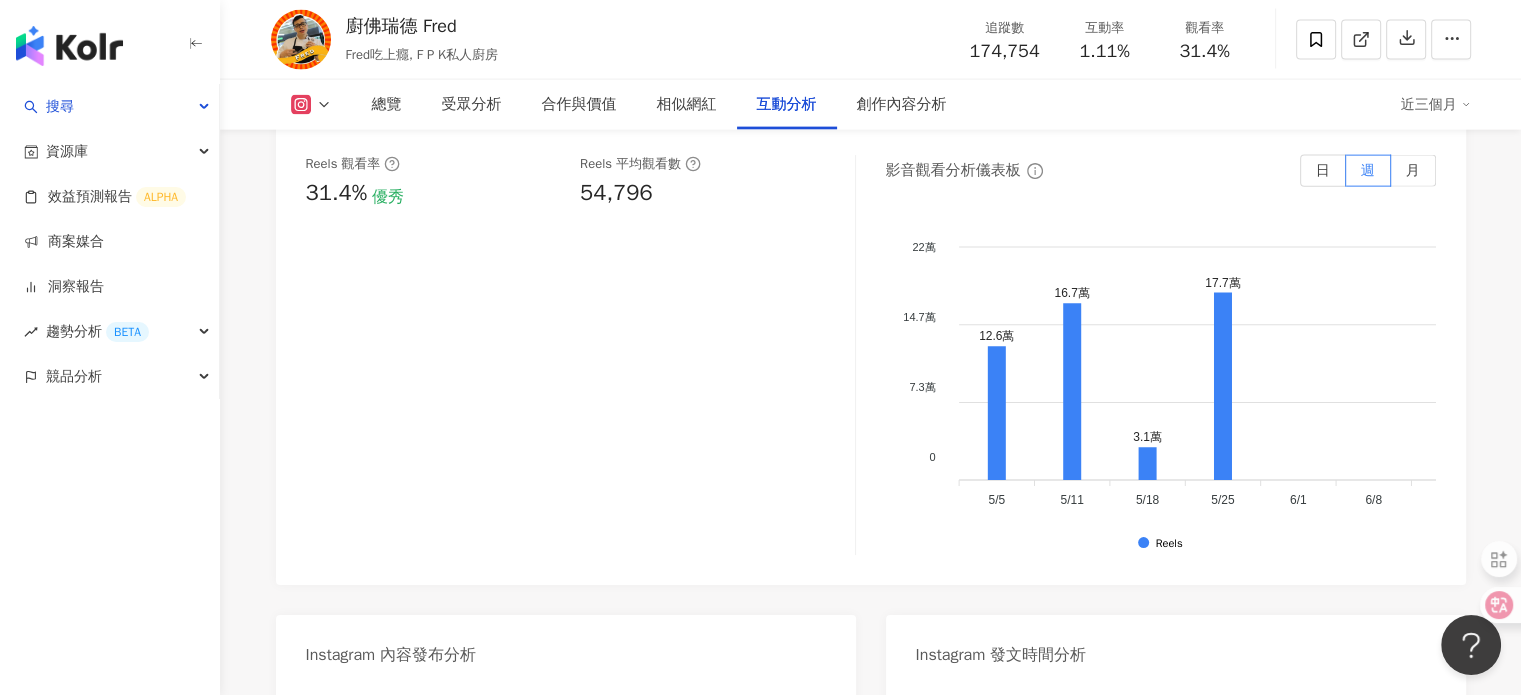 scroll, scrollTop: 4420, scrollLeft: 0, axis: vertical 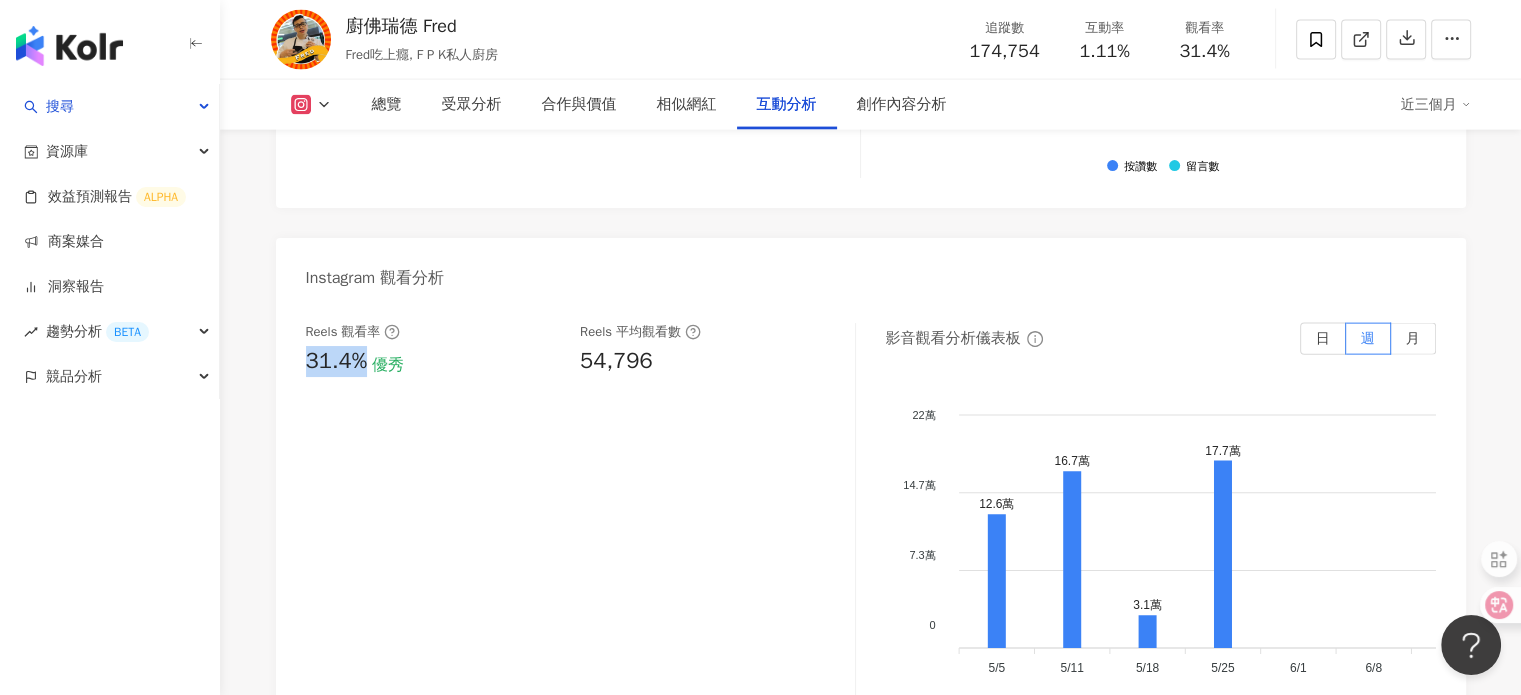 drag, startPoint x: 364, startPoint y: 367, endPoint x: 302, endPoint y: 377, distance: 62.801273 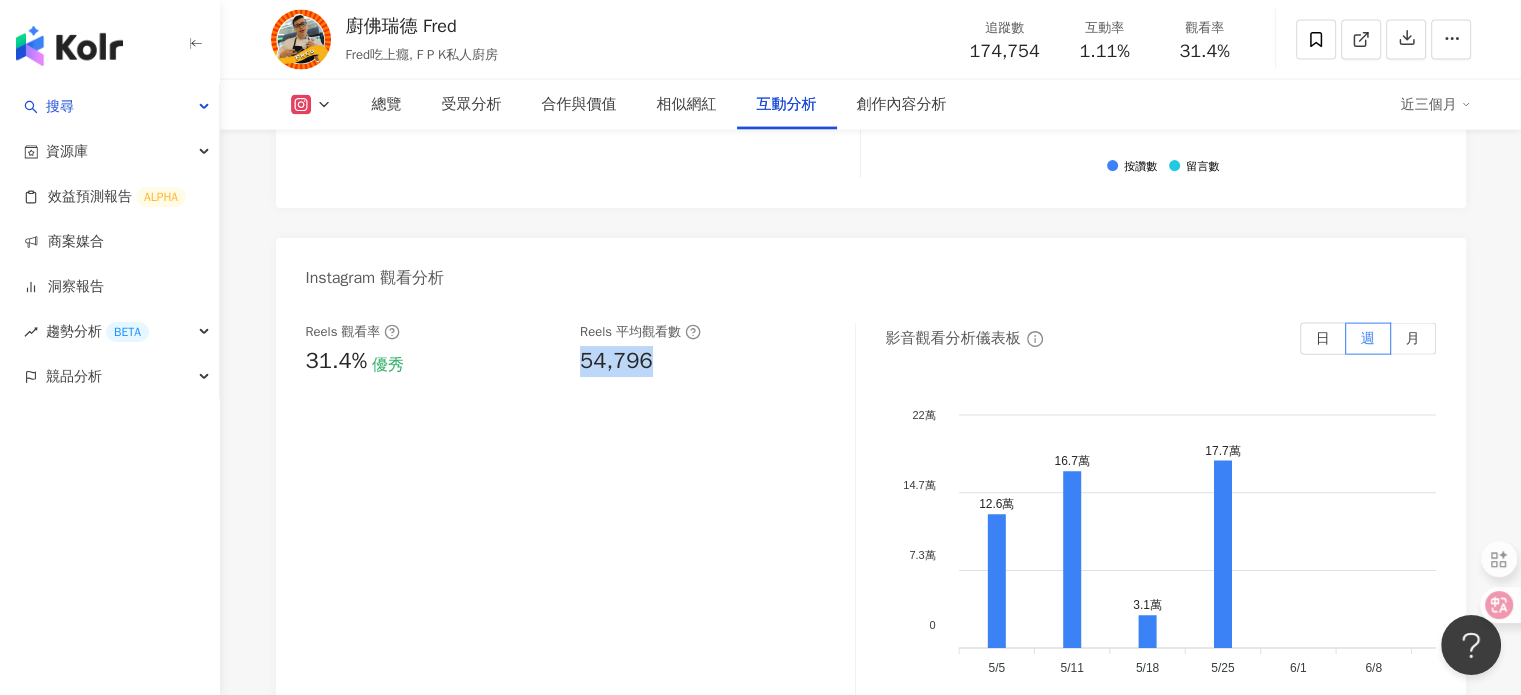 drag, startPoint x: 656, startPoint y: 363, endPoint x: 580, endPoint y: 367, distance: 76.105194 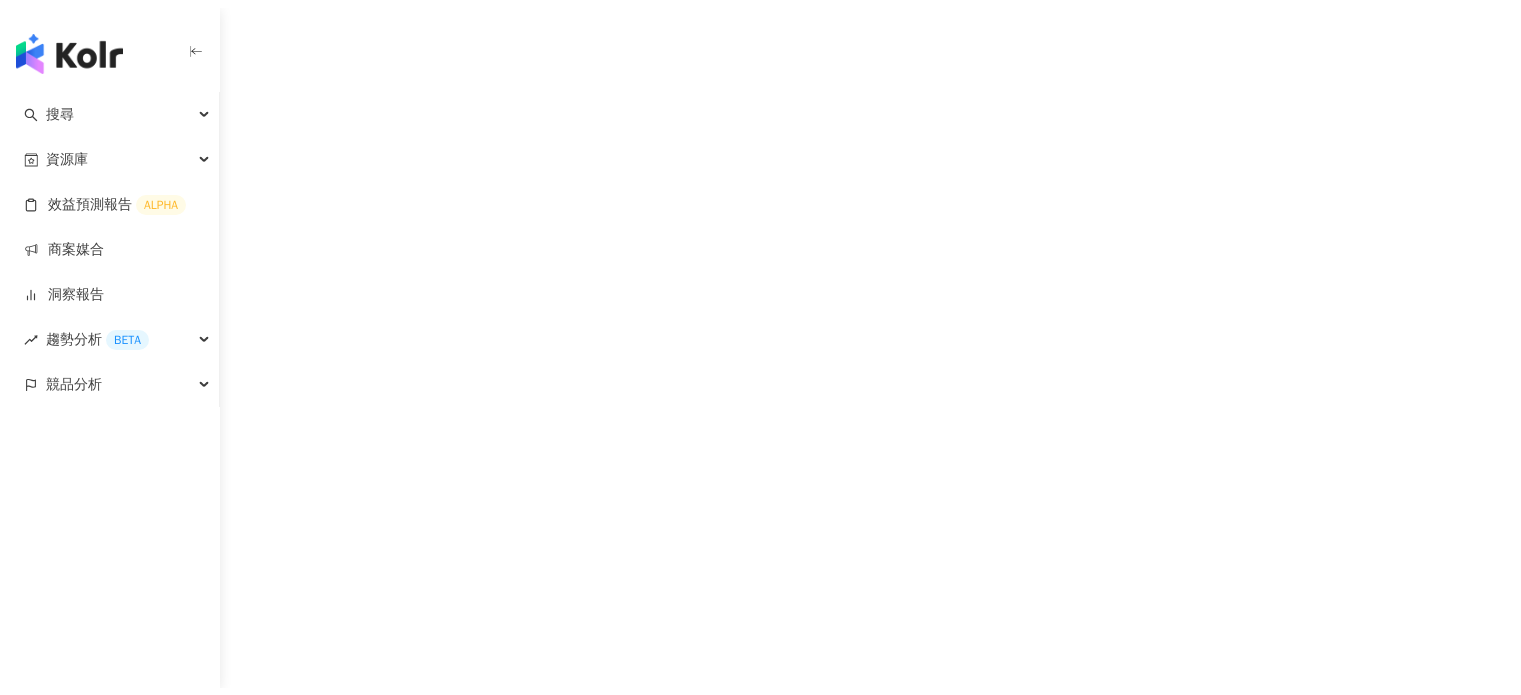 scroll, scrollTop: 0, scrollLeft: 0, axis: both 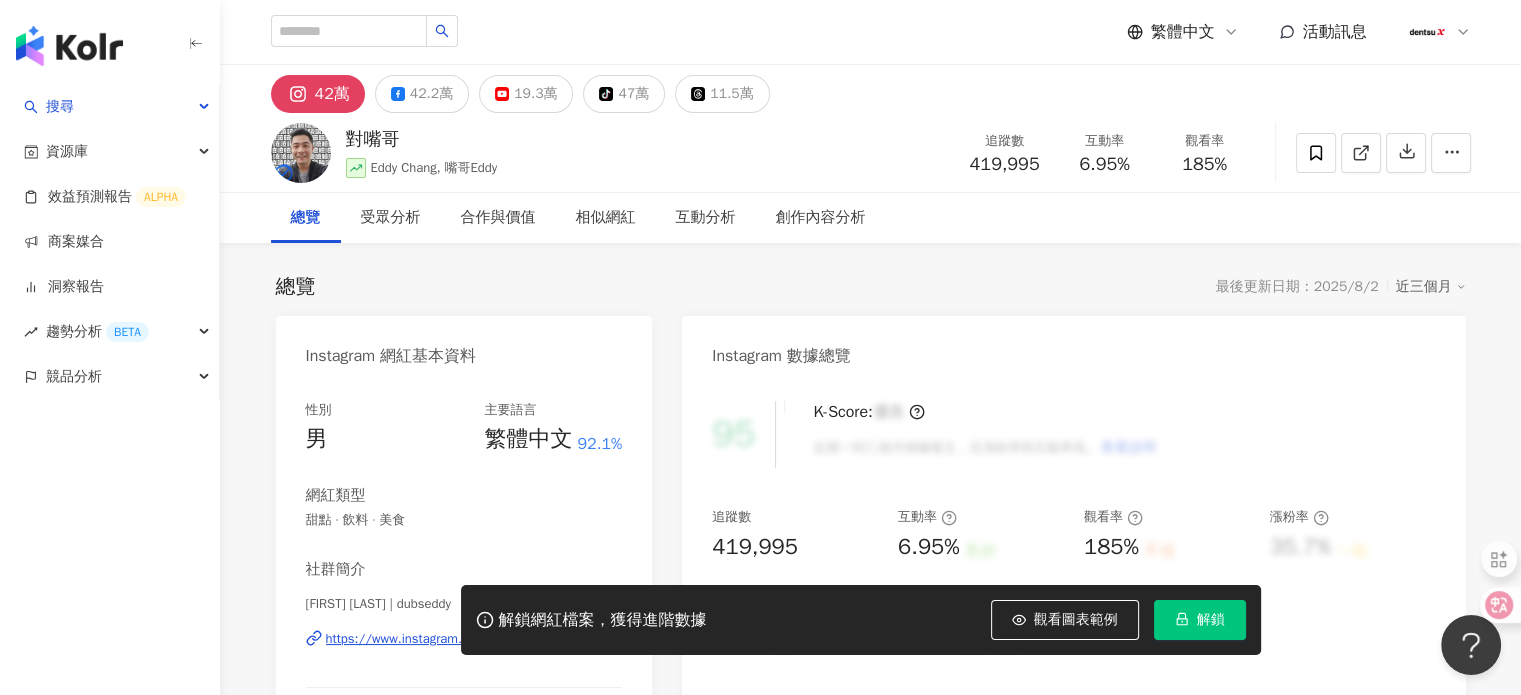 click on "解鎖" at bounding box center [1211, 620] 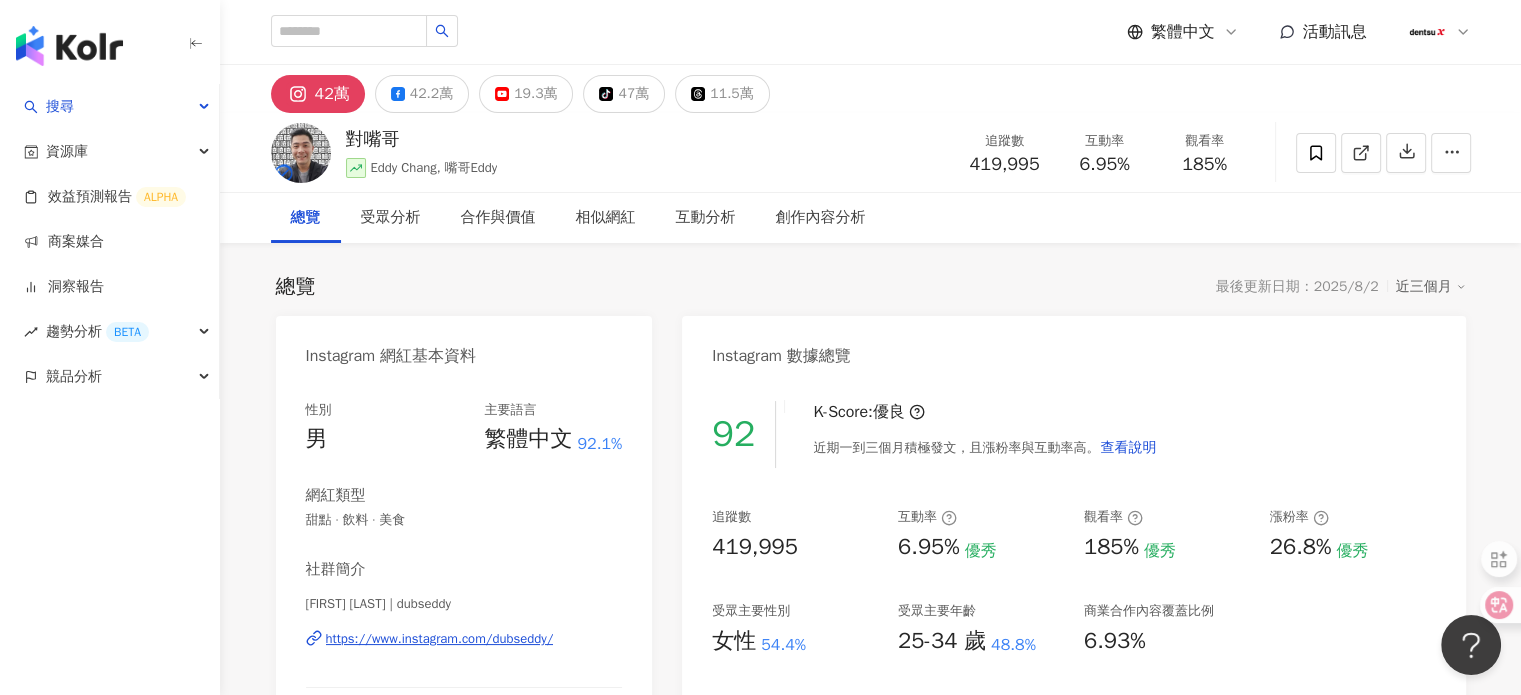 click on "92 K-Score :   優良 近期一到三個月積極發文，且漲粉率與互動率高。 查看說明 追蹤數   419,995 互動率   6.95% 優秀 觀看率   185% 優秀 漲粉率   26.8% 優秀 受眾主要性別   女性 54.4% 受眾主要年齡   25-34 歲 48.8% 商業合作內容覆蓋比例   6.93%" at bounding box center [1073, 596] 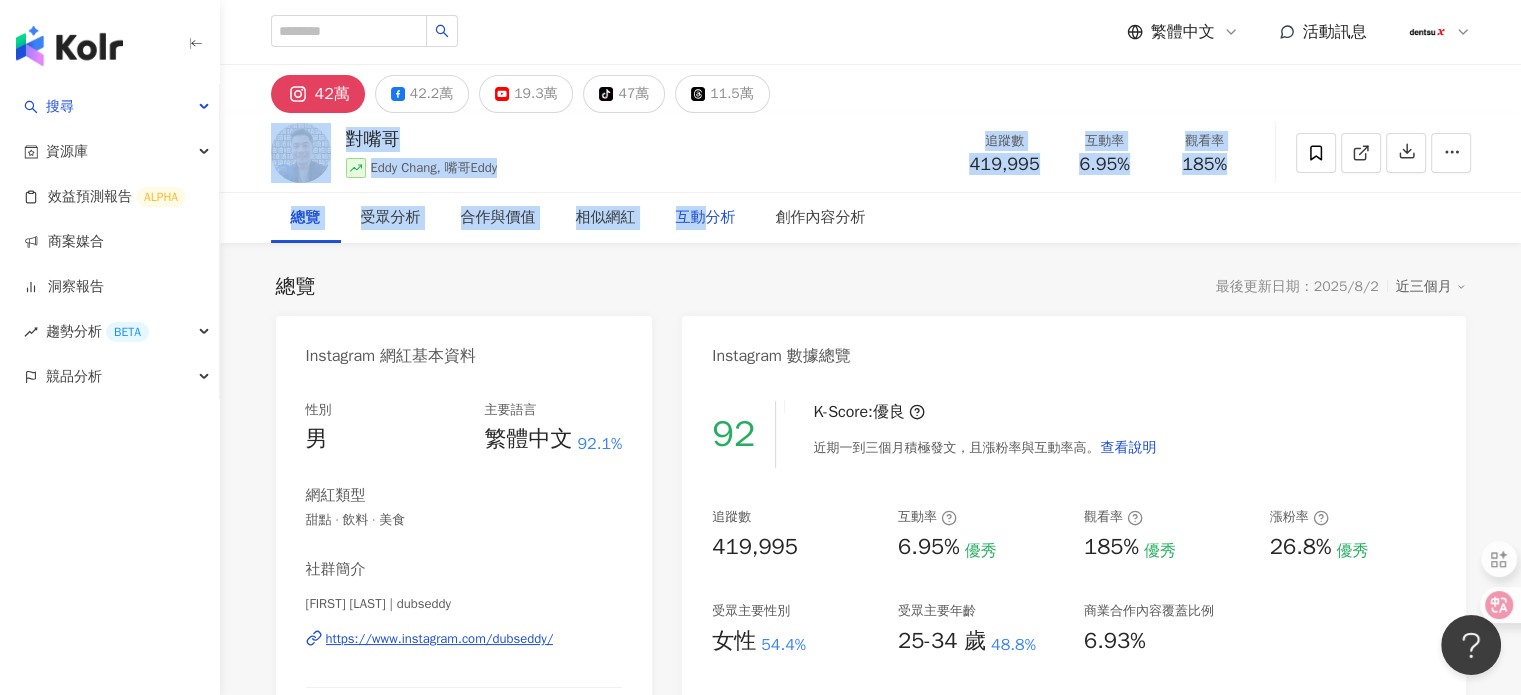 drag, startPoint x: 706, startPoint y: 228, endPoint x: 744, endPoint y: 72, distance: 160.56151 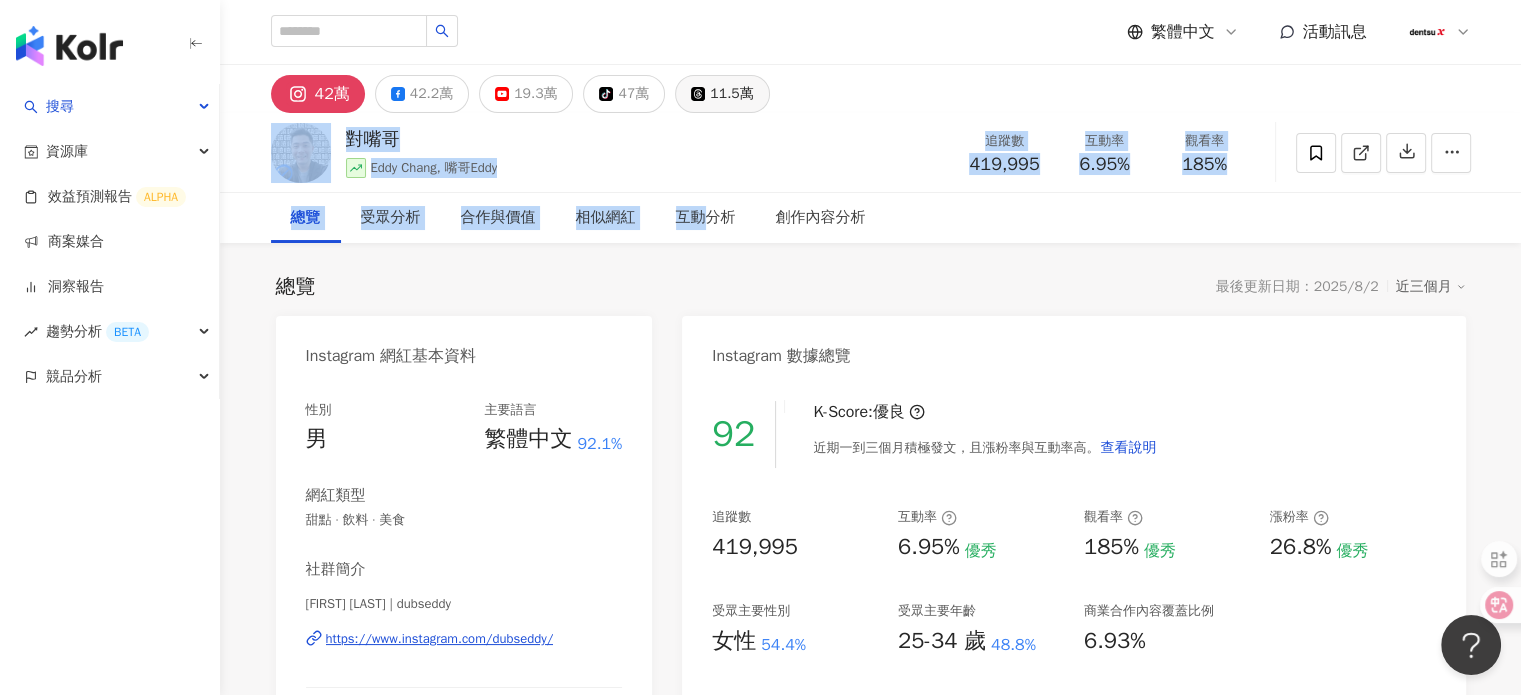 click on "11.5萬" at bounding box center (731, 94) 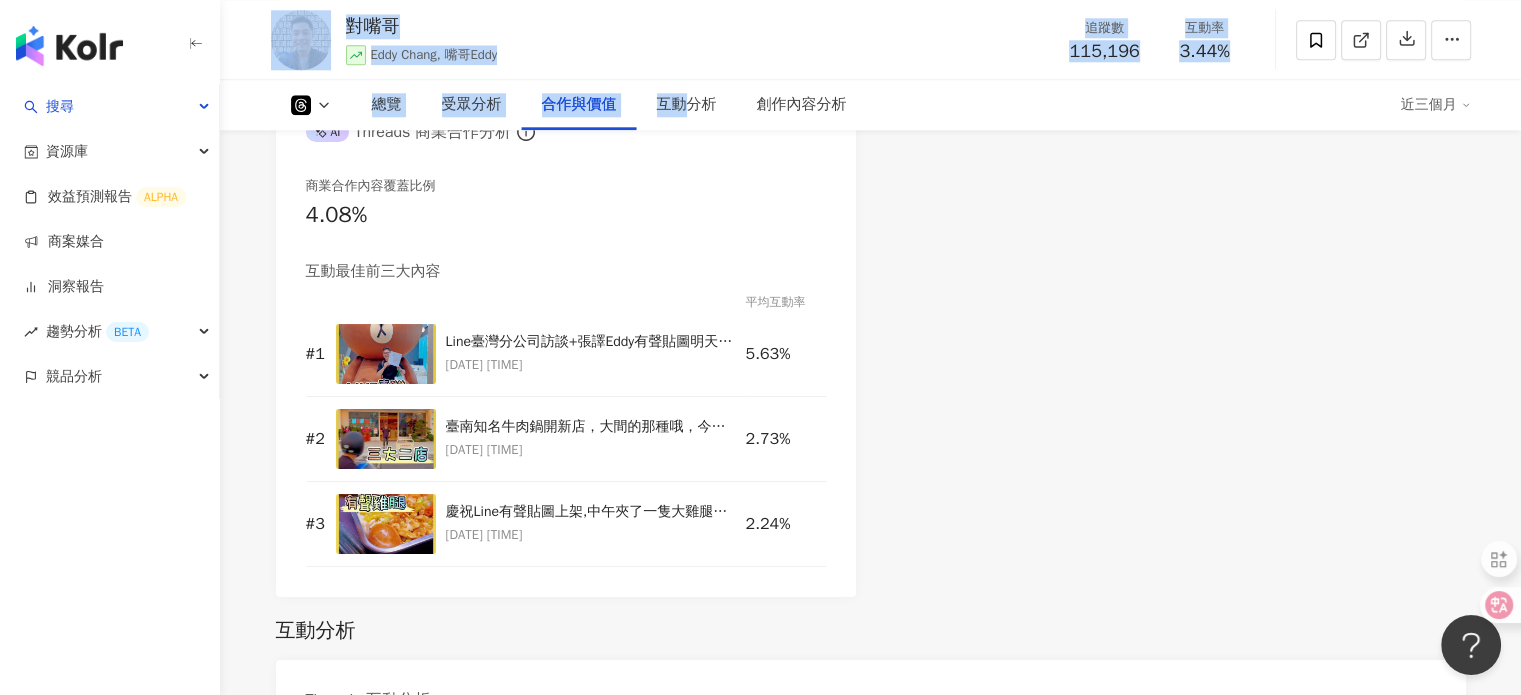 scroll, scrollTop: 2100, scrollLeft: 0, axis: vertical 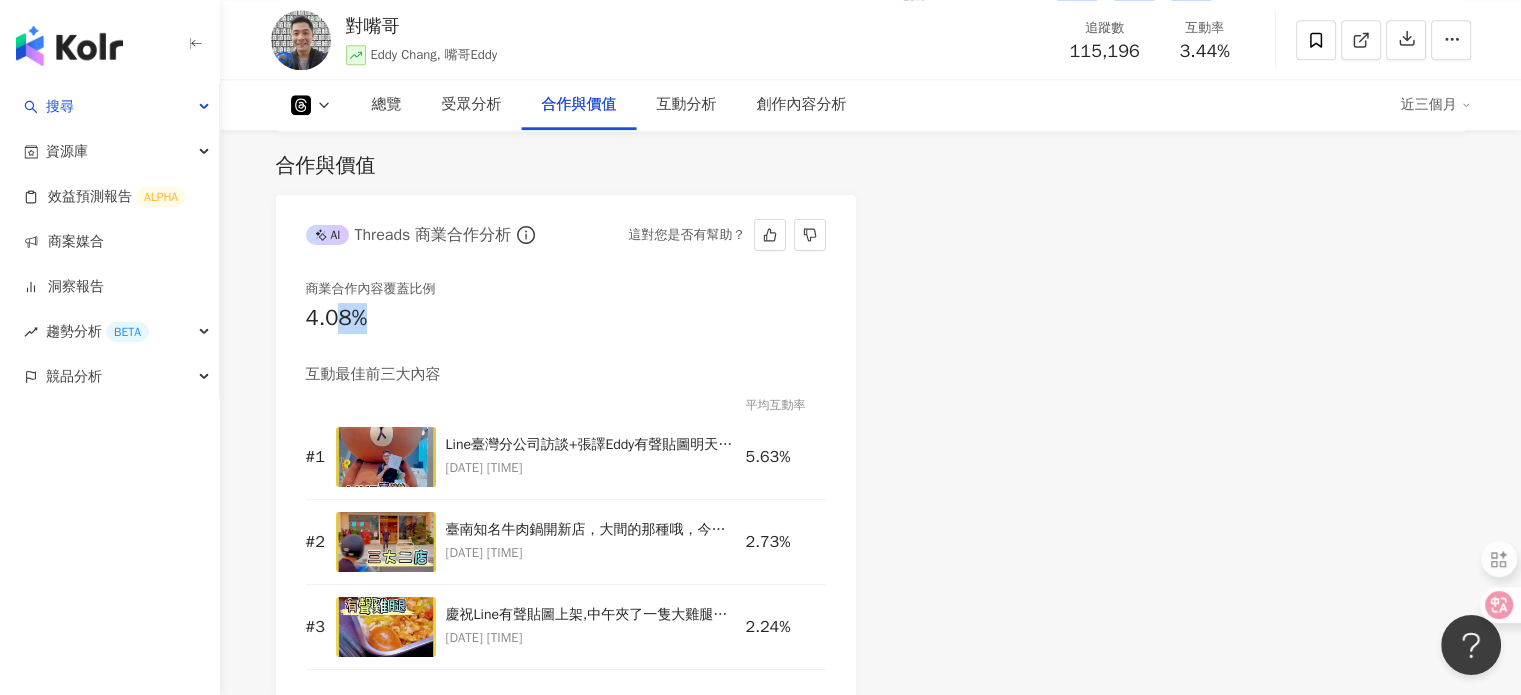 drag, startPoint x: 343, startPoint y: 327, endPoint x: 486, endPoint y: 327, distance: 143 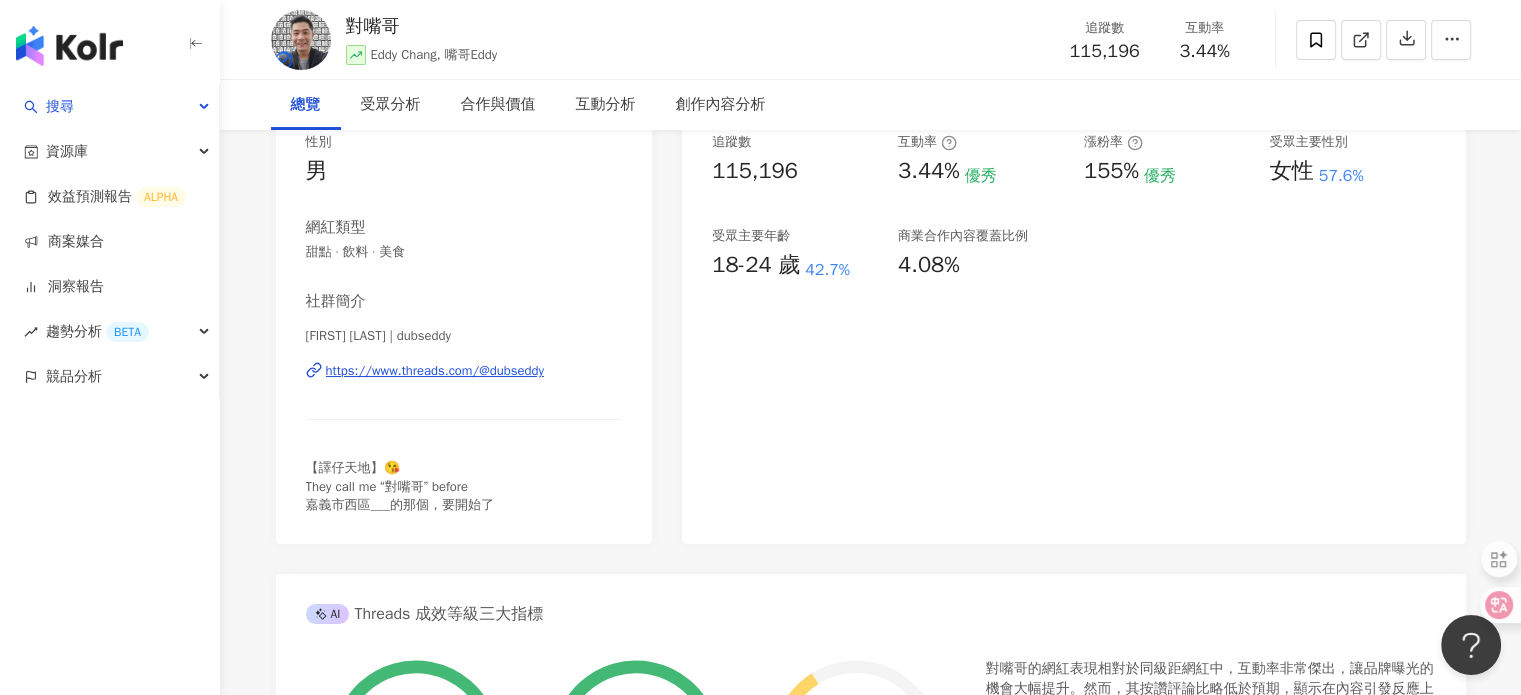 scroll, scrollTop: 0, scrollLeft: 0, axis: both 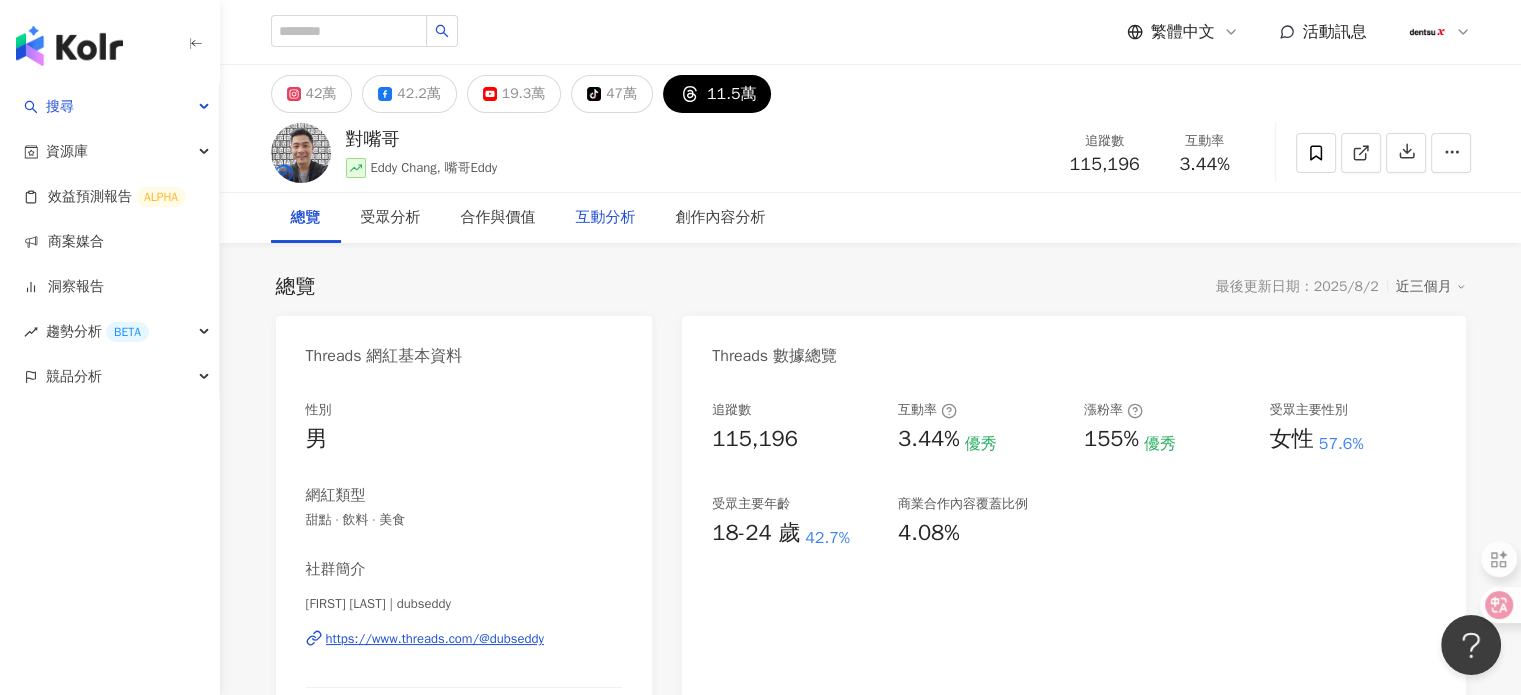 click on "互動分析" at bounding box center (606, 218) 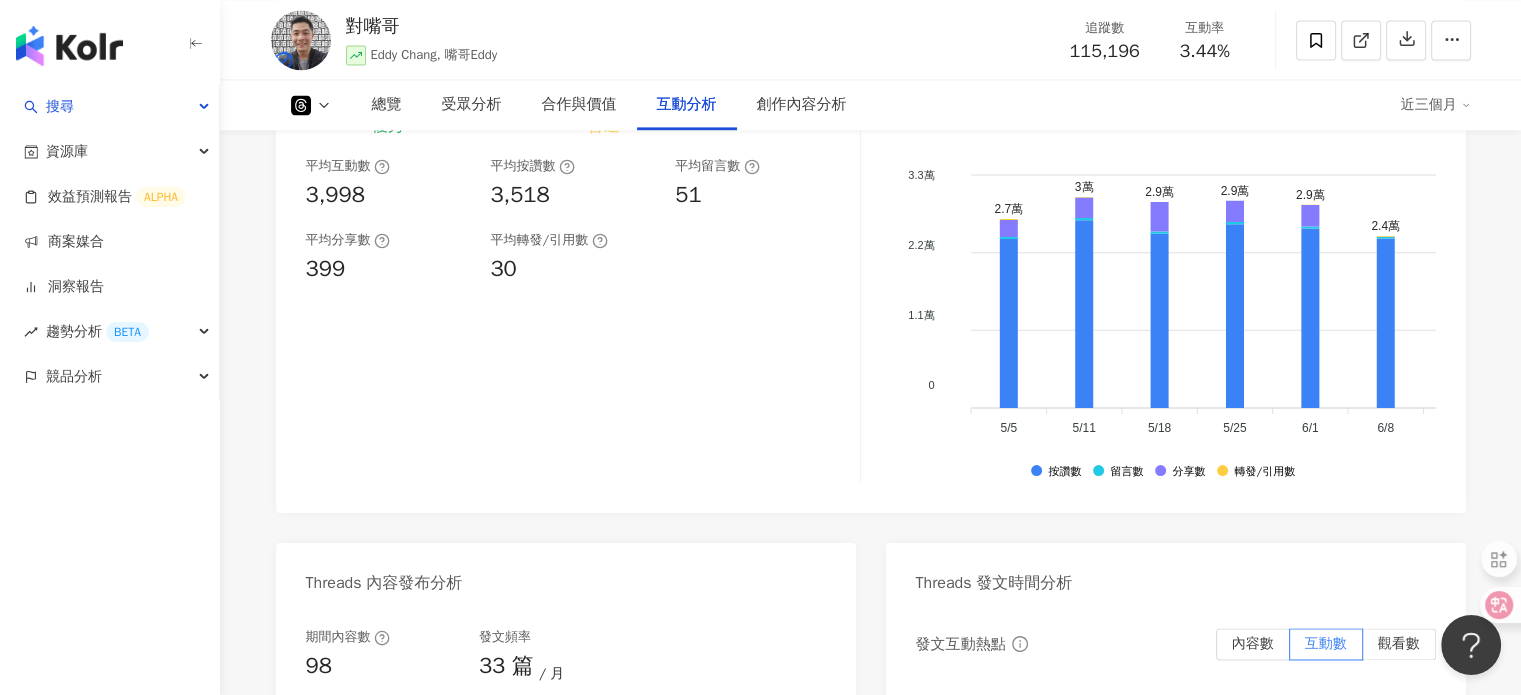 scroll, scrollTop: 2668, scrollLeft: 0, axis: vertical 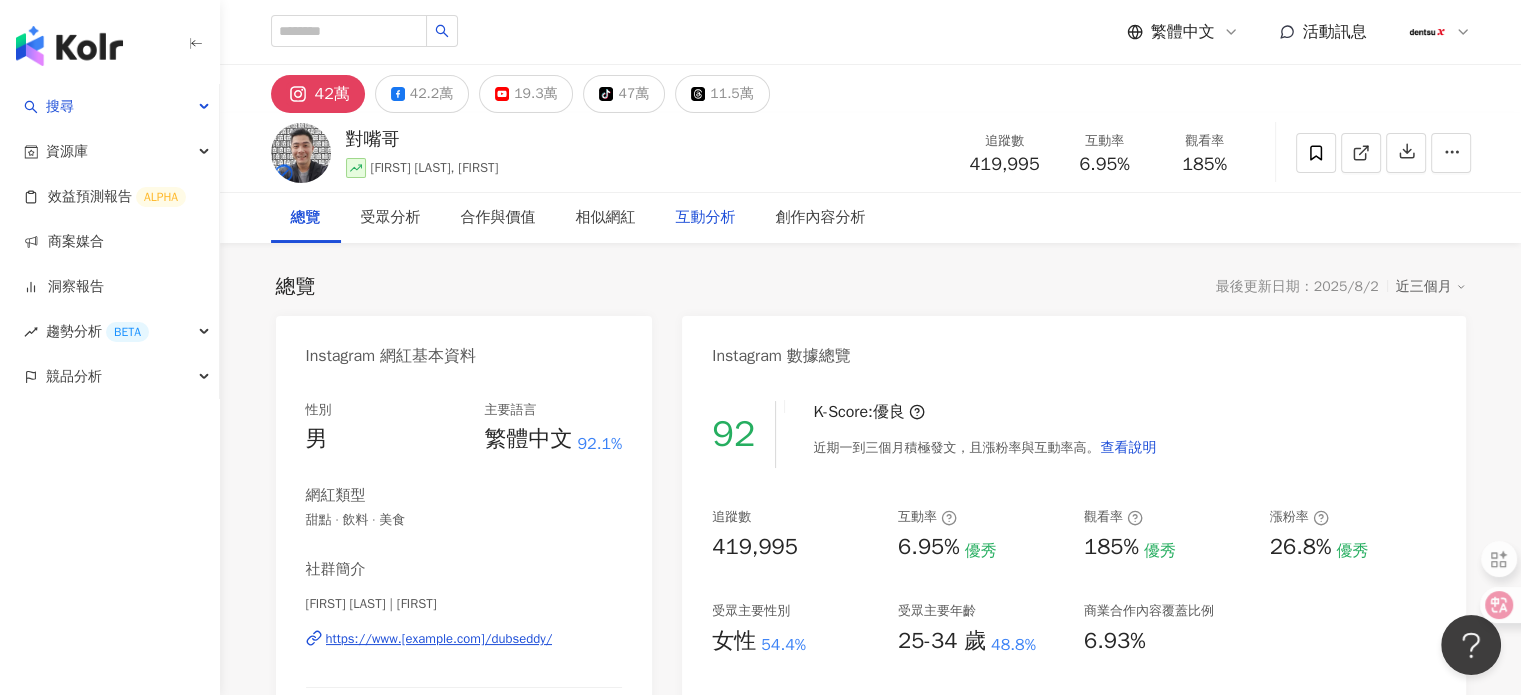 click on "互動分析" at bounding box center [706, 218] 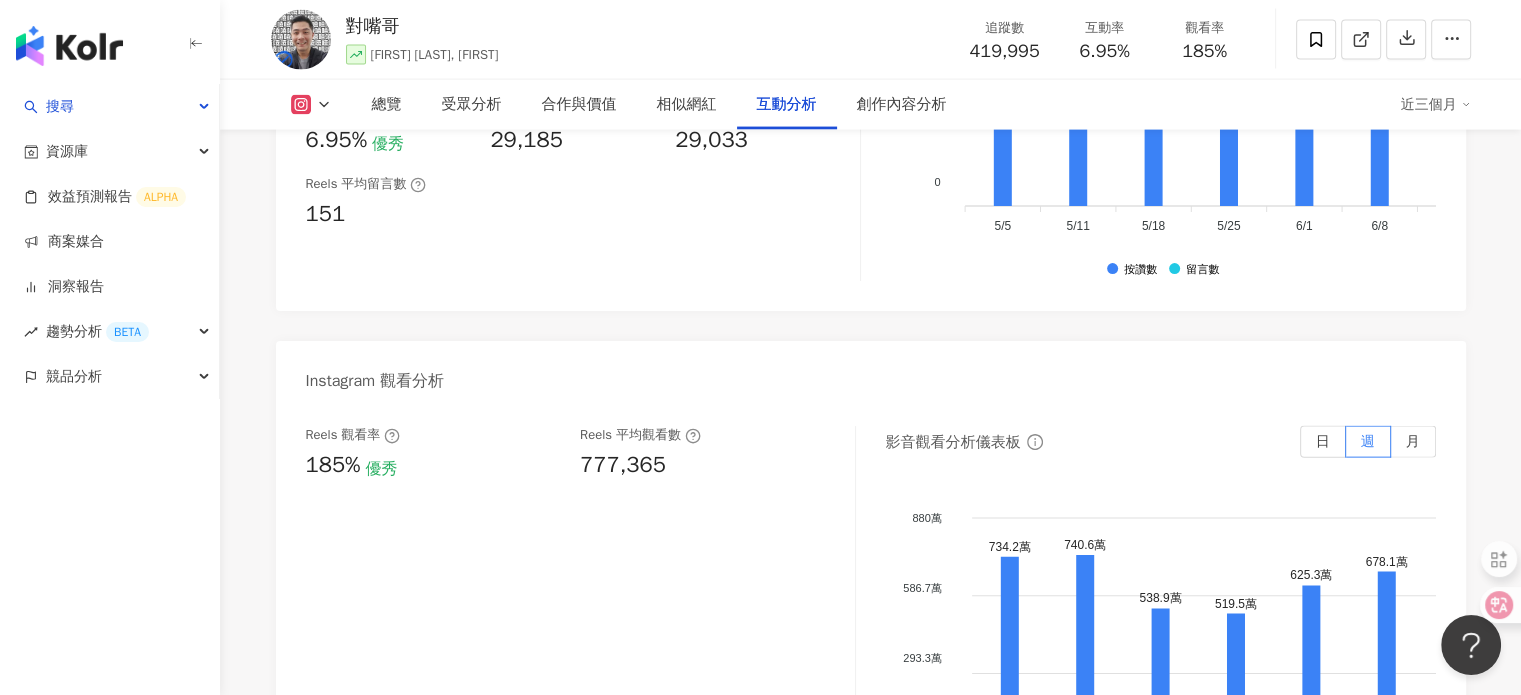 scroll, scrollTop: 4408, scrollLeft: 0, axis: vertical 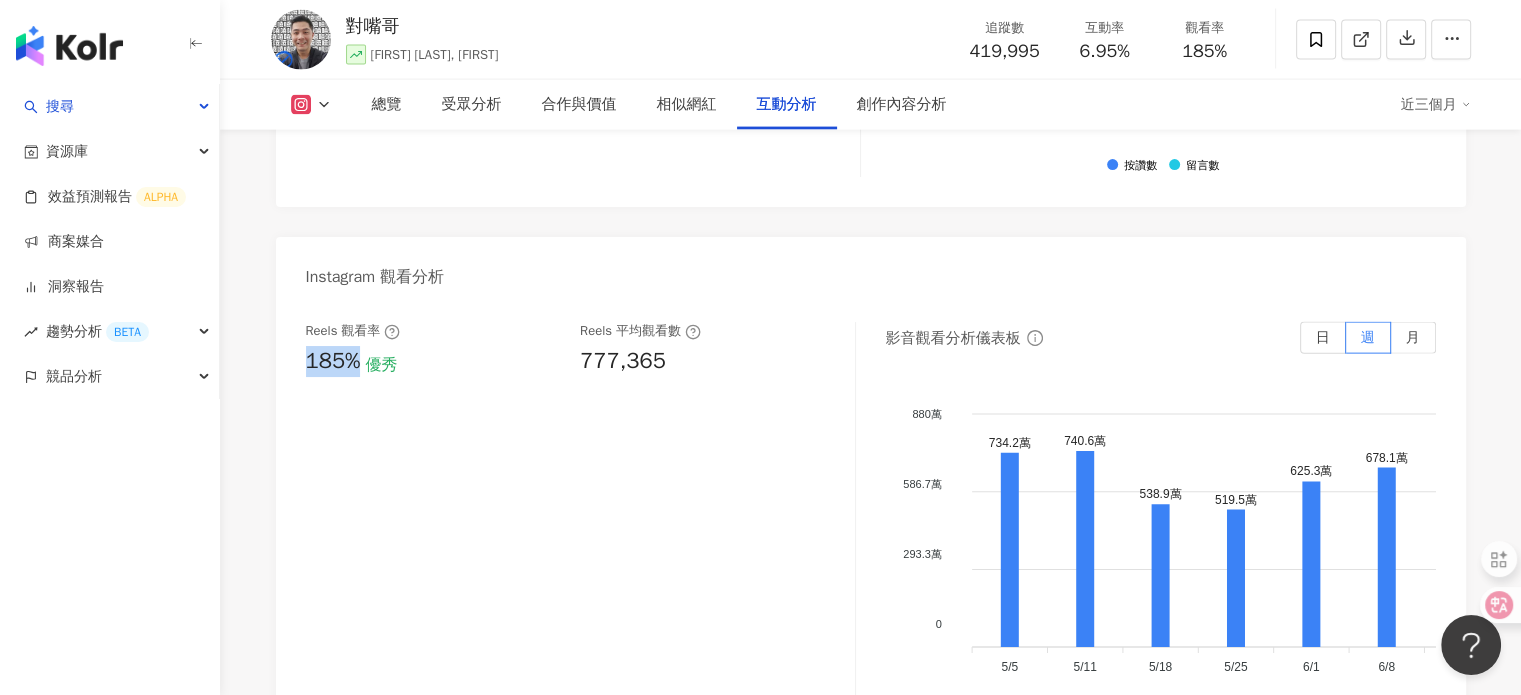 drag, startPoint x: 352, startPoint y: 363, endPoint x: 305, endPoint y: 368, distance: 47.26521 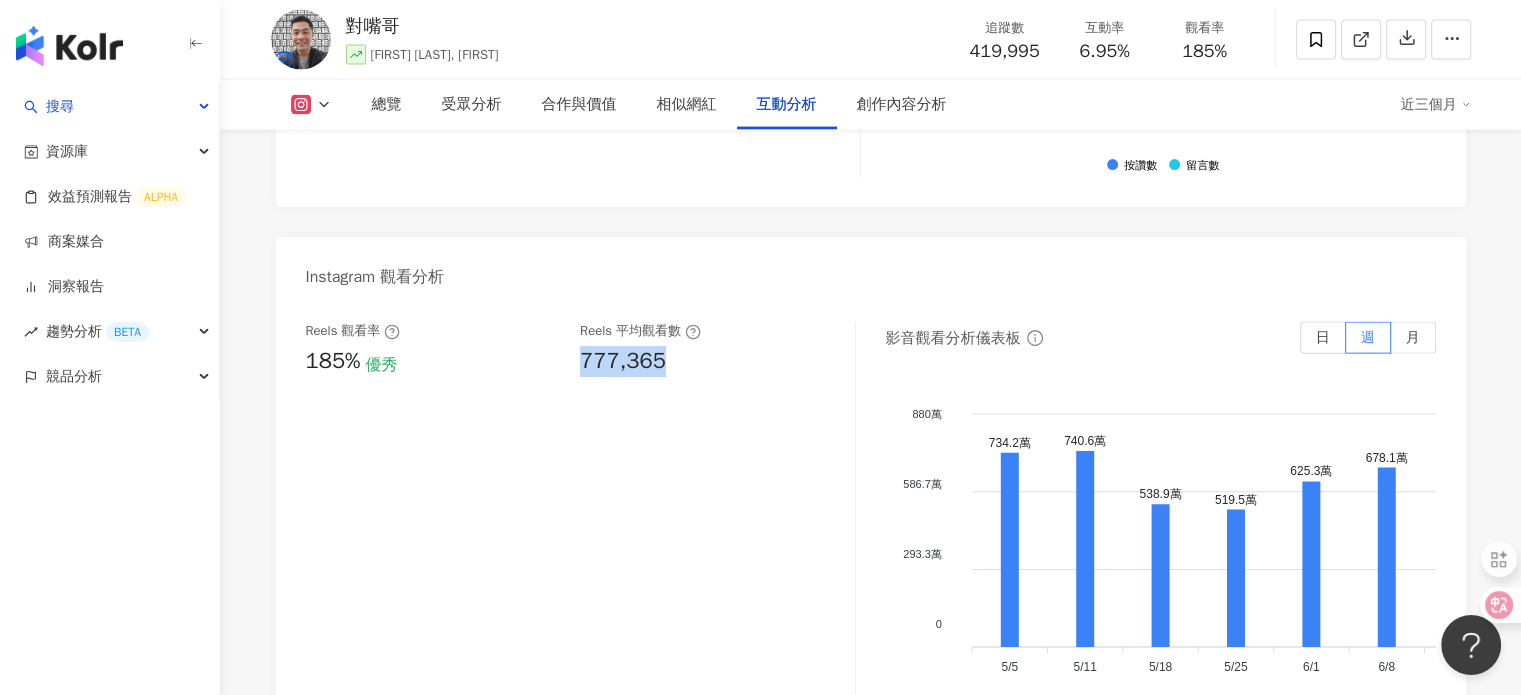 drag, startPoint x: 673, startPoint y: 370, endPoint x: 583, endPoint y: 367, distance: 90.04999 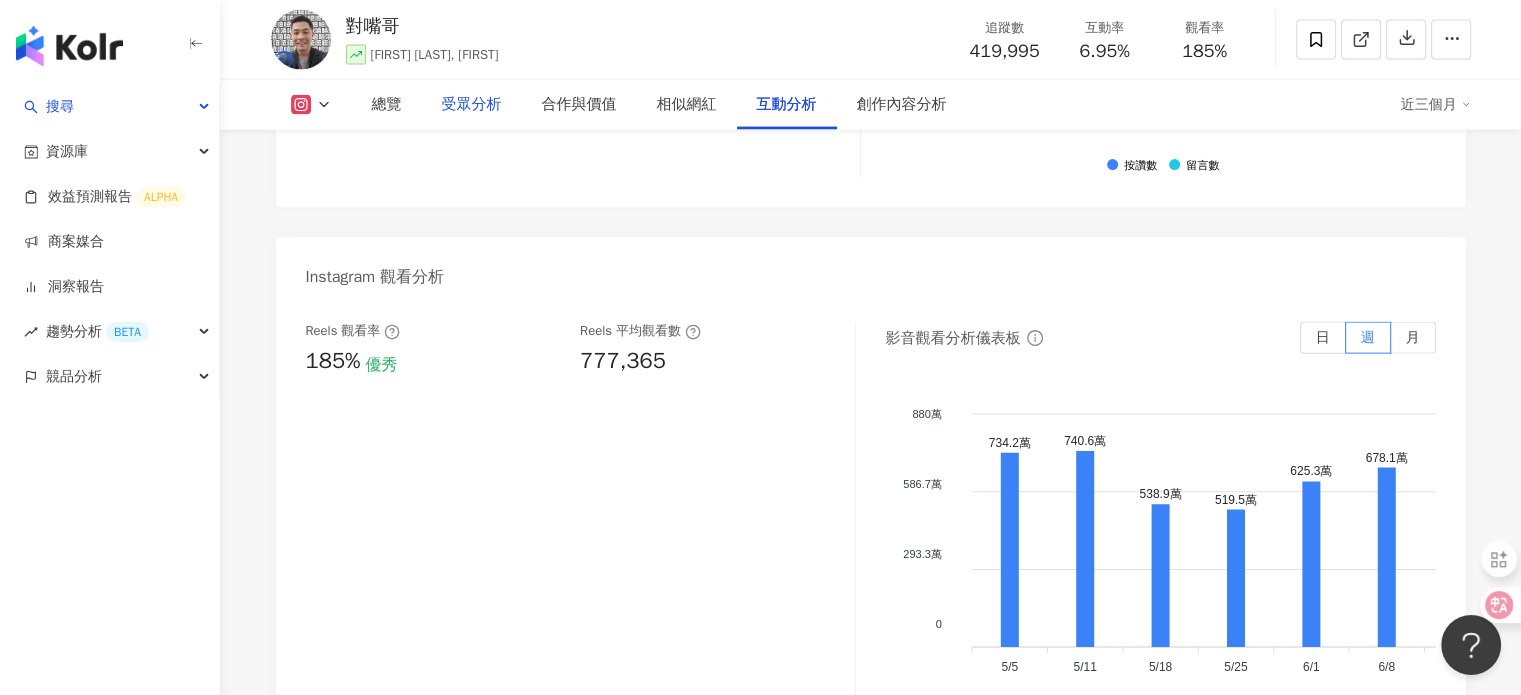 click on "受眾分析" at bounding box center (472, 105) 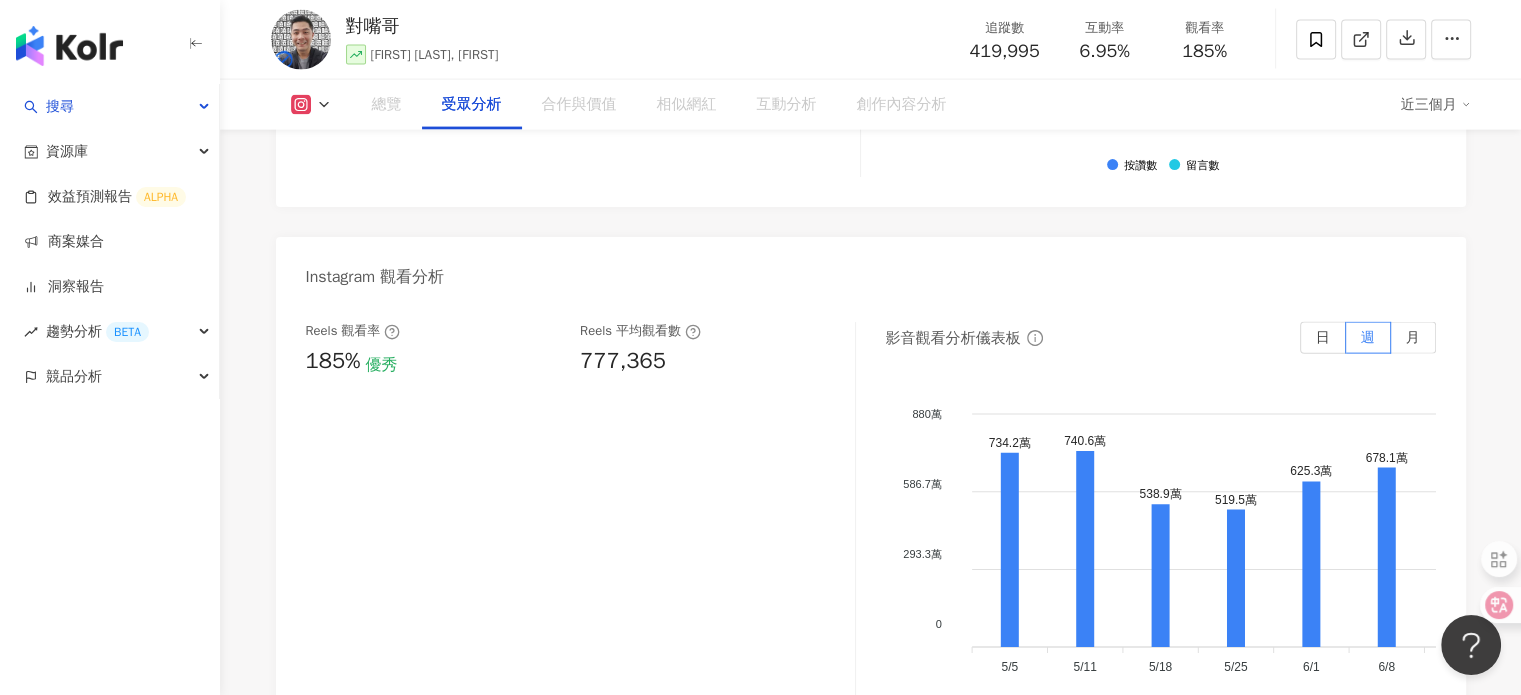 scroll, scrollTop: 1690, scrollLeft: 0, axis: vertical 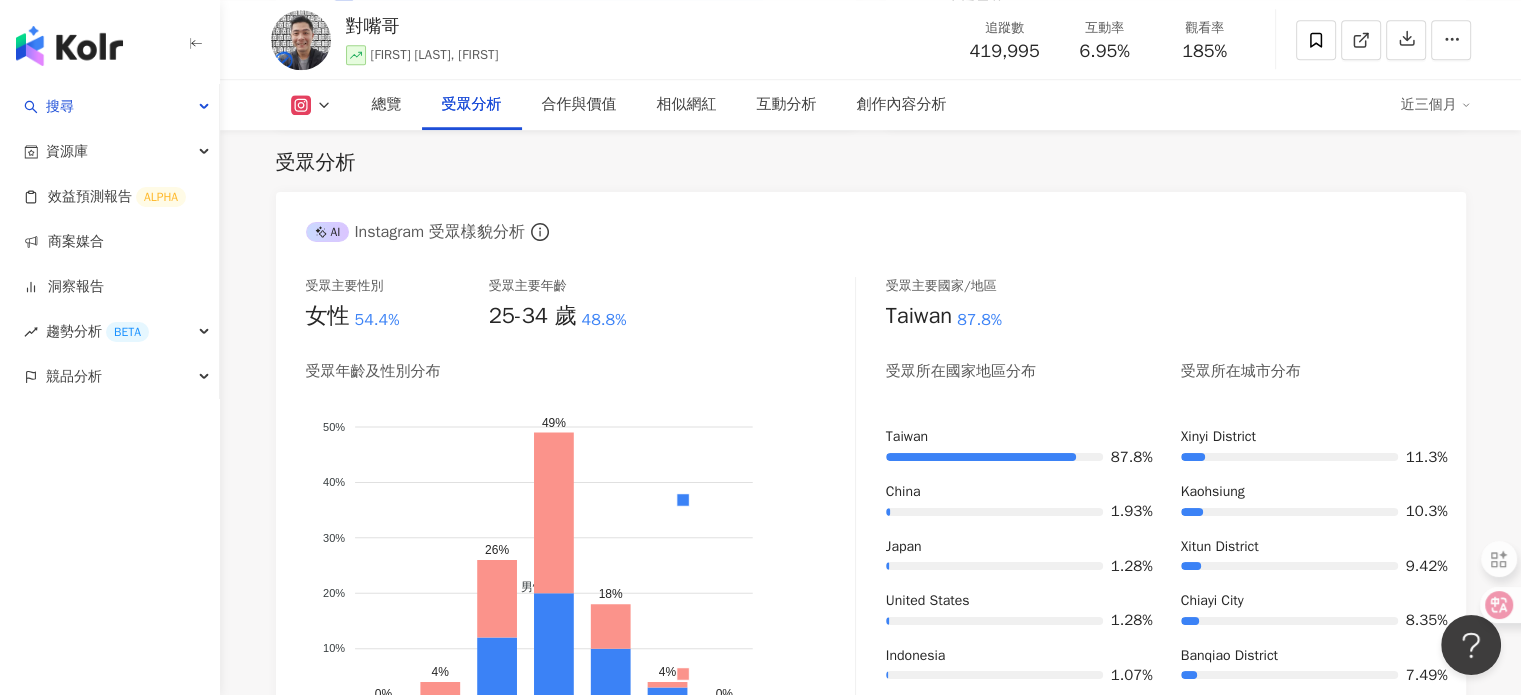 drag, startPoint x: 32, startPoint y: 598, endPoint x: 45, endPoint y: 587, distance: 17.029387 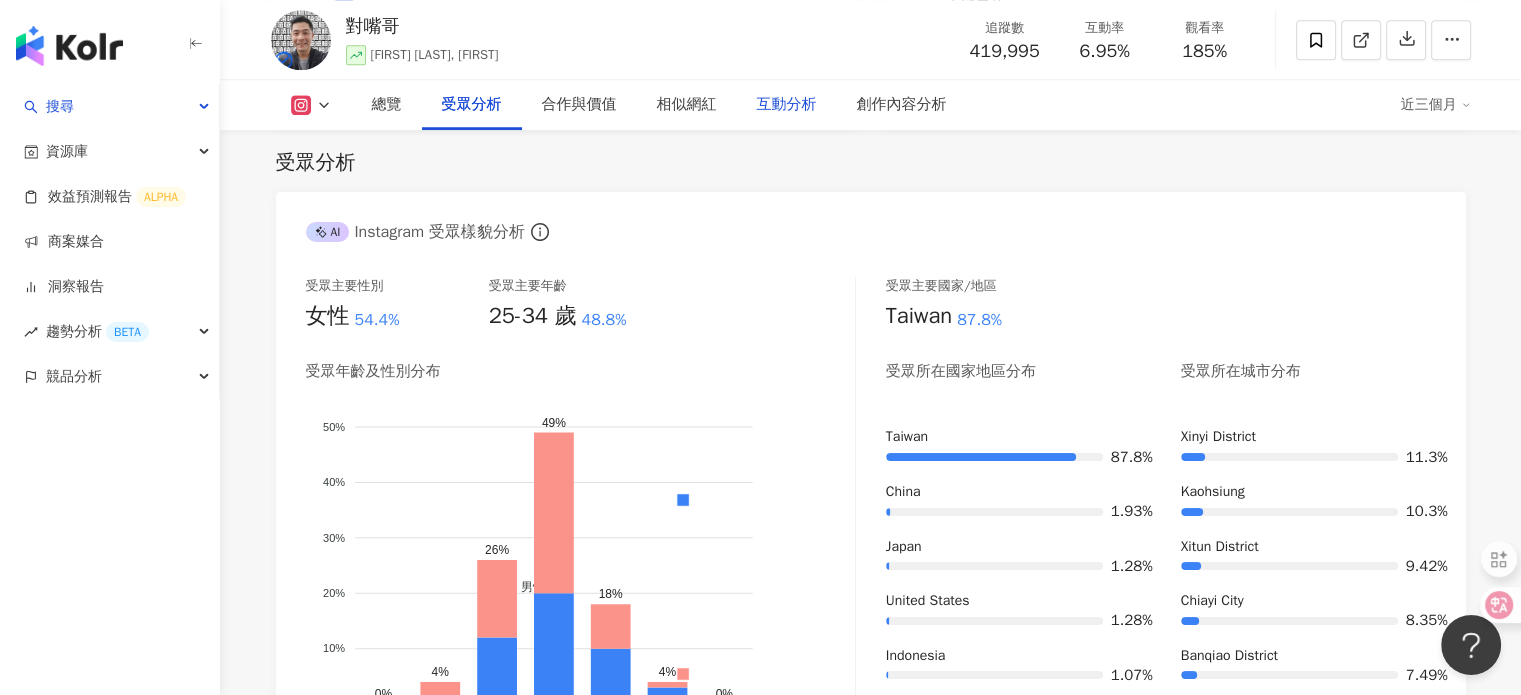 click on "互動分析" at bounding box center [787, 105] 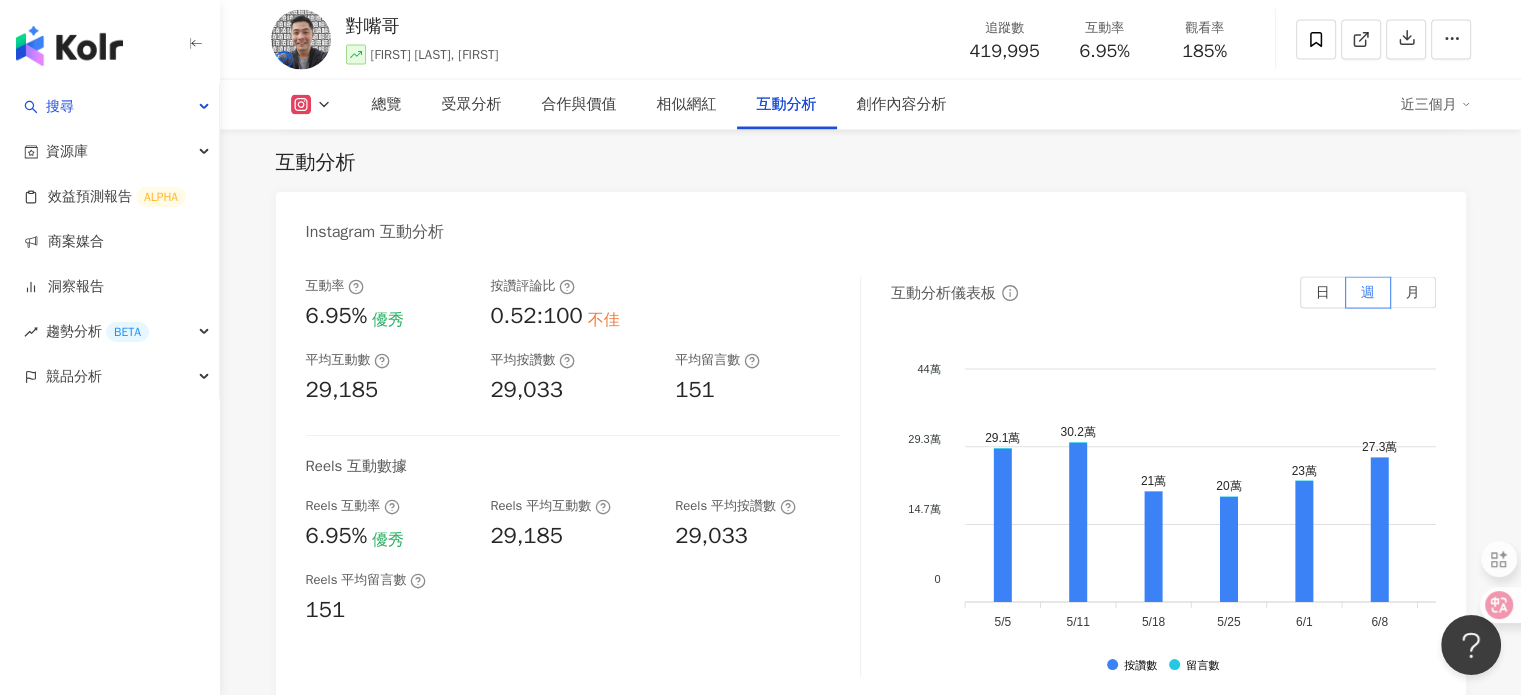 scroll, scrollTop: 4408, scrollLeft: 0, axis: vertical 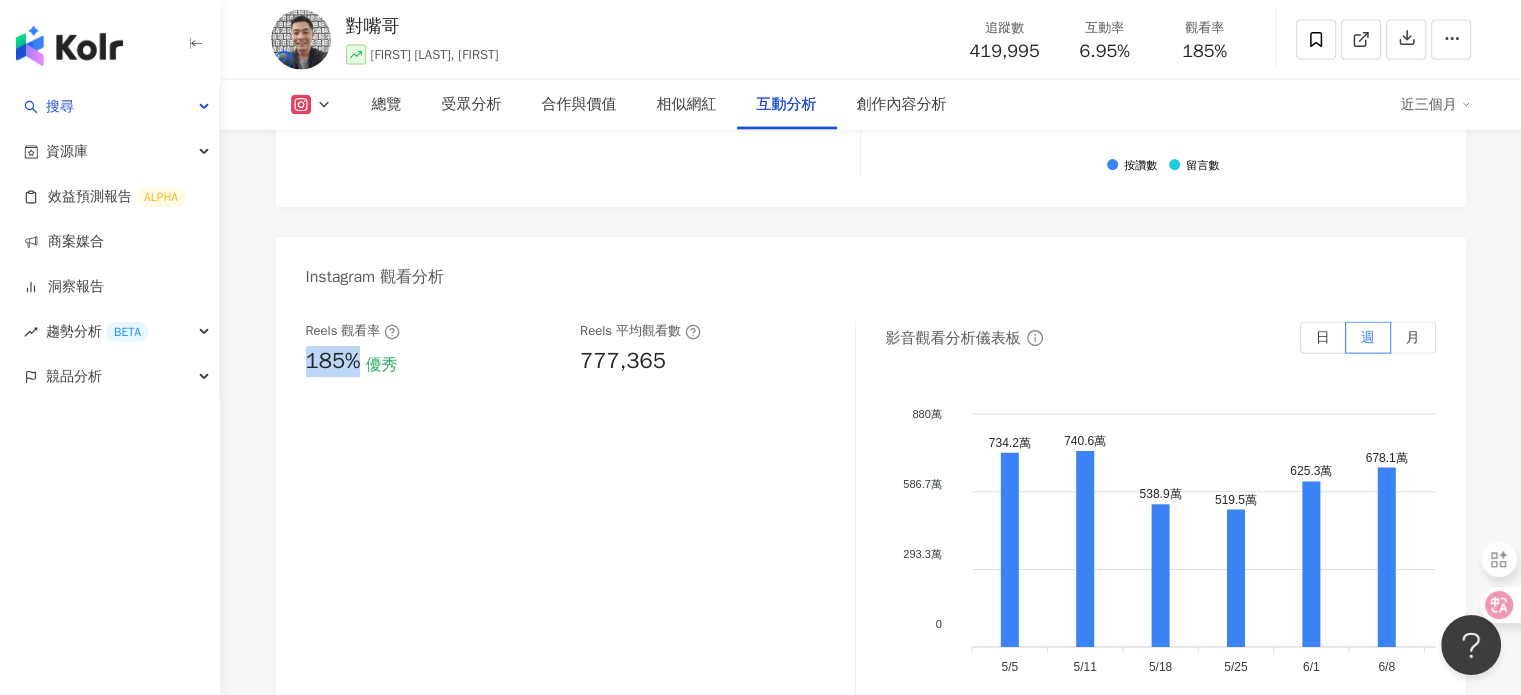 drag, startPoint x: 358, startPoint y: 367, endPoint x: 297, endPoint y: 375, distance: 61.522354 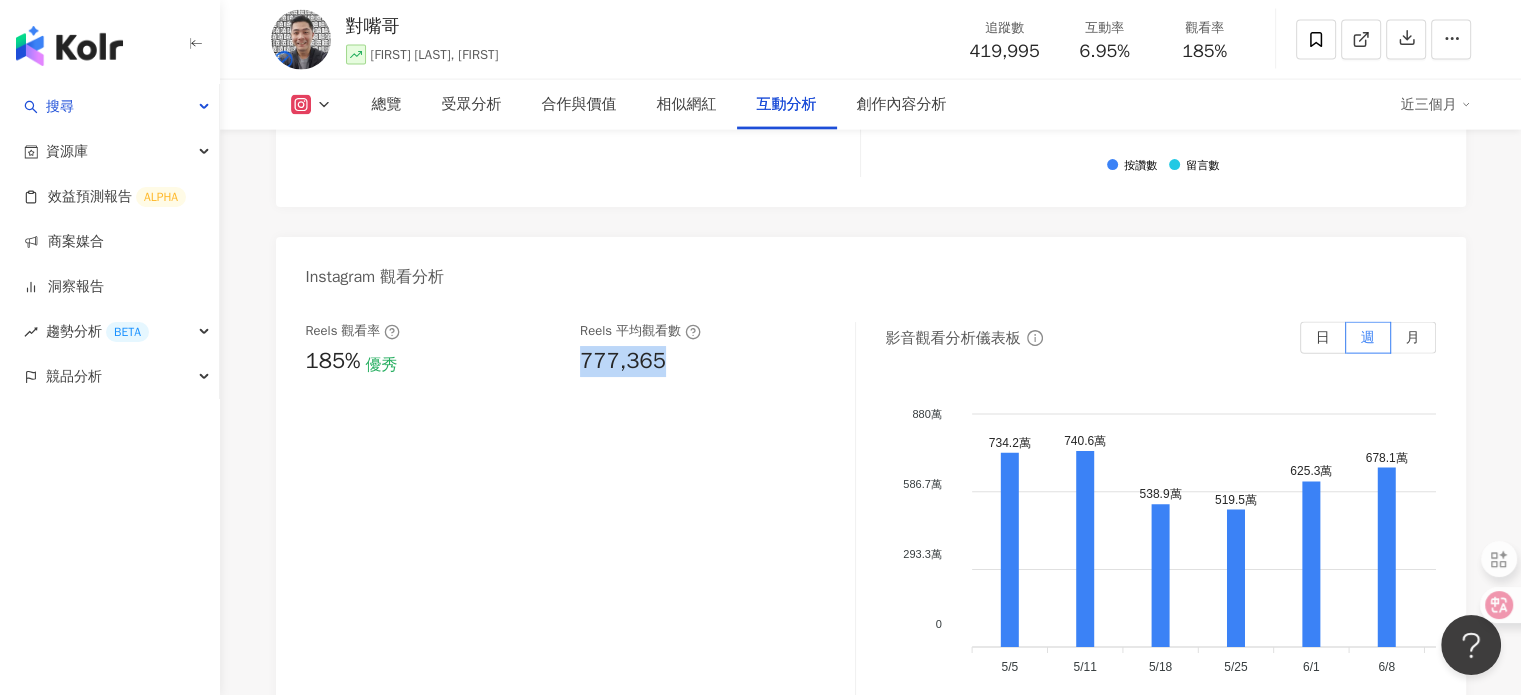 drag, startPoint x: 664, startPoint y: 371, endPoint x: 584, endPoint y: 365, distance: 80.224686 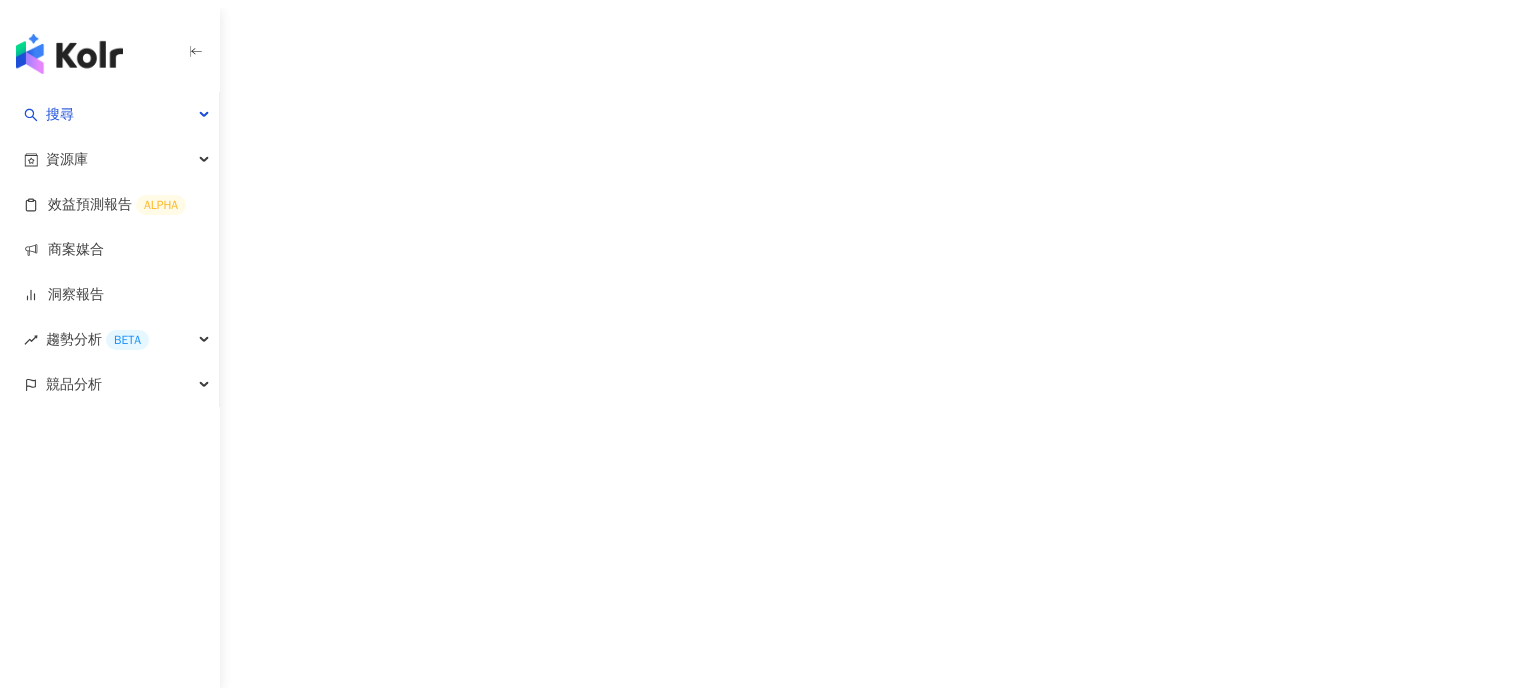 scroll, scrollTop: 0, scrollLeft: 0, axis: both 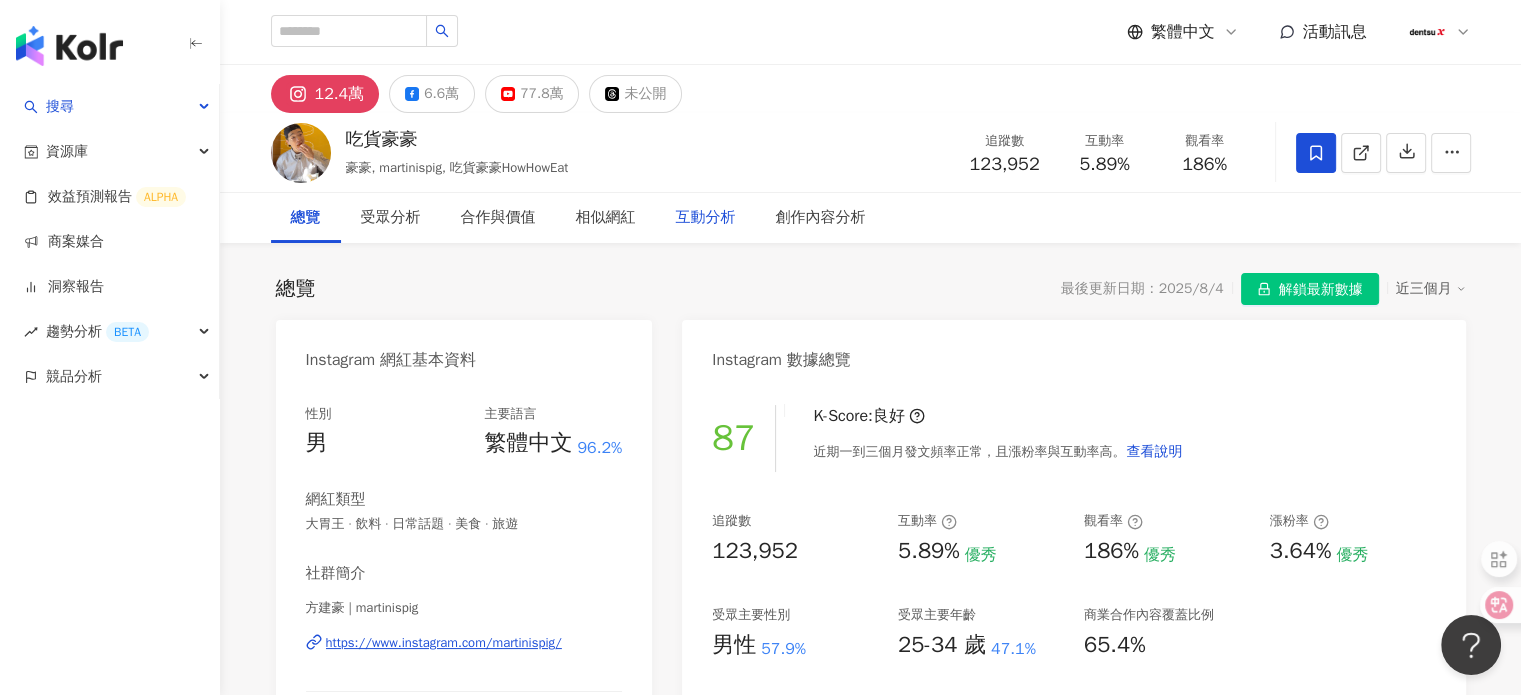 click on "互動分析" at bounding box center [706, 218] 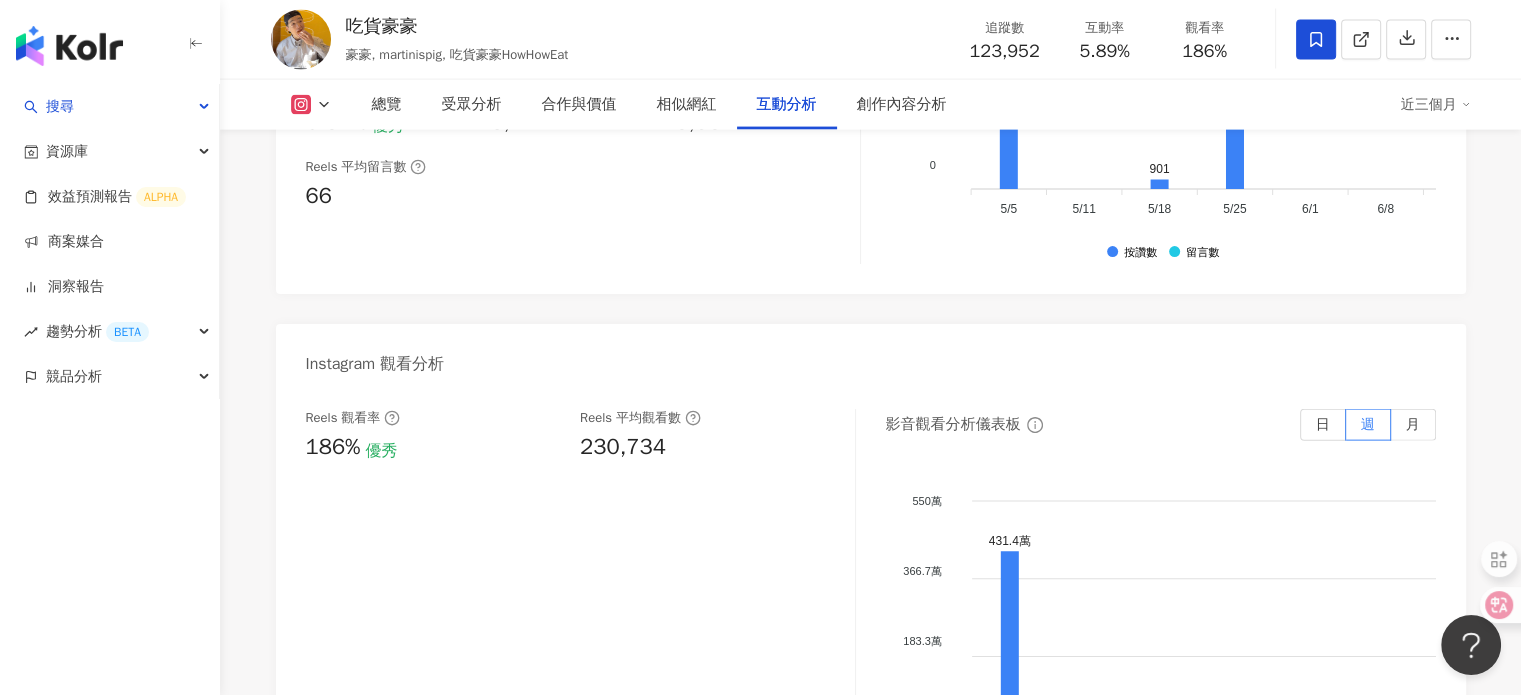 scroll, scrollTop: 4434, scrollLeft: 0, axis: vertical 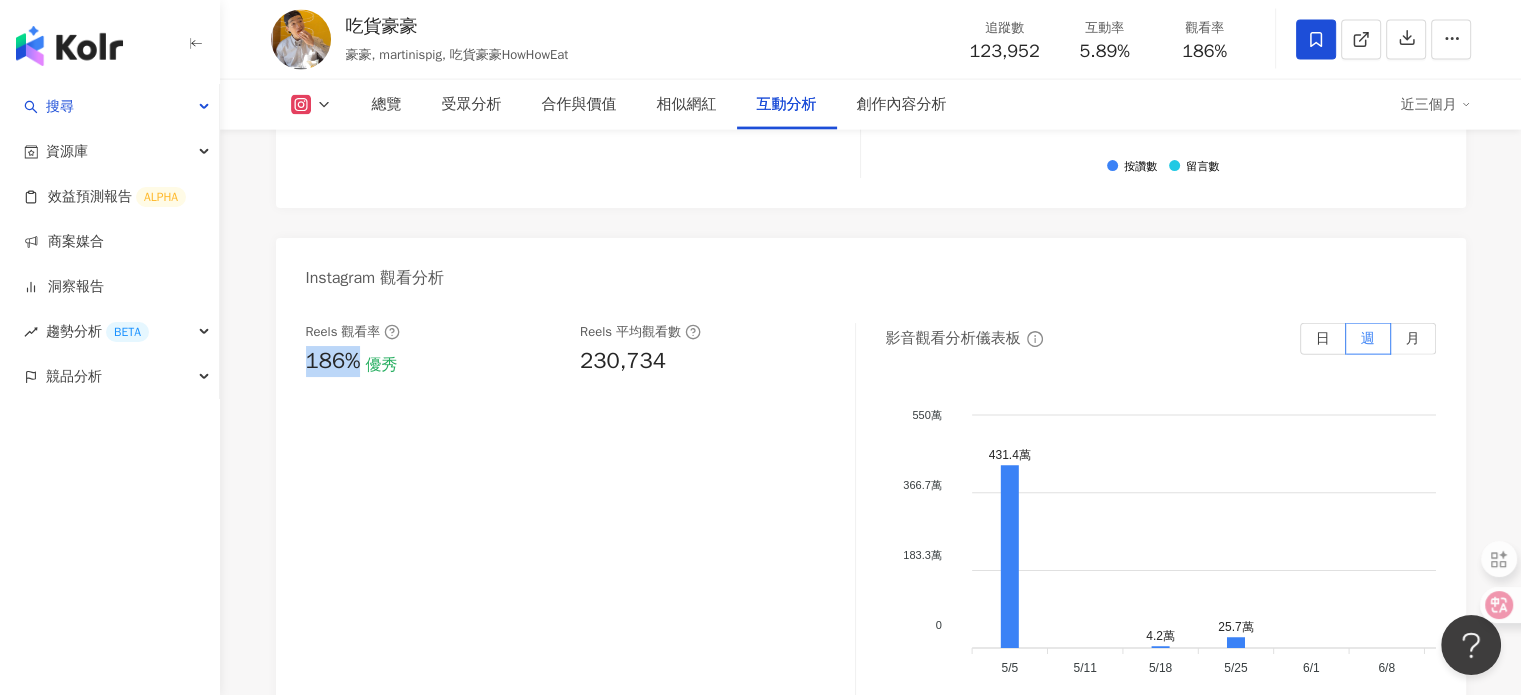 drag, startPoint x: 364, startPoint y: 364, endPoint x: 310, endPoint y: 373, distance: 54.74486 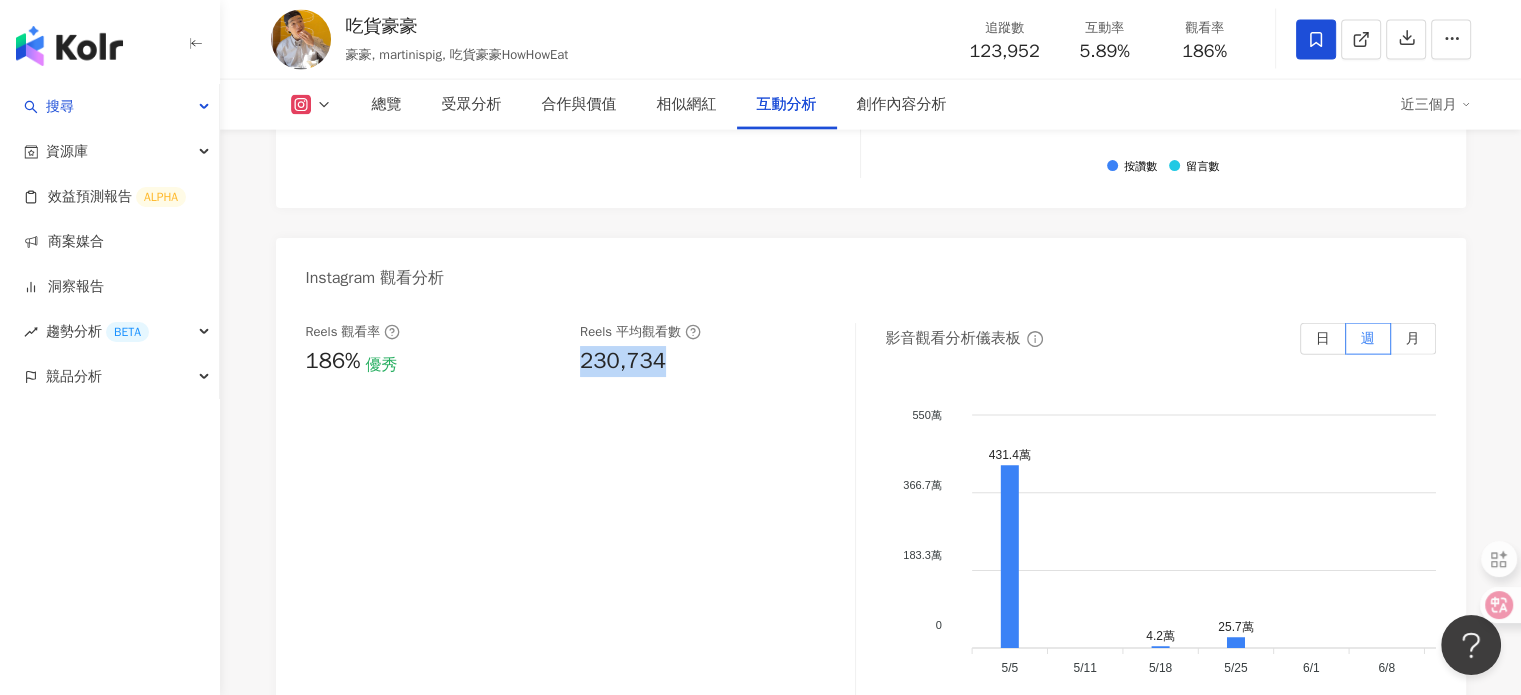 drag, startPoint x: 632, startPoint y: 372, endPoint x: 584, endPoint y: 367, distance: 48.259712 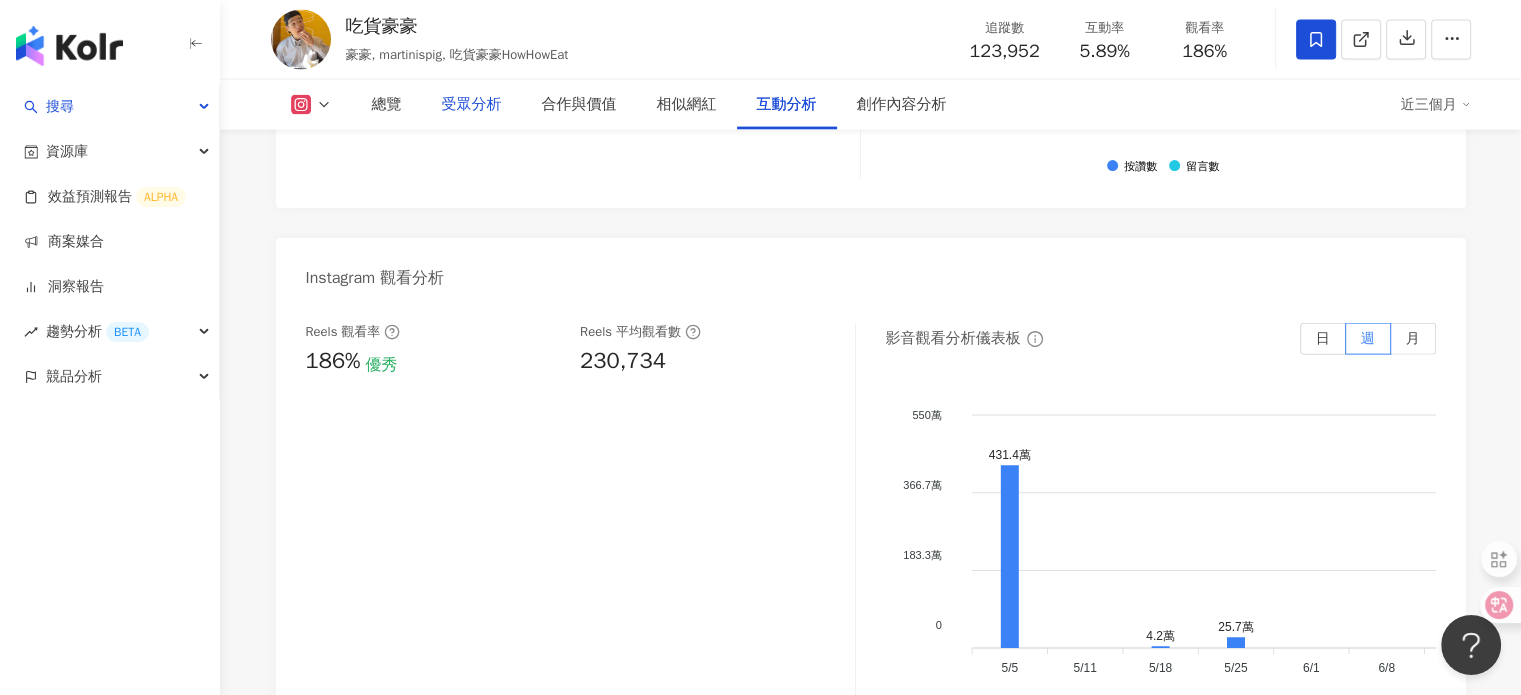 click on "受眾分析" at bounding box center (472, 105) 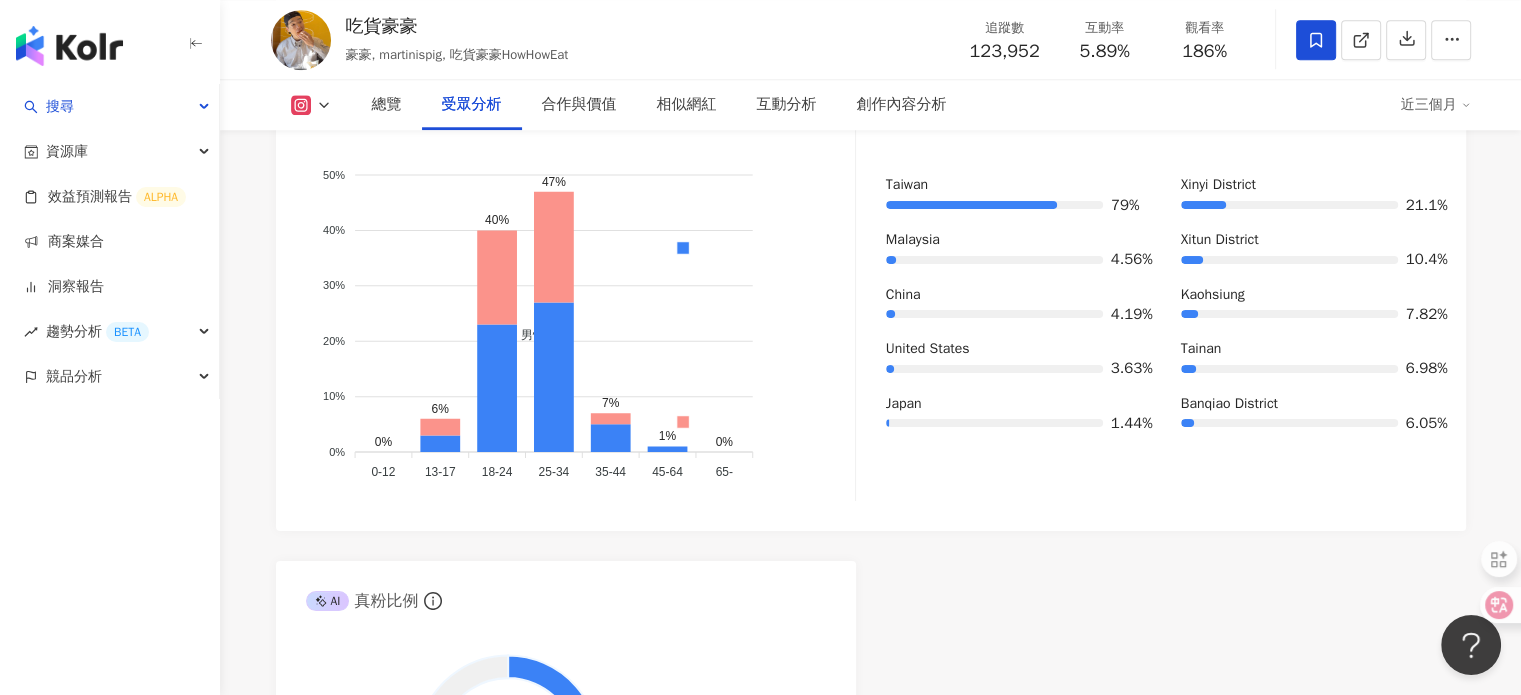 scroll, scrollTop: 1794, scrollLeft: 0, axis: vertical 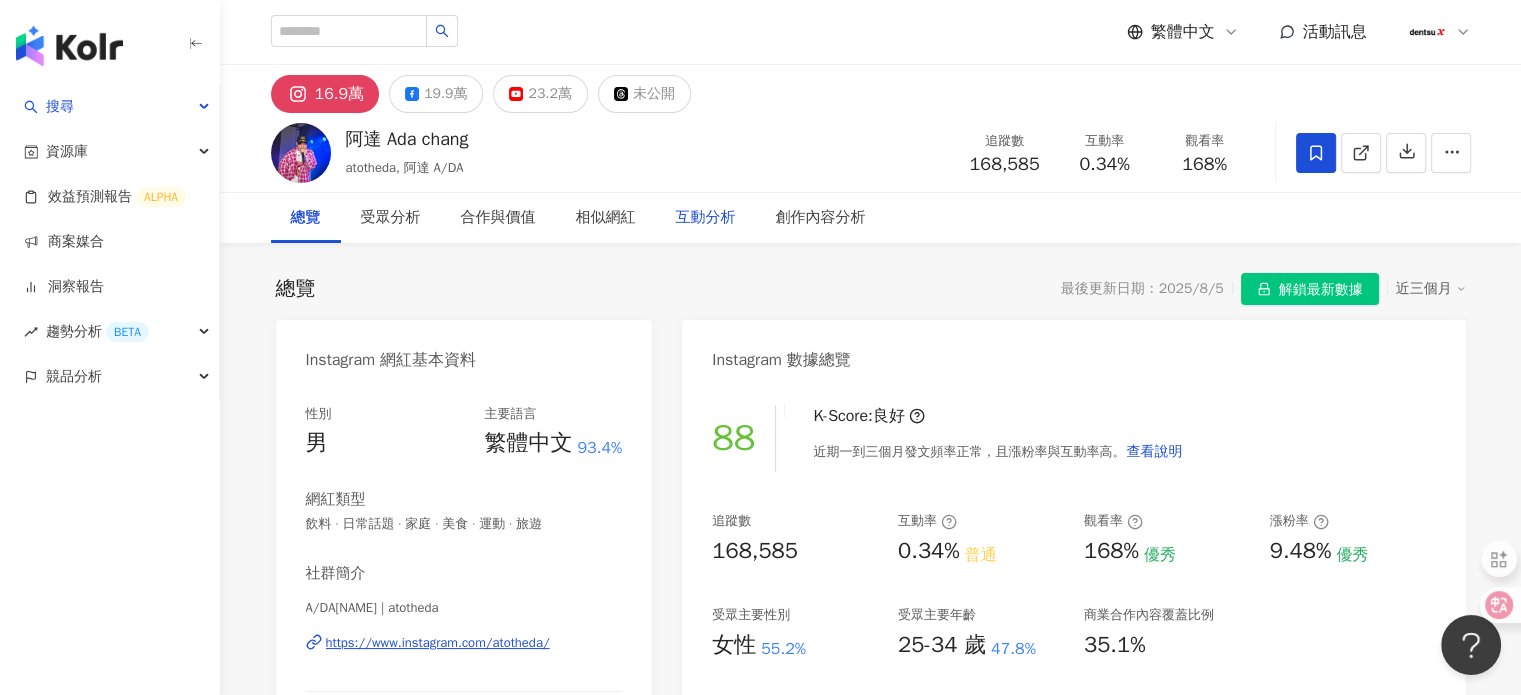 click on "互動分析" at bounding box center (706, 218) 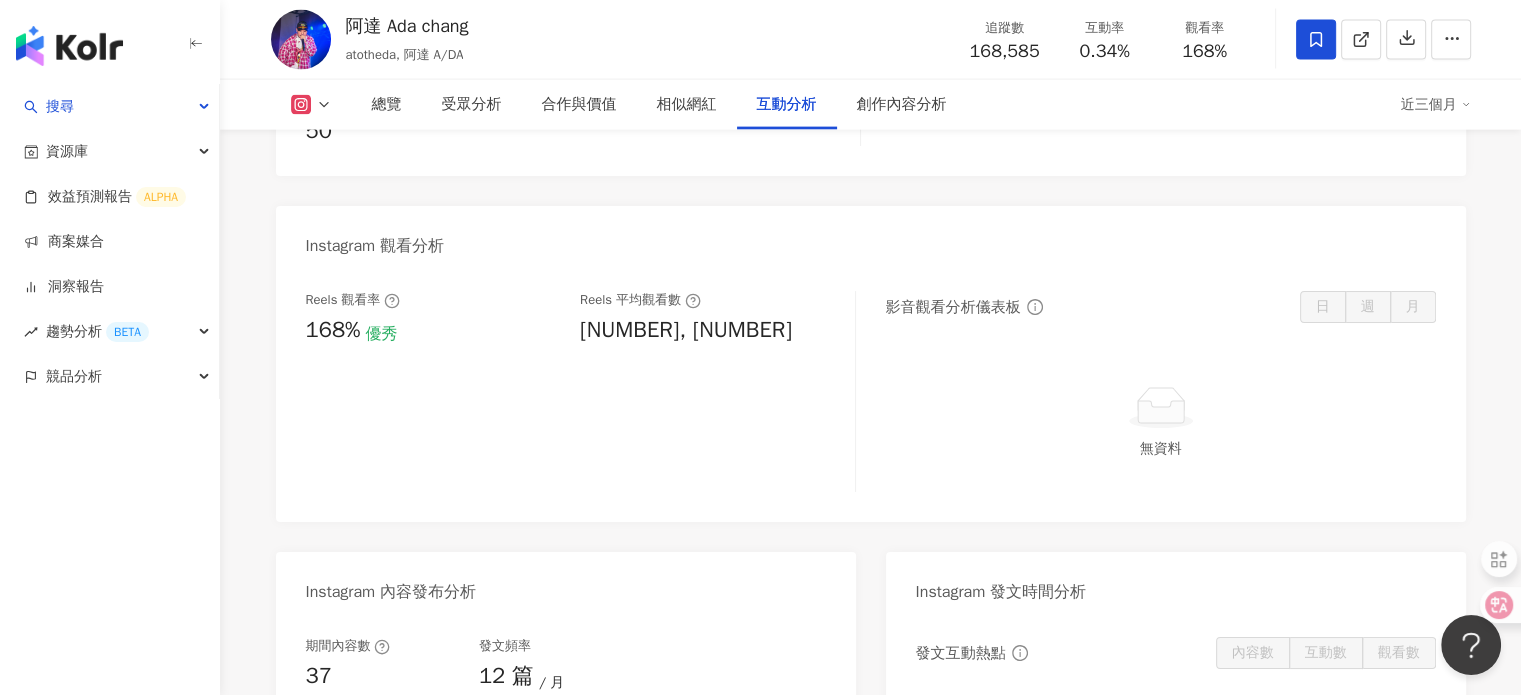 scroll, scrollTop: 4509, scrollLeft: 0, axis: vertical 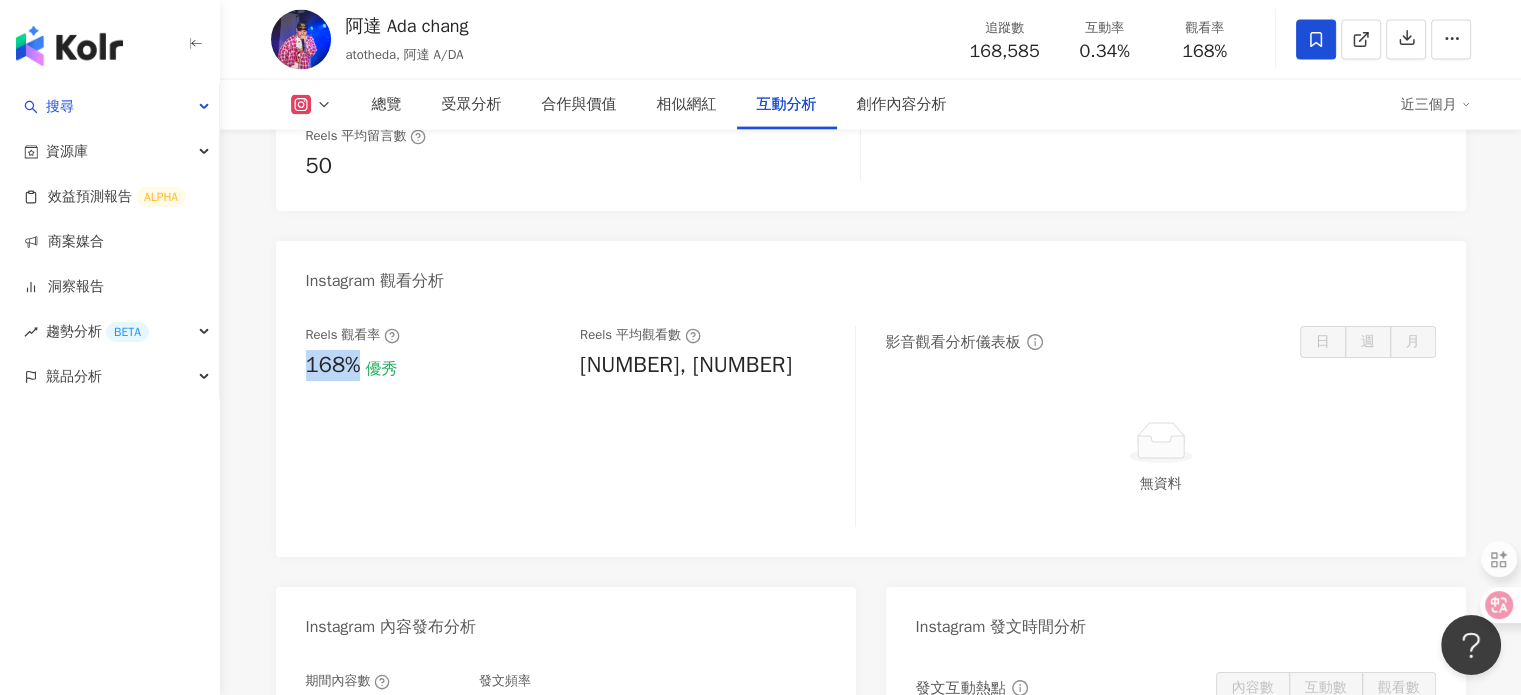 drag, startPoint x: 356, startPoint y: 315, endPoint x: 306, endPoint y: 319, distance: 50.159744 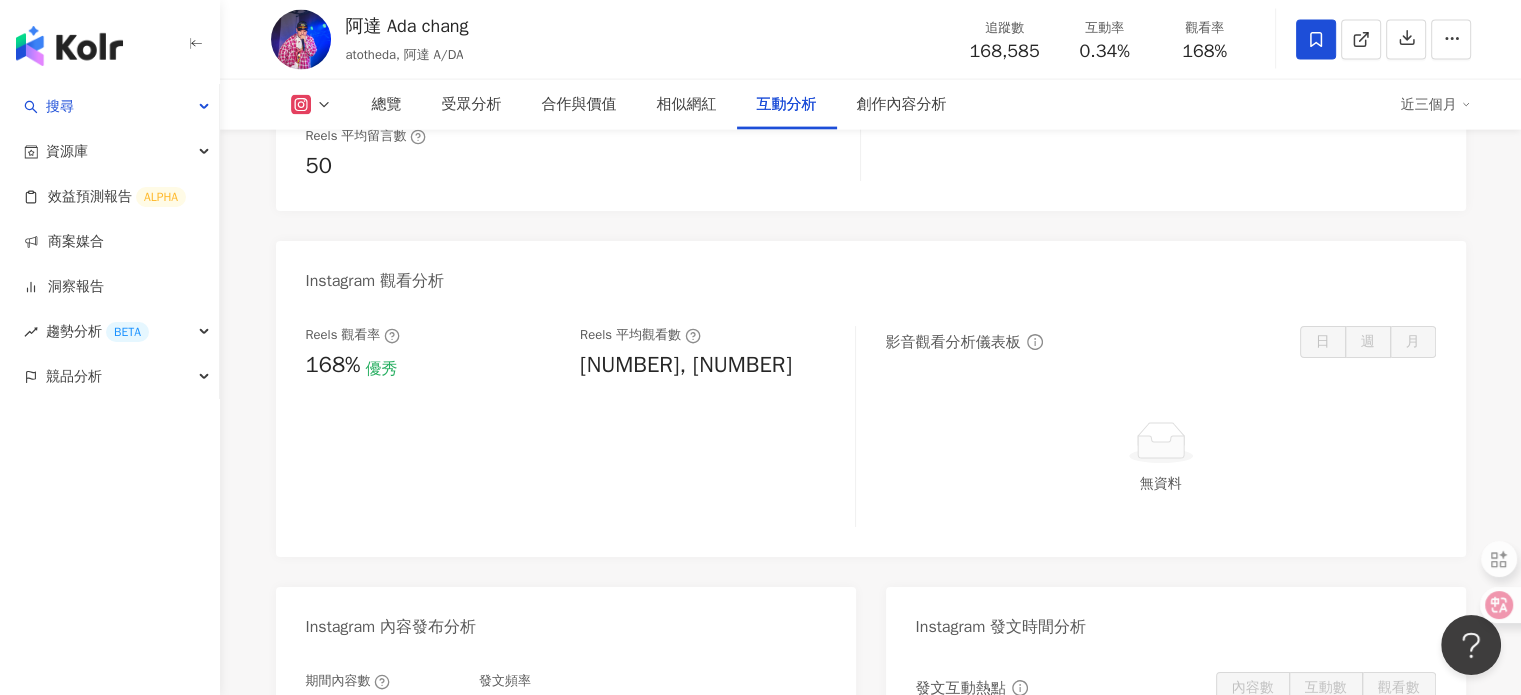 click on "[NUMBER], [NUMBER]" at bounding box center (686, 365) 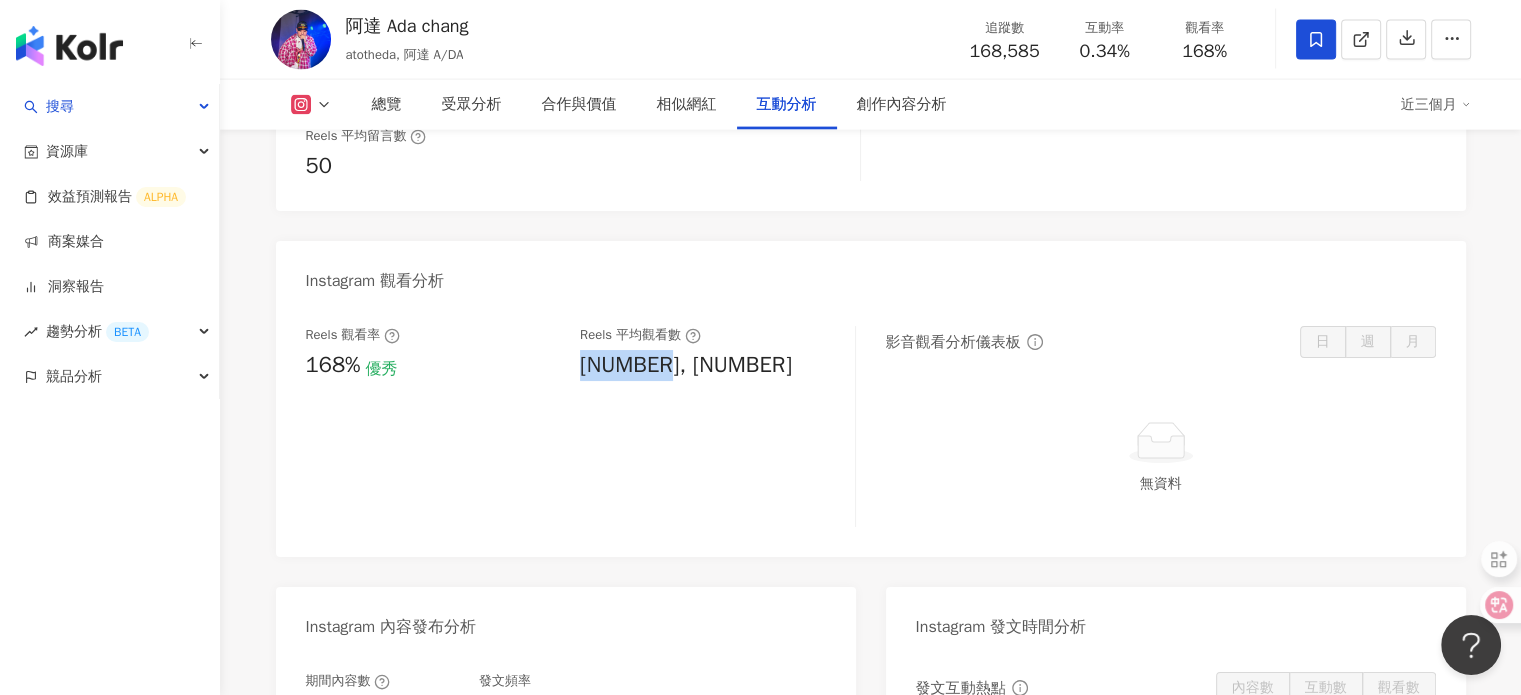 drag, startPoint x: 684, startPoint y: 311, endPoint x: 582, endPoint y: 327, distance: 103.24728 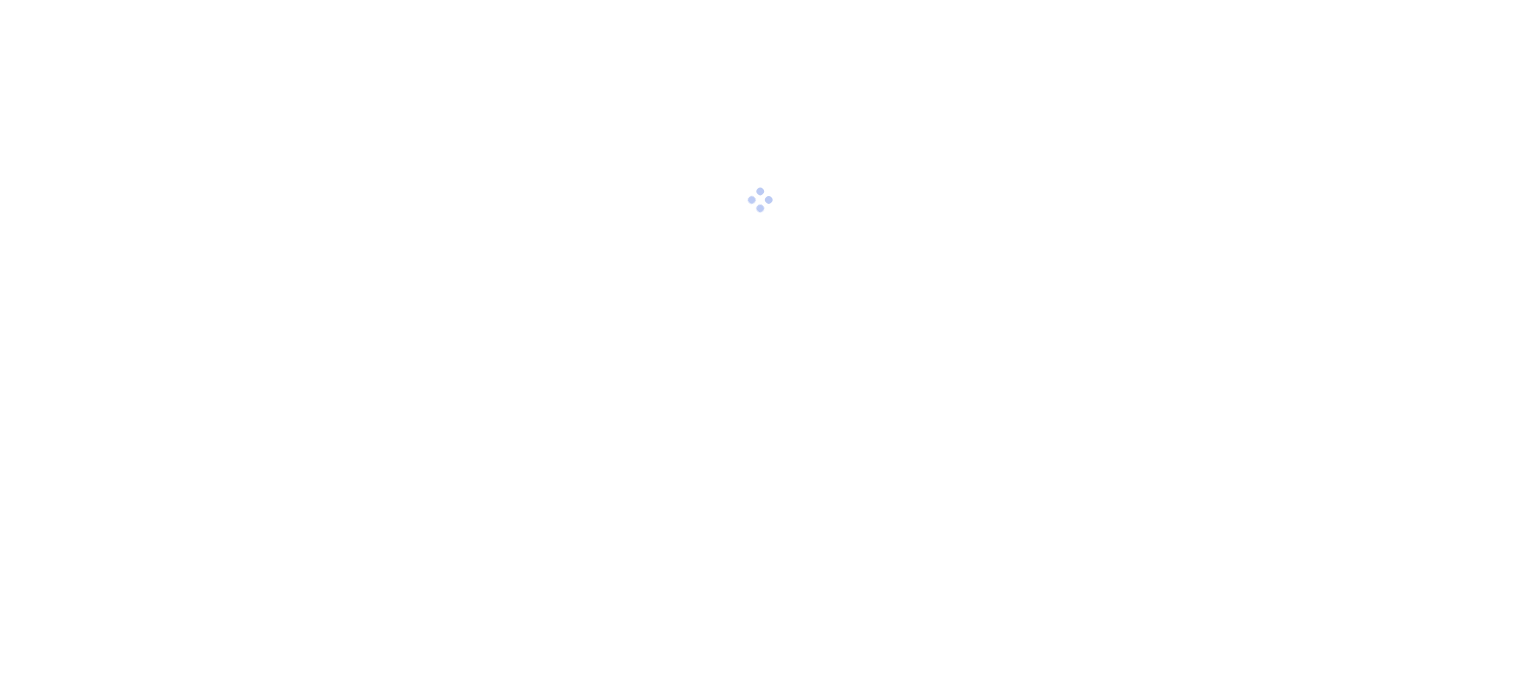 scroll, scrollTop: 0, scrollLeft: 0, axis: both 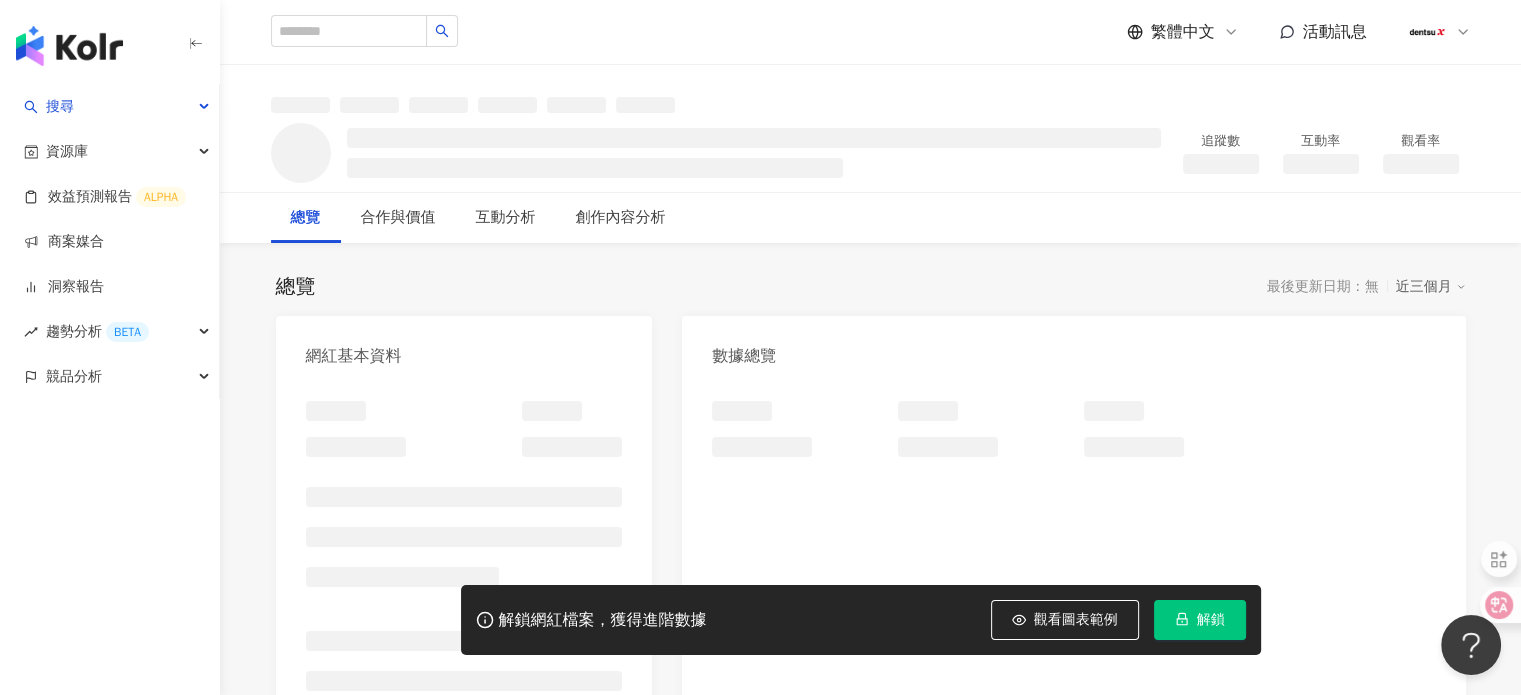 click on "解鎖" at bounding box center [1200, 620] 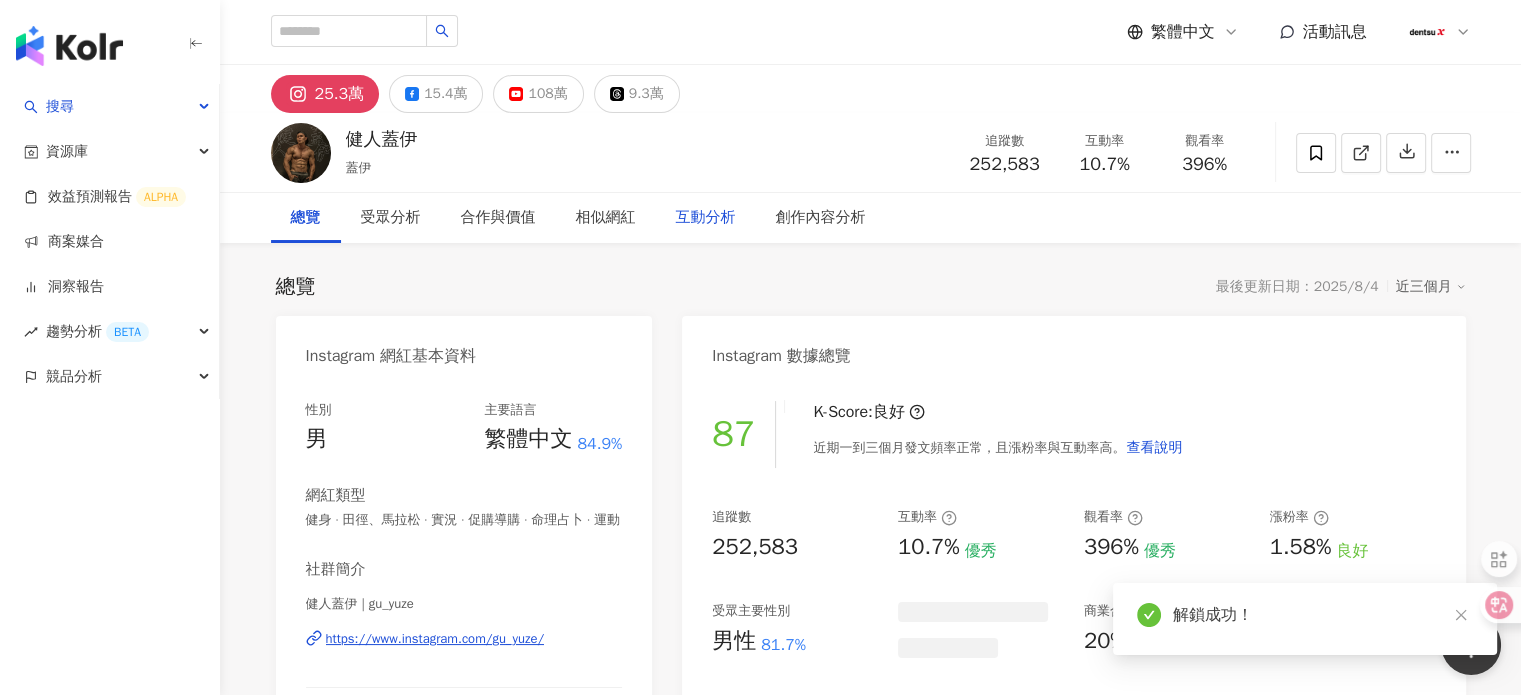 click on "互動分析" at bounding box center [706, 218] 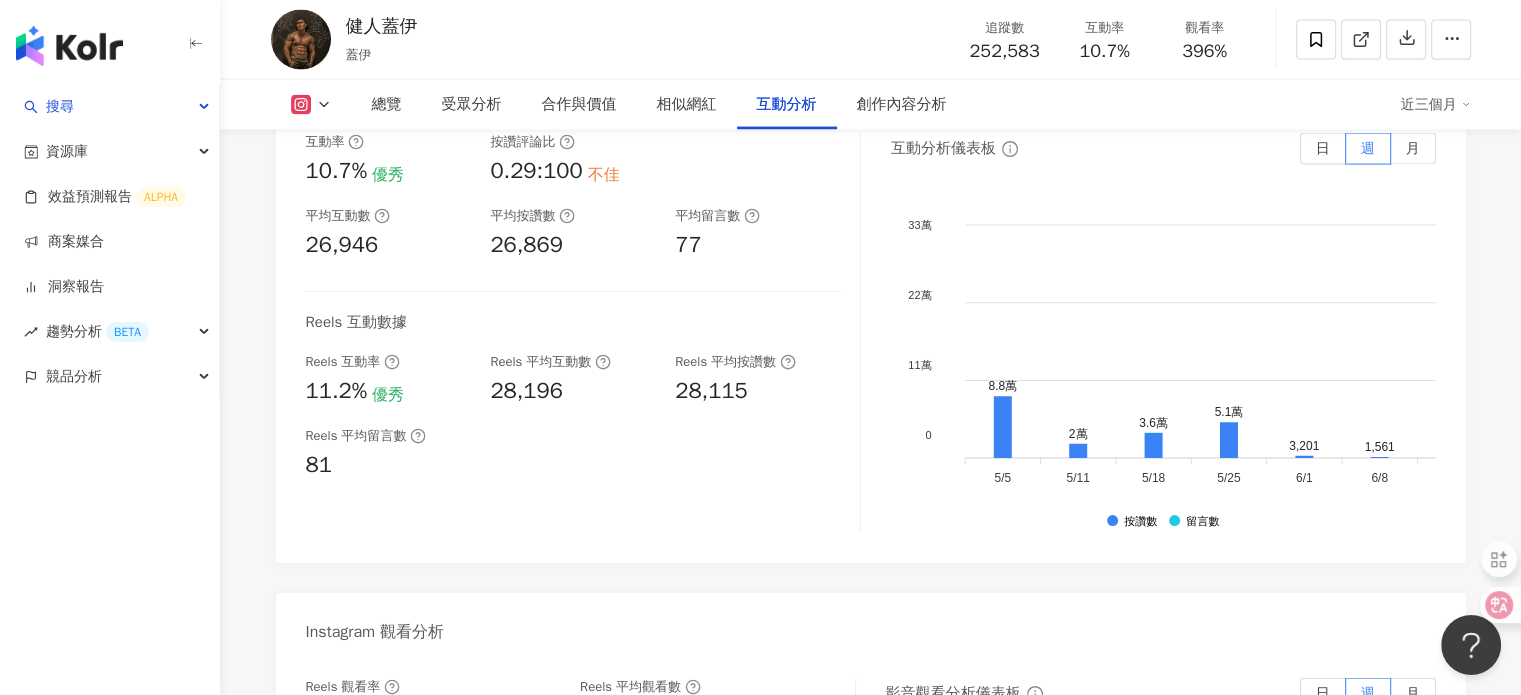 scroll, scrollTop: 4446, scrollLeft: 0, axis: vertical 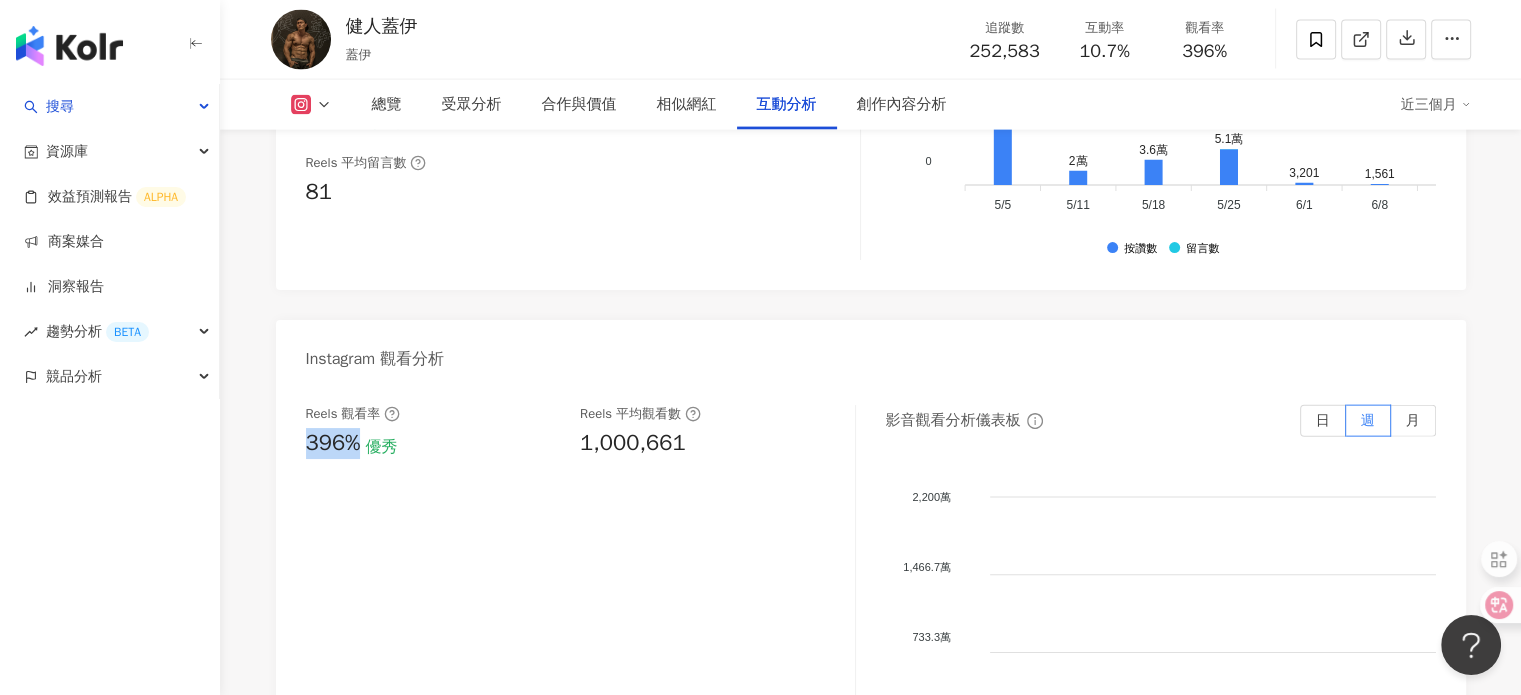 drag, startPoint x: 363, startPoint y: 468, endPoint x: 299, endPoint y: 474, distance: 64.28063 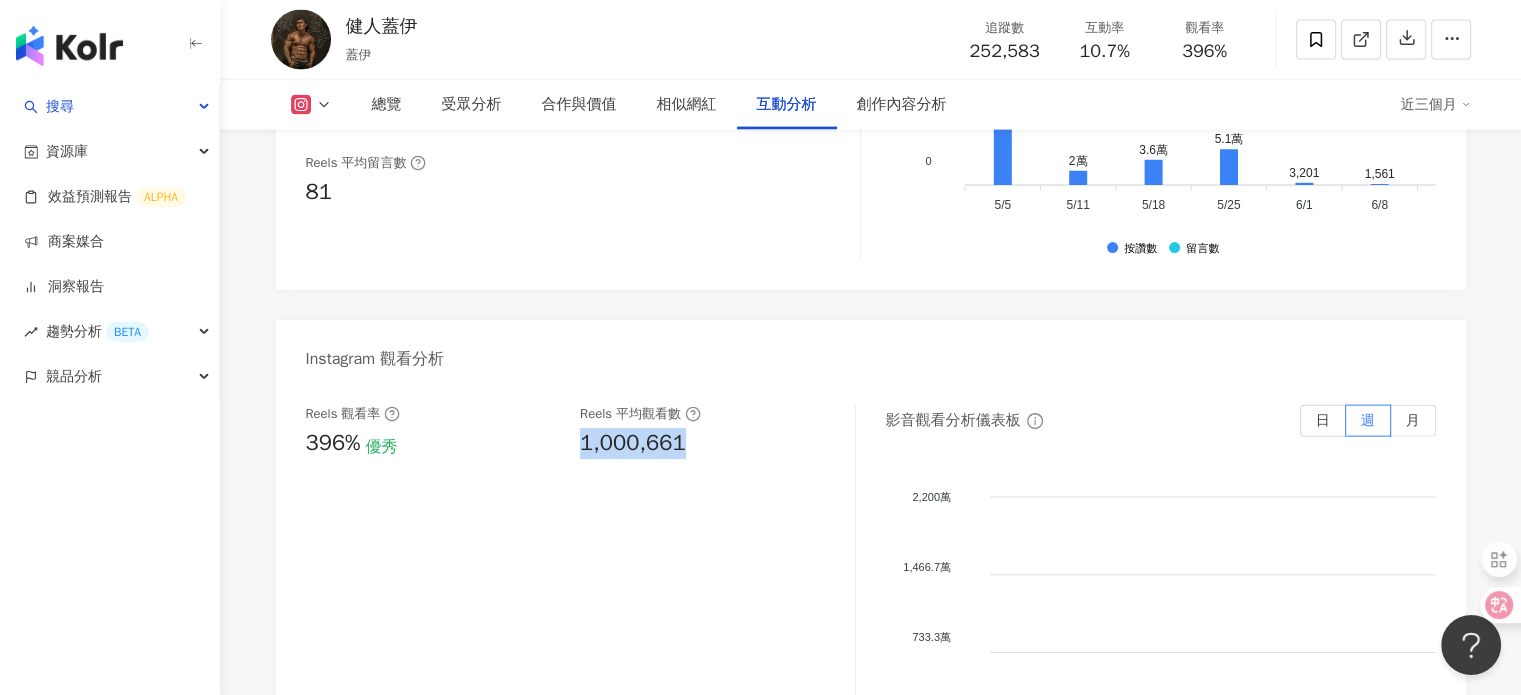 drag, startPoint x: 672, startPoint y: 457, endPoint x: 574, endPoint y: 468, distance: 98.61542 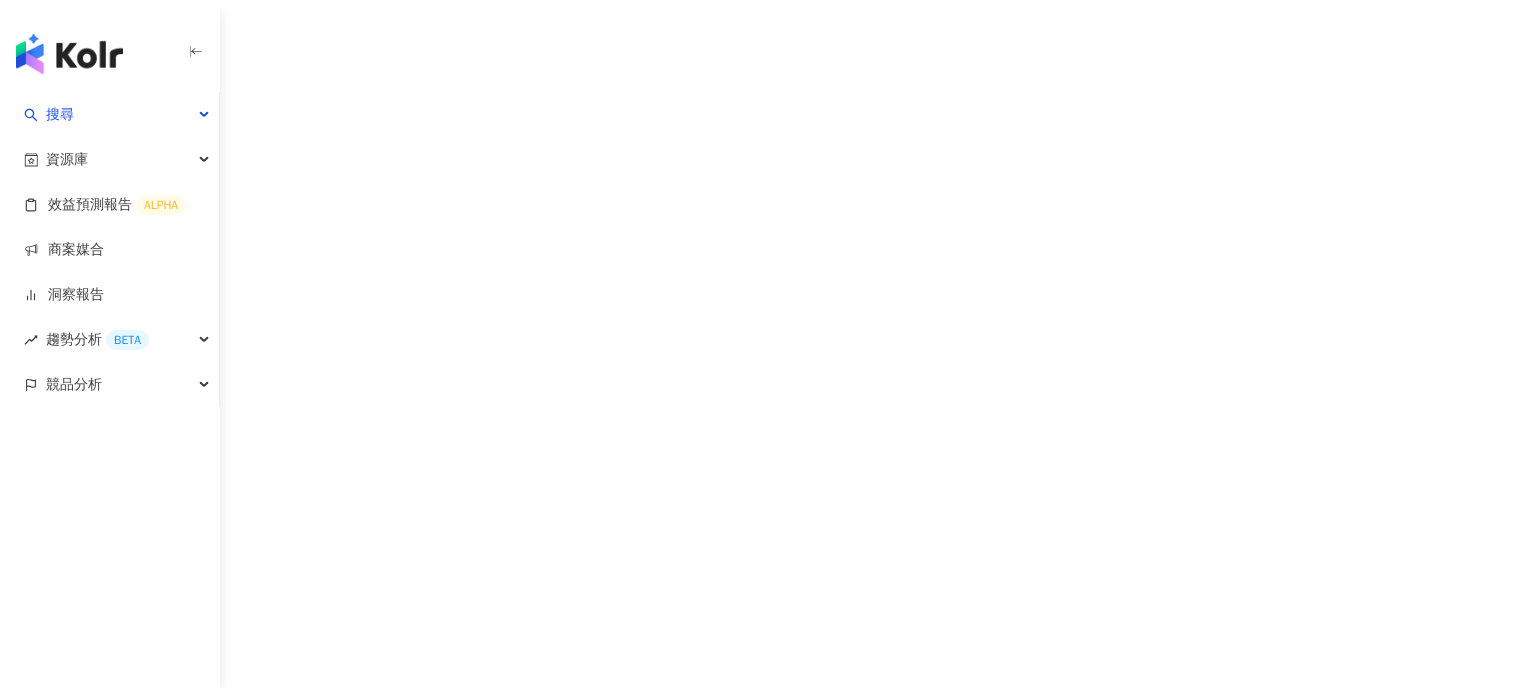 scroll, scrollTop: 0, scrollLeft: 0, axis: both 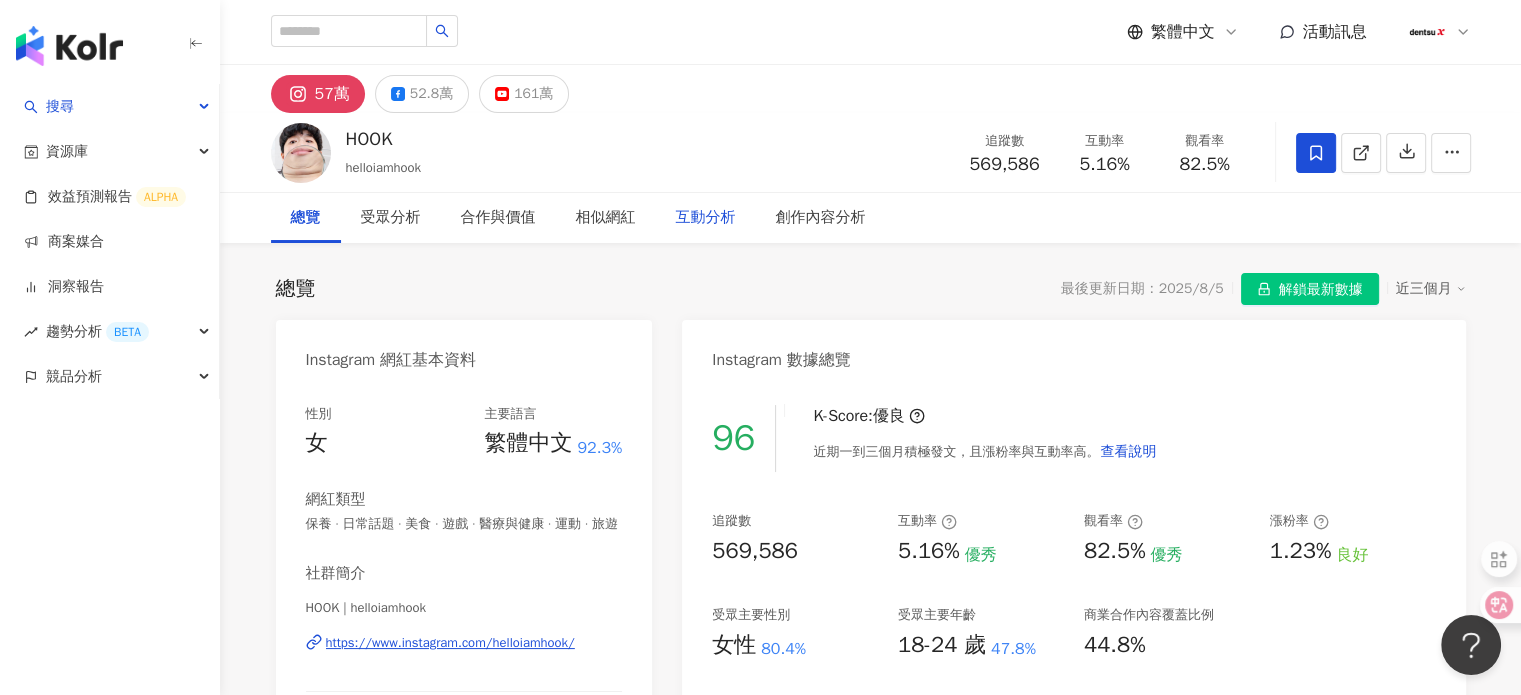 click on "互動分析" at bounding box center [706, 218] 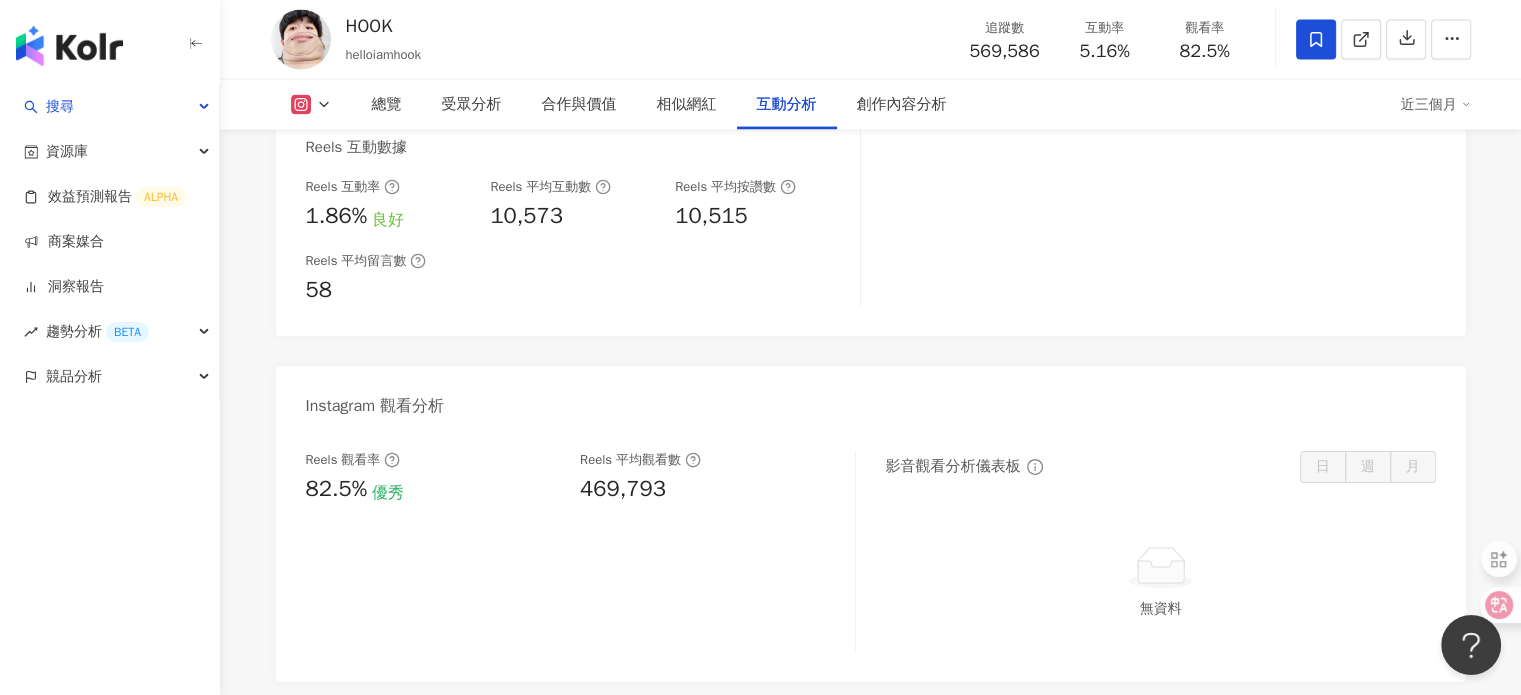 scroll, scrollTop: 4152, scrollLeft: 0, axis: vertical 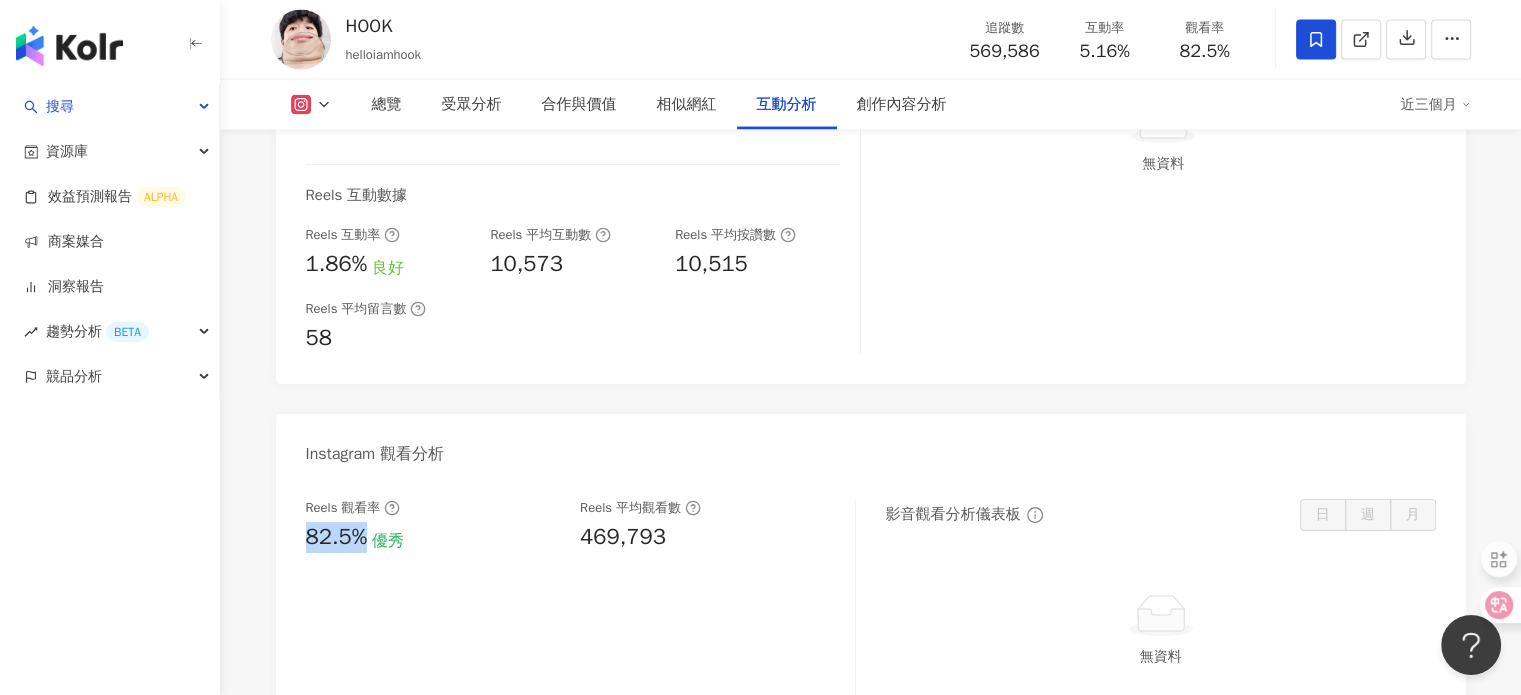 drag, startPoint x: 341, startPoint y: 523, endPoint x: 298, endPoint y: 526, distance: 43.104523 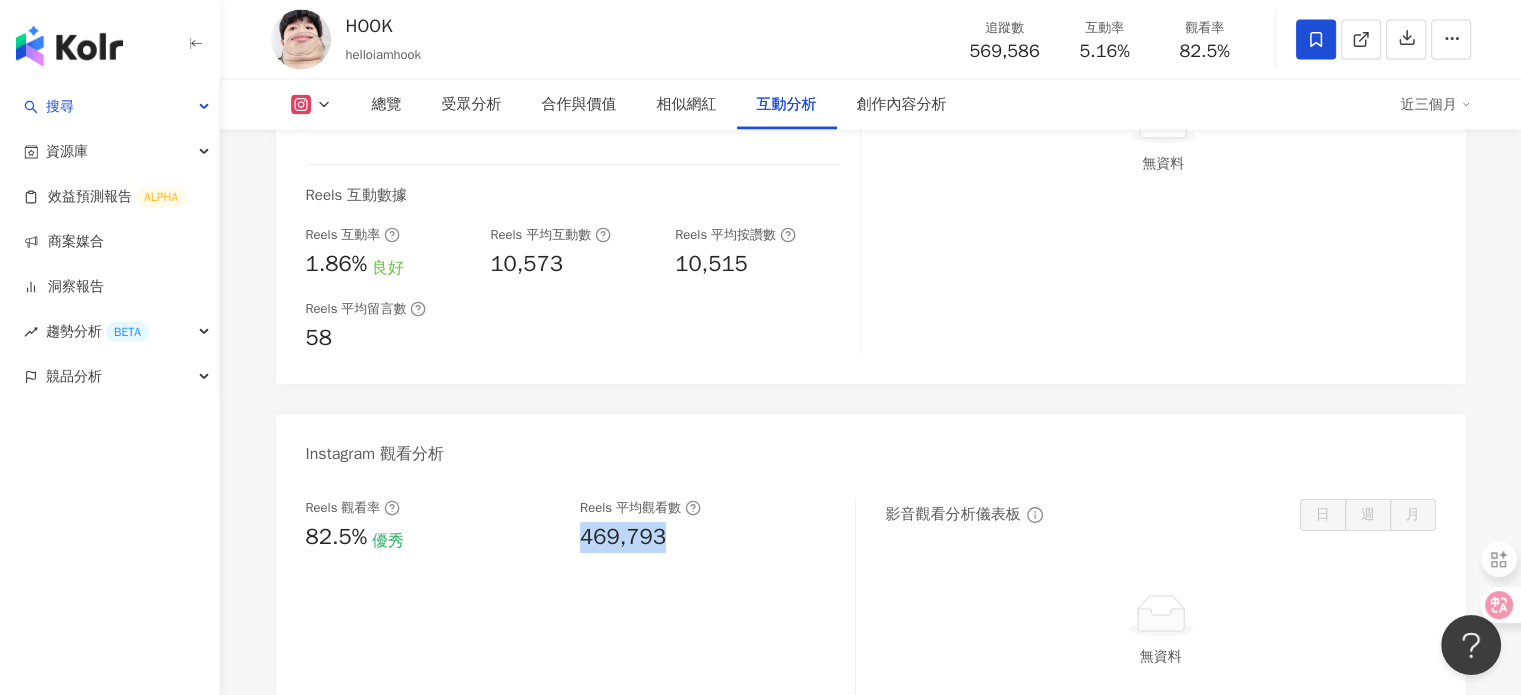 drag, startPoint x: 668, startPoint y: 524, endPoint x: 573, endPoint y: 527, distance: 95.047356 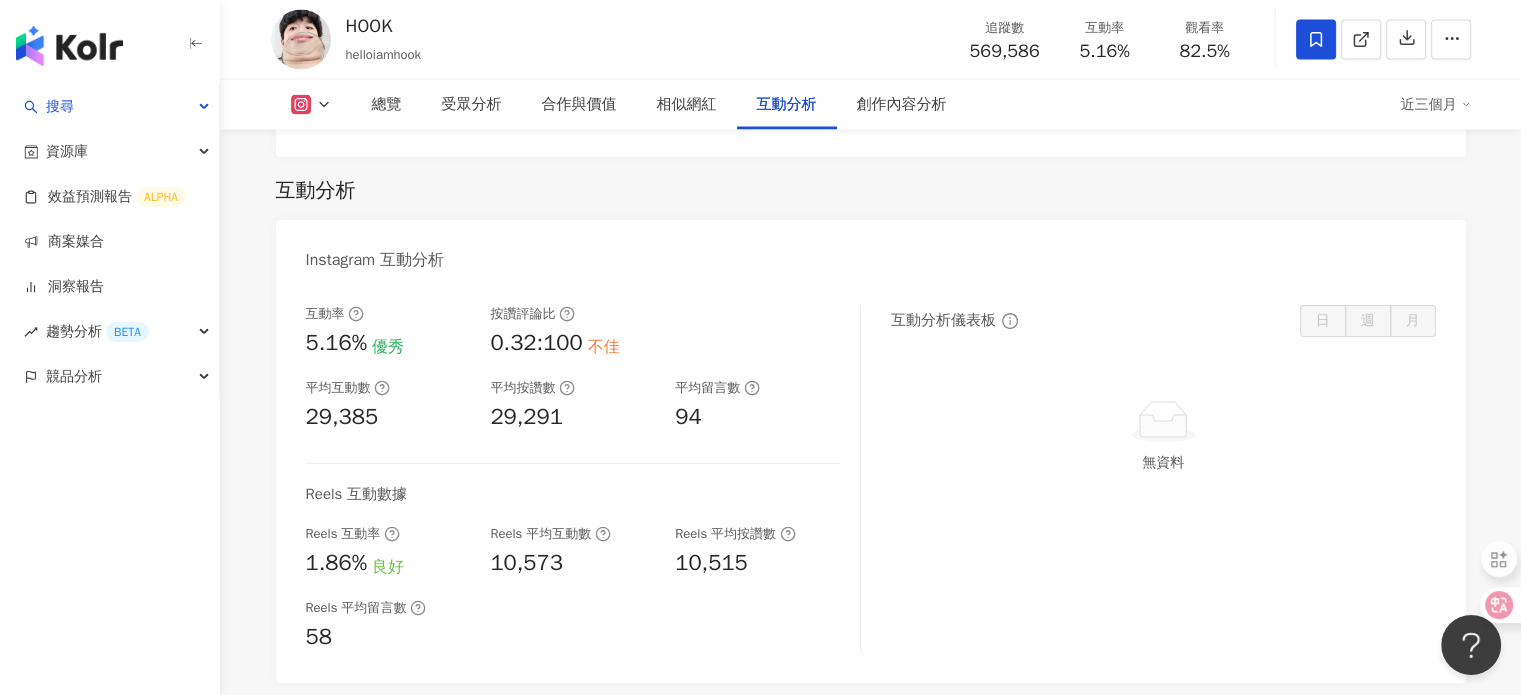 scroll, scrollTop: 3852, scrollLeft: 0, axis: vertical 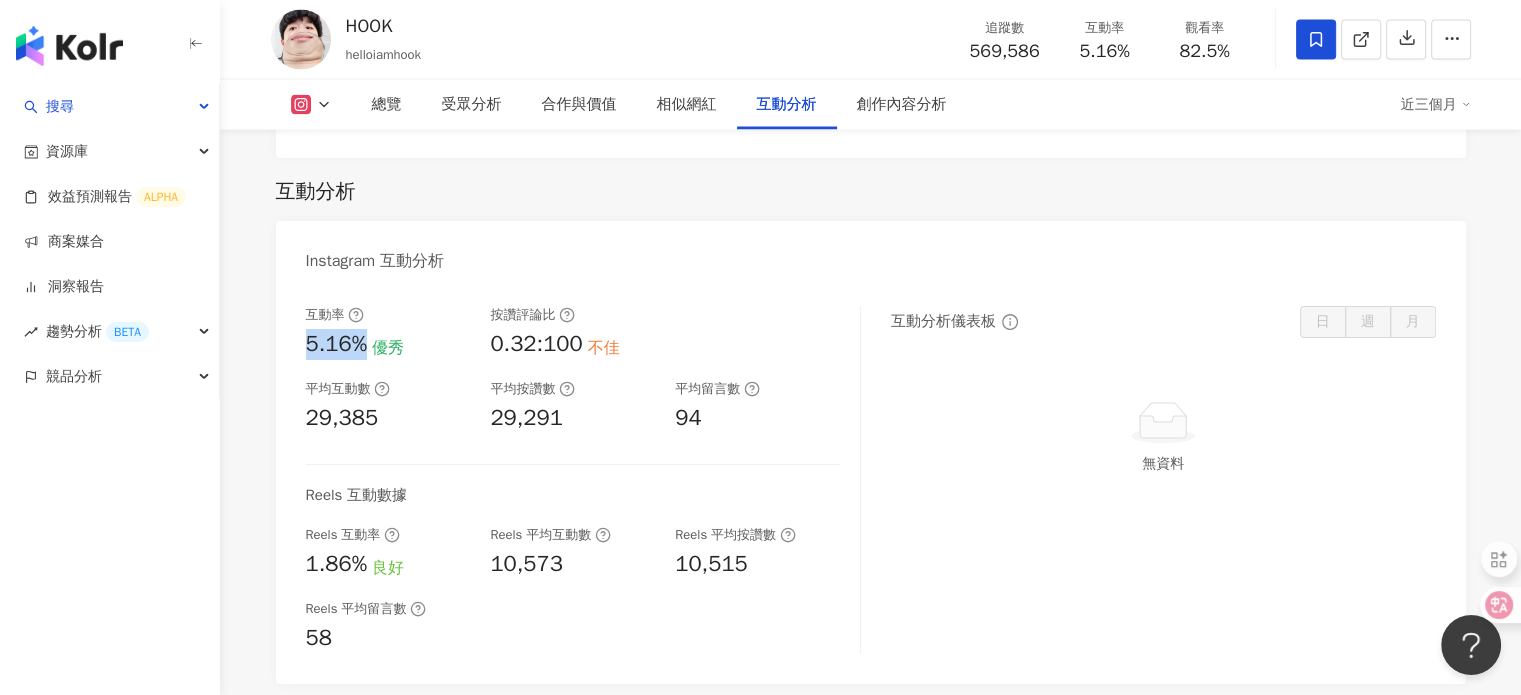 drag, startPoint x: 365, startPoint y: 315, endPoint x: 306, endPoint y: 327, distance: 60.207973 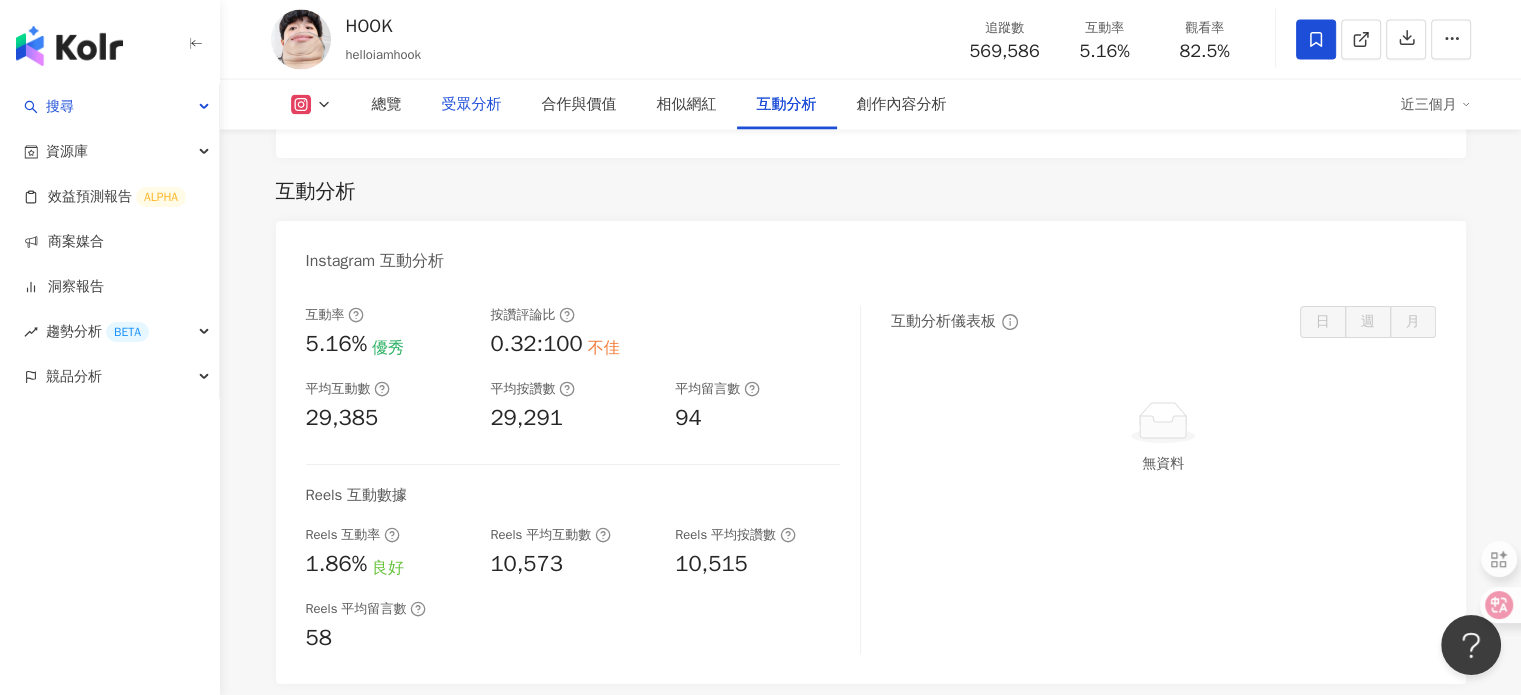 click on "受眾分析" at bounding box center [472, 105] 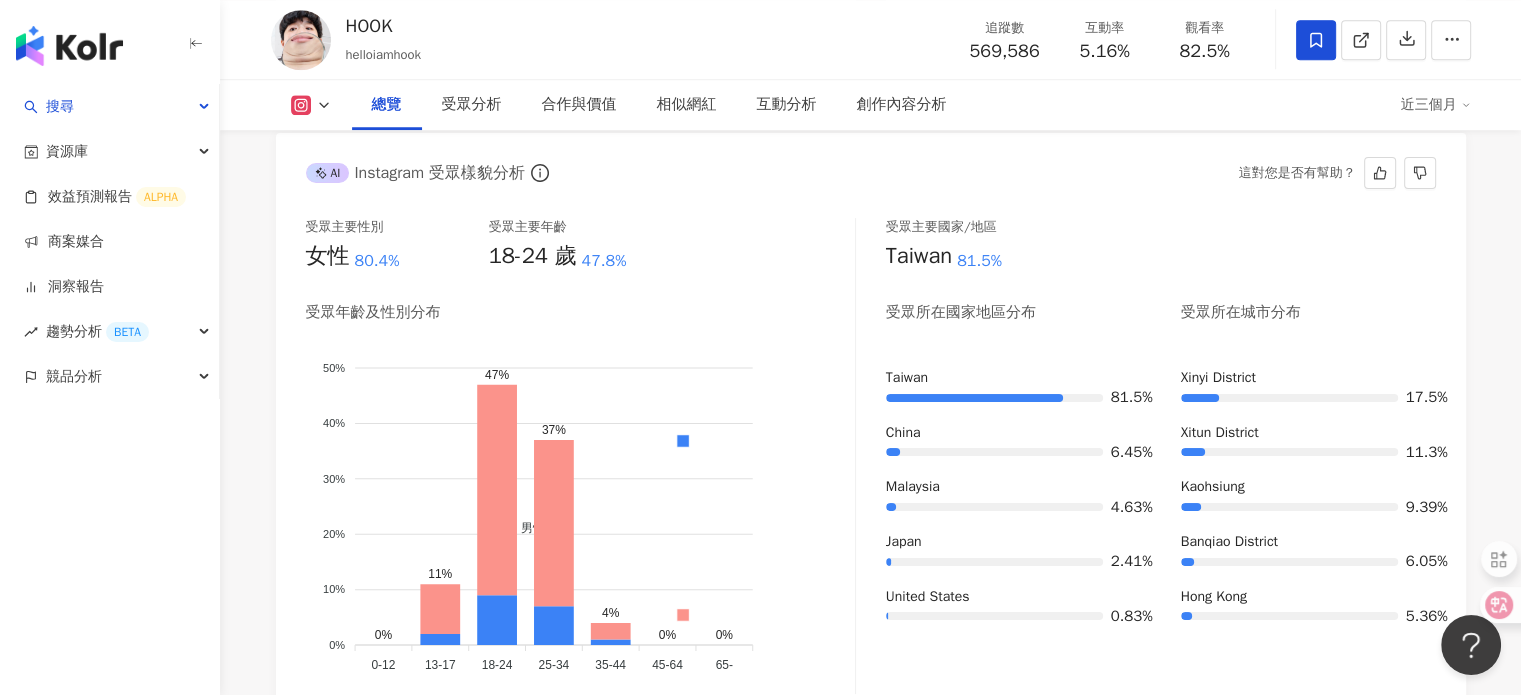 scroll, scrollTop: 1814, scrollLeft: 0, axis: vertical 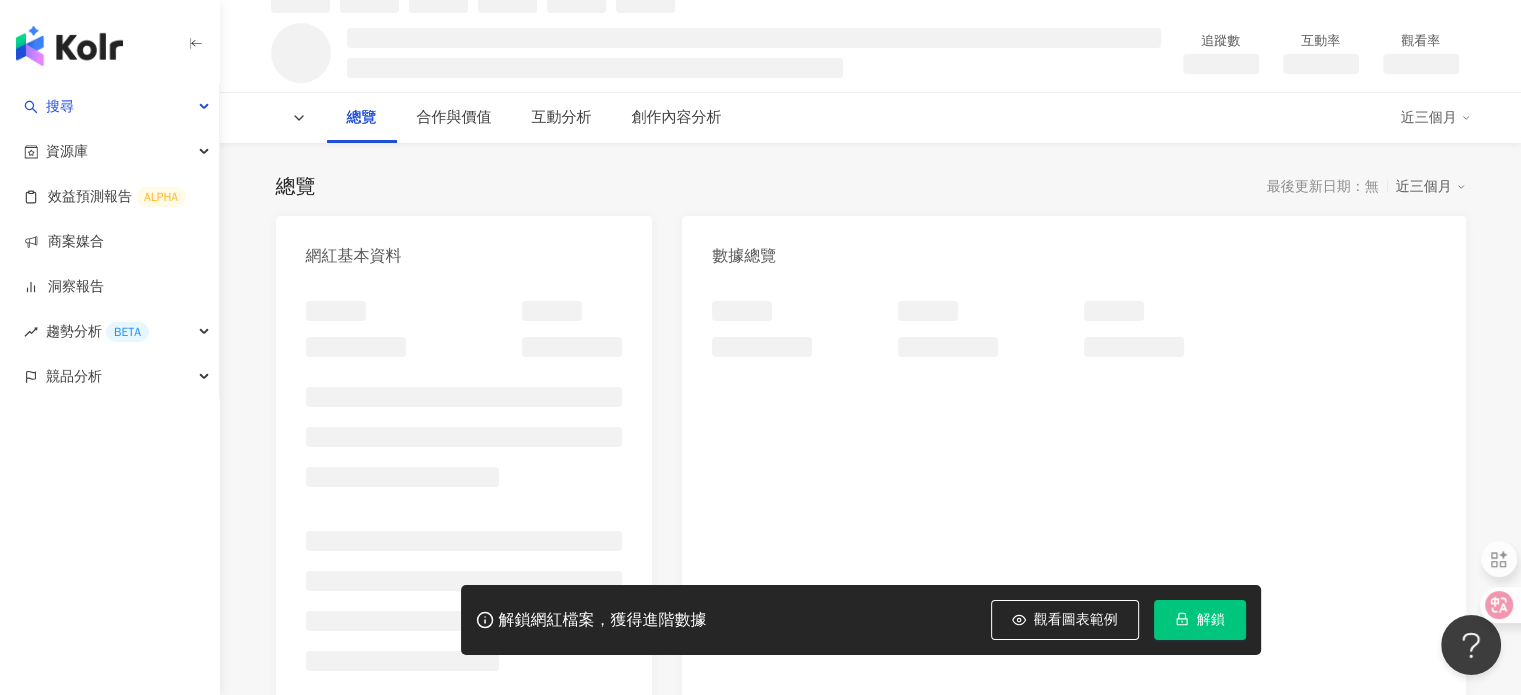 click on "解鎖" at bounding box center (1211, 620) 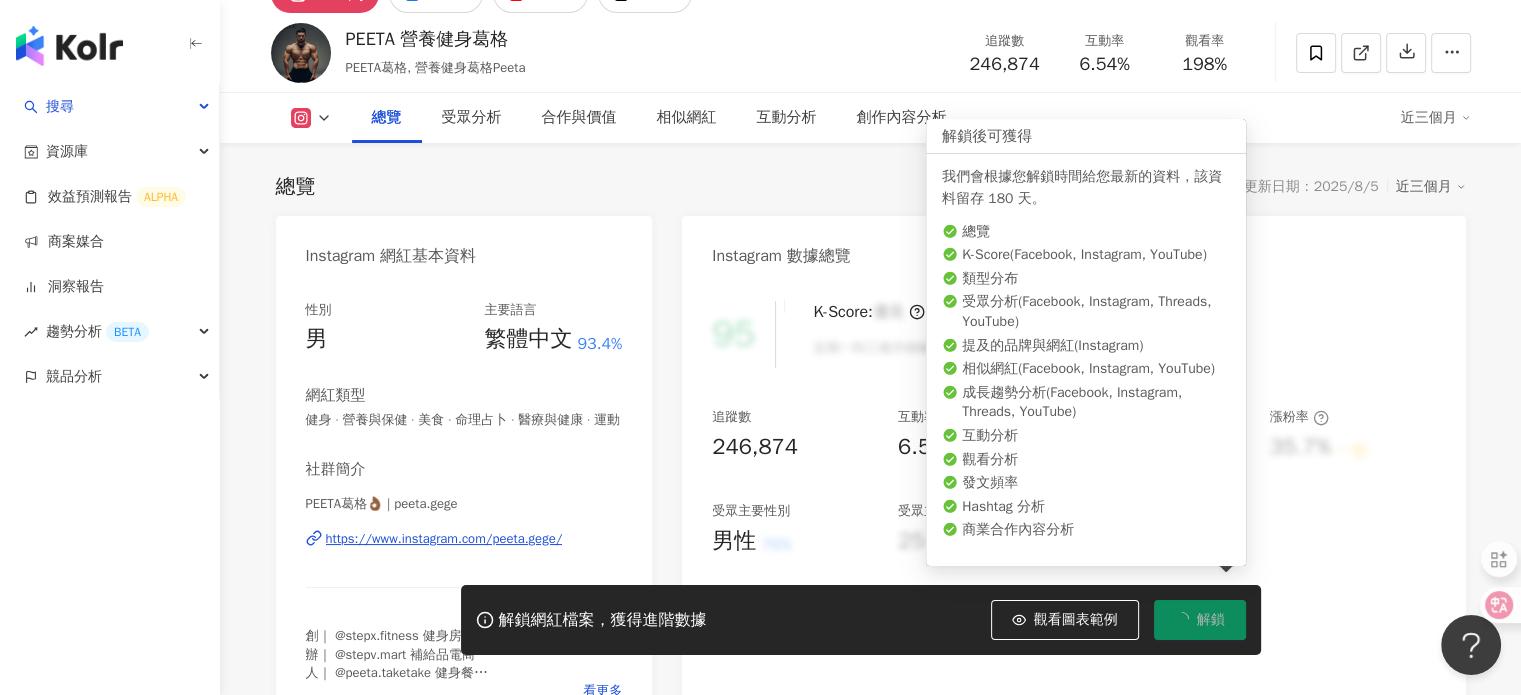 scroll, scrollTop: 78, scrollLeft: 0, axis: vertical 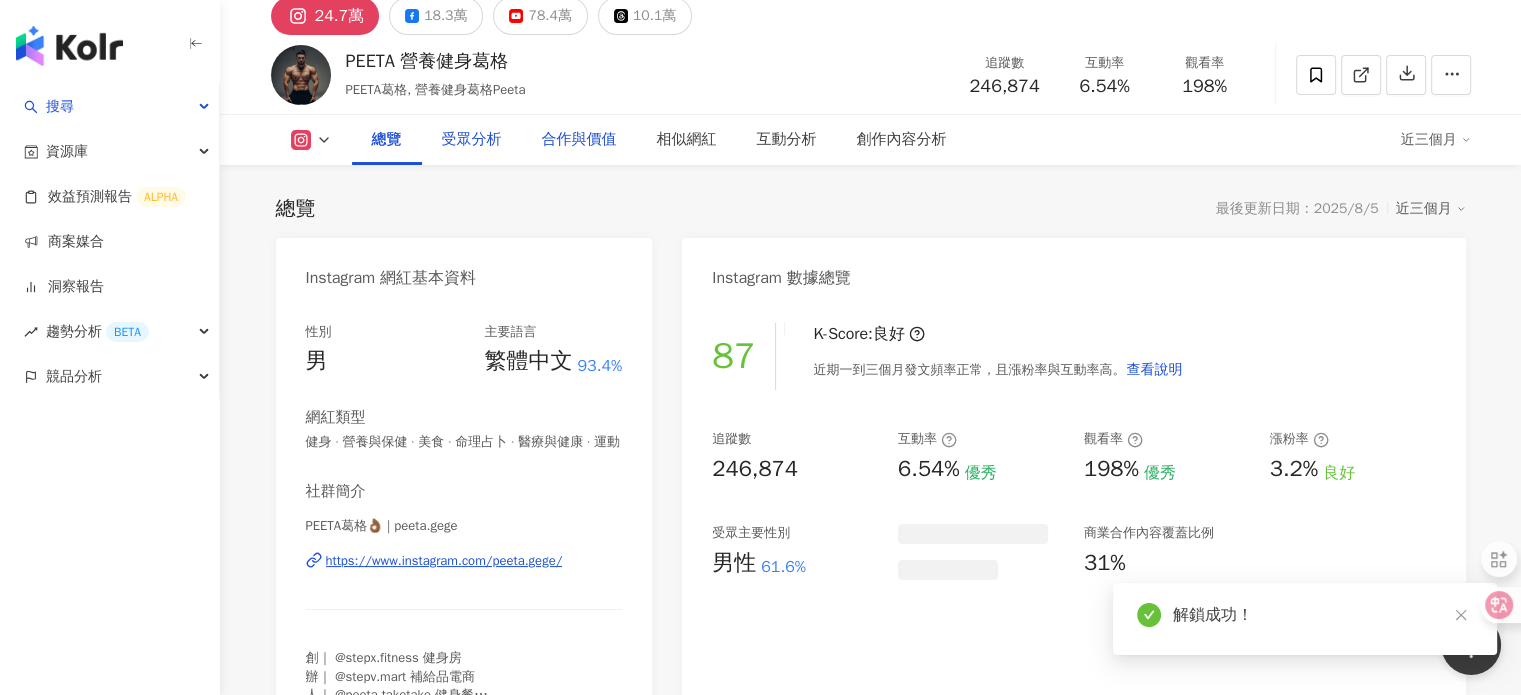 click on "受眾分析" at bounding box center [472, 140] 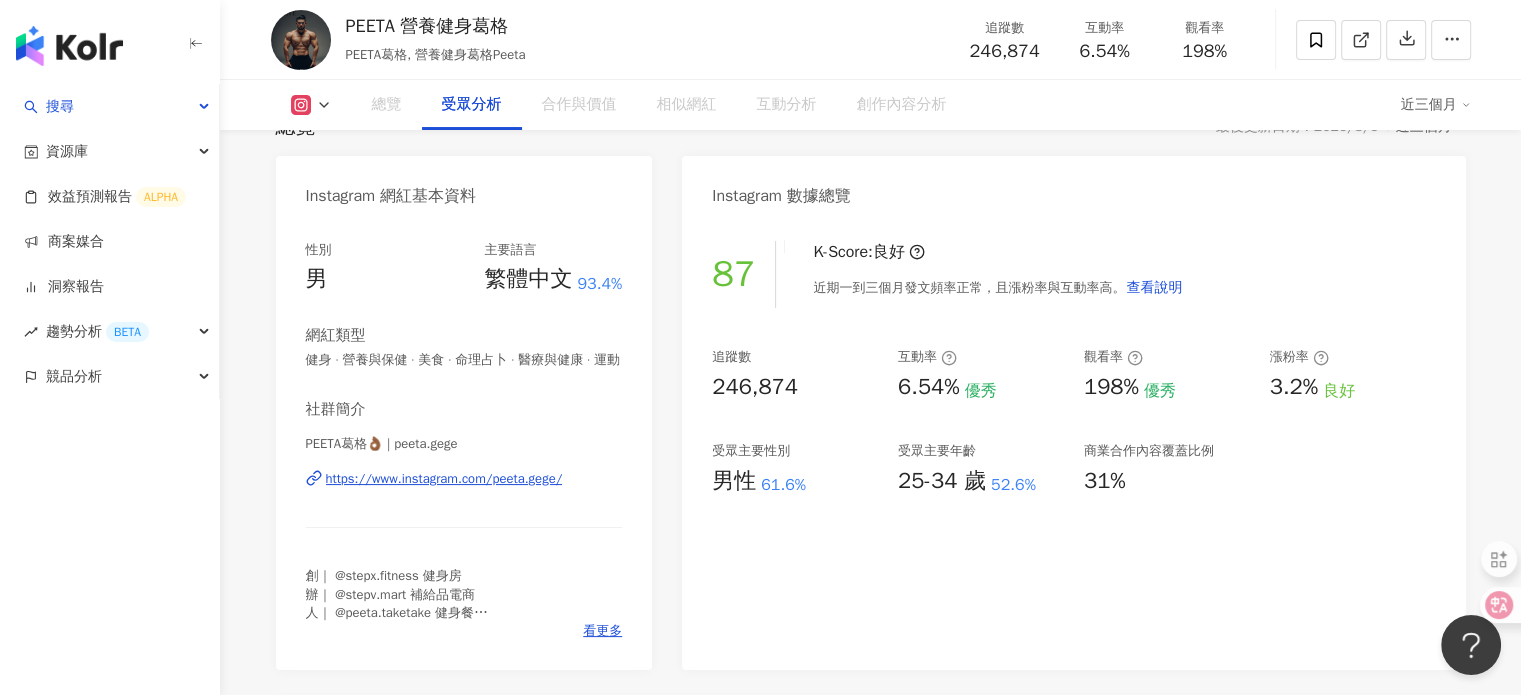 scroll, scrollTop: 378, scrollLeft: 0, axis: vertical 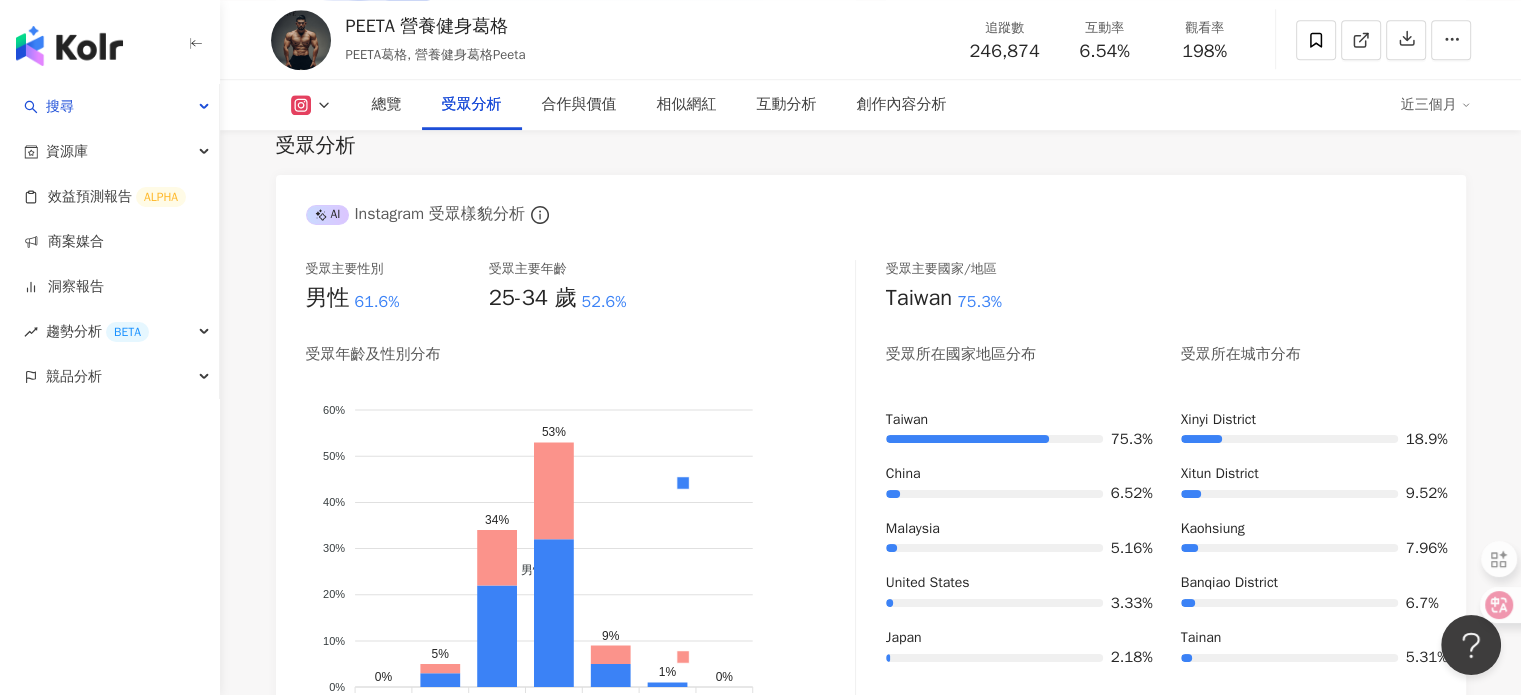 click on "受眾分析 AI Instagram 受眾樣貌分析 受眾主要性別   男性 61.6% 受眾主要年齡   25-34 歲 52.6% 受眾年齡及性別分布 男性 女性 60% 60% 50% 50% 40% 40% 30% 30% 20% 20% 10% 10% 0% 0% 0% 5% 34% 53% 9% 1% 0% 0-12 0-12 13-17 13-17 18-24 18-24 25-34 25-34 35-44 35-44 45-64 45-64 65- 65- 受眾主要國家/地區   Taiwan 75.3% 受眾所在國家地區分布 受眾所在城市分布 Taiwan 75.3% China 6.52% Malaysia 5.16% United States 3.33% Japan 2.18% Xinyi District 18.9% Xitun District 9.52% Kaohsiung 7.96% Banqiao District 6.7% Tainan 5.31% AI 真粉比例 真實粉絲 其他 真粉比例 87.1%" at bounding box center (871, 612) 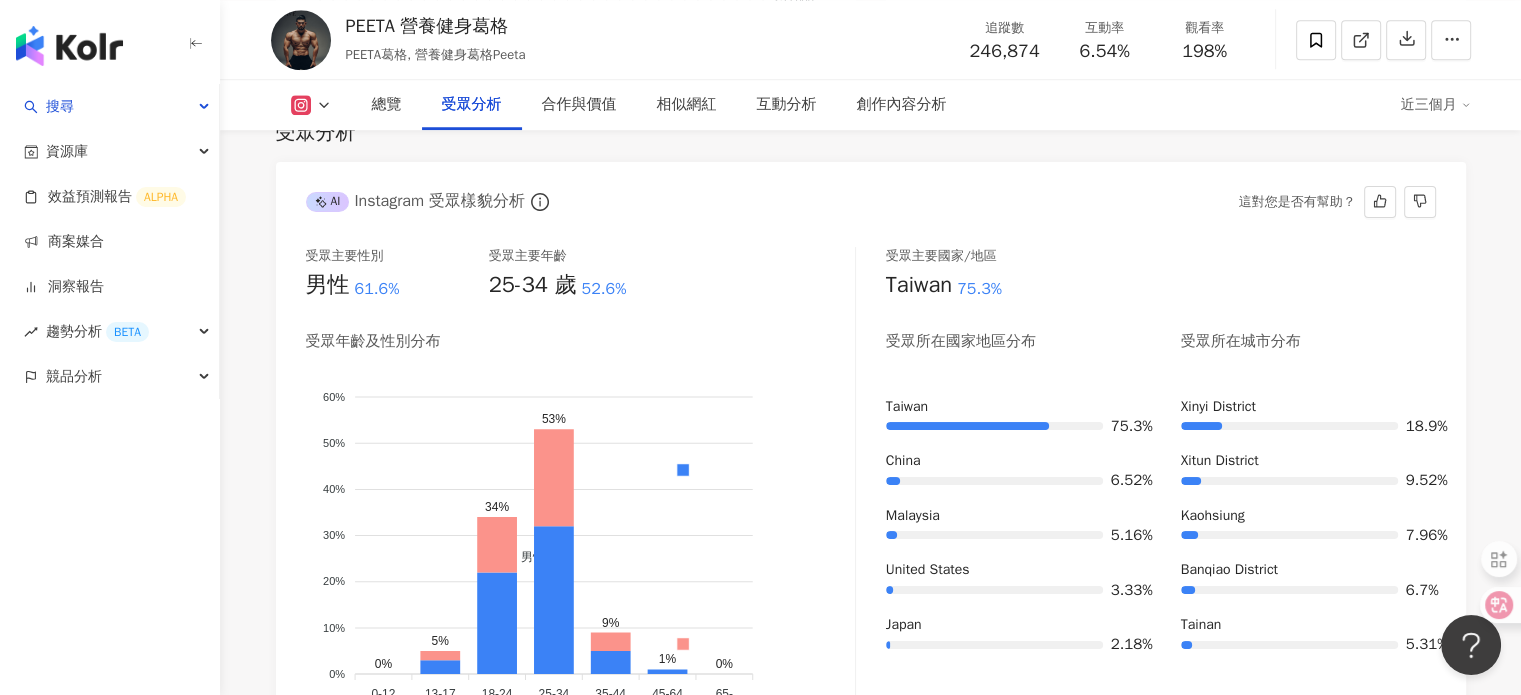 scroll, scrollTop: 1726, scrollLeft: 0, axis: vertical 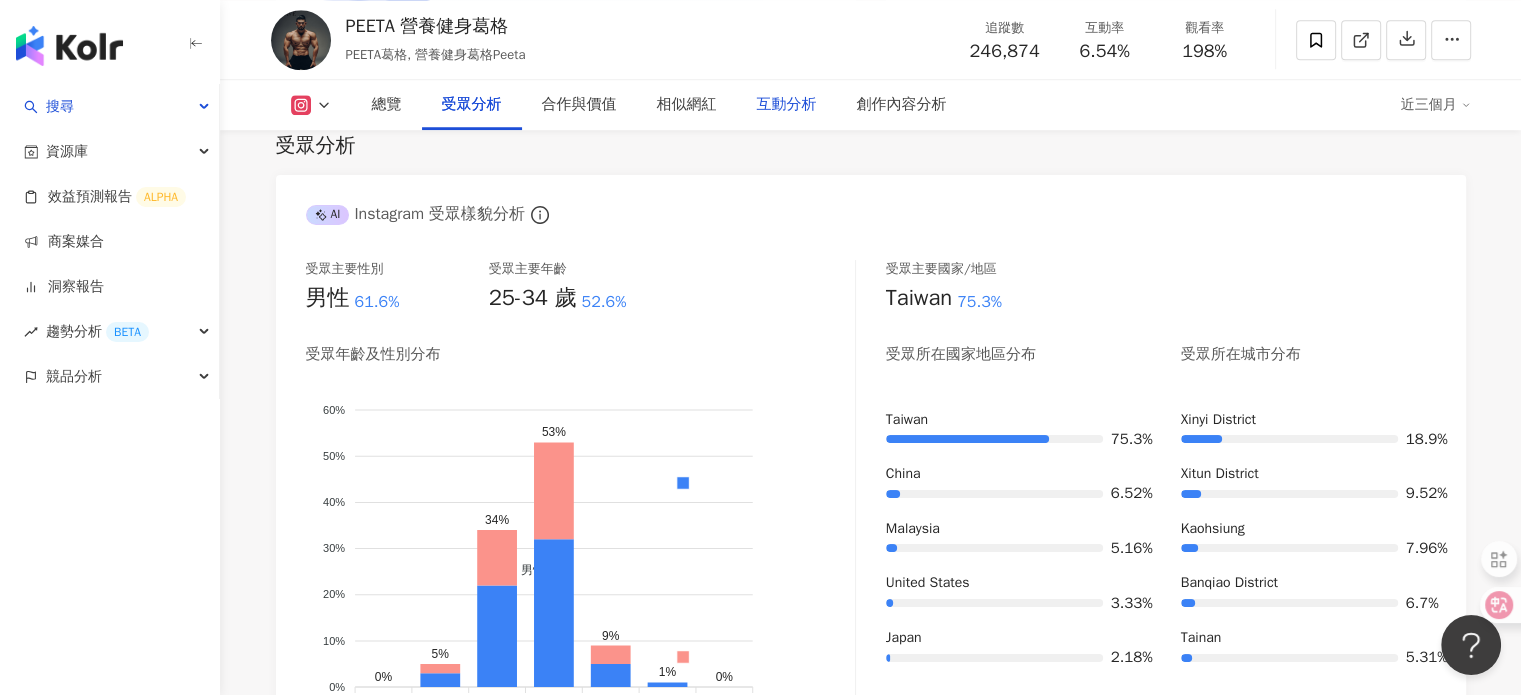 click on "互動分析" at bounding box center (787, 105) 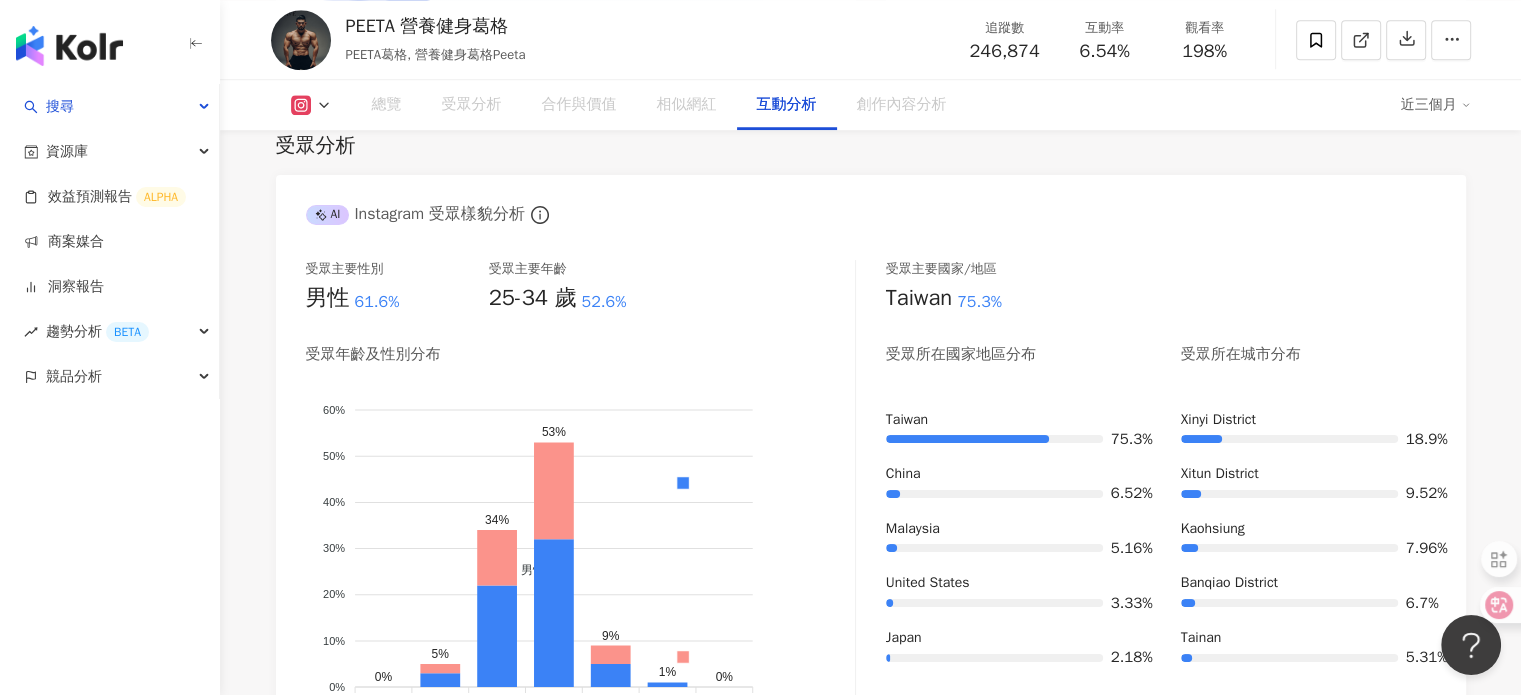 scroll, scrollTop: 4068, scrollLeft: 0, axis: vertical 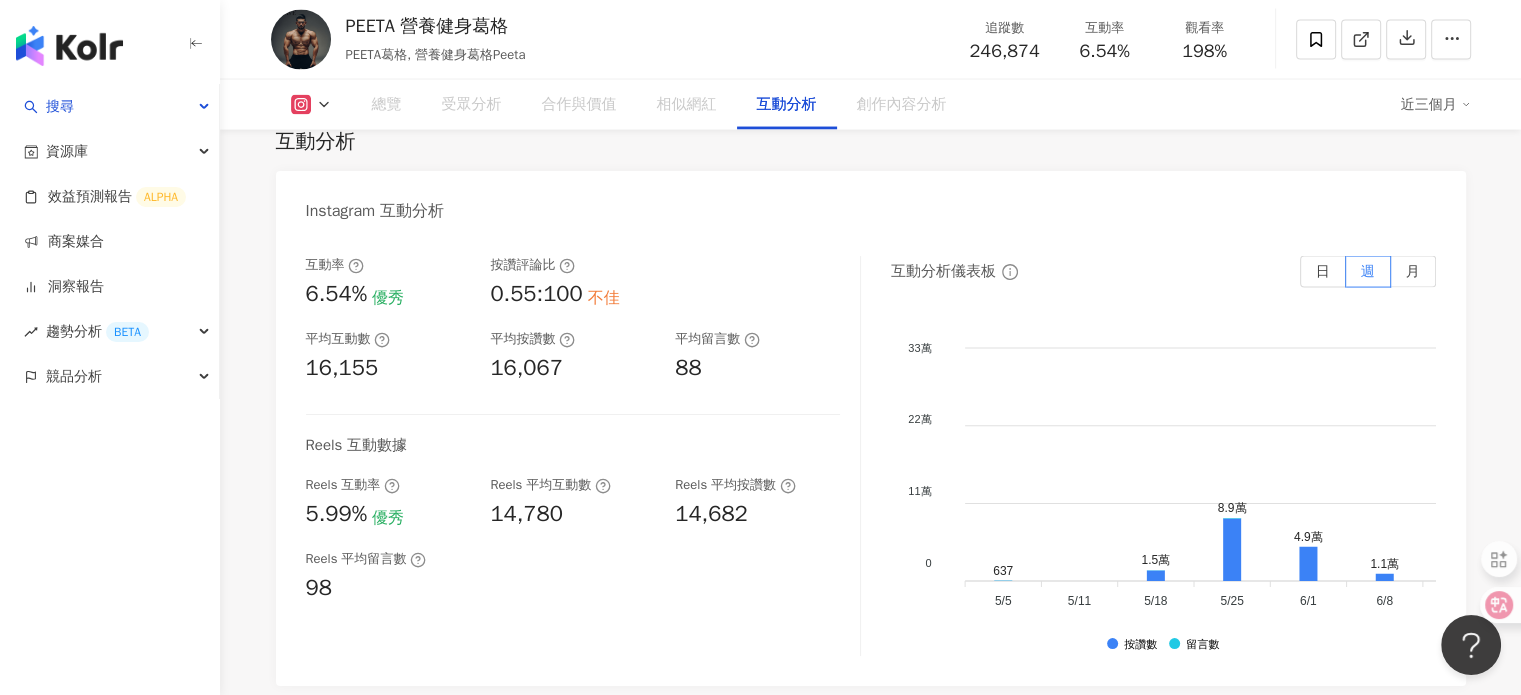 drag, startPoint x: 303, startPoint y: 321, endPoint x: 701, endPoint y: 25, distance: 496.00403 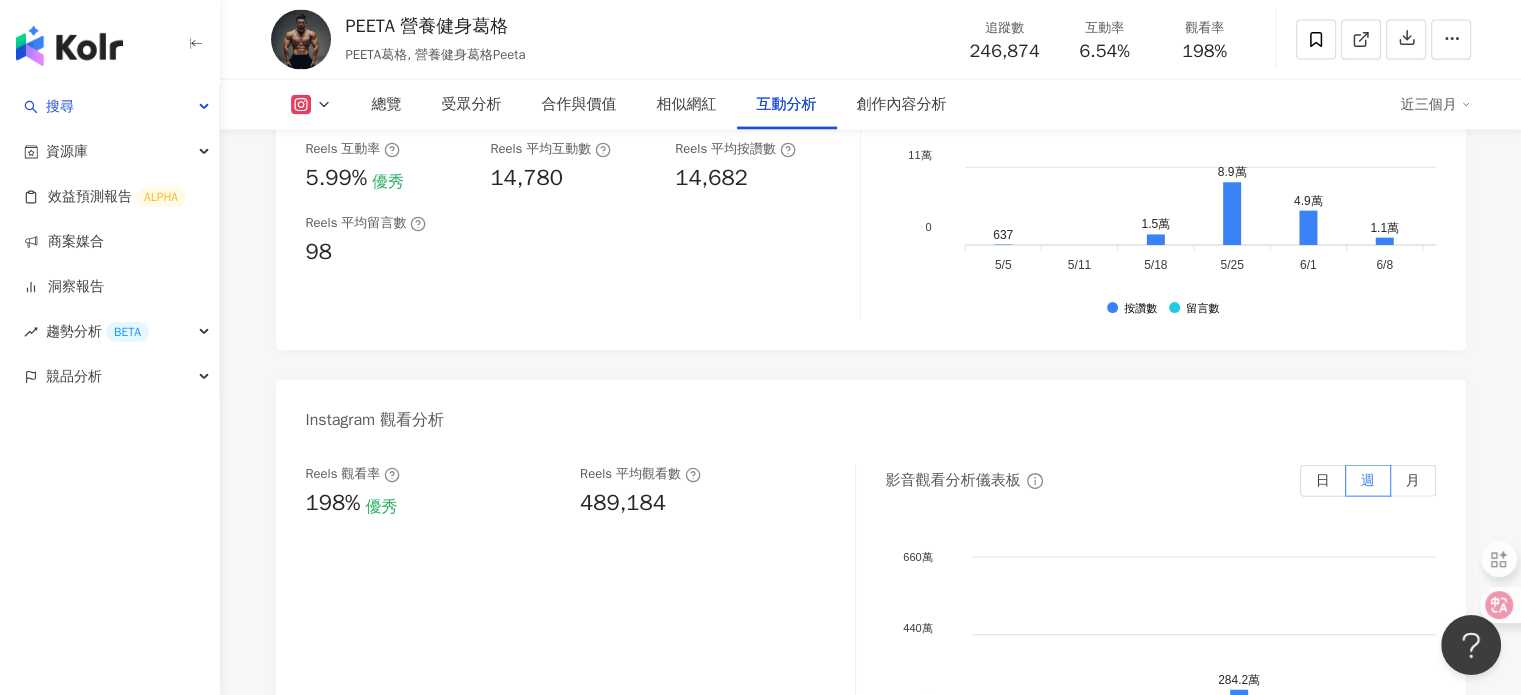 scroll, scrollTop: 4568, scrollLeft: 0, axis: vertical 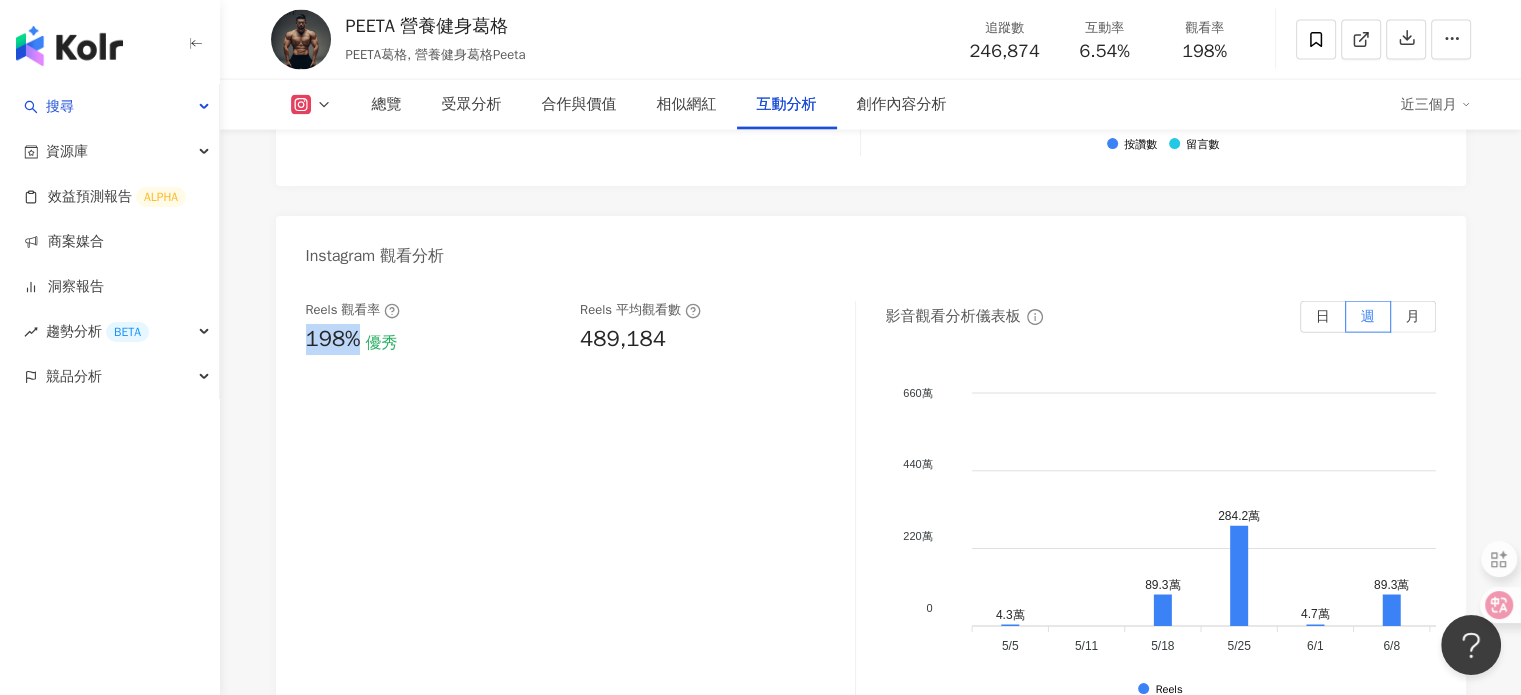 drag, startPoint x: 348, startPoint y: 368, endPoint x: 287, endPoint y: 371, distance: 61.073727 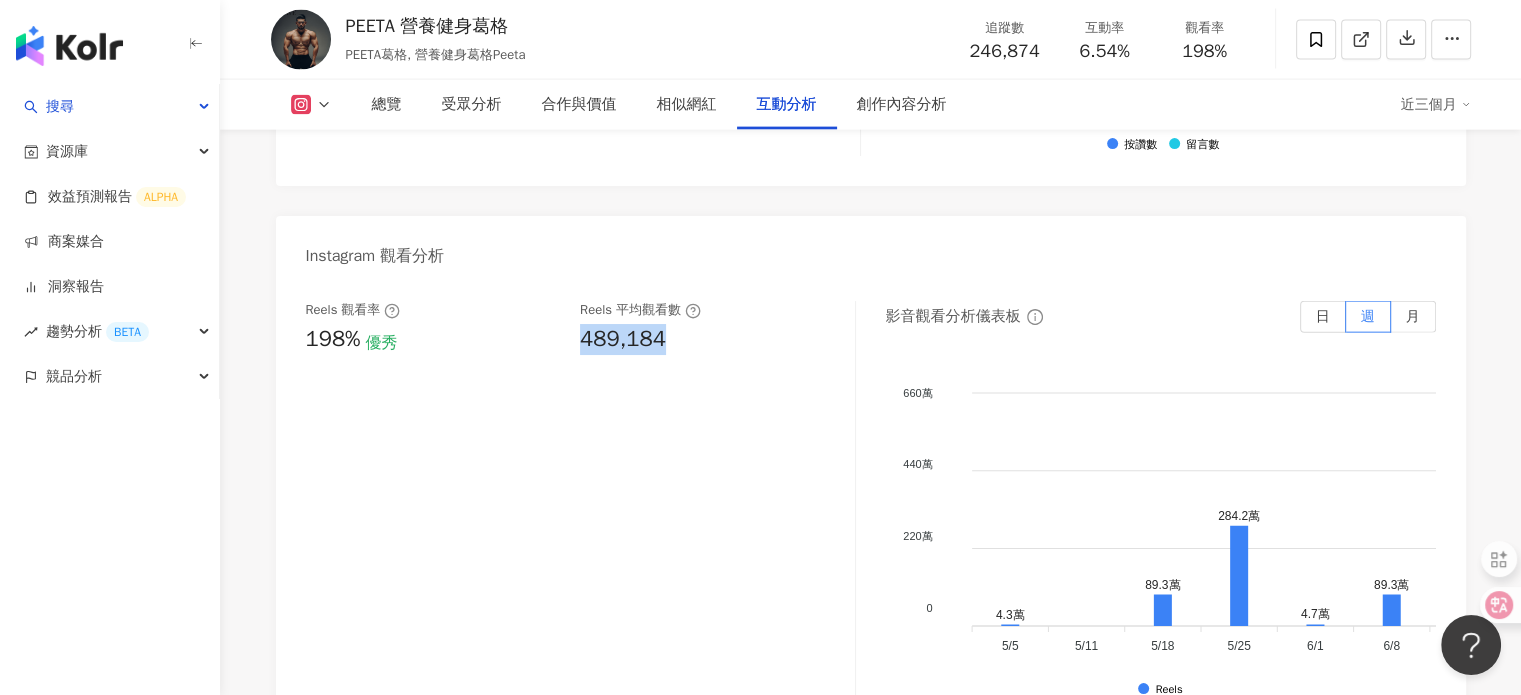 drag, startPoint x: 682, startPoint y: 357, endPoint x: 581, endPoint y: 357, distance: 101 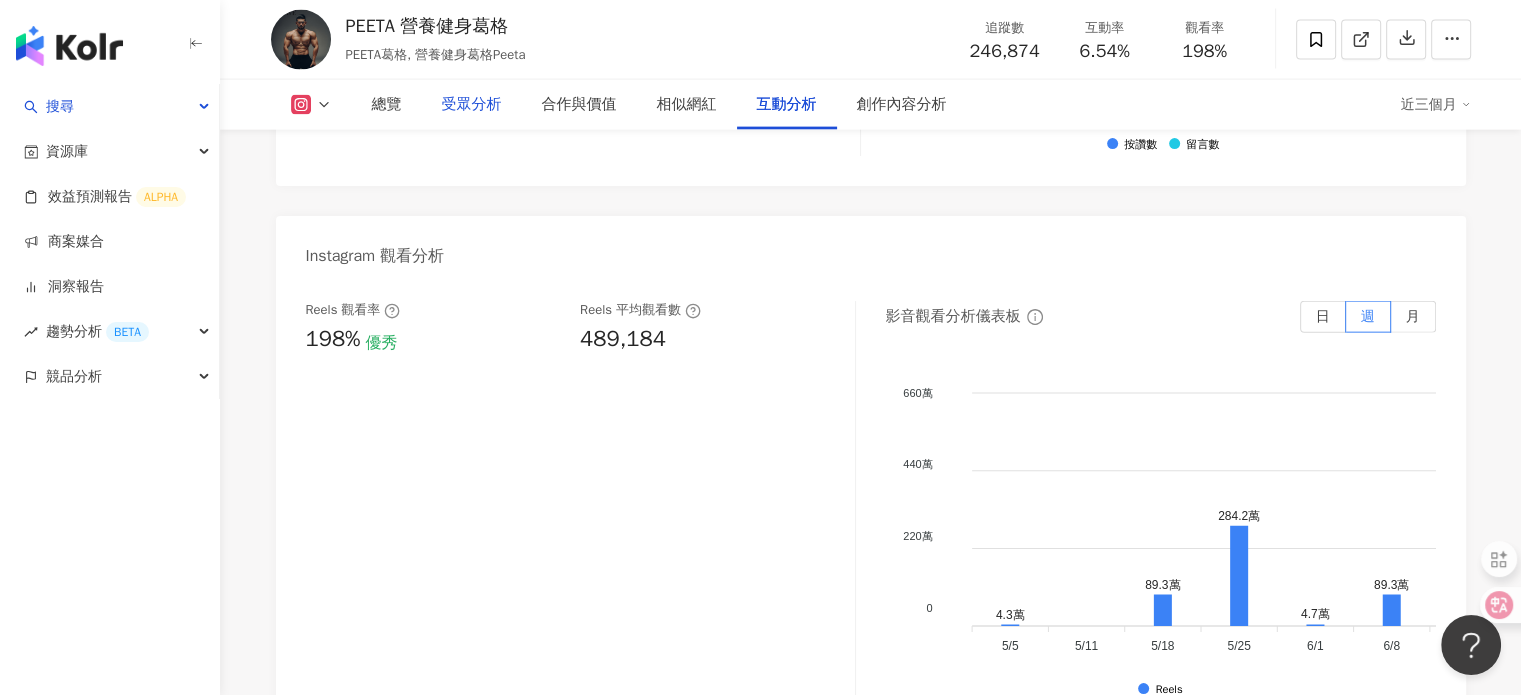 click on "受眾分析" at bounding box center [472, 105] 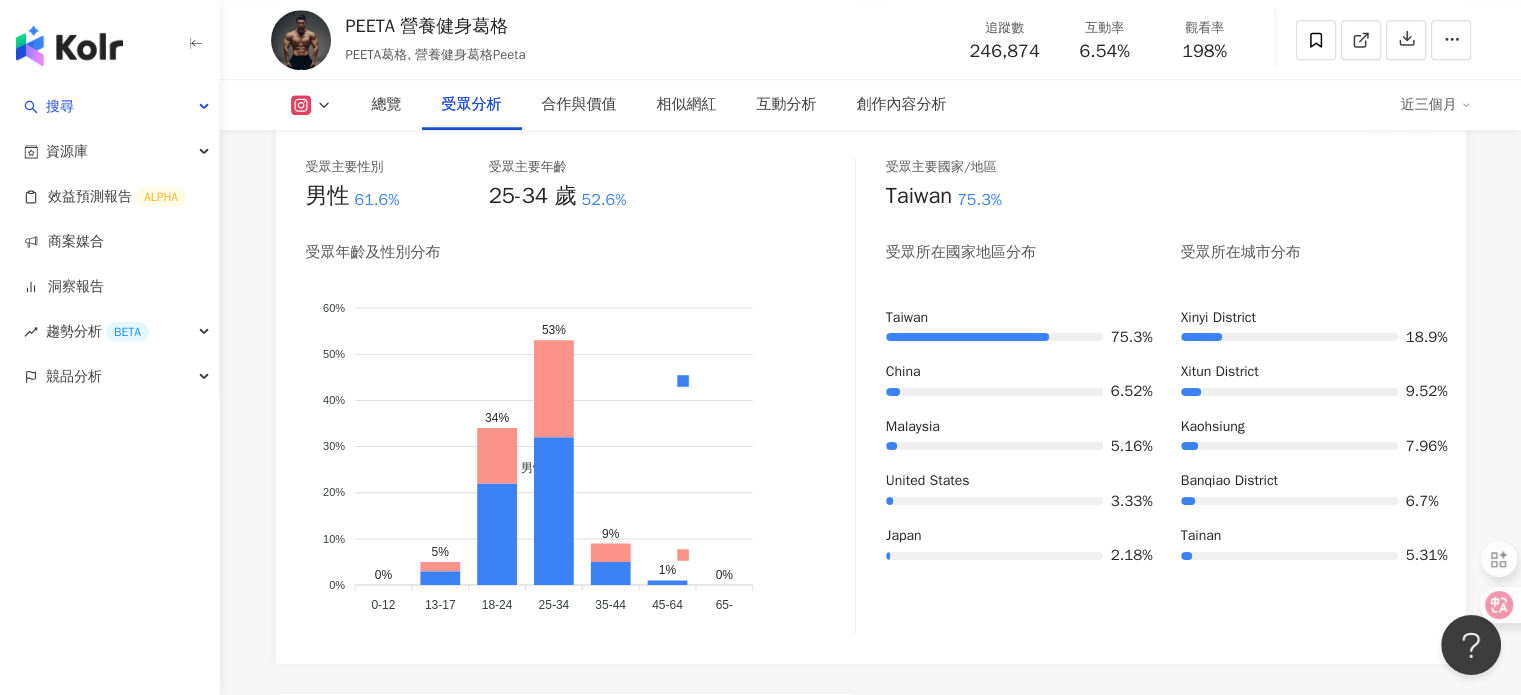 scroll, scrollTop: 1926, scrollLeft: 0, axis: vertical 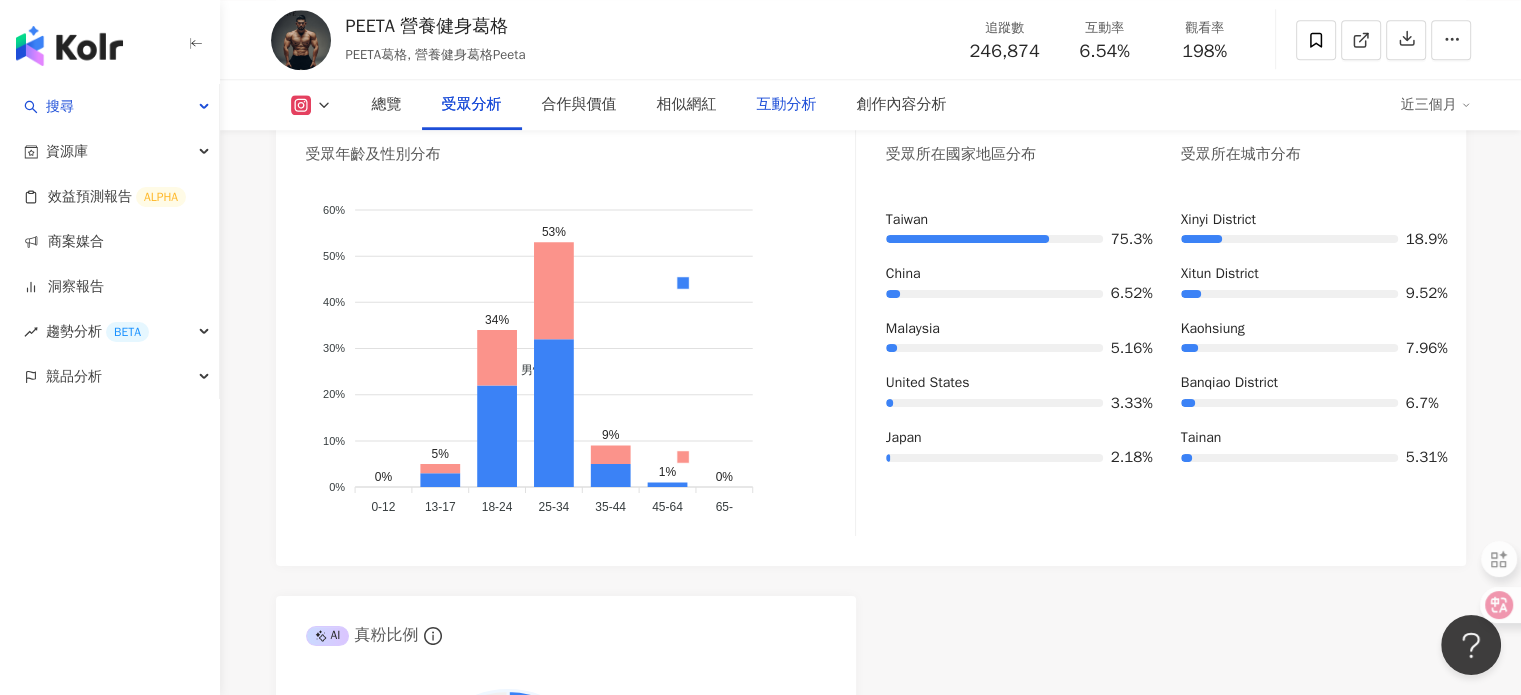 click on "互動分析" at bounding box center [787, 105] 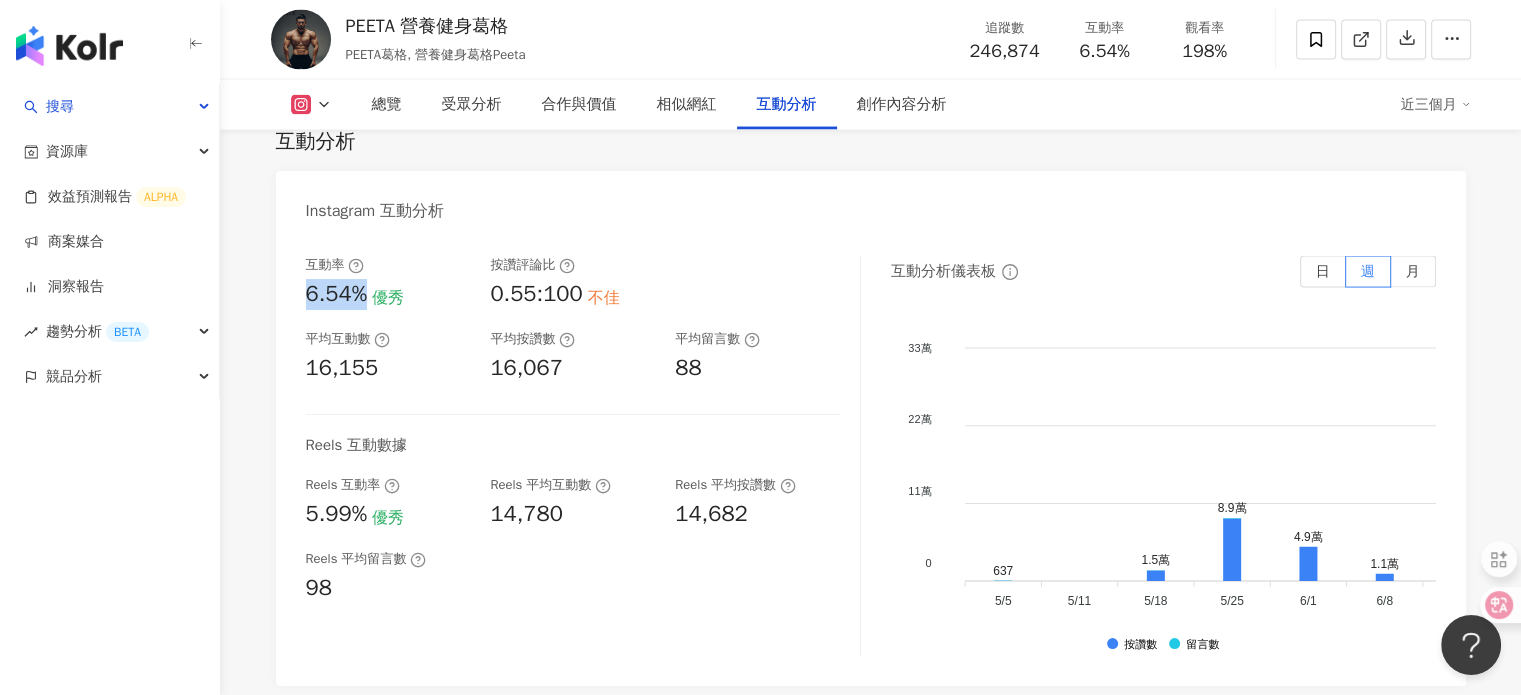 drag, startPoint x: 368, startPoint y: 315, endPoint x: 300, endPoint y: 321, distance: 68.26419 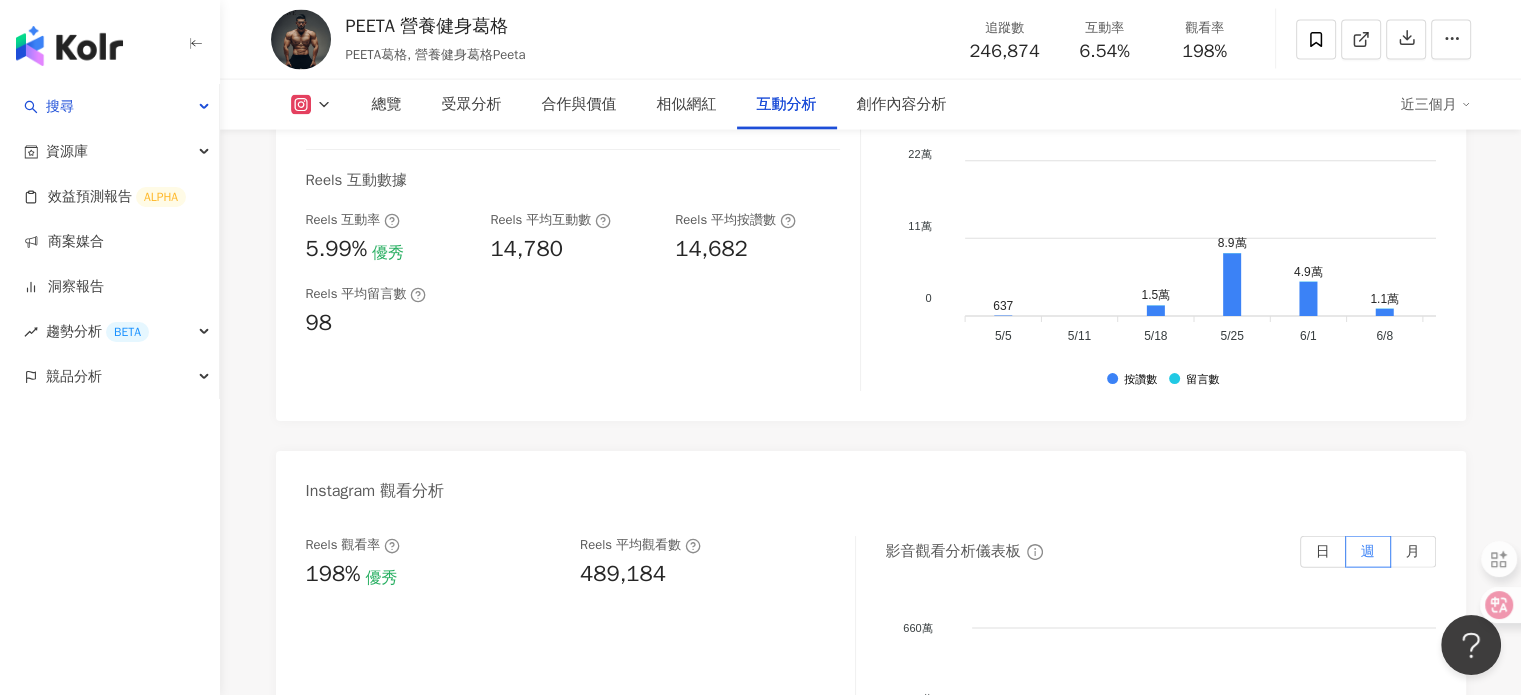 scroll, scrollTop: 4368, scrollLeft: 0, axis: vertical 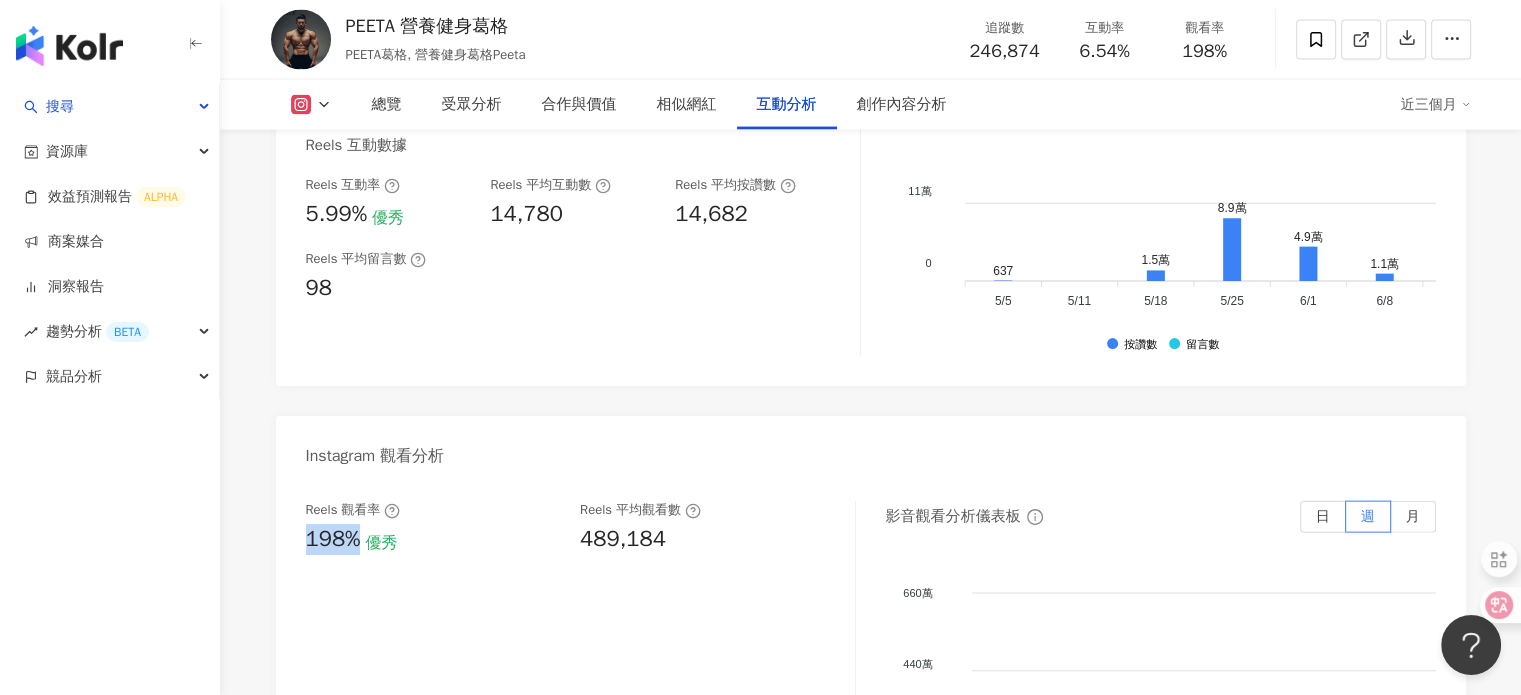 drag, startPoint x: 360, startPoint y: 573, endPoint x: 306, endPoint y: 570, distance: 54.08327 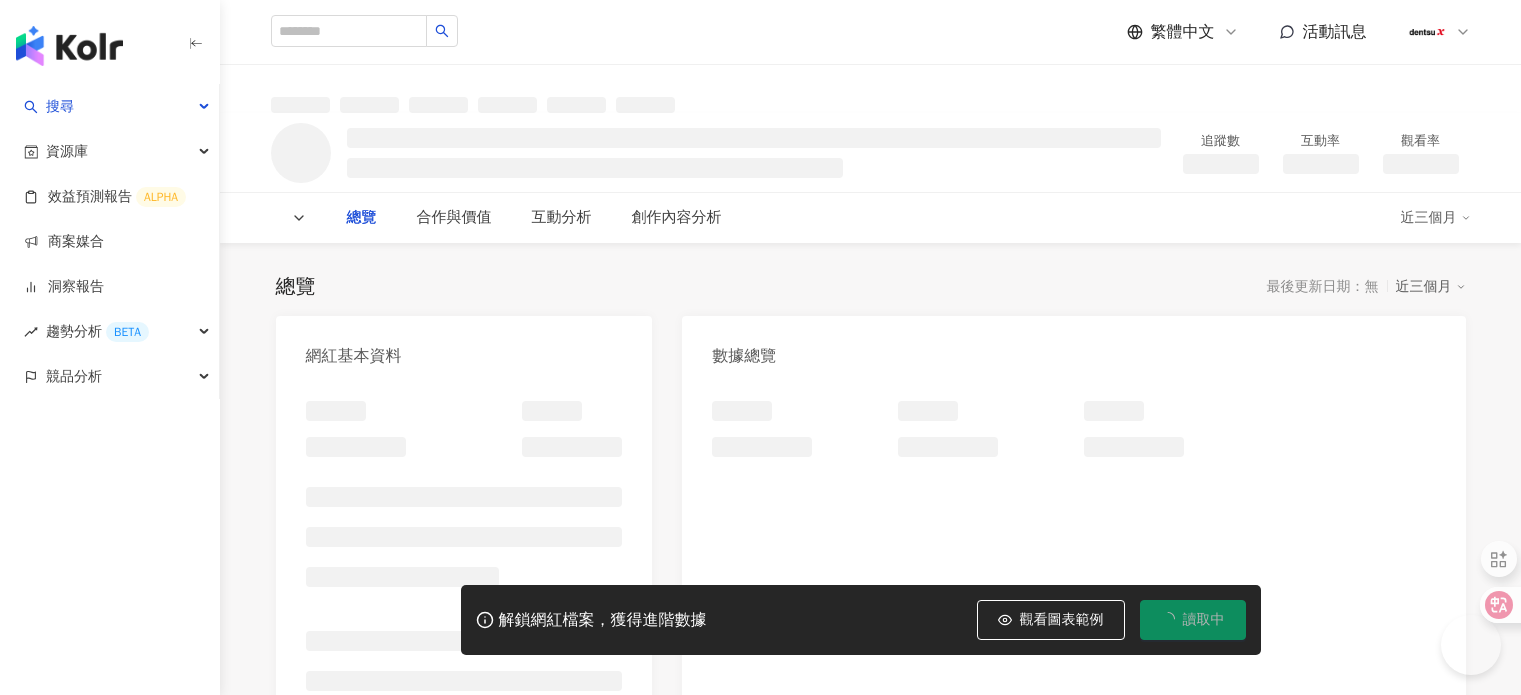 scroll, scrollTop: 0, scrollLeft: 0, axis: both 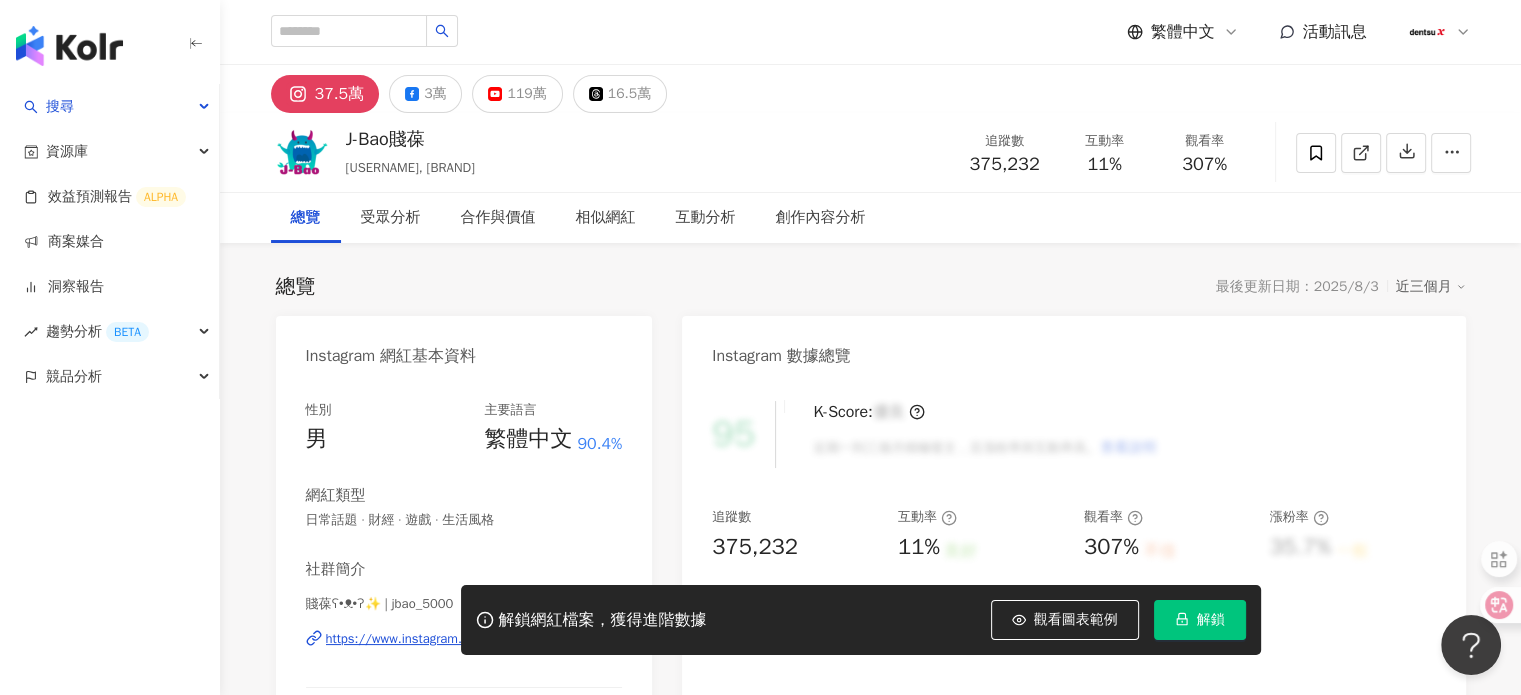 click on "解鎖" at bounding box center (1200, 620) 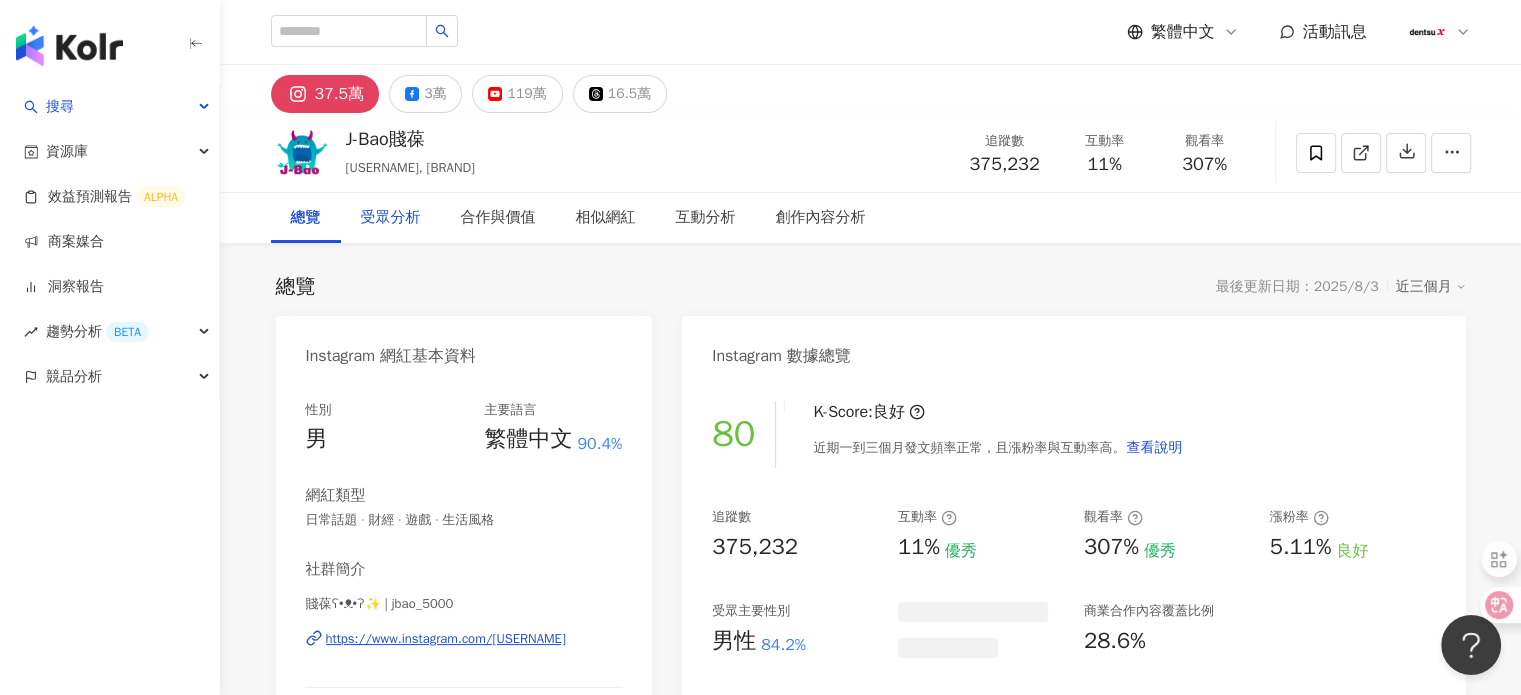 click on "受眾分析" at bounding box center (391, 218) 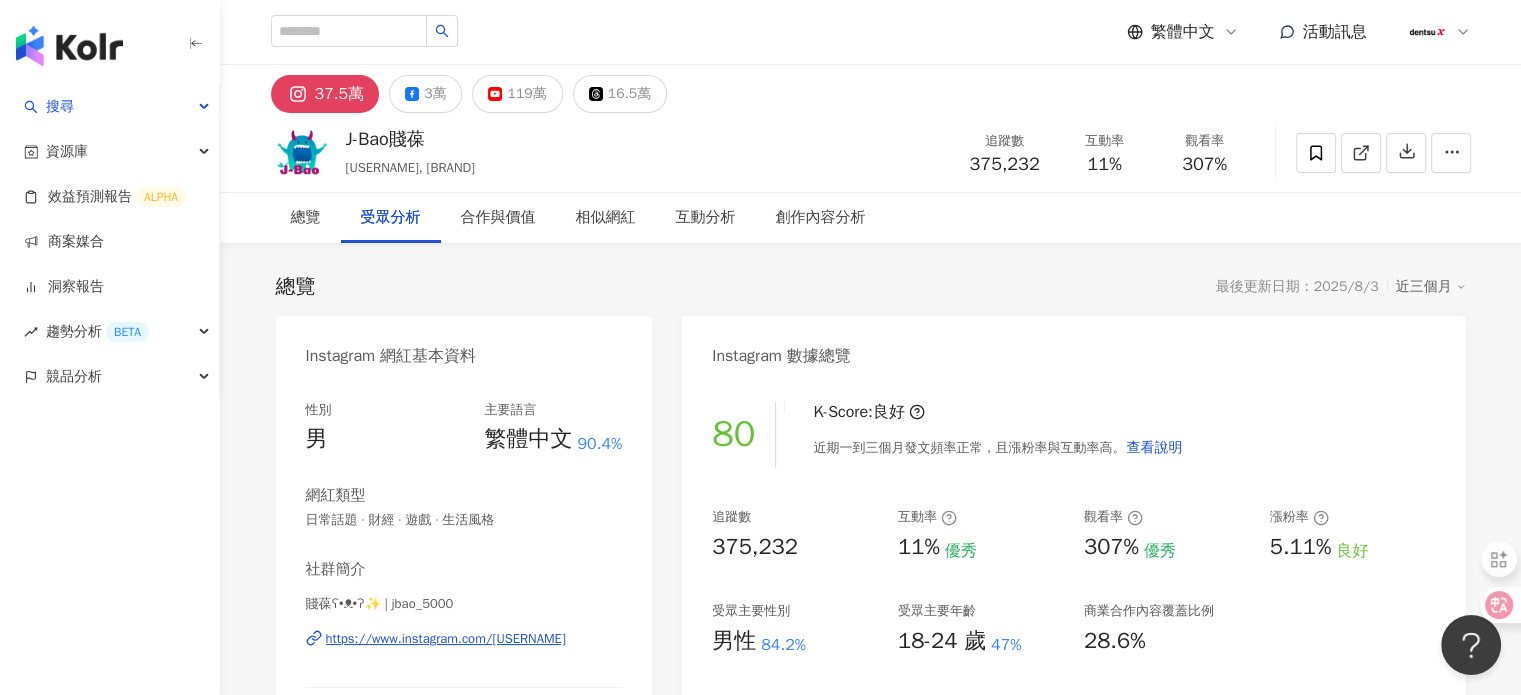 scroll, scrollTop: 1690, scrollLeft: 0, axis: vertical 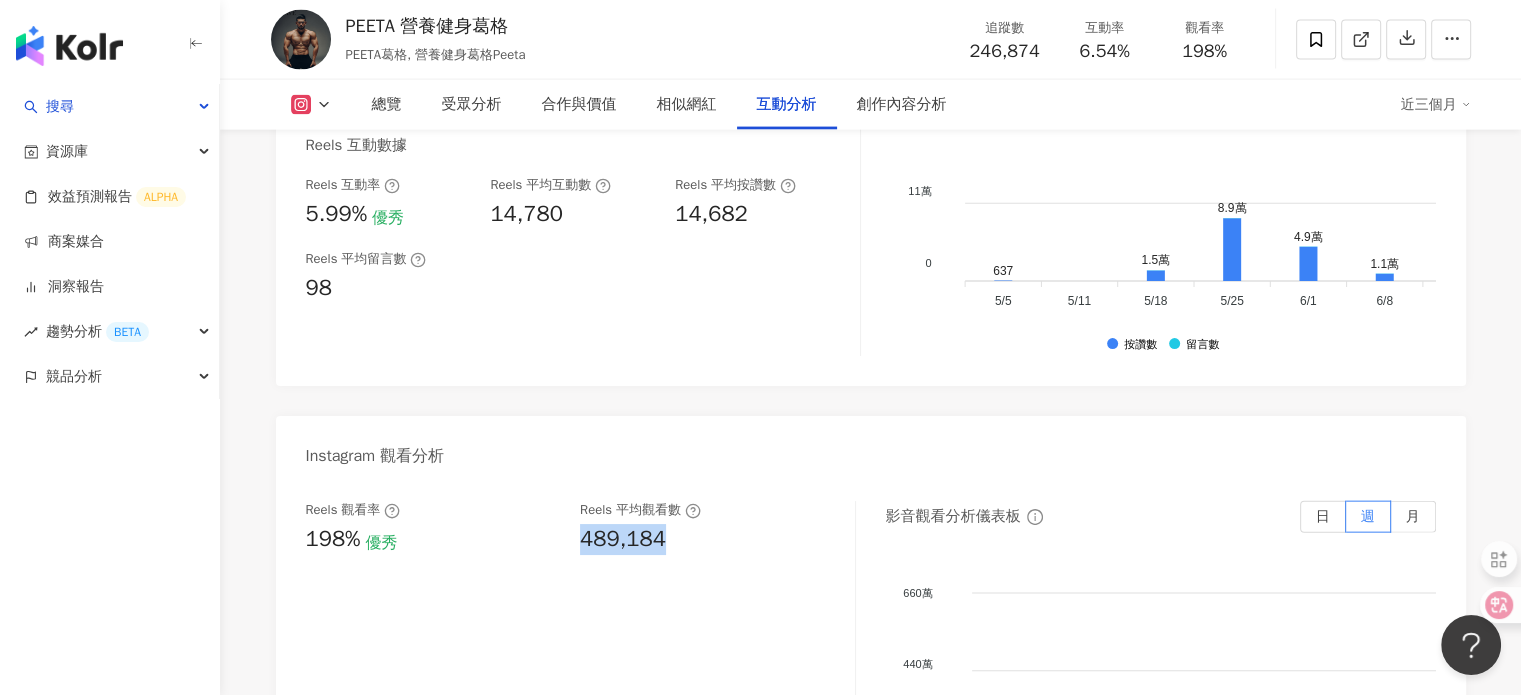 drag, startPoint x: 605, startPoint y: 582, endPoint x: 585, endPoint y: 580, distance: 20.09975 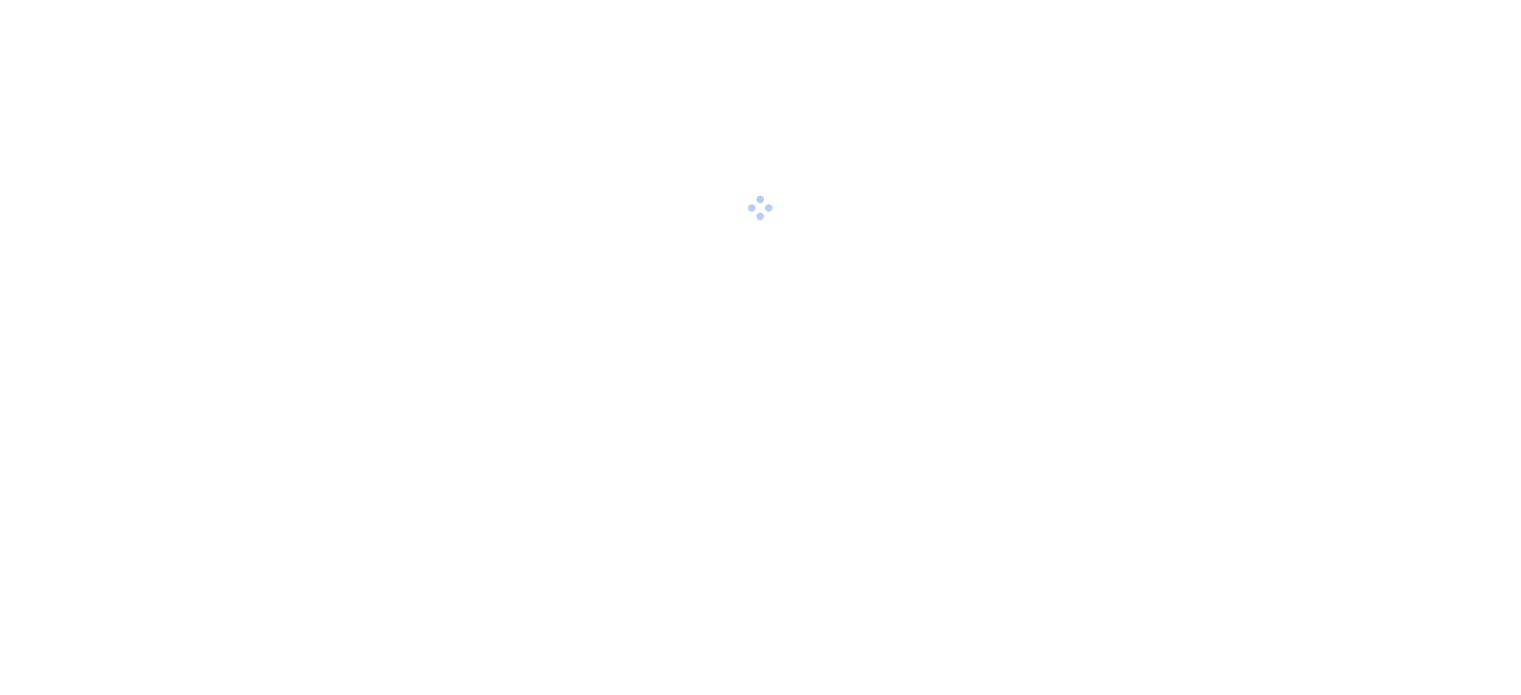 scroll, scrollTop: 0, scrollLeft: 0, axis: both 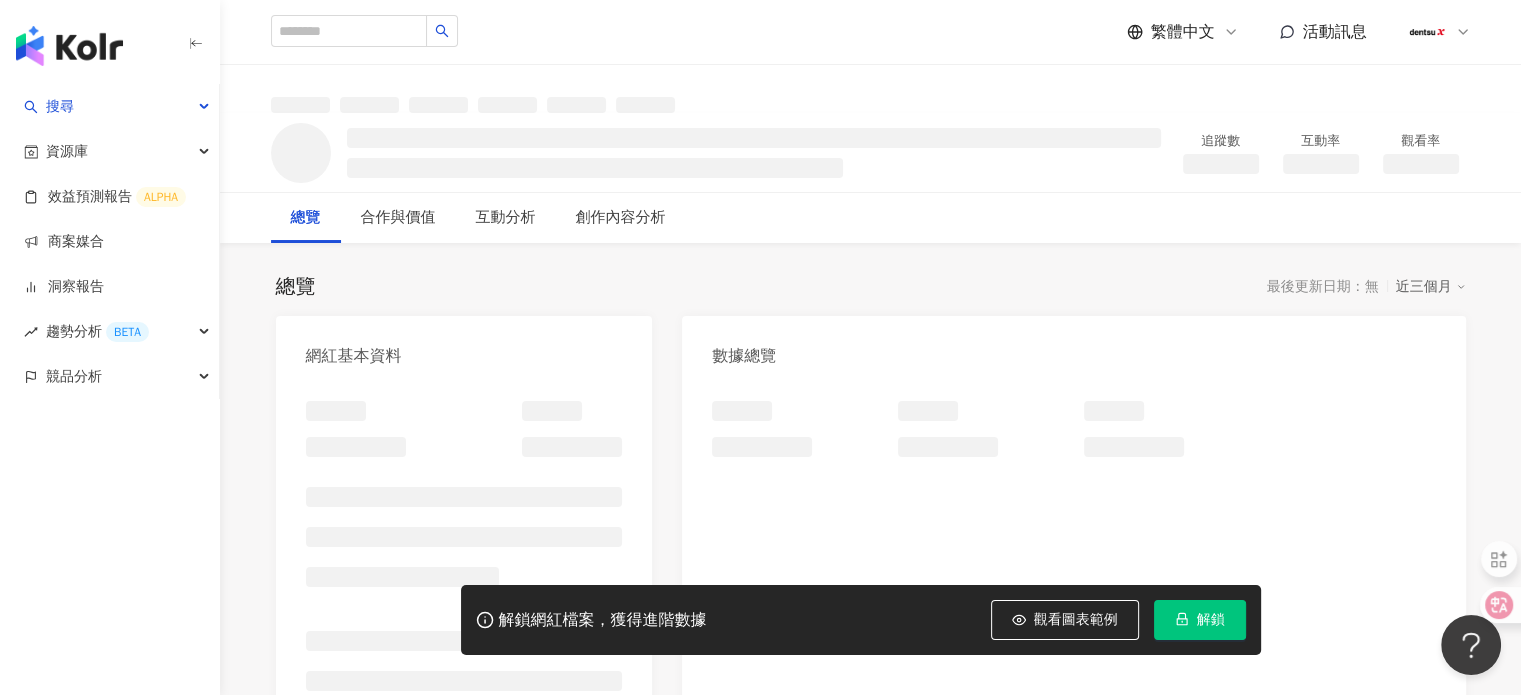 click on "解鎖" at bounding box center [1211, 620] 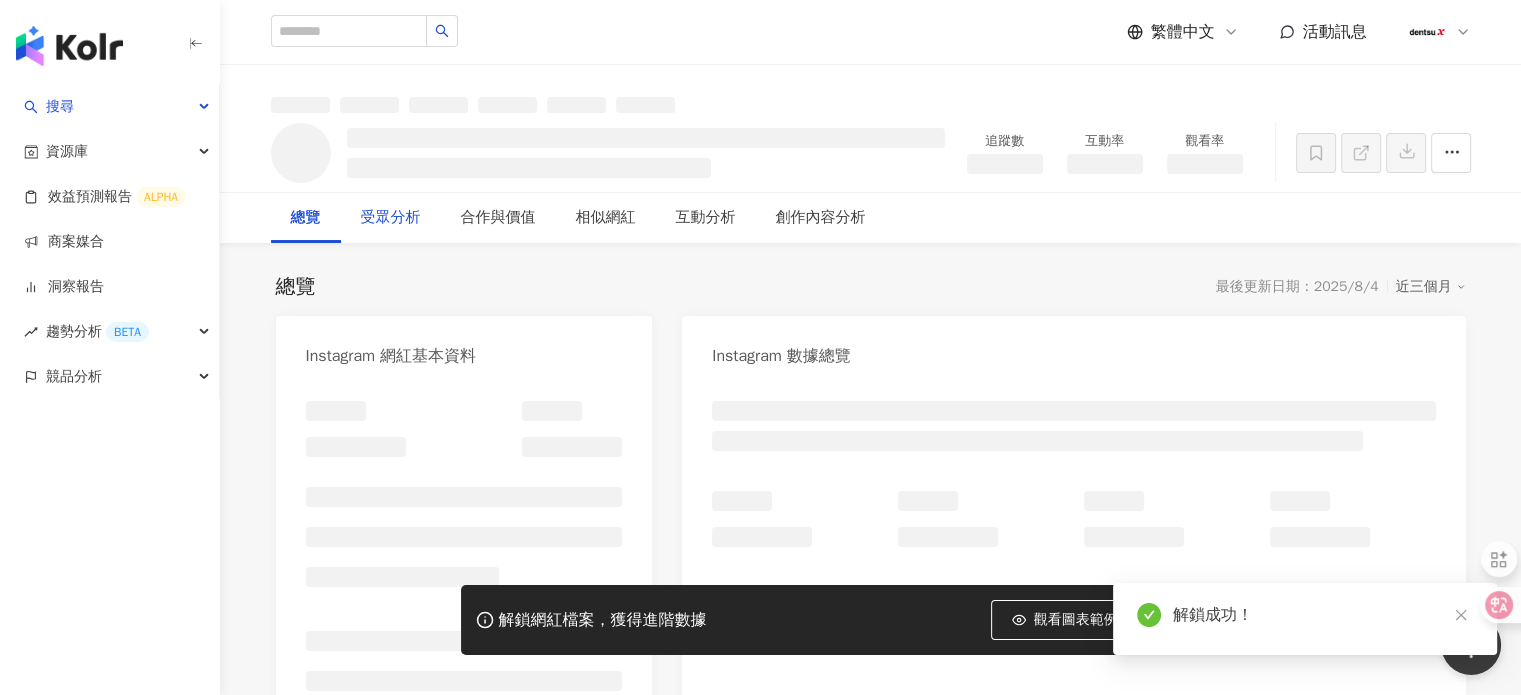 click on "受眾分析" at bounding box center [391, 218] 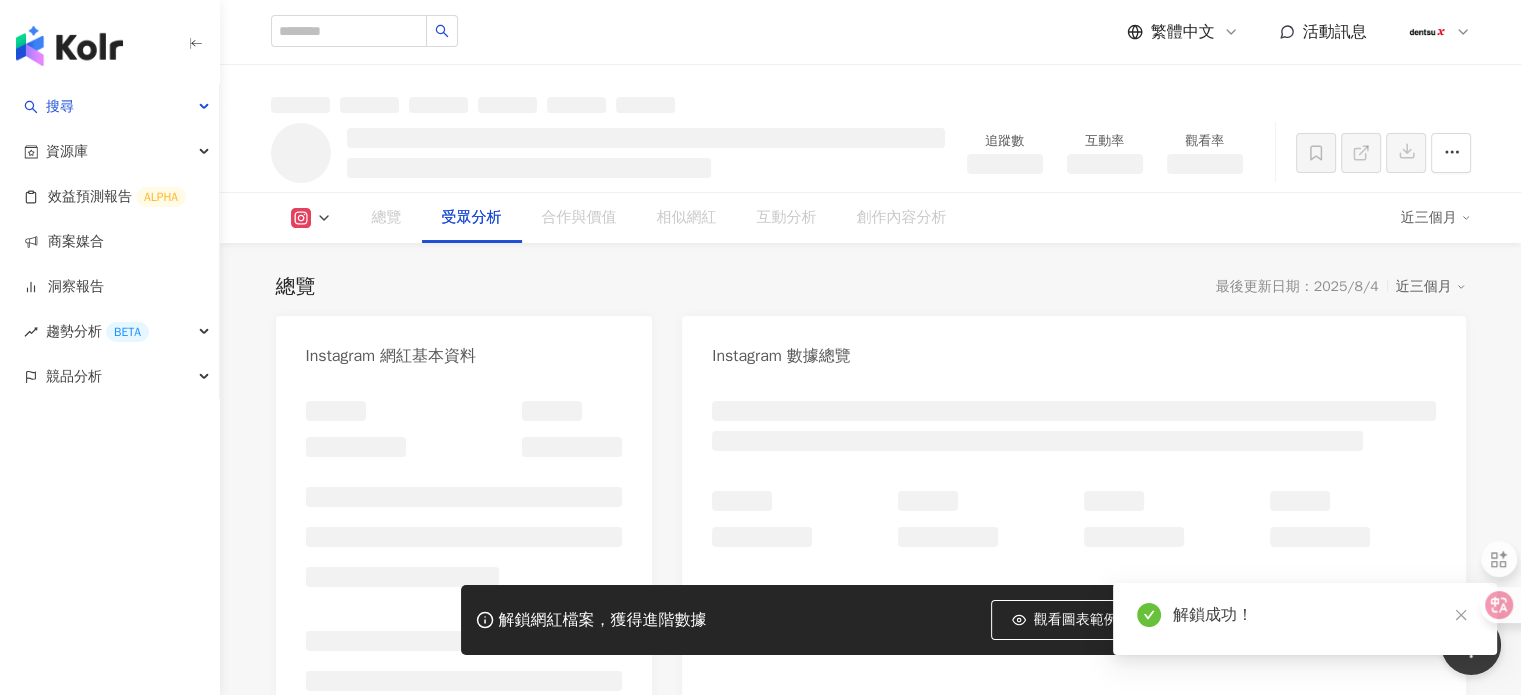 scroll, scrollTop: 1503, scrollLeft: 0, axis: vertical 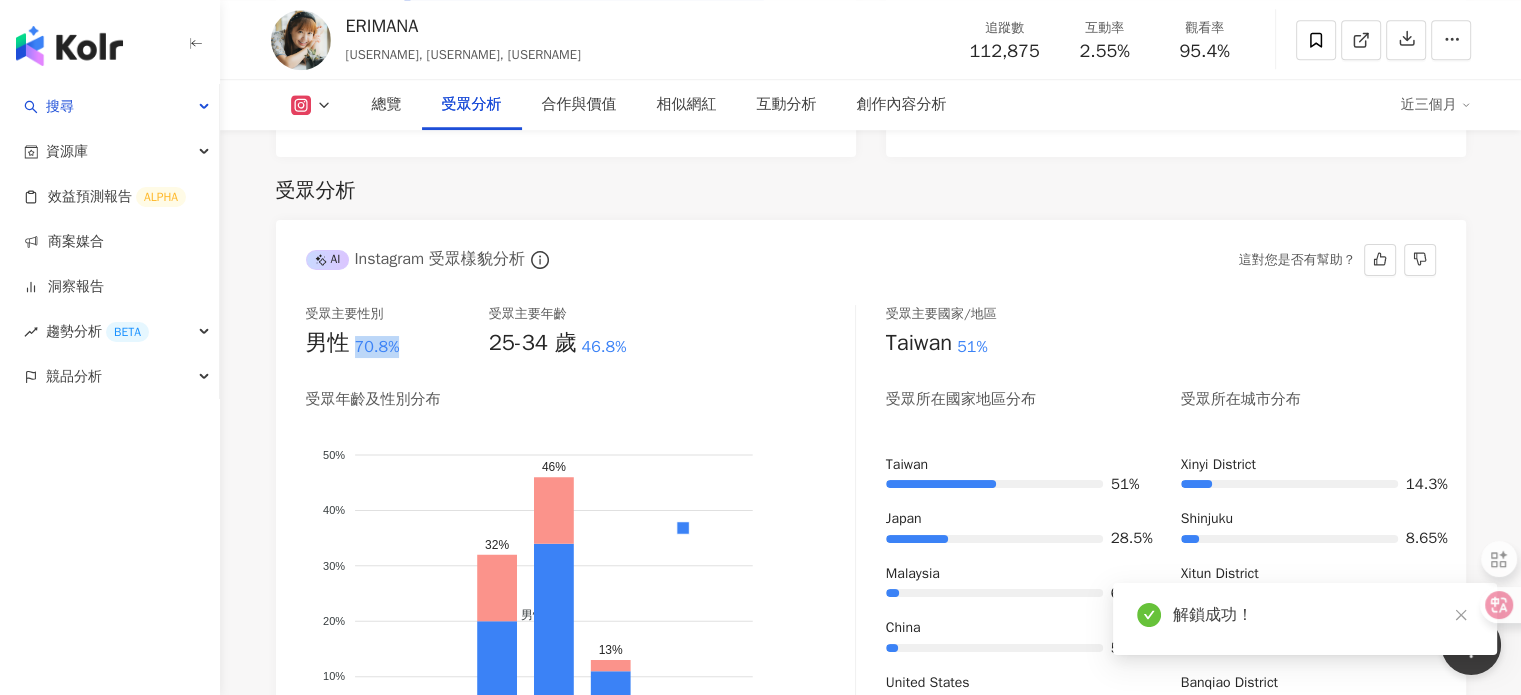 click on "男性 70.8%" at bounding box center (397, 343) 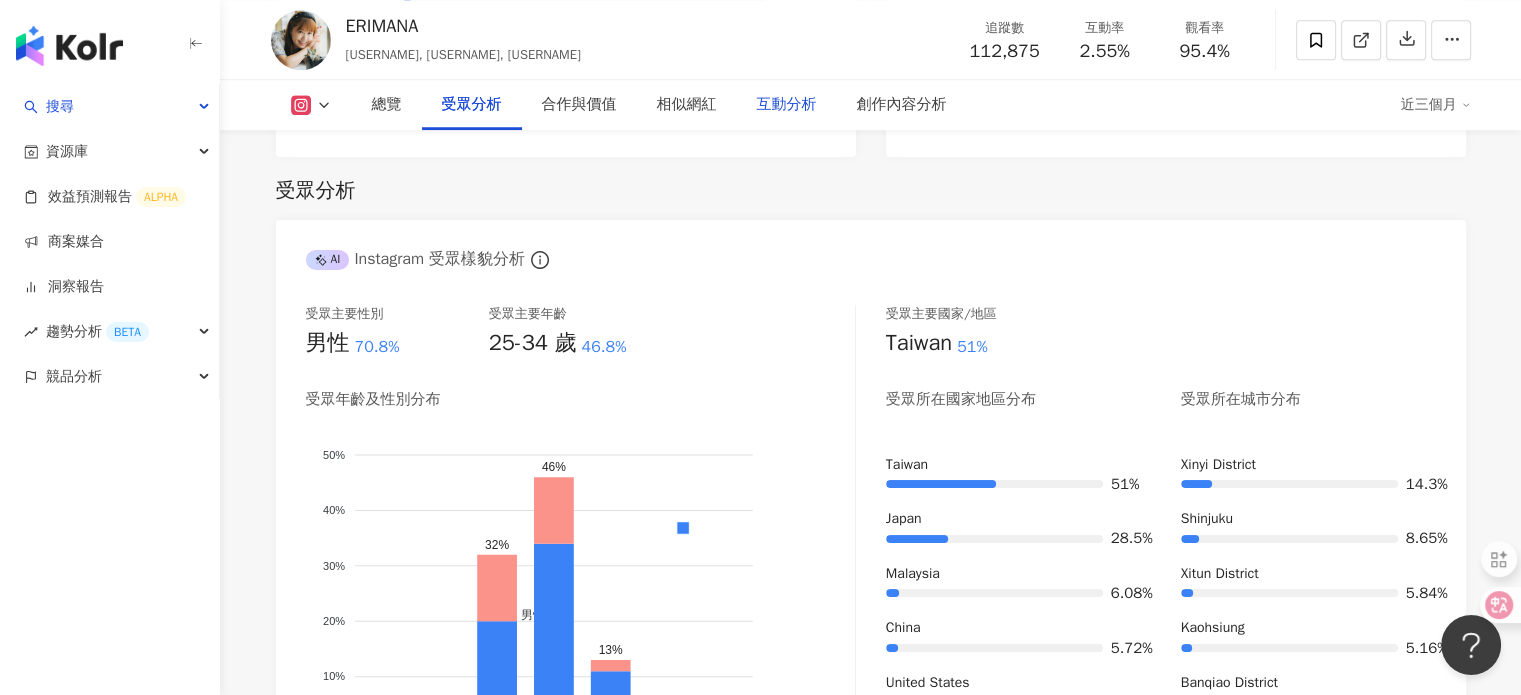 click on "互動分析" at bounding box center (787, 105) 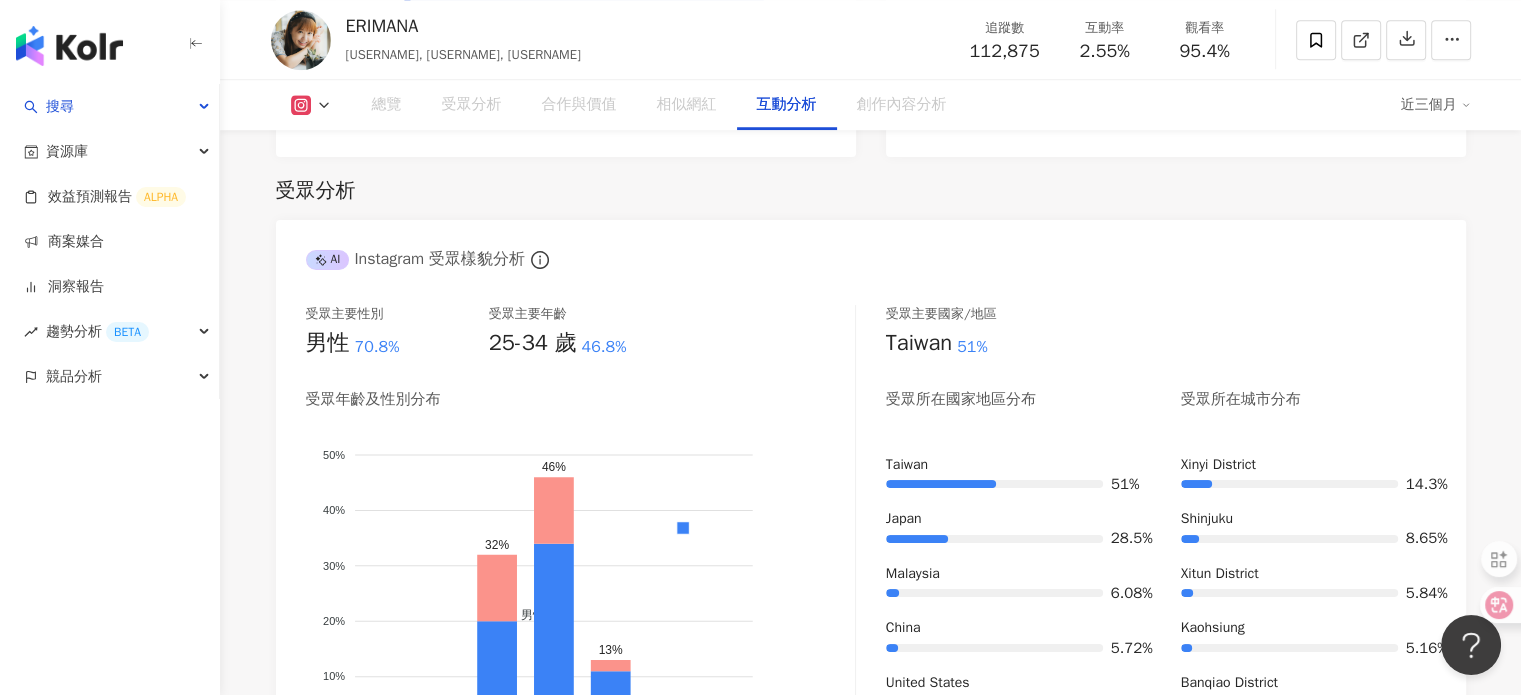 scroll, scrollTop: 3912, scrollLeft: 0, axis: vertical 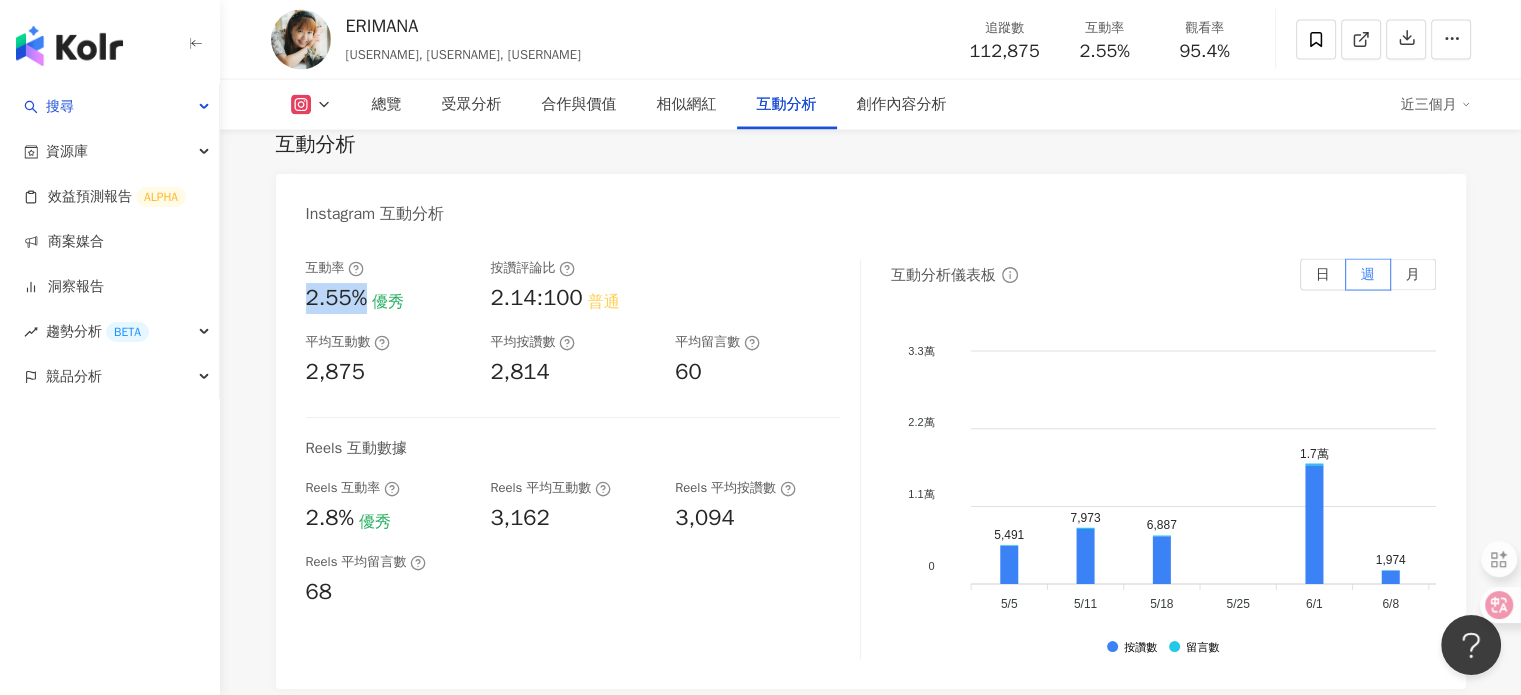 drag, startPoint x: 366, startPoint y: 314, endPoint x: 302, endPoint y: 316, distance: 64.03124 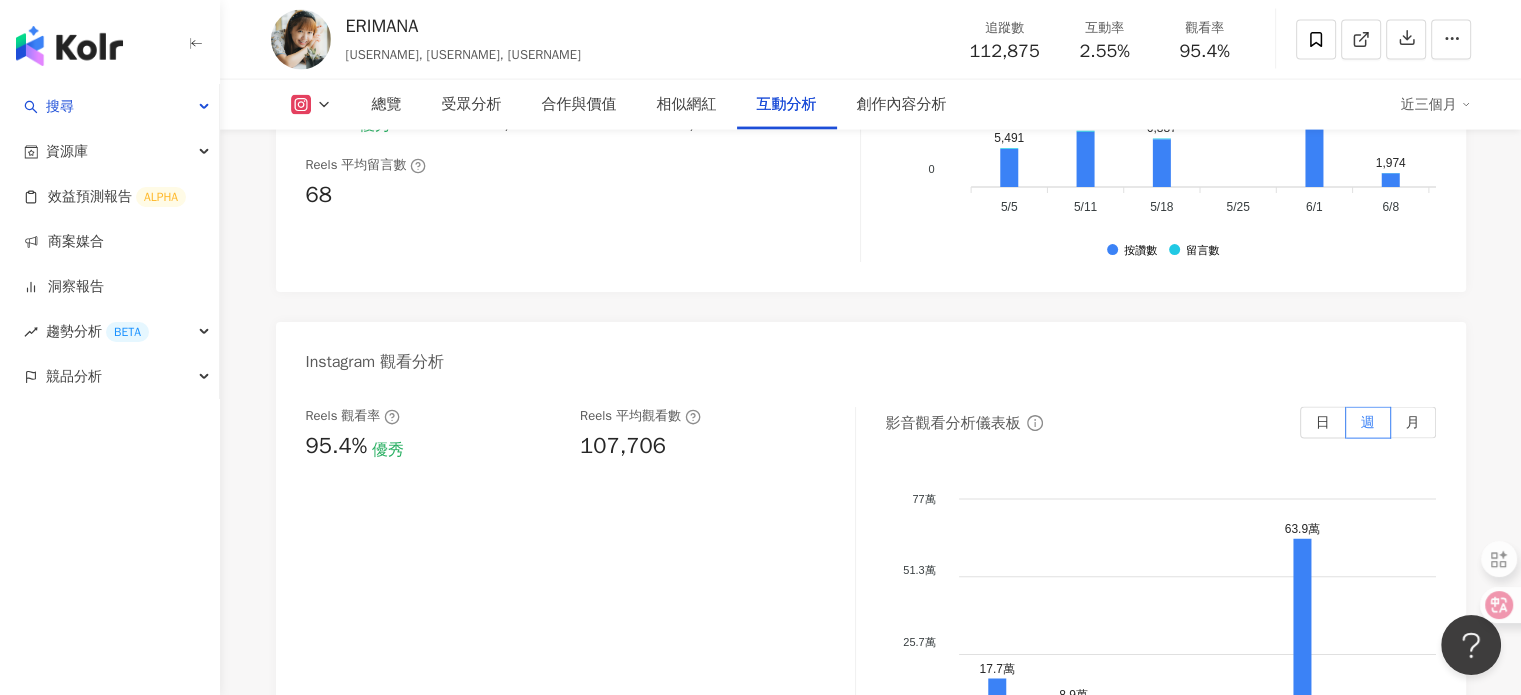 scroll, scrollTop: 4412, scrollLeft: 0, axis: vertical 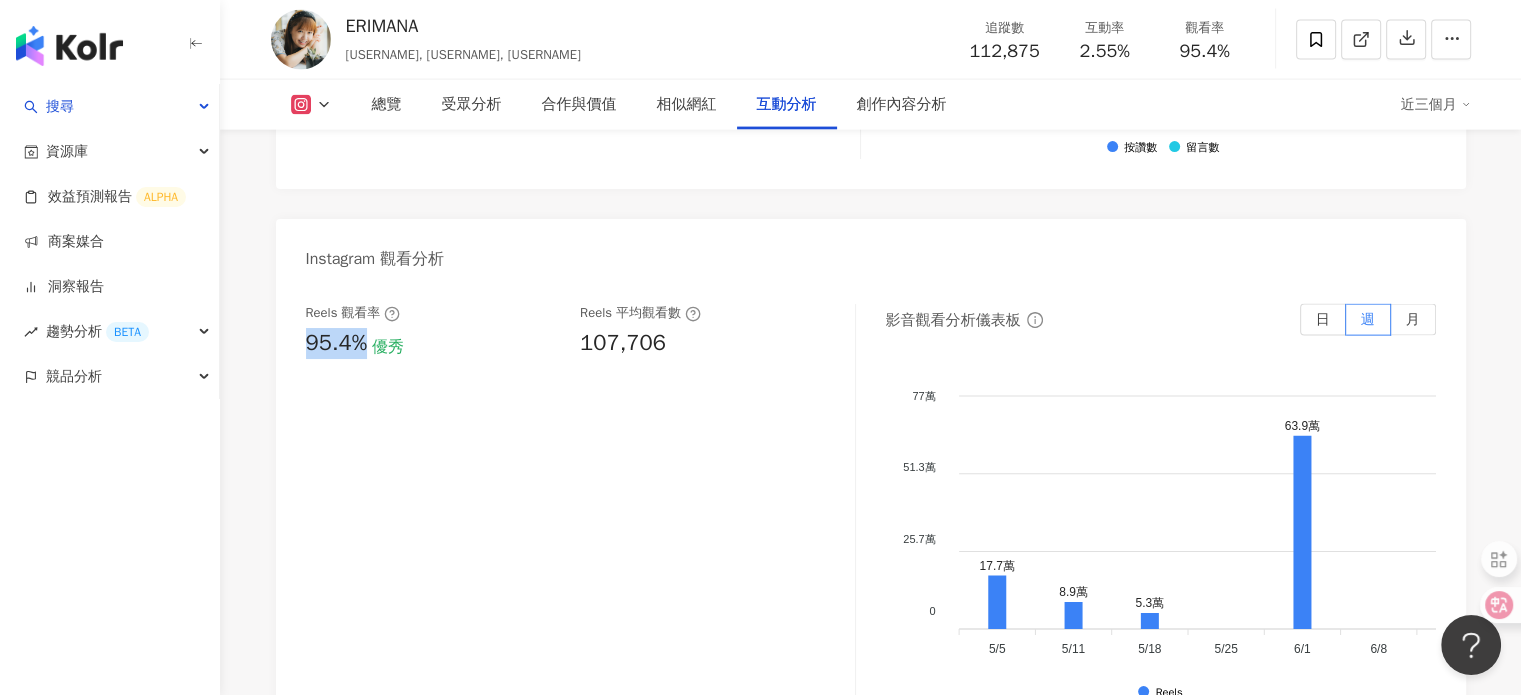 drag, startPoint x: 366, startPoint y: 366, endPoint x: 305, endPoint y: 365, distance: 61.008198 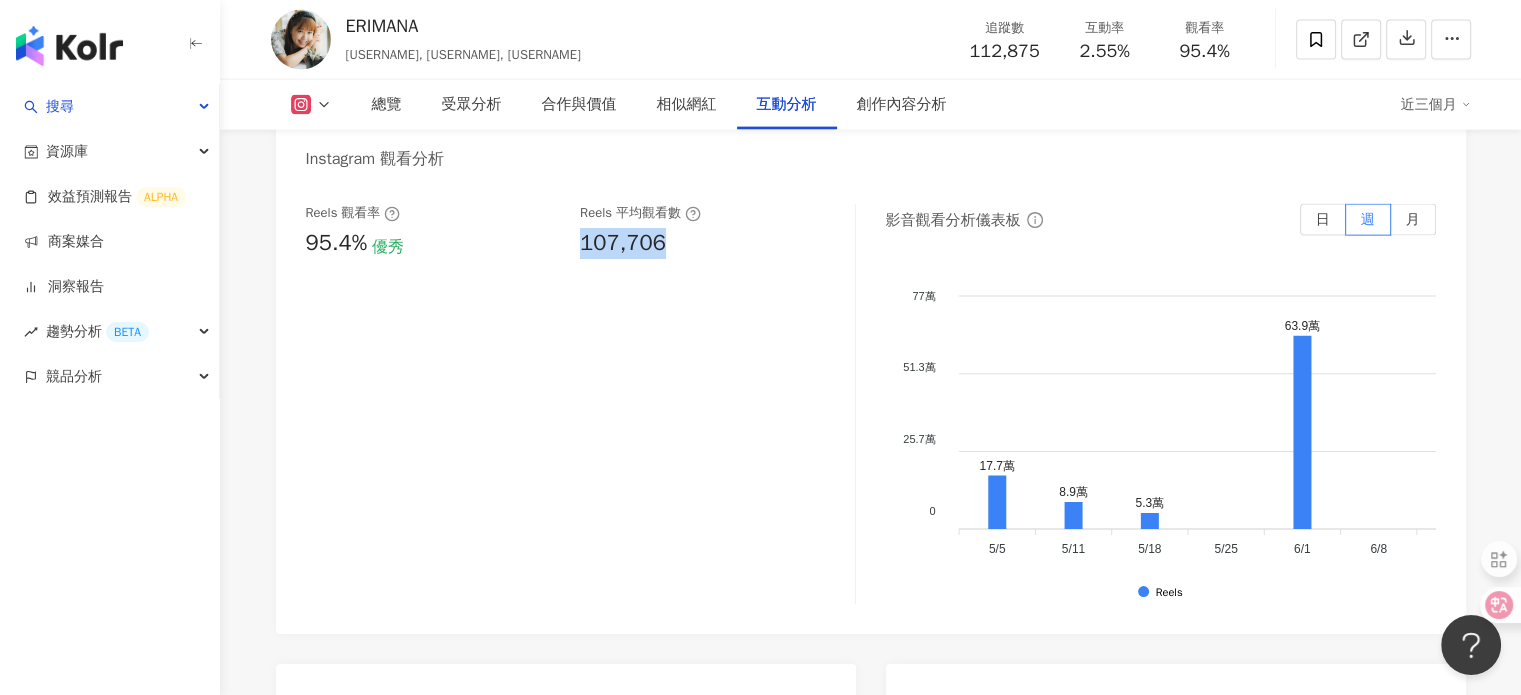 drag, startPoint x: 664, startPoint y: 271, endPoint x: 581, endPoint y: 271, distance: 83 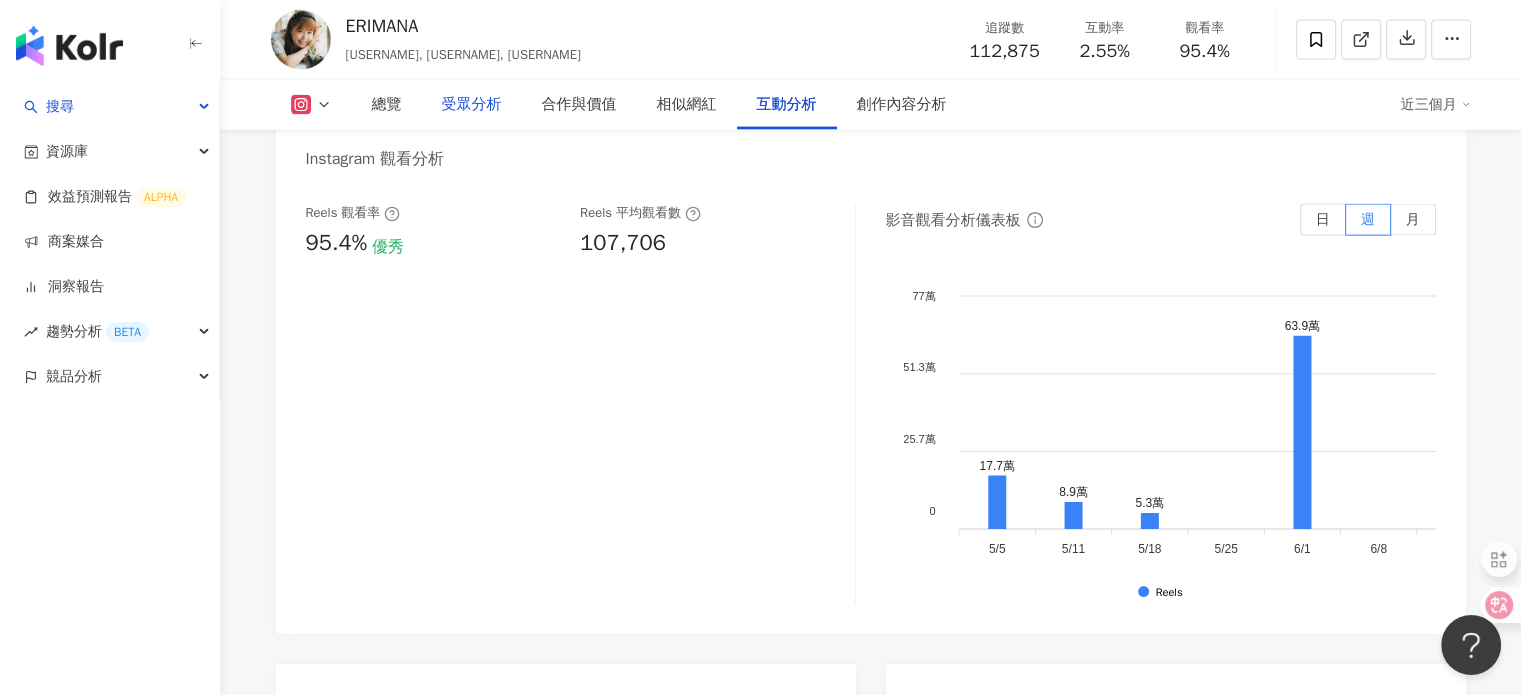 click on "受眾分析" at bounding box center [472, 105] 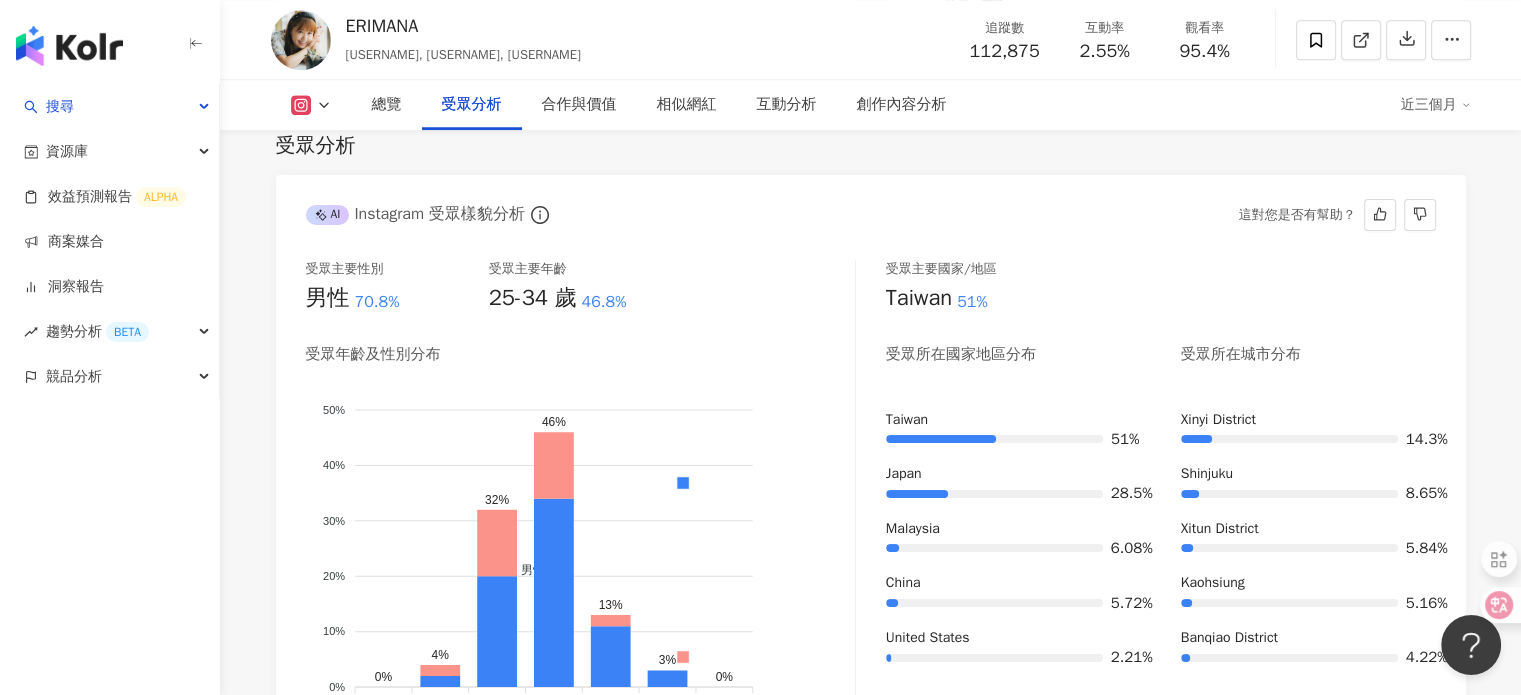 scroll, scrollTop: 1926, scrollLeft: 0, axis: vertical 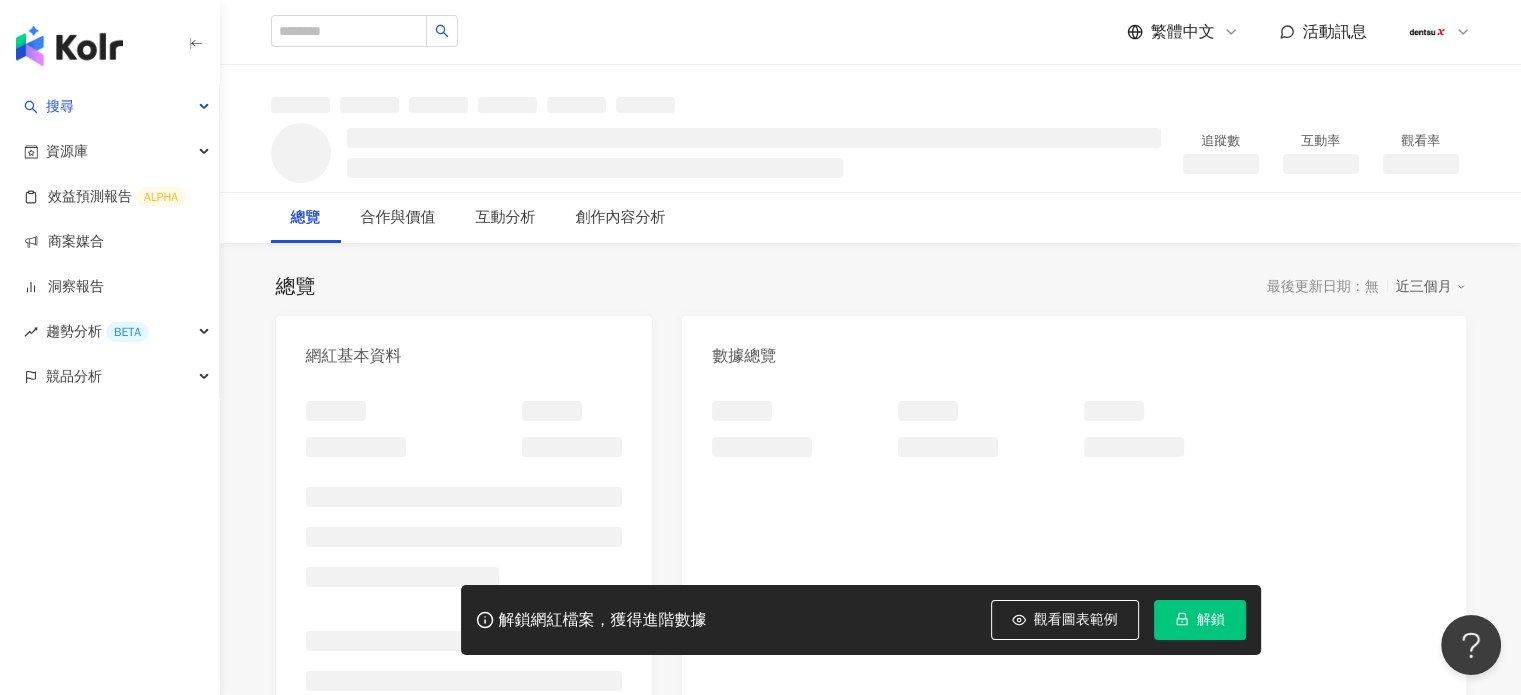 click on "解鎖" at bounding box center [1211, 620] 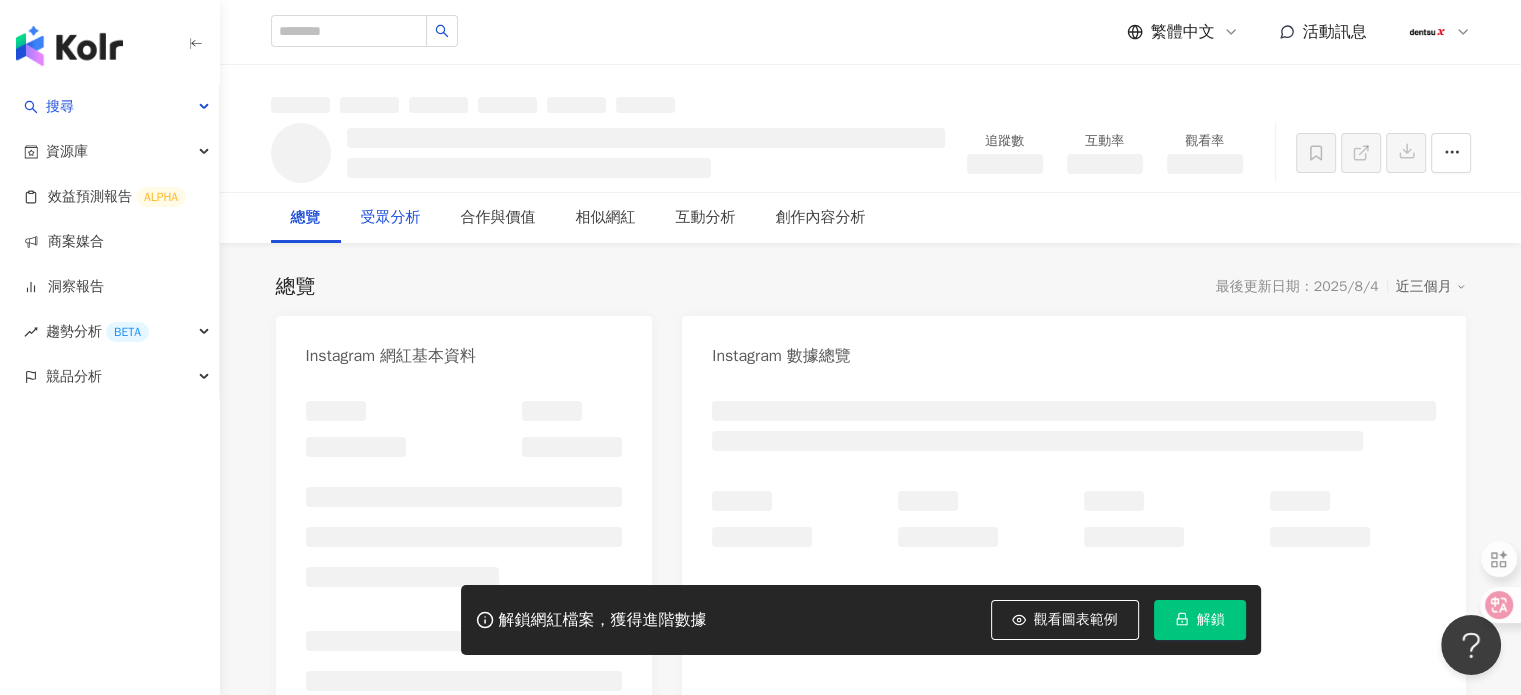 click on "受眾分析" at bounding box center [391, 218] 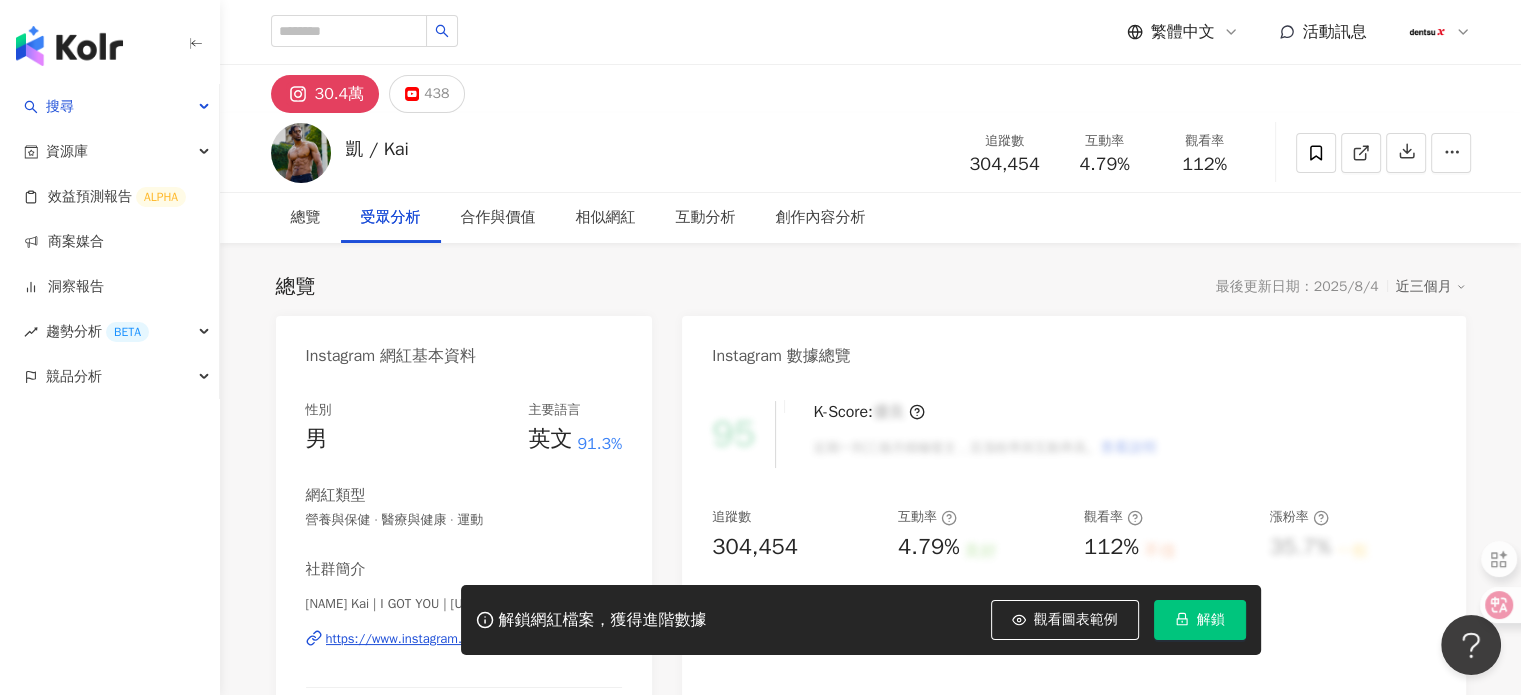 scroll, scrollTop: 1686, scrollLeft: 0, axis: vertical 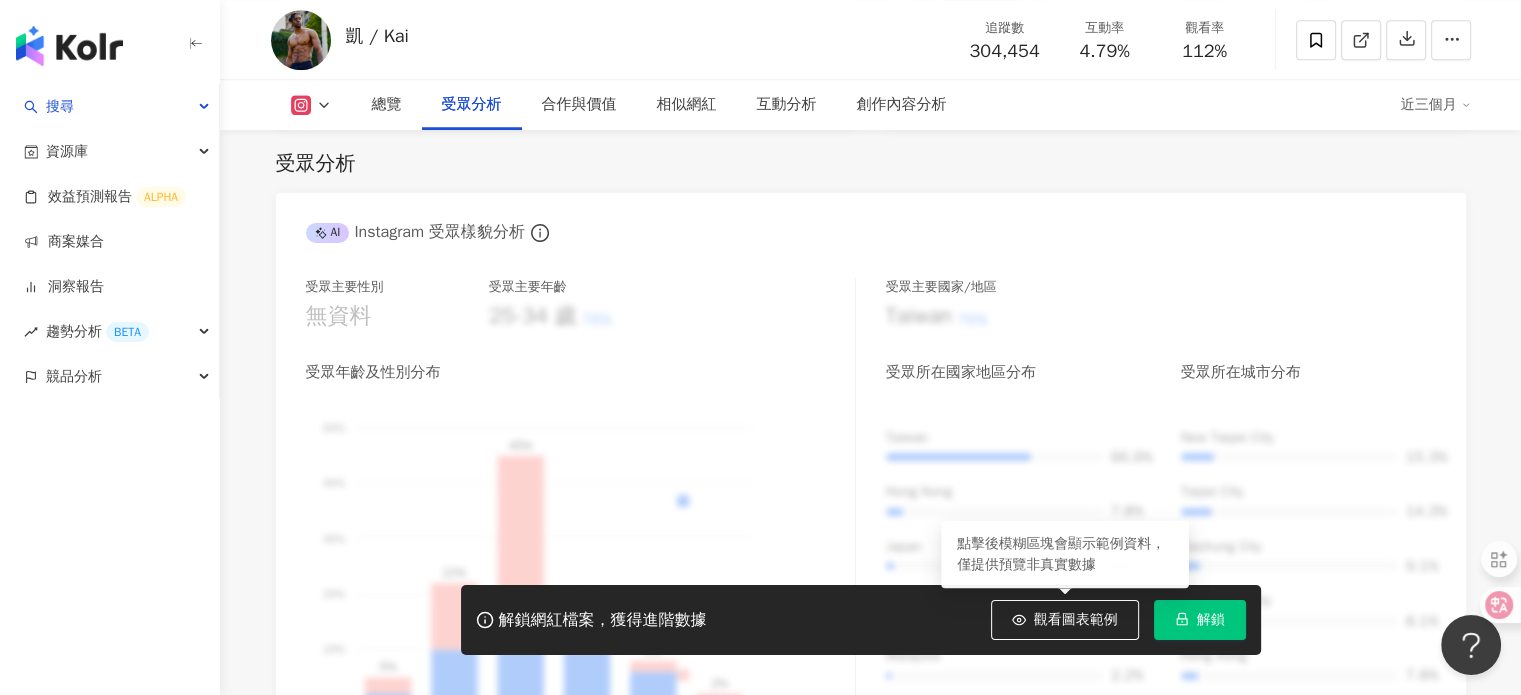 click on "解鎖" at bounding box center (1211, 620) 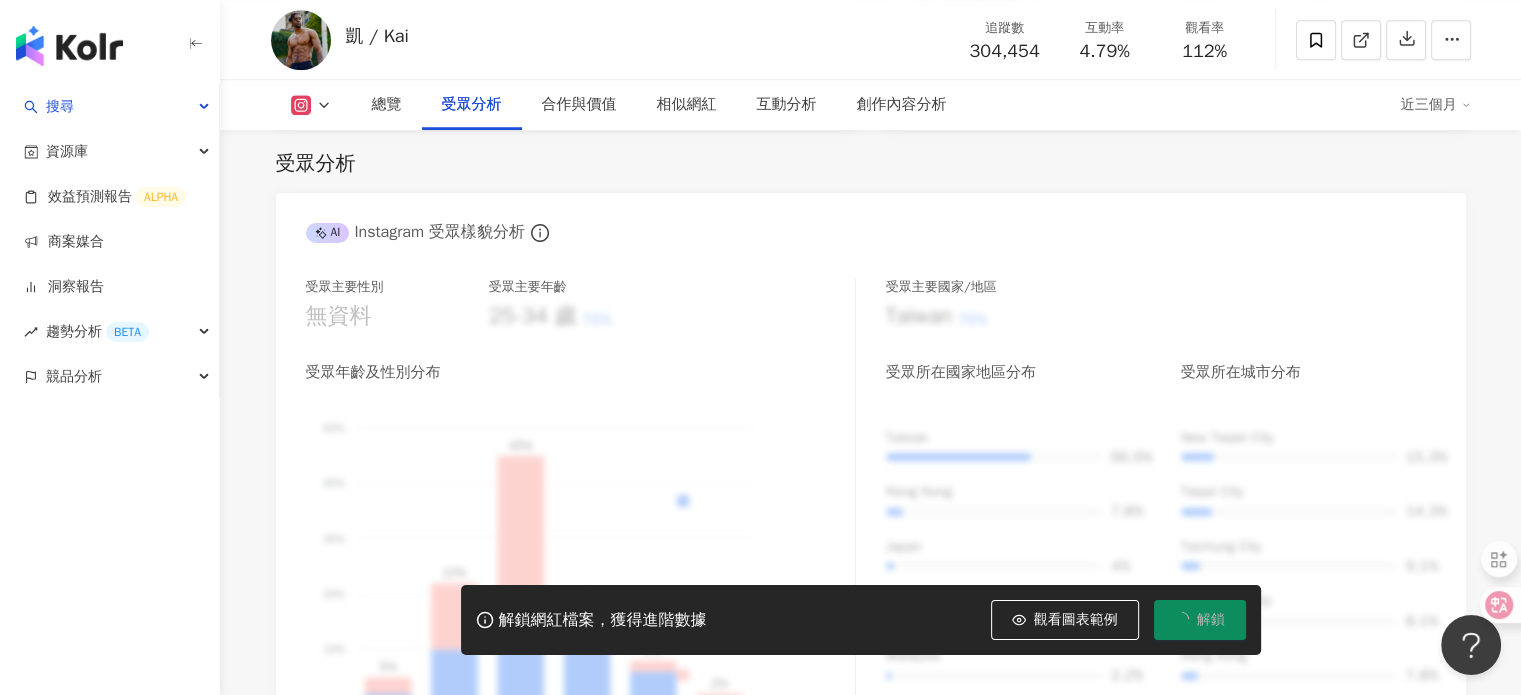 scroll, scrollTop: 1647, scrollLeft: 0, axis: vertical 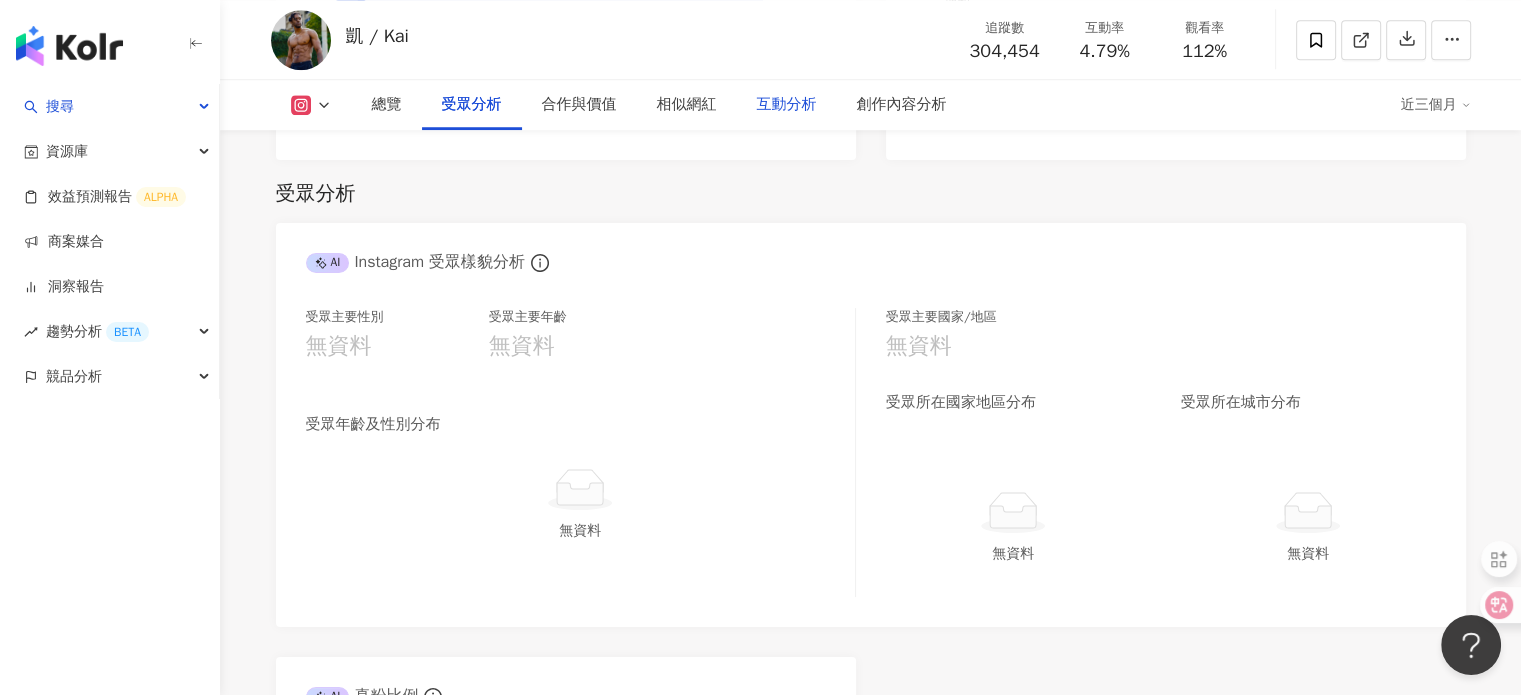 click on "互動分析" at bounding box center (787, 105) 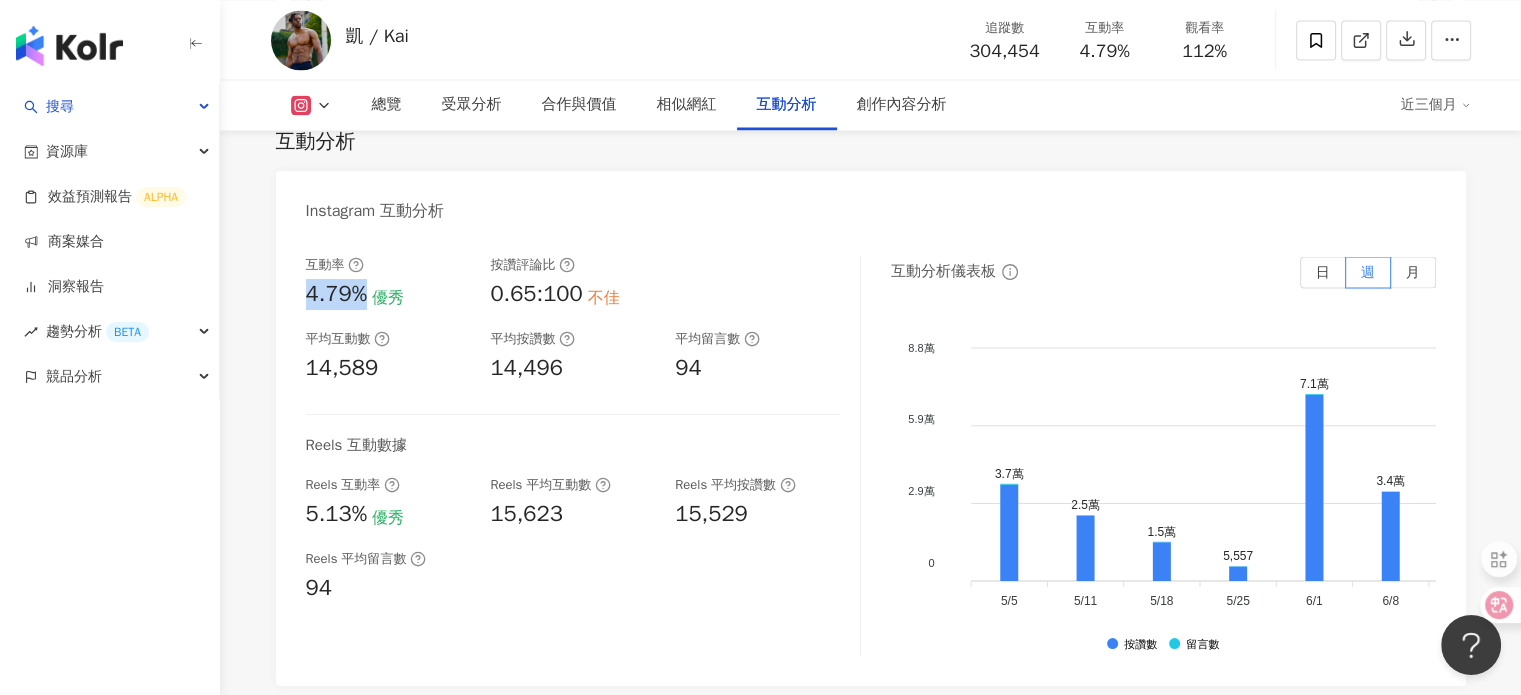 drag, startPoint x: 365, startPoint y: 320, endPoint x: 299, endPoint y: 321, distance: 66.007576 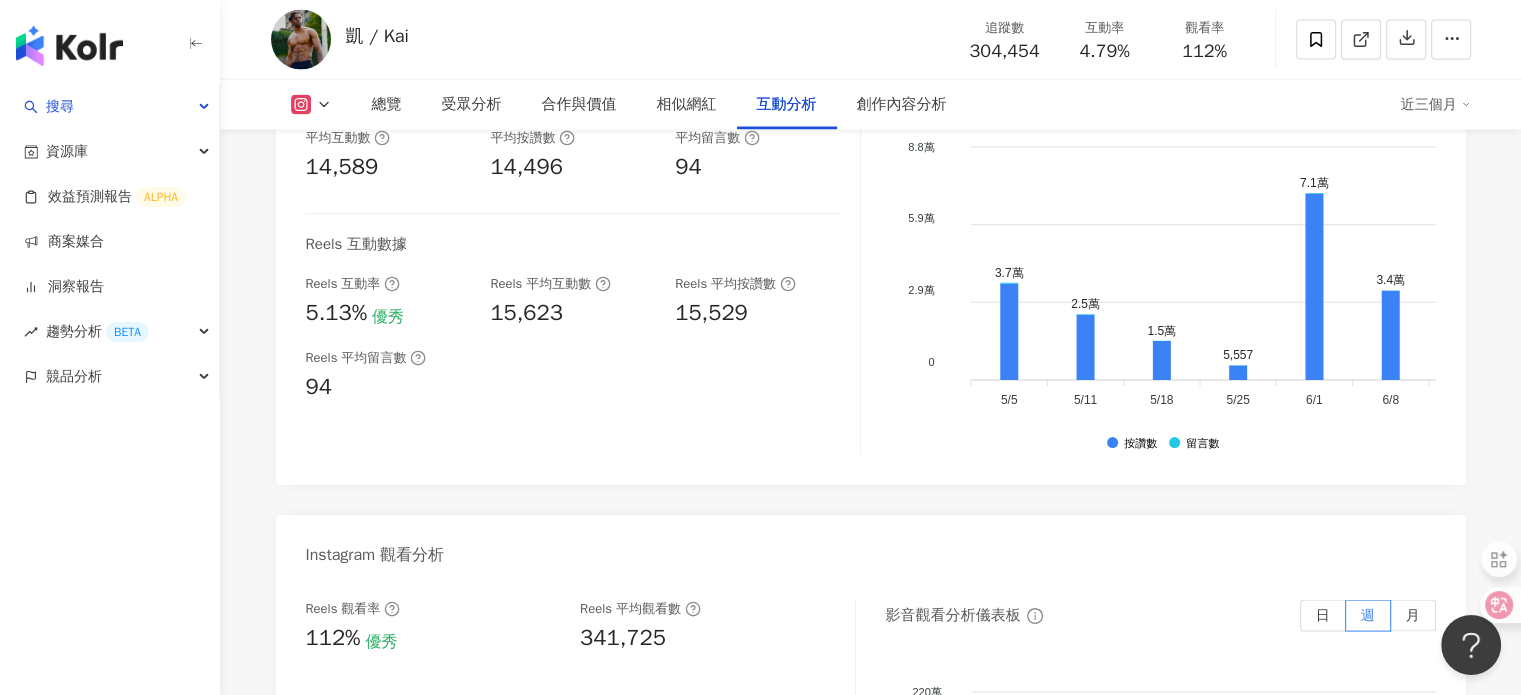 scroll, scrollTop: 3989, scrollLeft: 0, axis: vertical 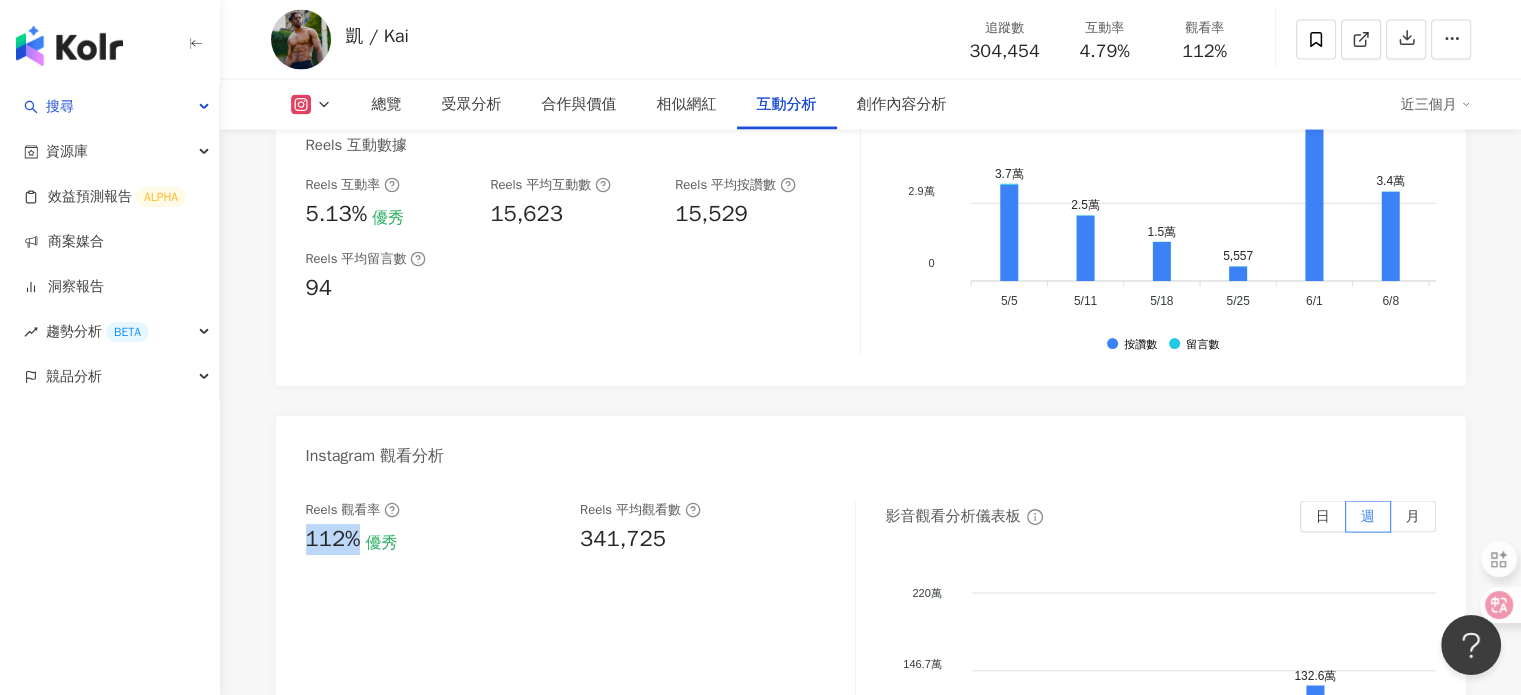 drag, startPoint x: 364, startPoint y: 562, endPoint x: 537, endPoint y: 281, distance: 329.98486 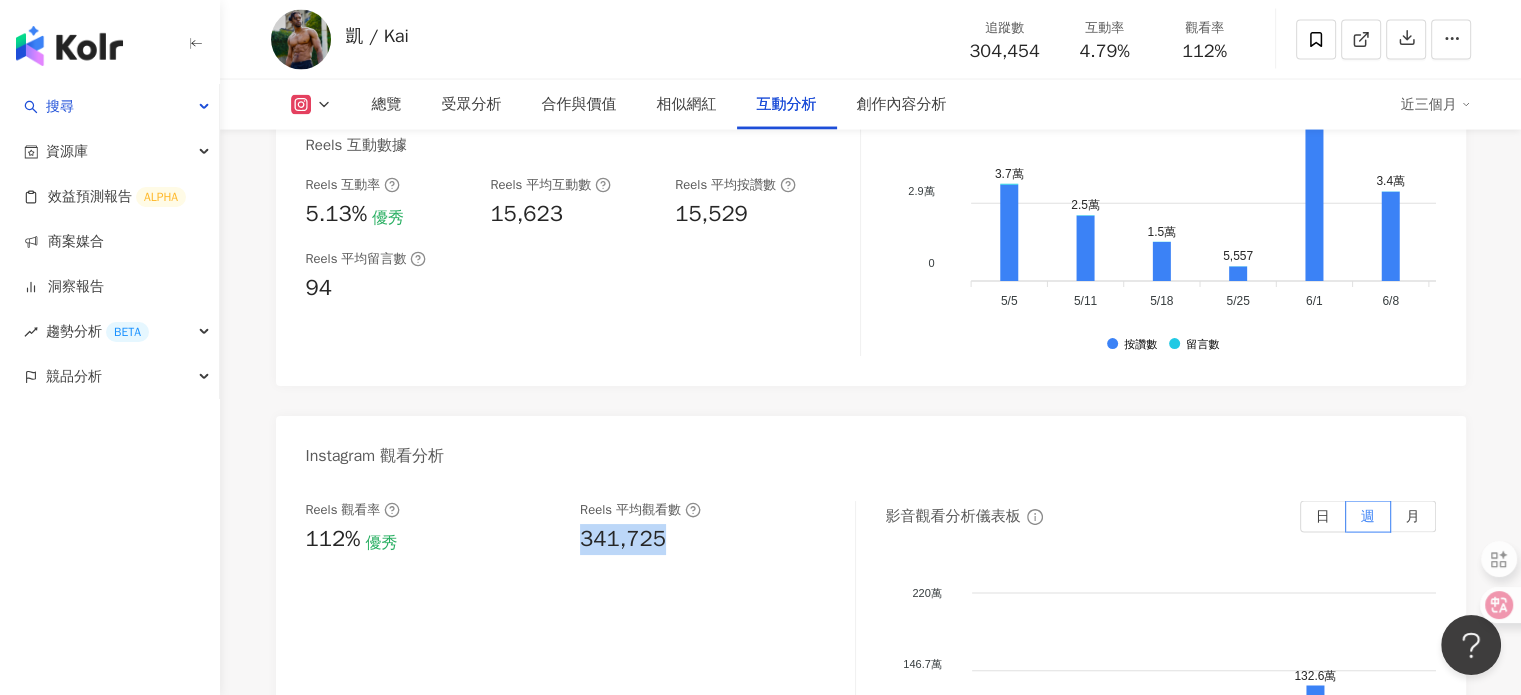 drag, startPoint x: 672, startPoint y: 571, endPoint x: 578, endPoint y: 568, distance: 94.04786 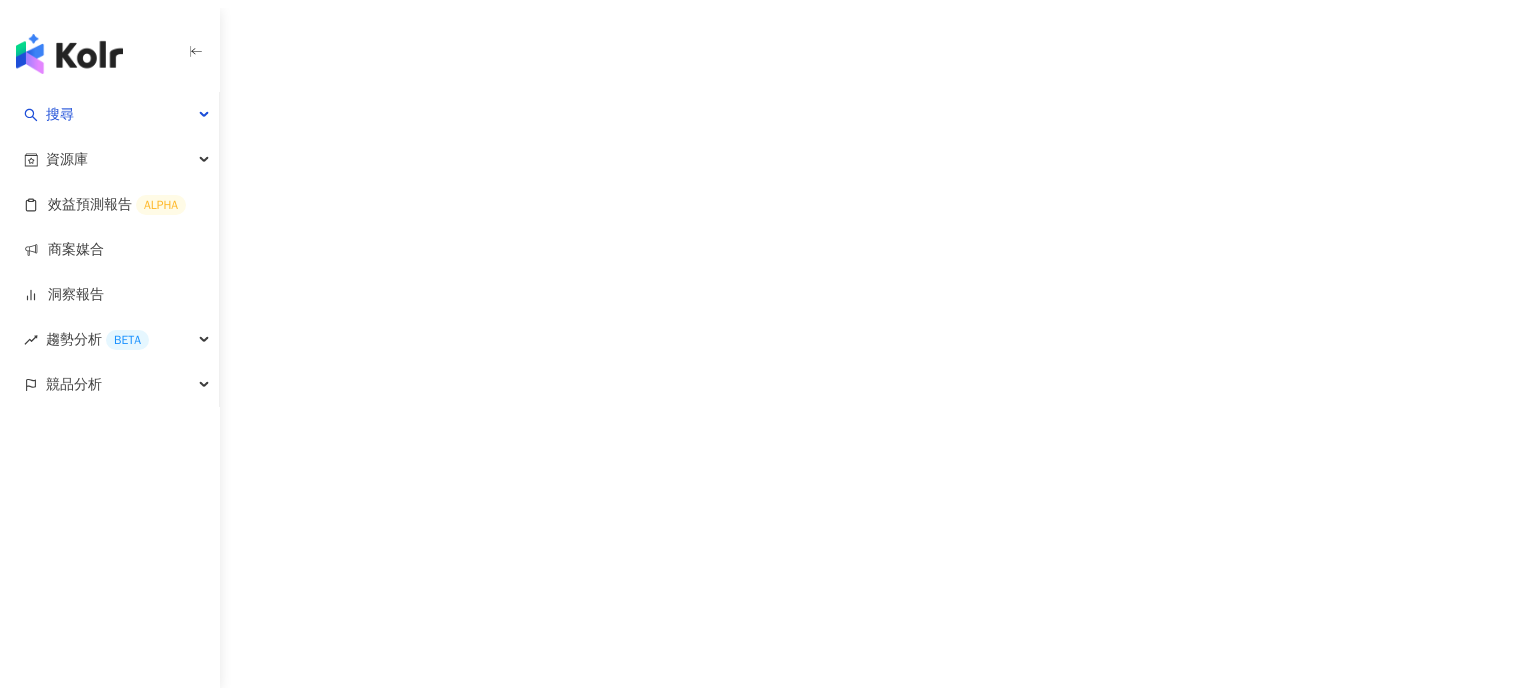 scroll, scrollTop: 0, scrollLeft: 0, axis: both 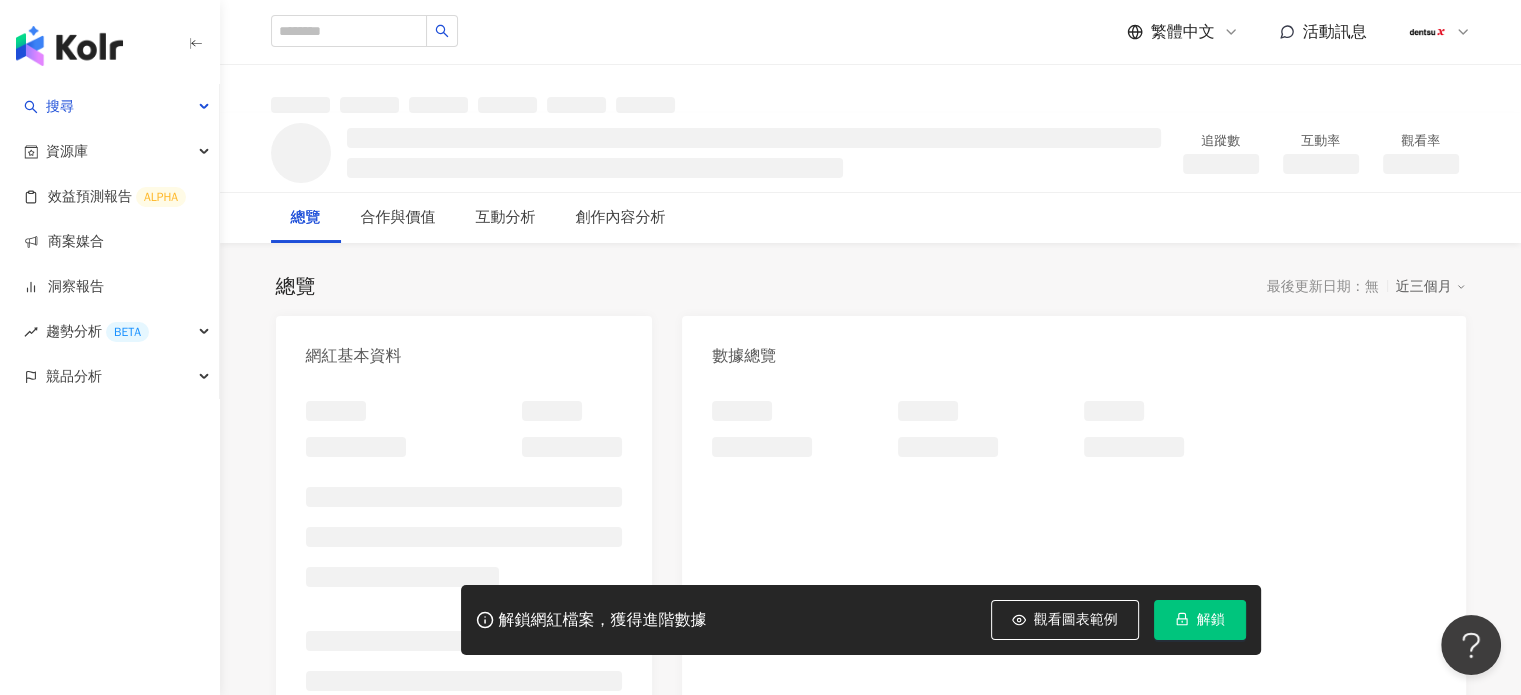 click on "解鎖" at bounding box center (1211, 620) 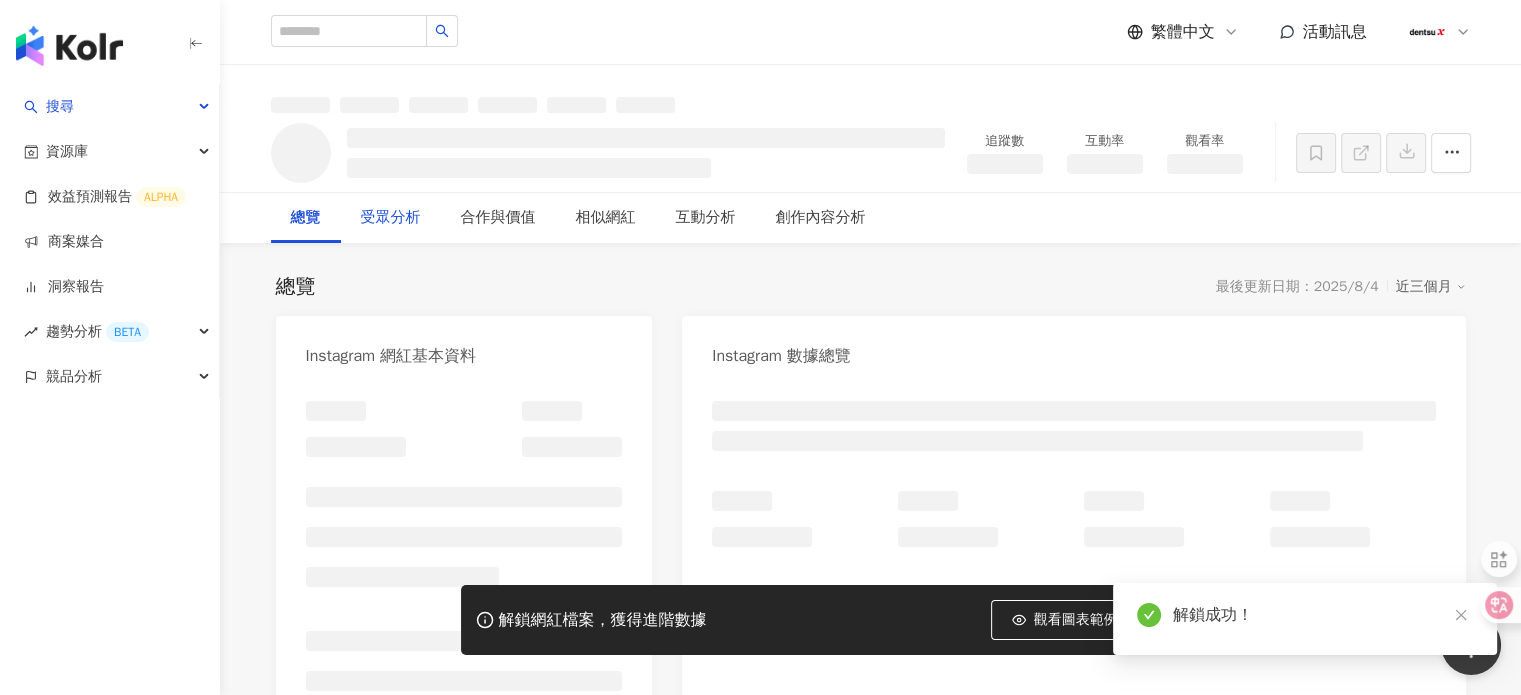 click on "受眾分析" at bounding box center [391, 218] 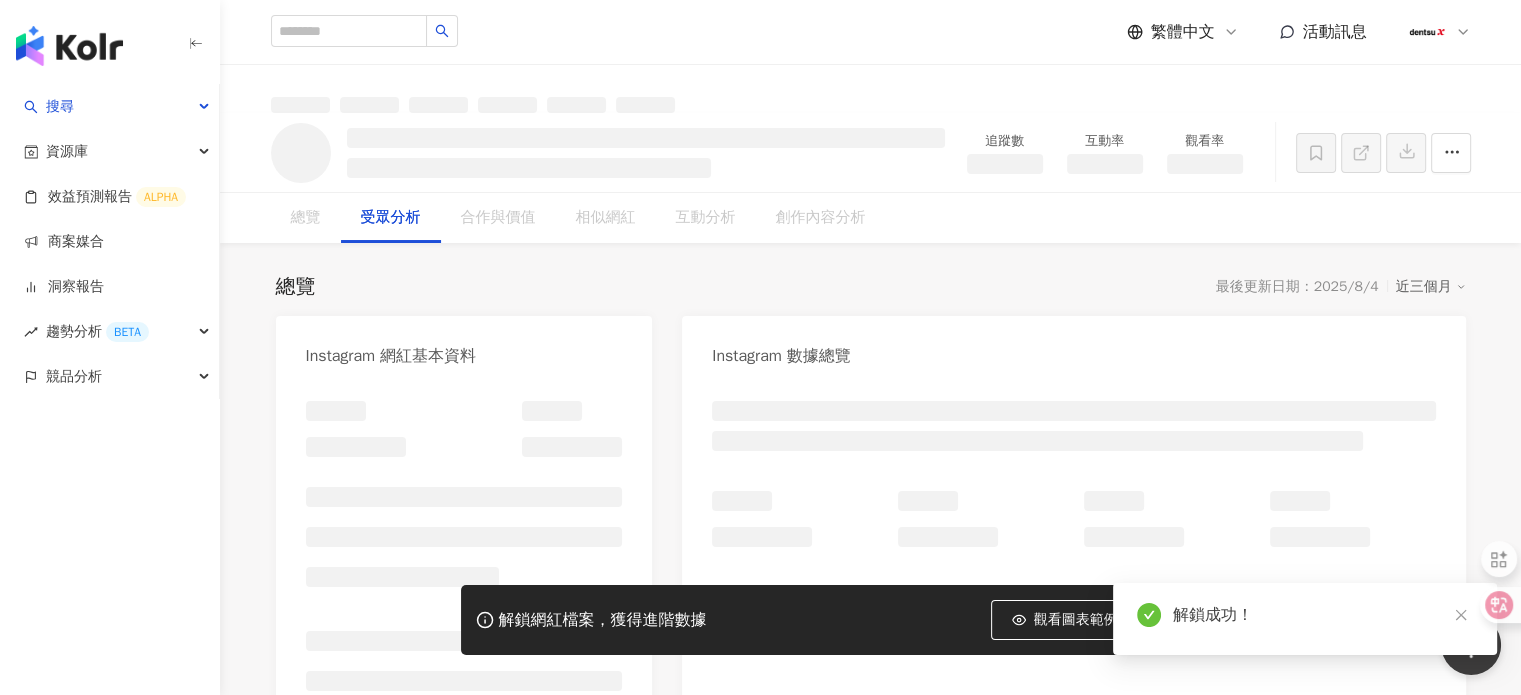 scroll, scrollTop: 1503, scrollLeft: 0, axis: vertical 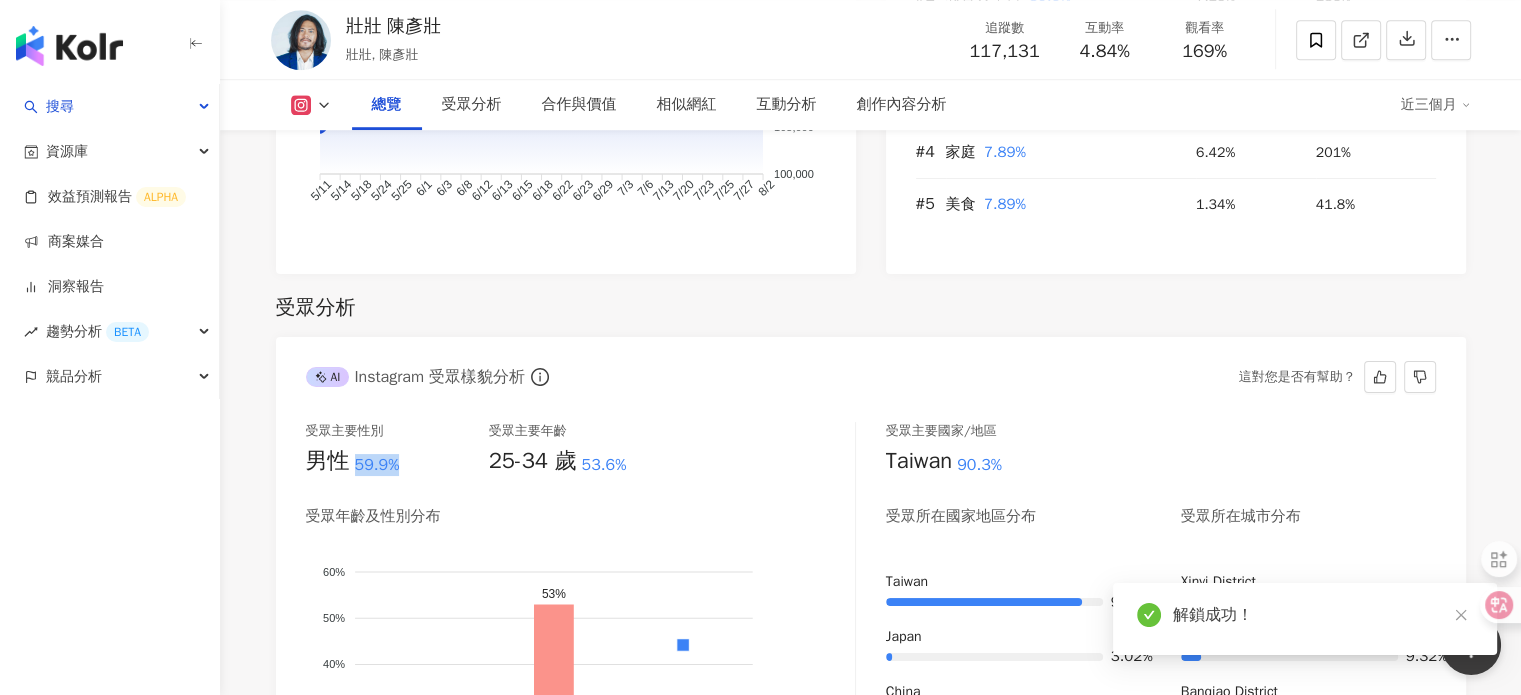 drag, startPoint x: 361, startPoint y: 453, endPoint x: 351, endPoint y: 463, distance: 14.142136 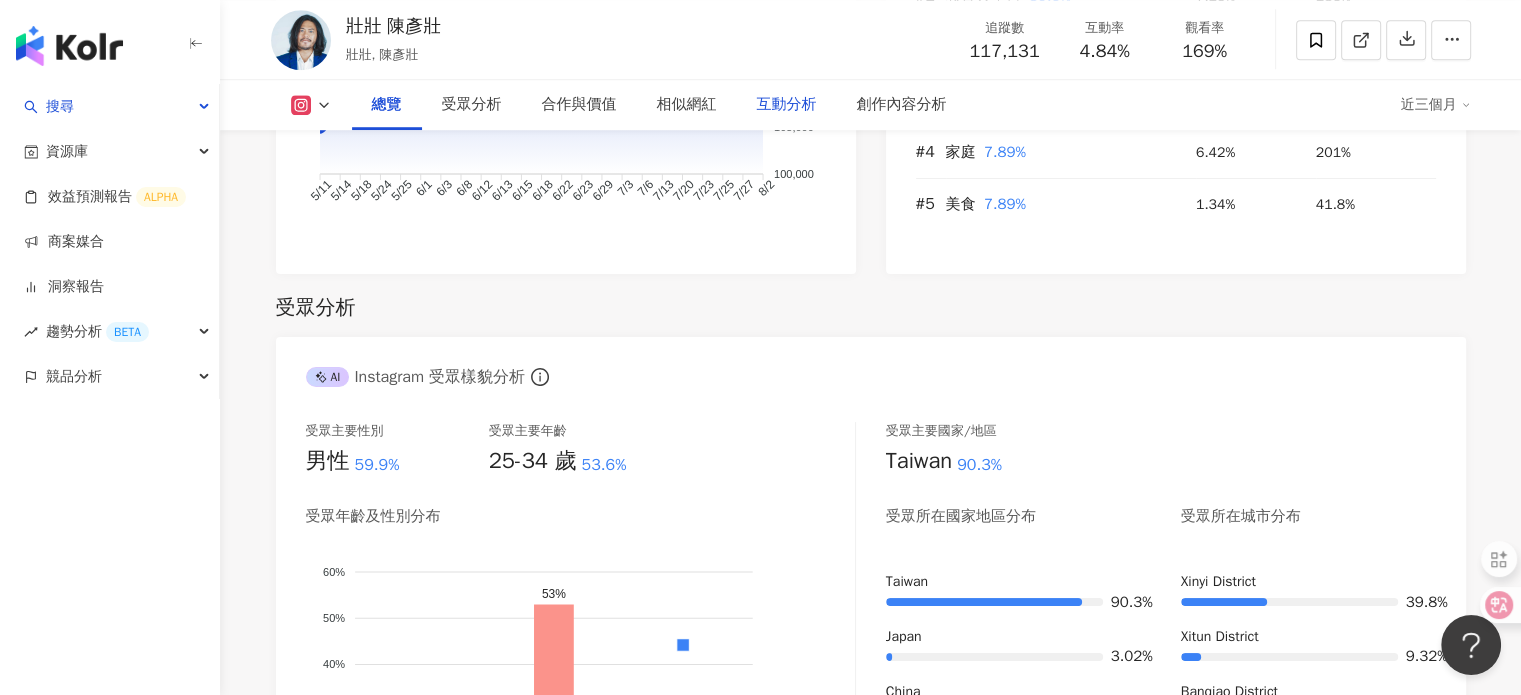 click on "互動分析" at bounding box center [787, 105] 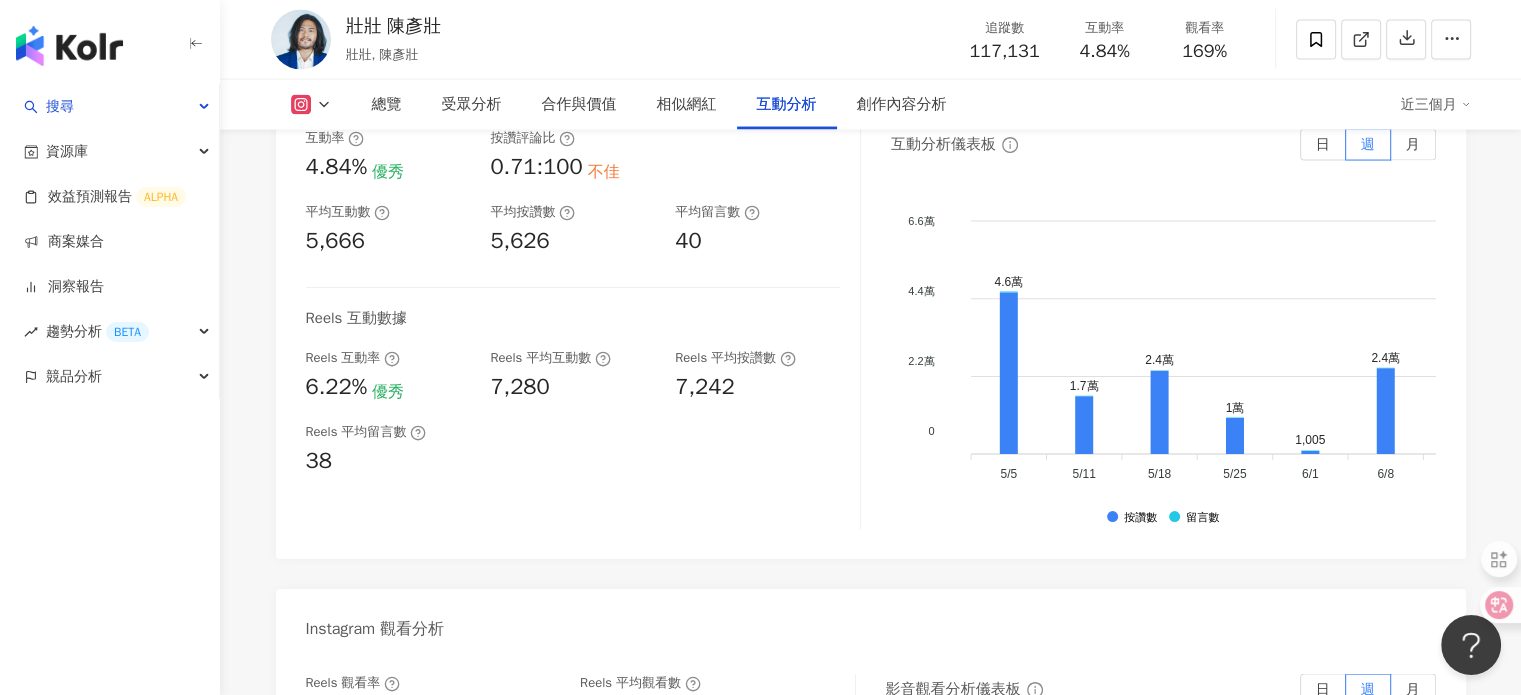 scroll, scrollTop: 4212, scrollLeft: 0, axis: vertical 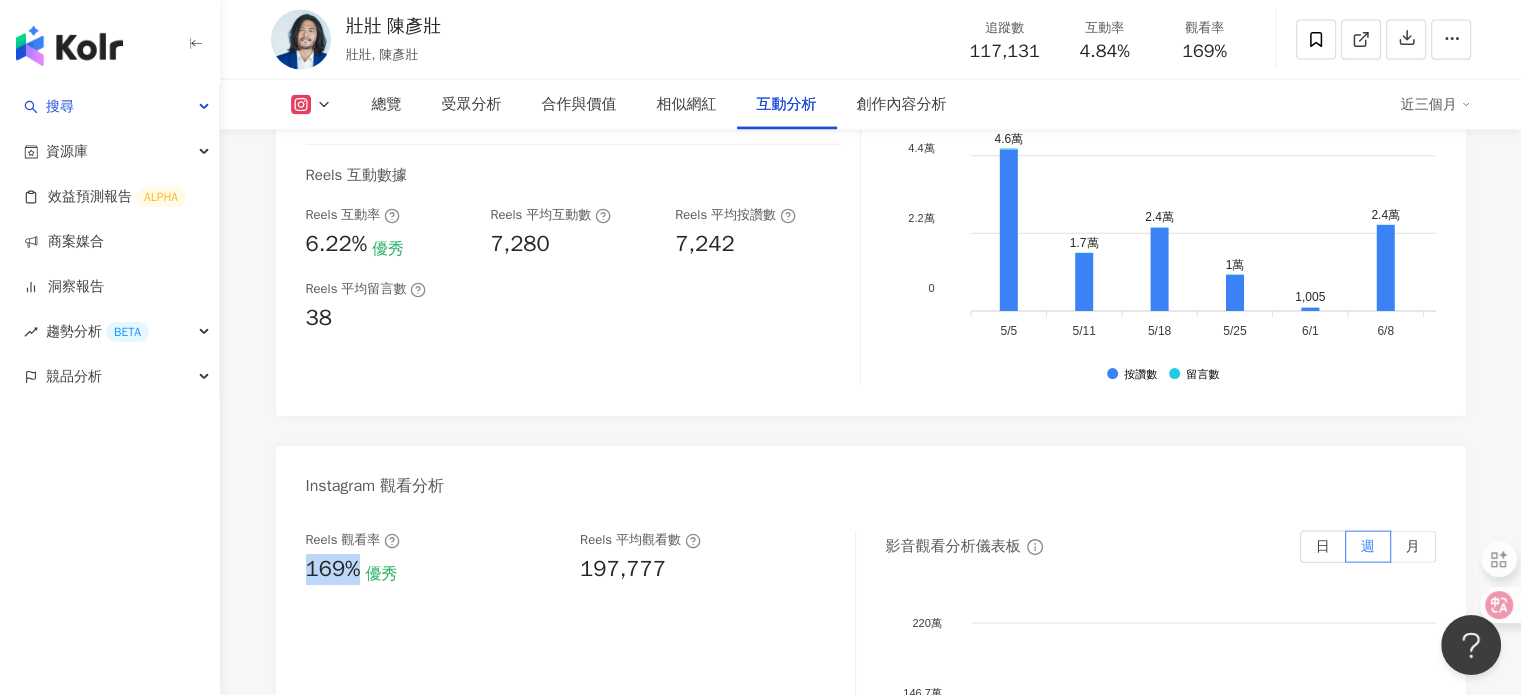 drag, startPoint x: 359, startPoint y: 571, endPoint x: 304, endPoint y: 572, distance: 55.00909 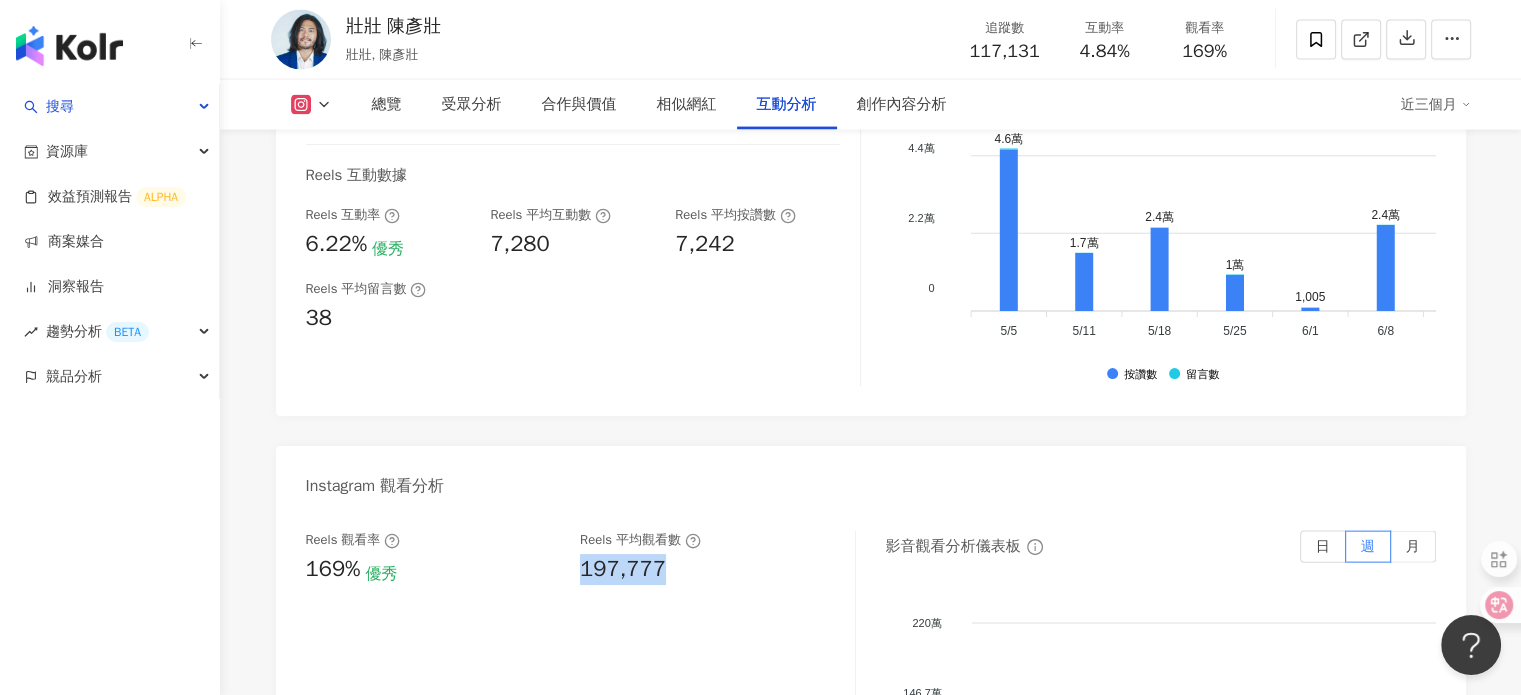 drag, startPoint x: 676, startPoint y: 568, endPoint x: 584, endPoint y: 572, distance: 92.086914 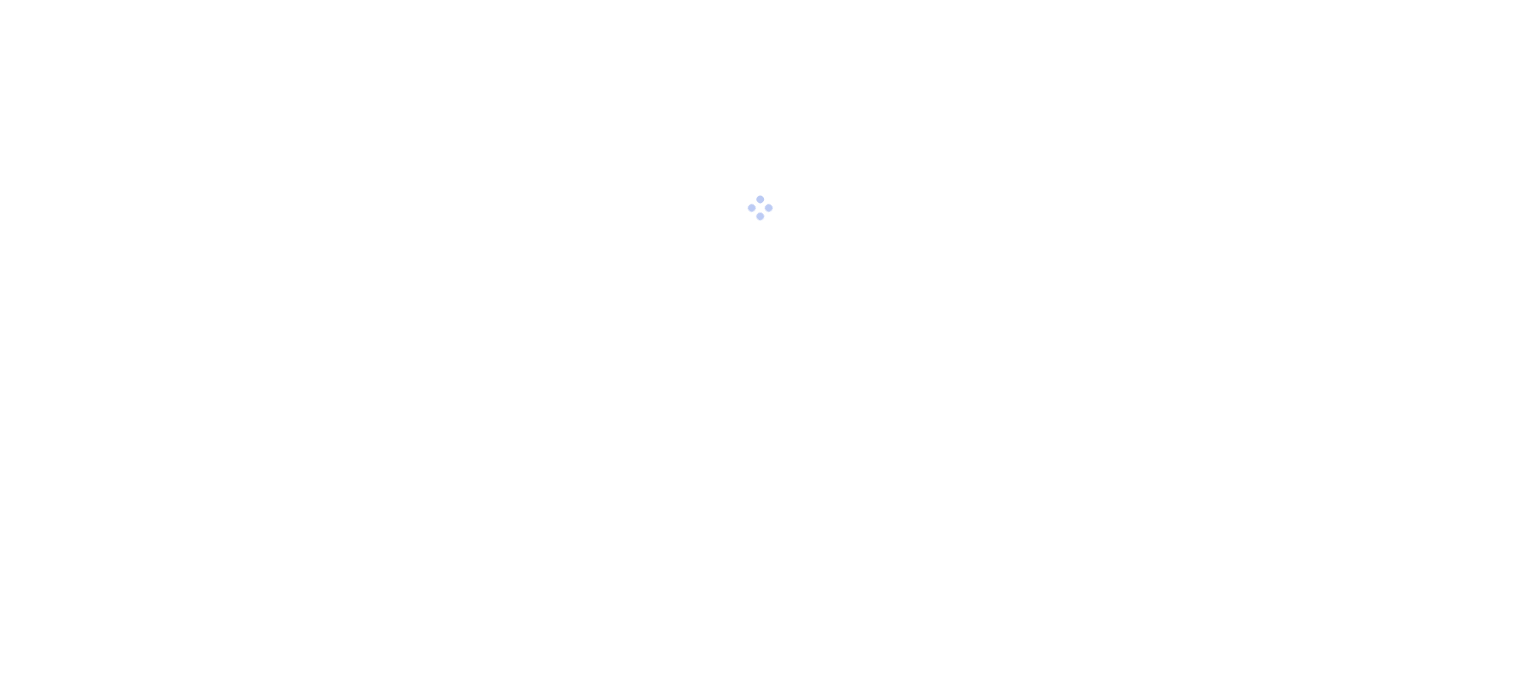 scroll, scrollTop: 0, scrollLeft: 0, axis: both 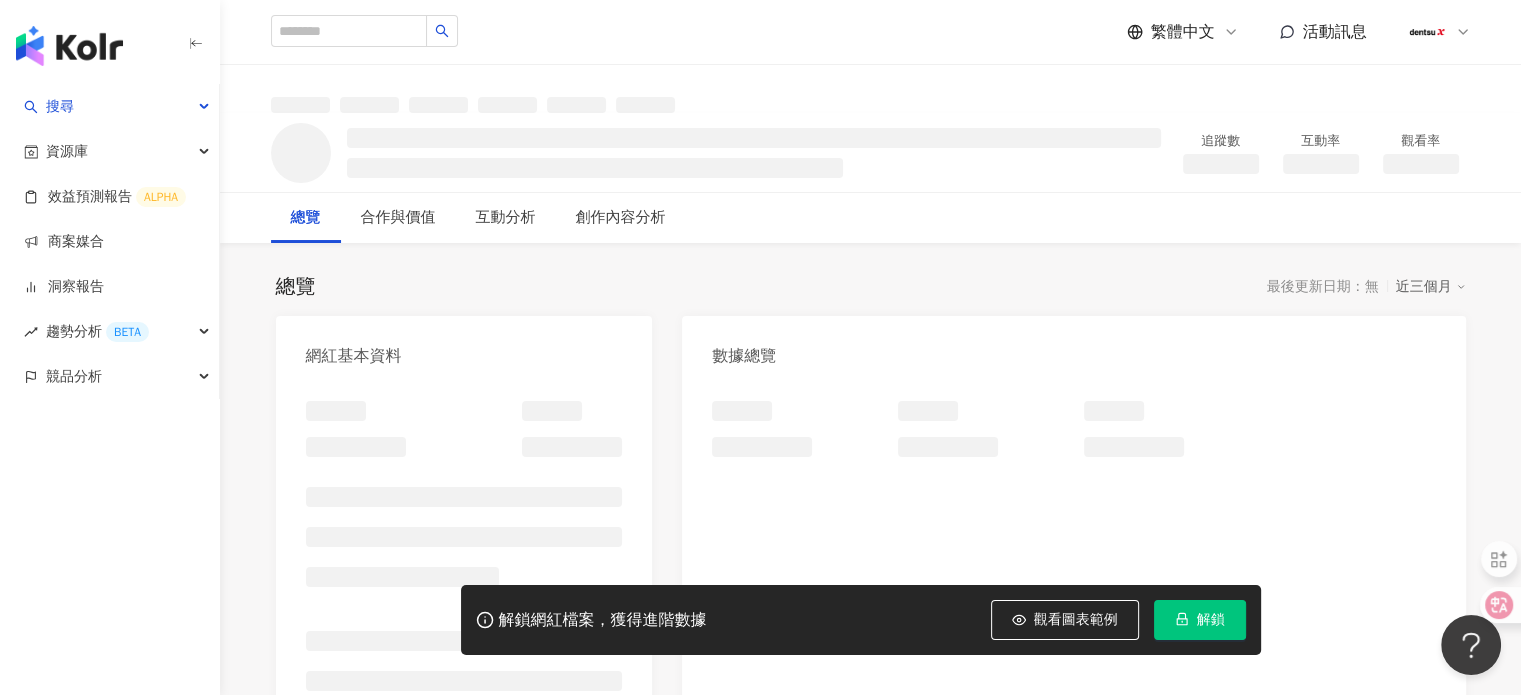 click on "解鎖" at bounding box center (1200, 620) 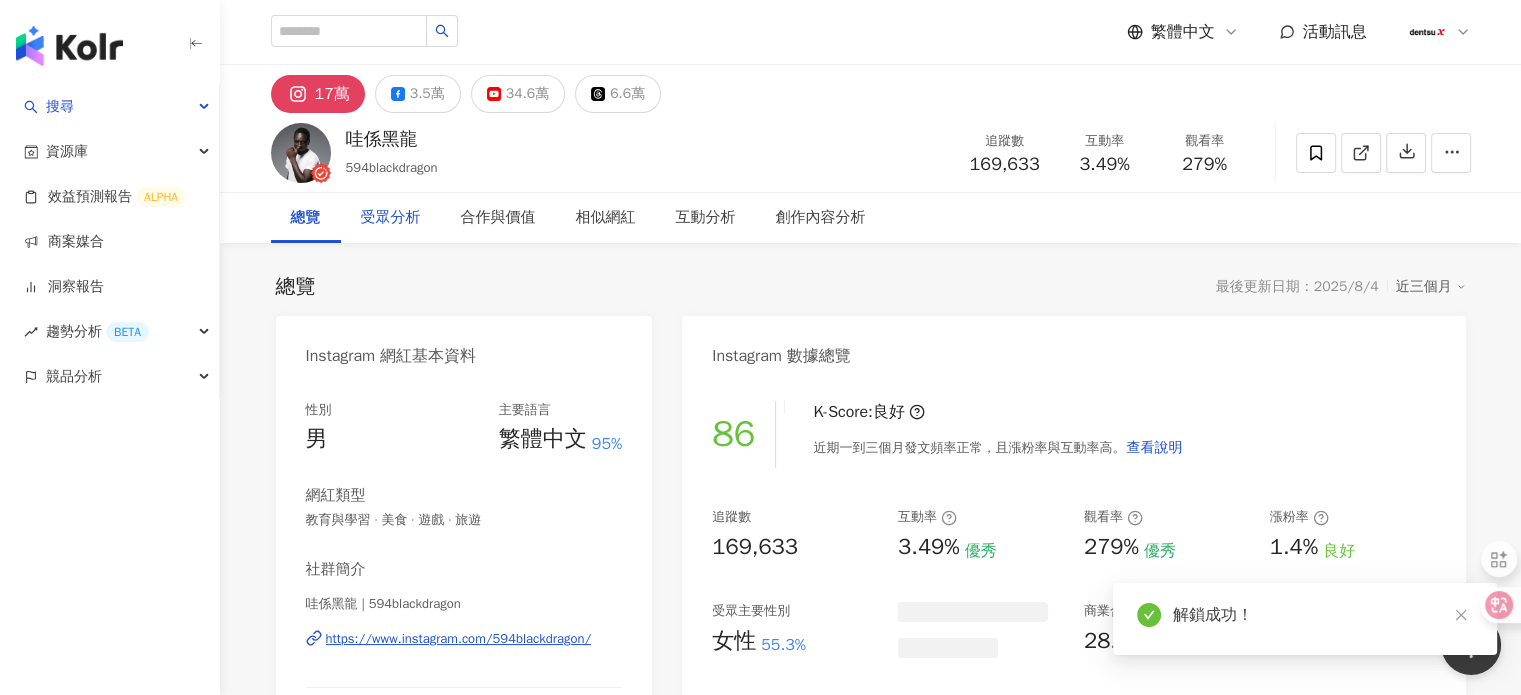 click on "受眾分析" at bounding box center [391, 218] 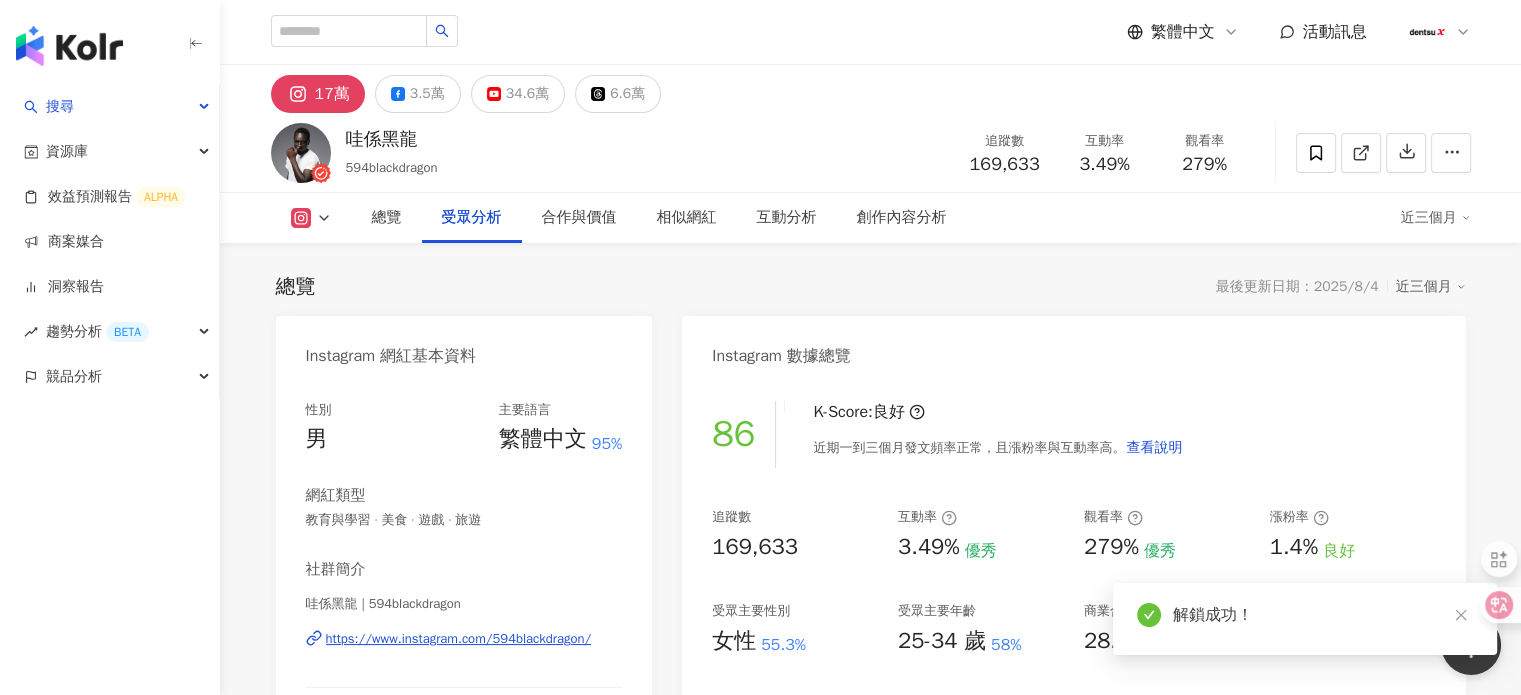 scroll, scrollTop: 1708, scrollLeft: 0, axis: vertical 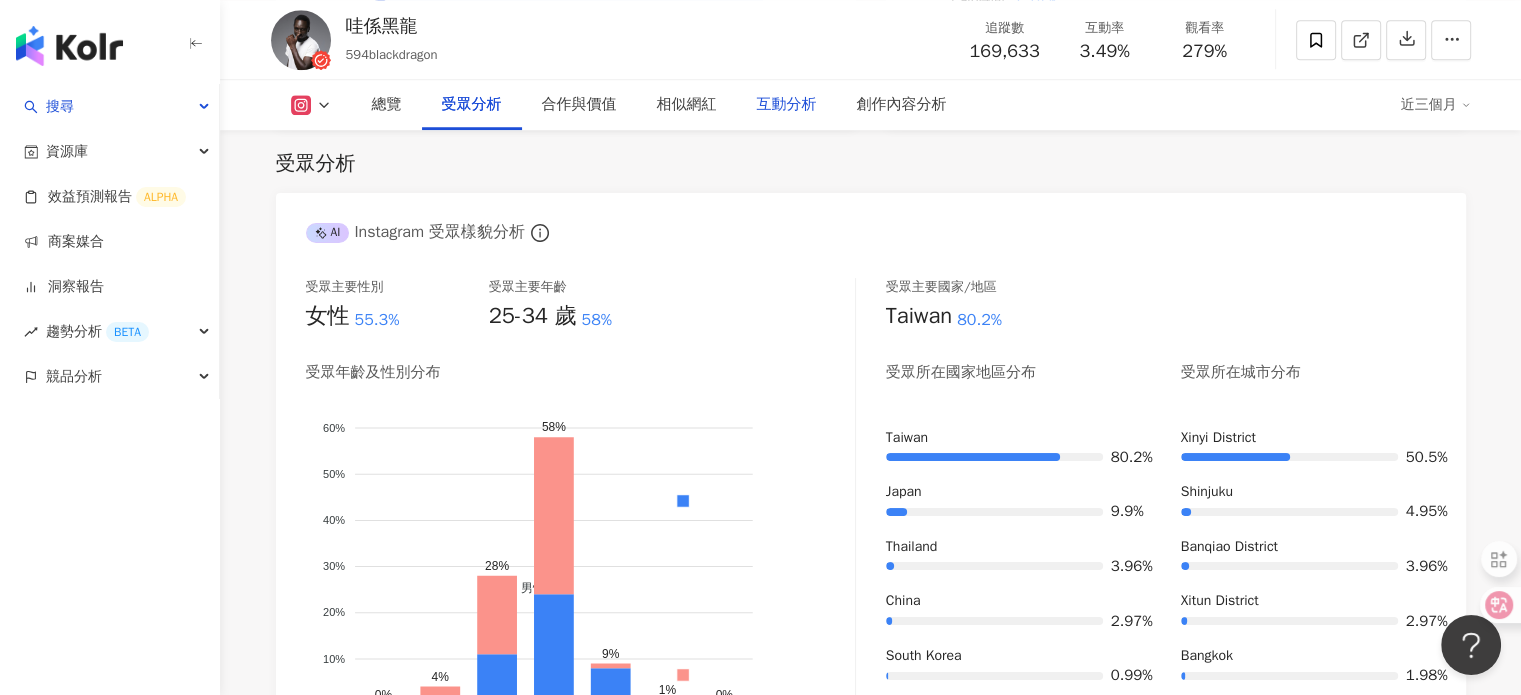 click on "互動分析" at bounding box center [787, 105] 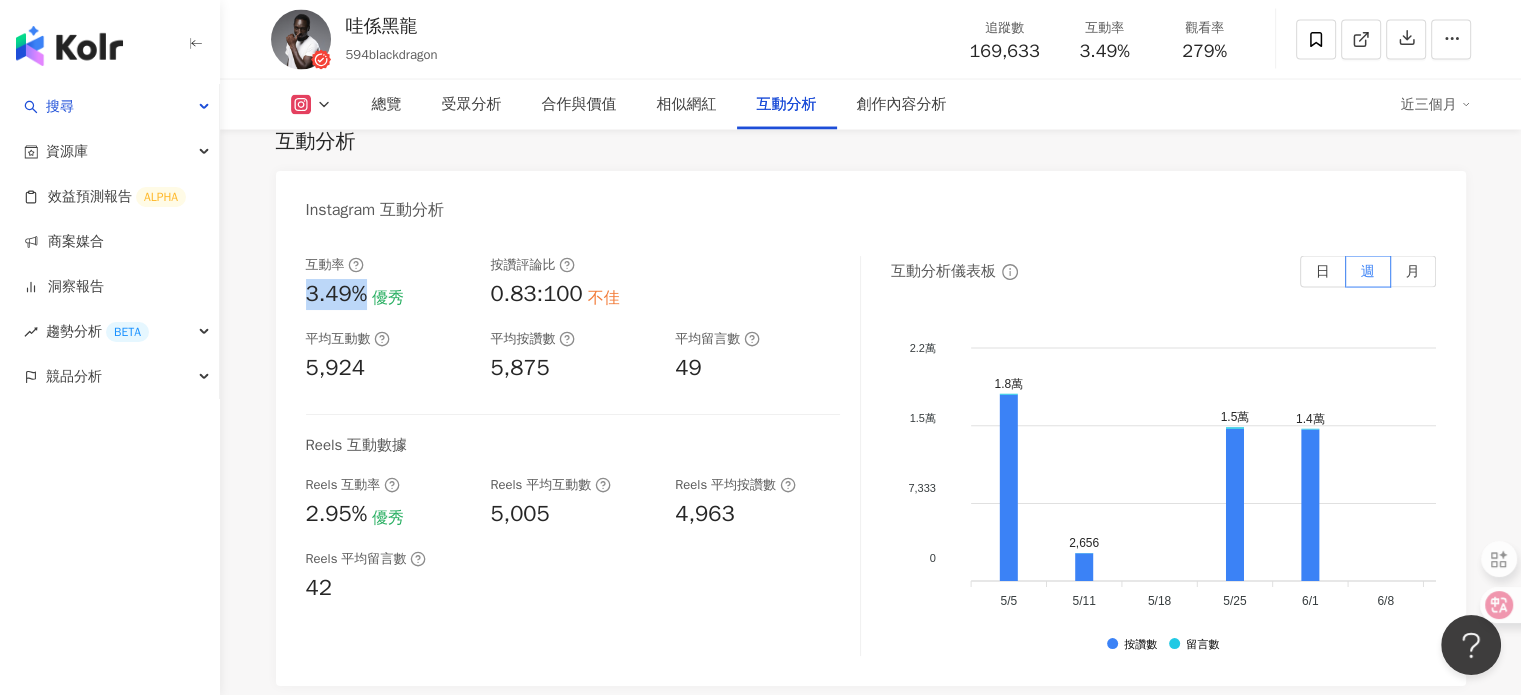 drag, startPoint x: 348, startPoint y: 326, endPoint x: 301, endPoint y: 326, distance: 47 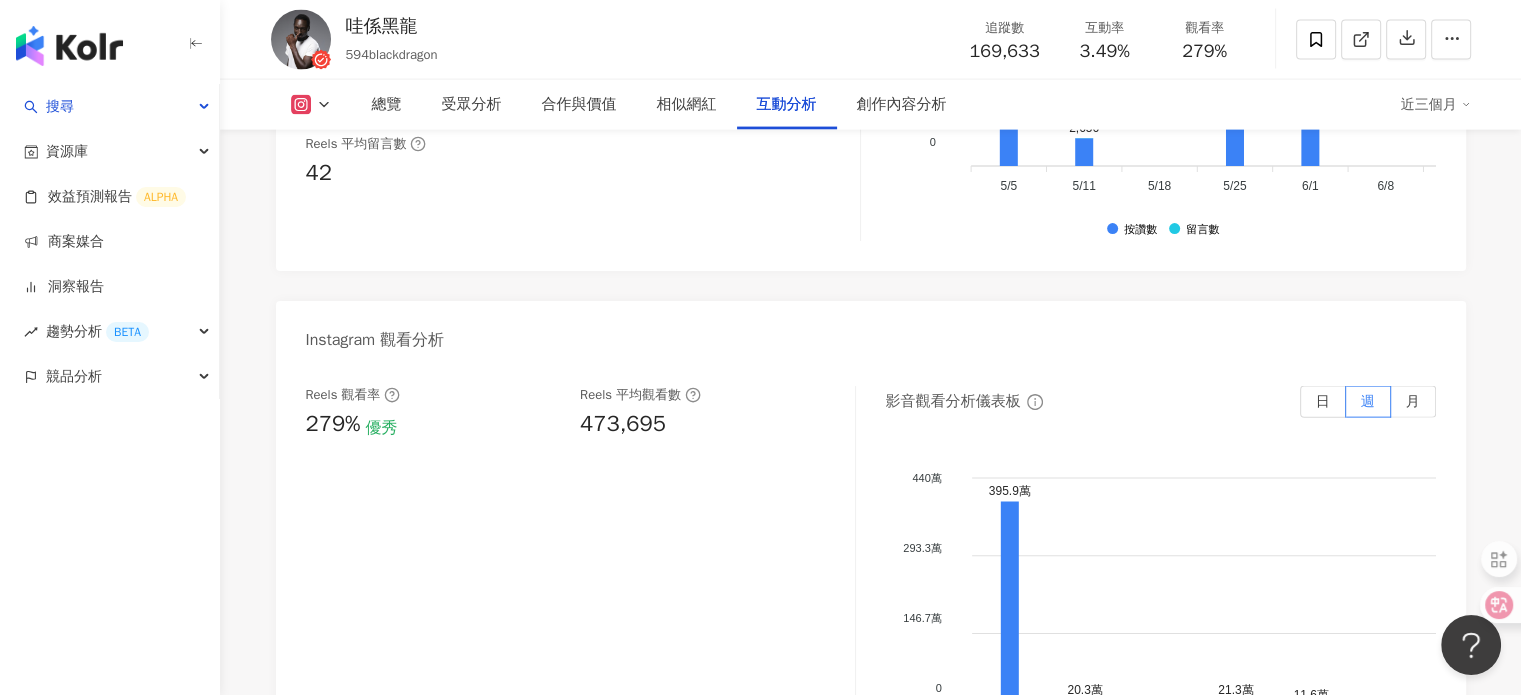 scroll, scrollTop: 4448, scrollLeft: 0, axis: vertical 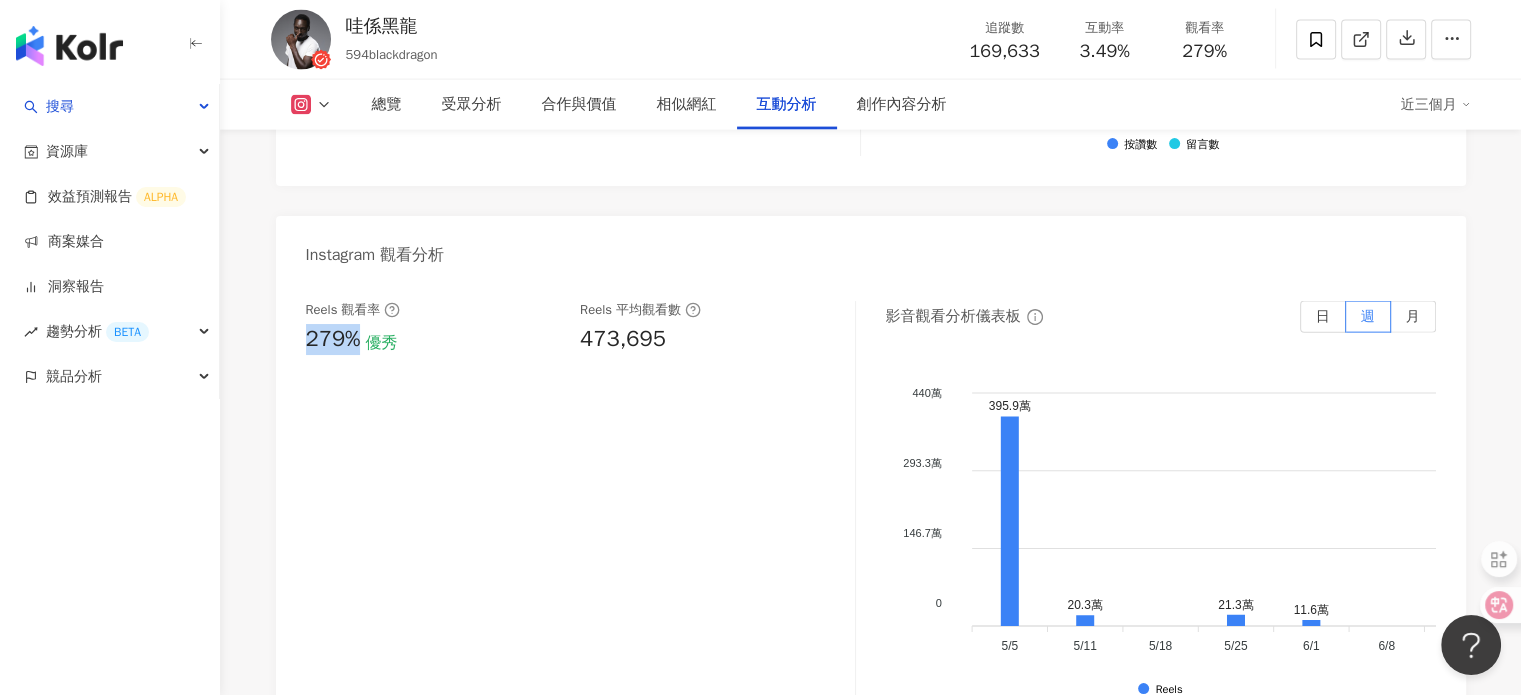 drag, startPoint x: 364, startPoint y: 361, endPoint x: 302, endPoint y: 360, distance: 62.008064 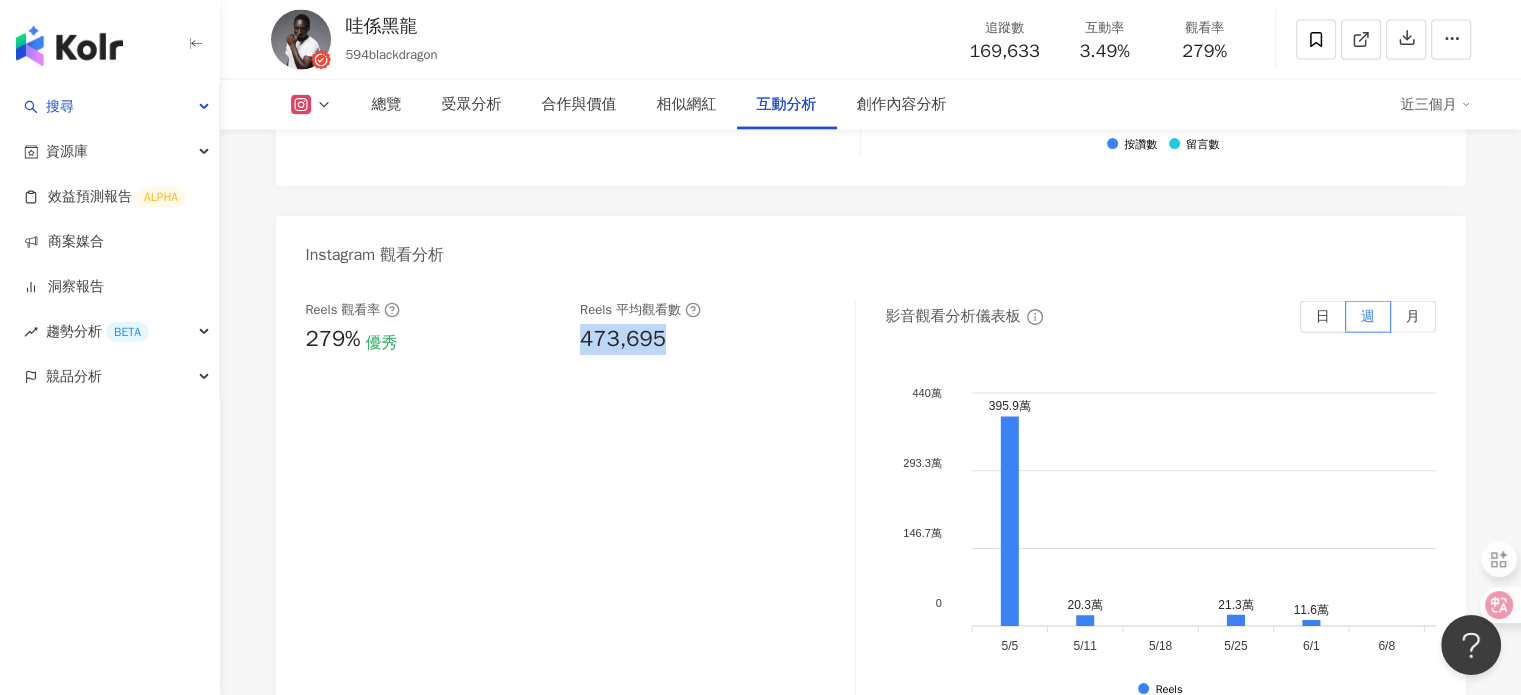 drag, startPoint x: 669, startPoint y: 361, endPoint x: 580, endPoint y: 365, distance: 89.08984 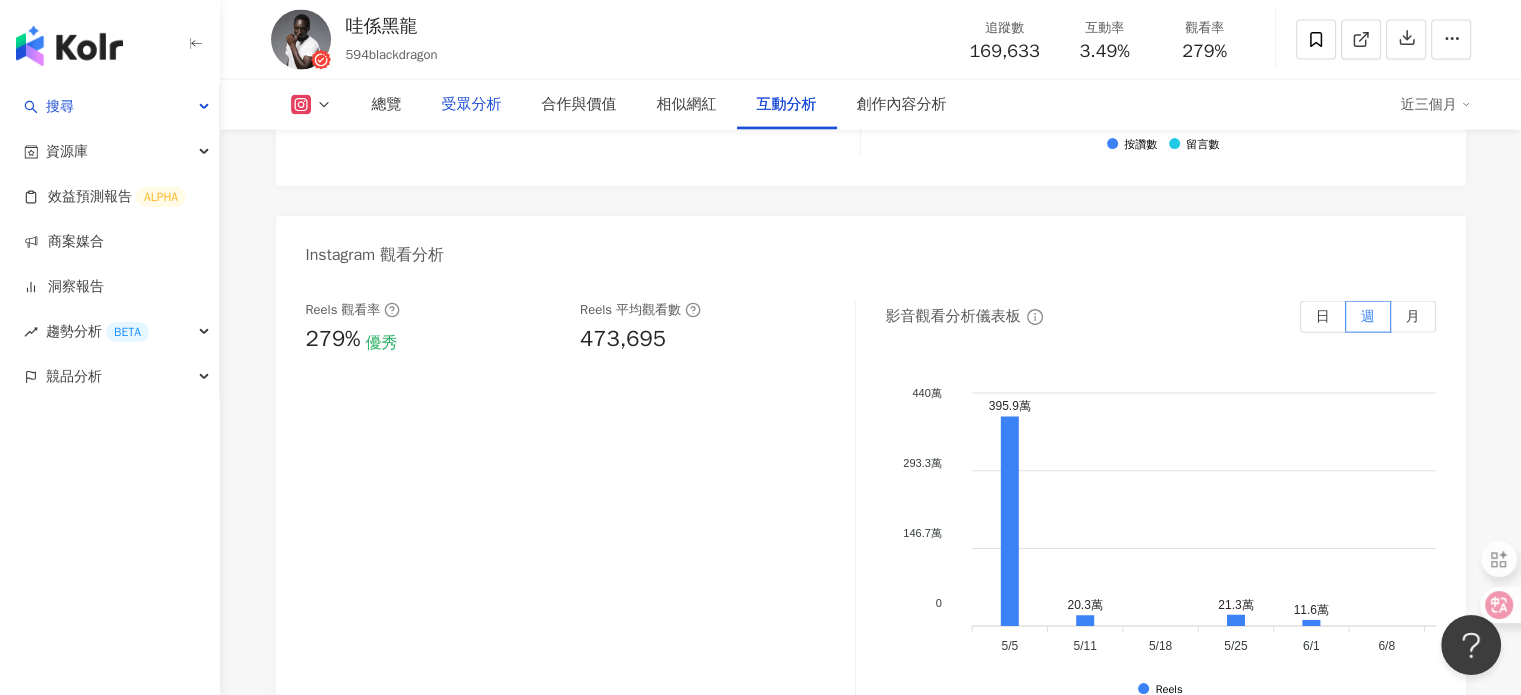 click on "受眾分析" at bounding box center [472, 105] 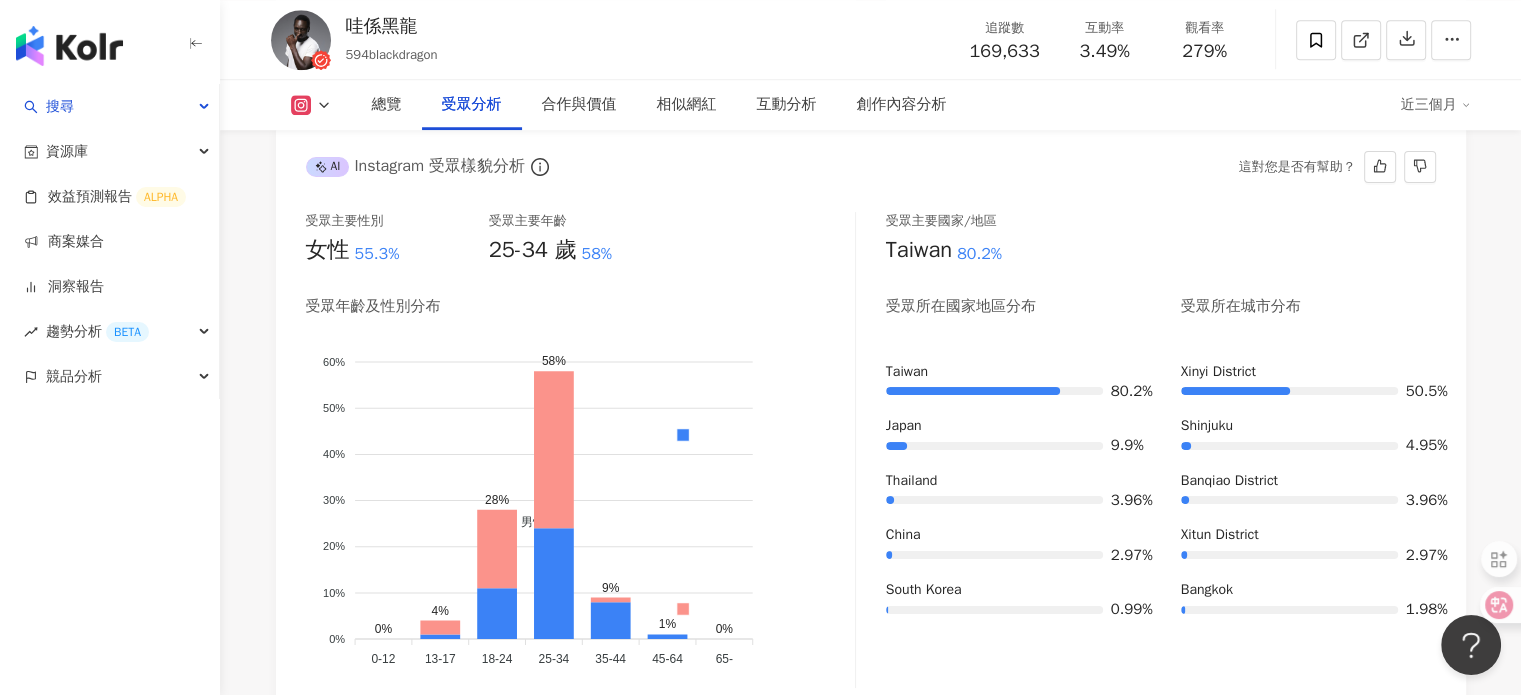 scroll, scrollTop: 1808, scrollLeft: 0, axis: vertical 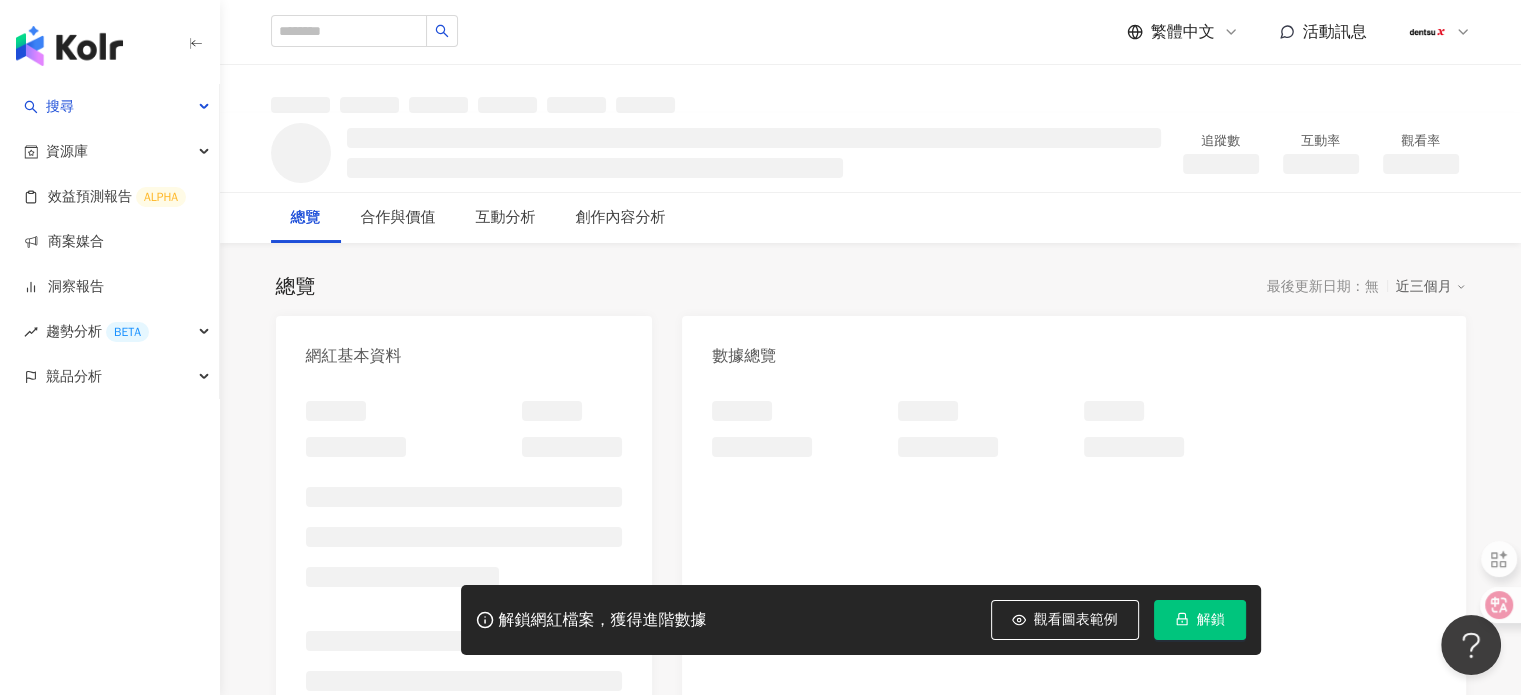 click on "解鎖" at bounding box center [1200, 620] 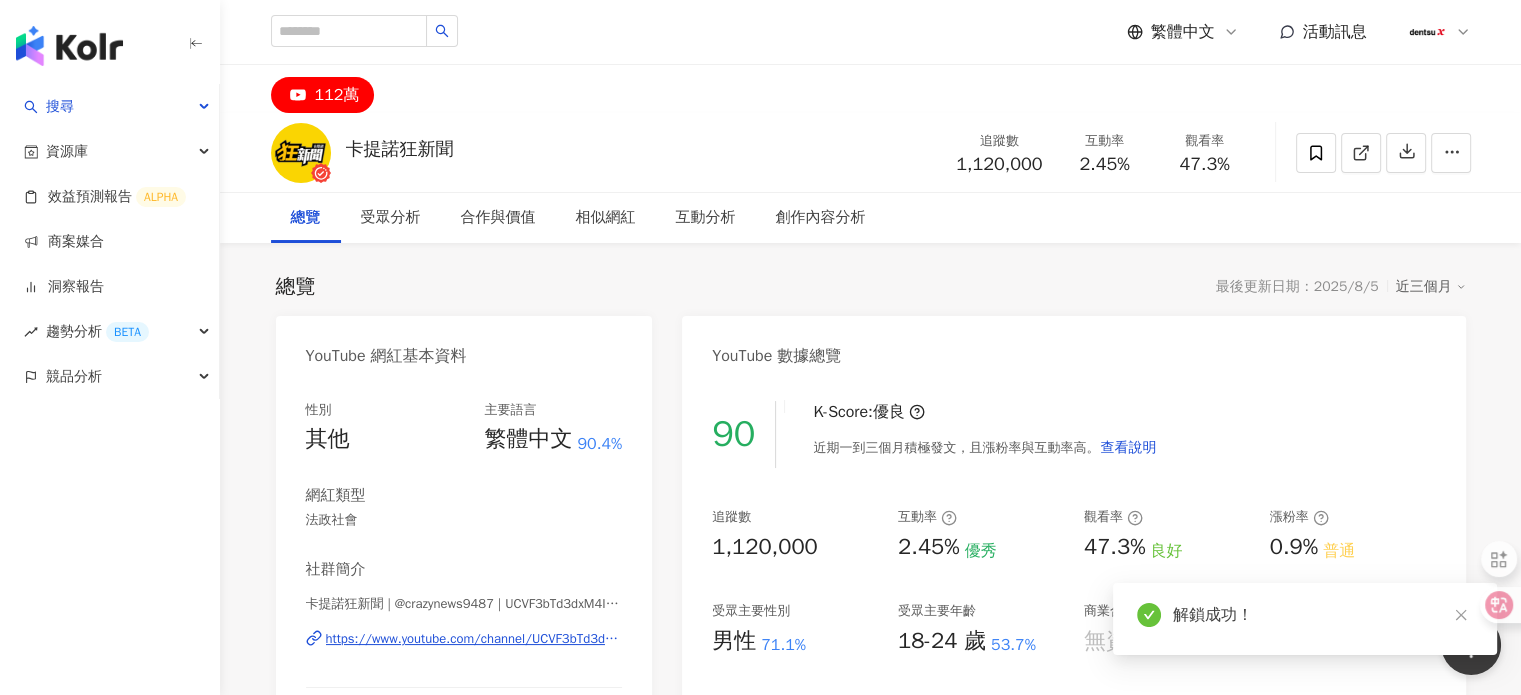 click on "https://www.youtube.com/channel/UCVF3bTd3dxM4IfOMFCbNADA" at bounding box center [474, 639] 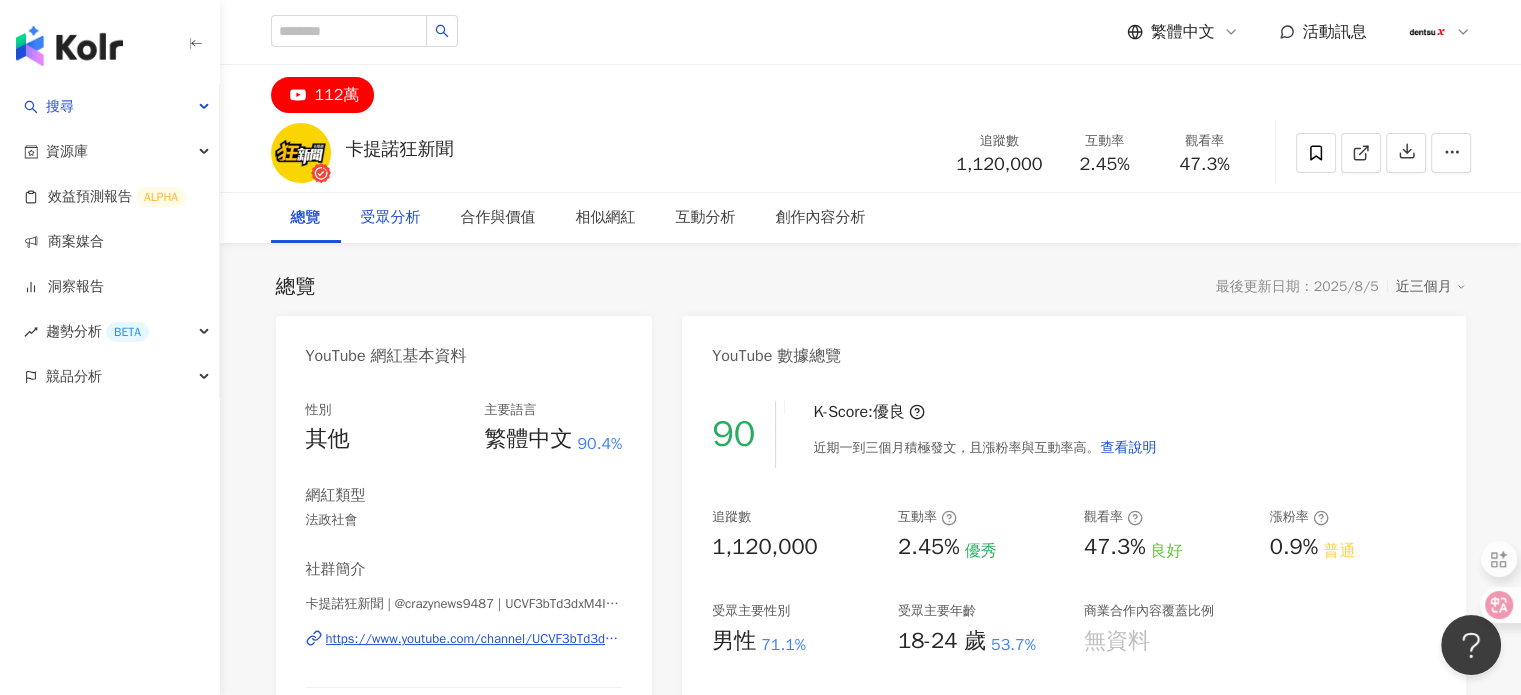 click on "受眾分析" at bounding box center [391, 218] 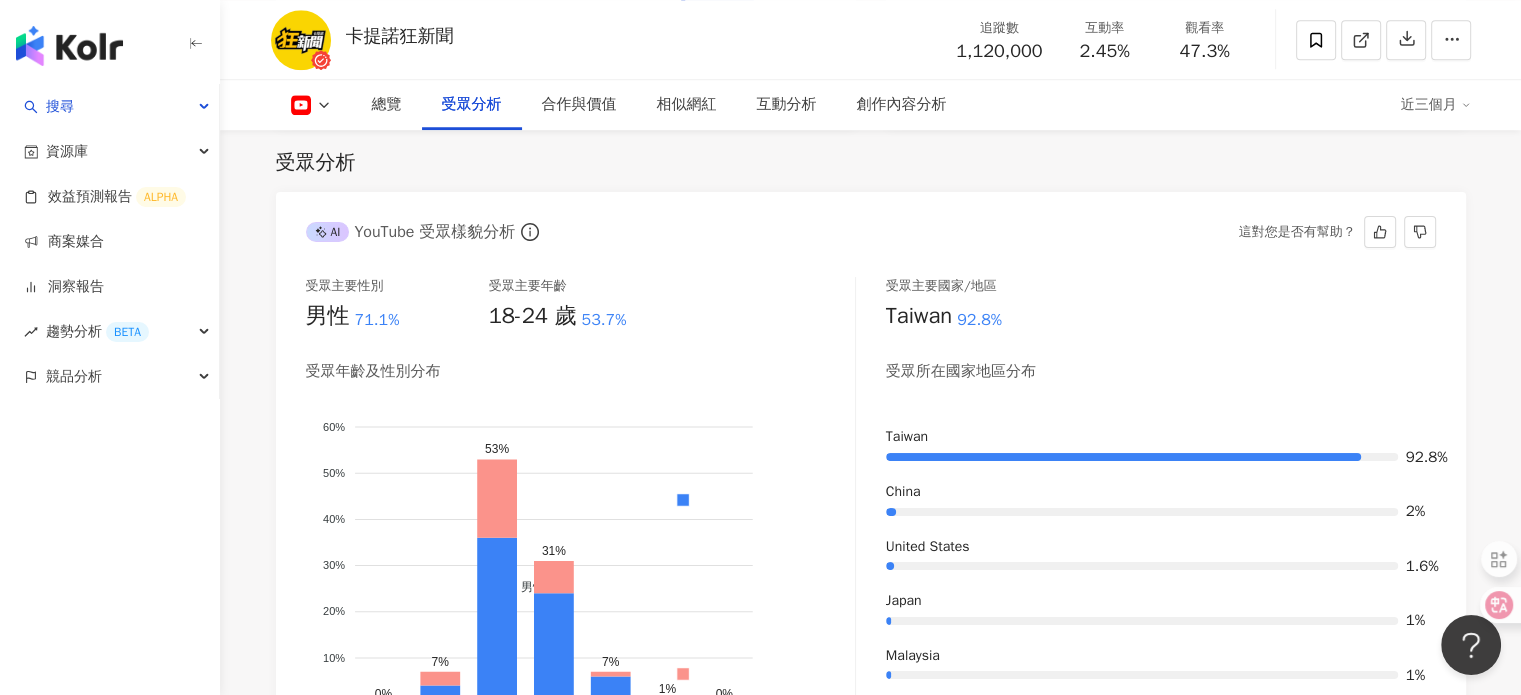 scroll, scrollTop: 1802, scrollLeft: 0, axis: vertical 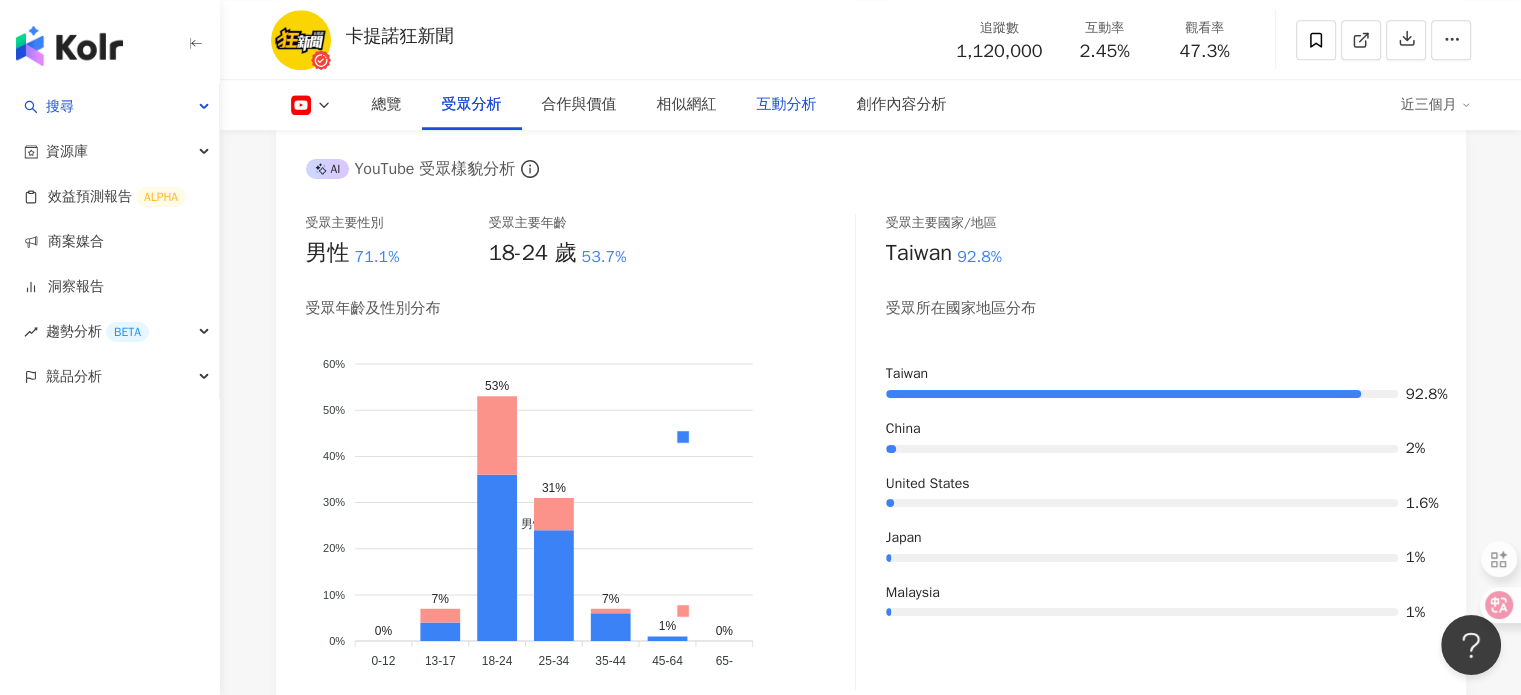 click on "互動分析" at bounding box center (787, 105) 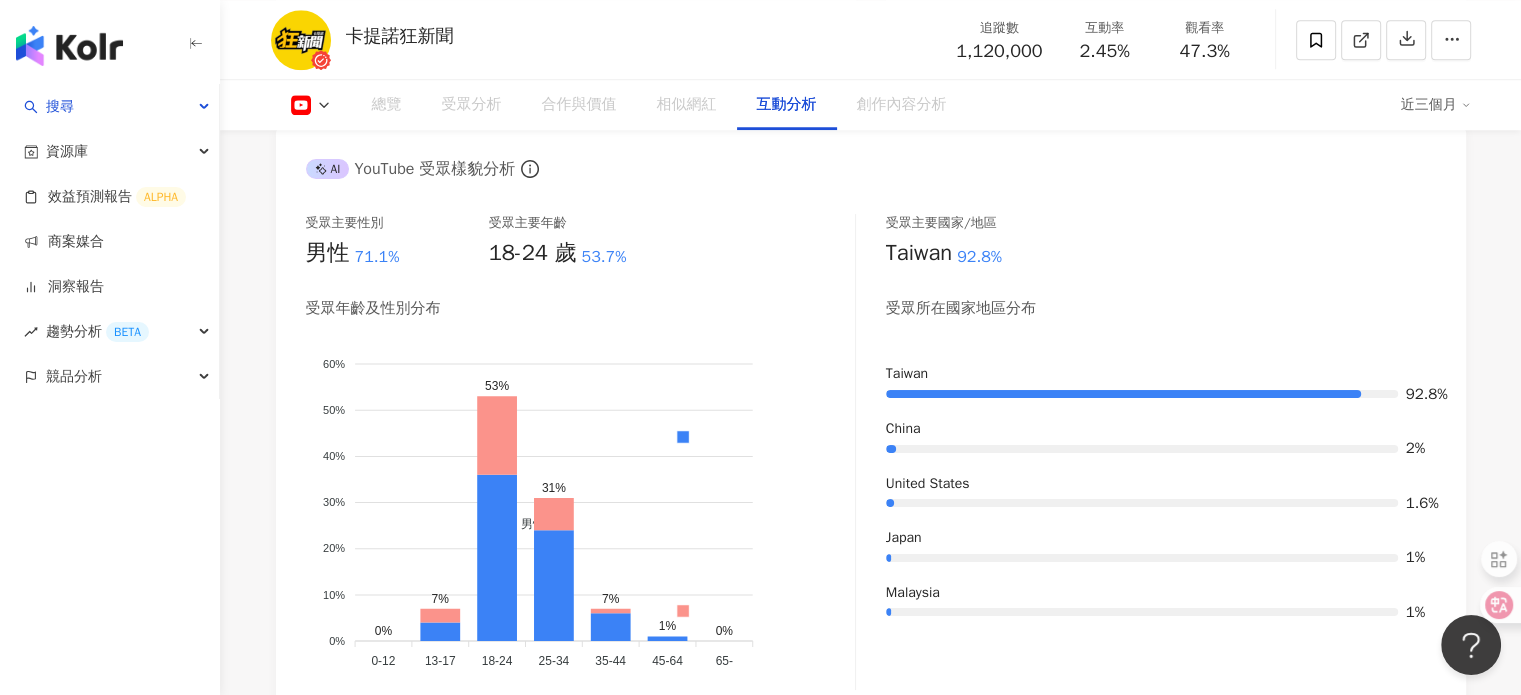 scroll, scrollTop: 3195, scrollLeft: 0, axis: vertical 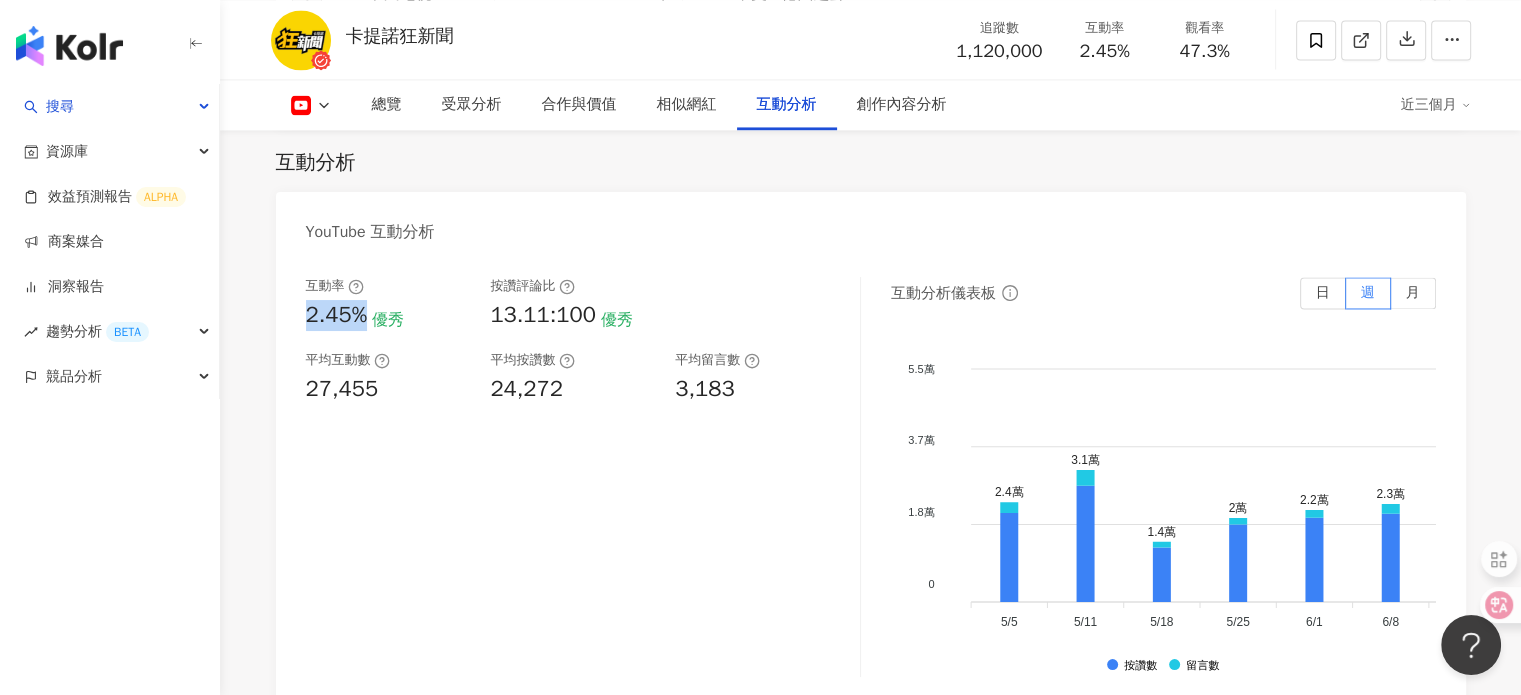 drag, startPoint x: 372, startPoint y: 318, endPoint x: 305, endPoint y: 319, distance: 67.00746 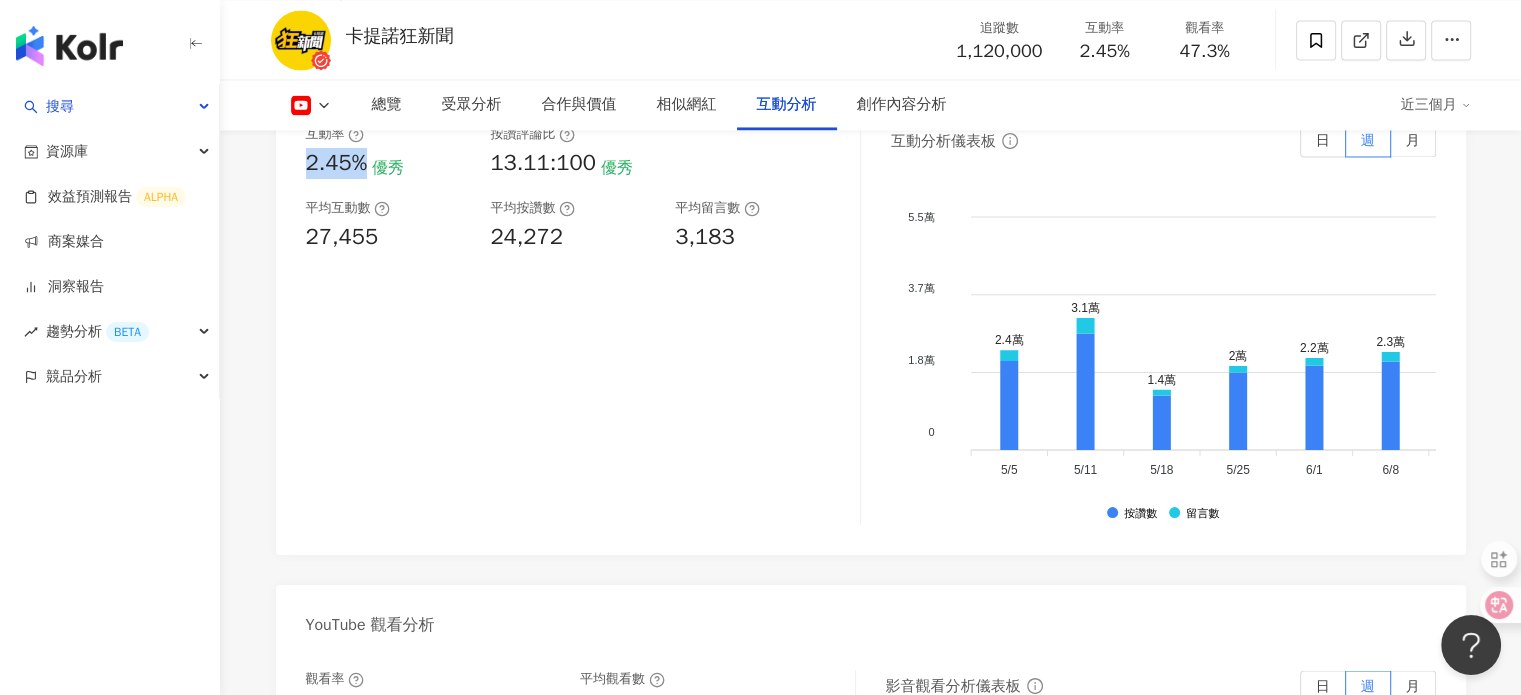 scroll, scrollTop: 3695, scrollLeft: 0, axis: vertical 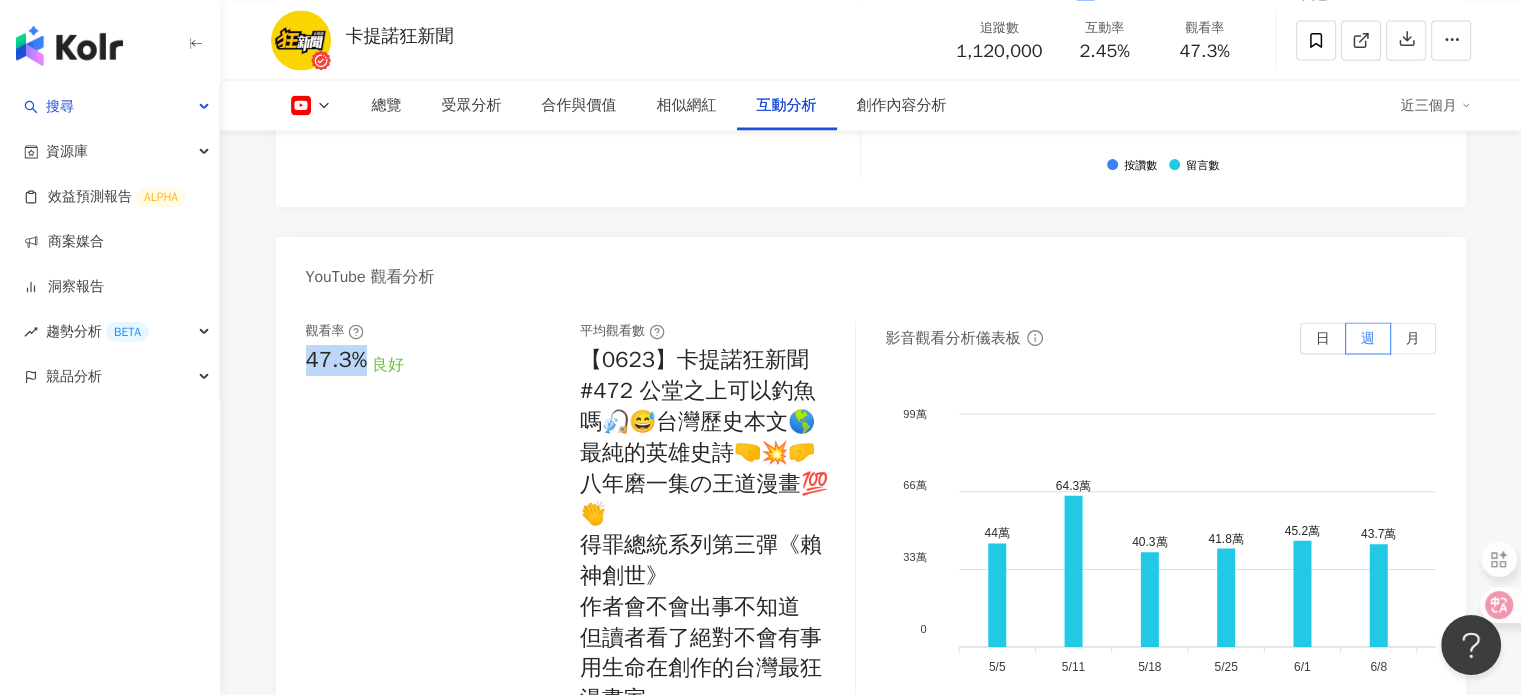 drag, startPoint x: 367, startPoint y: 363, endPoint x: 300, endPoint y: 369, distance: 67.26812 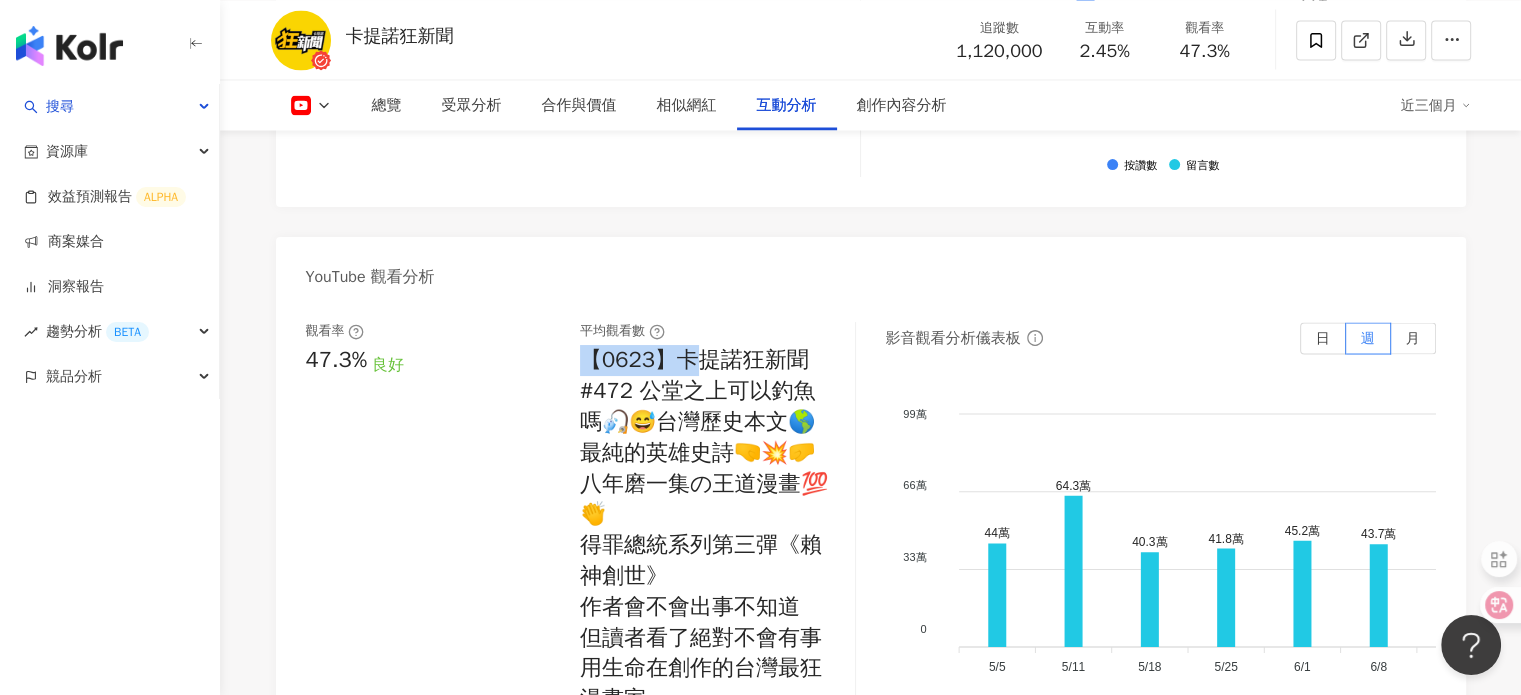 drag, startPoint x: 662, startPoint y: 361, endPoint x: 581, endPoint y: 368, distance: 81.3019 